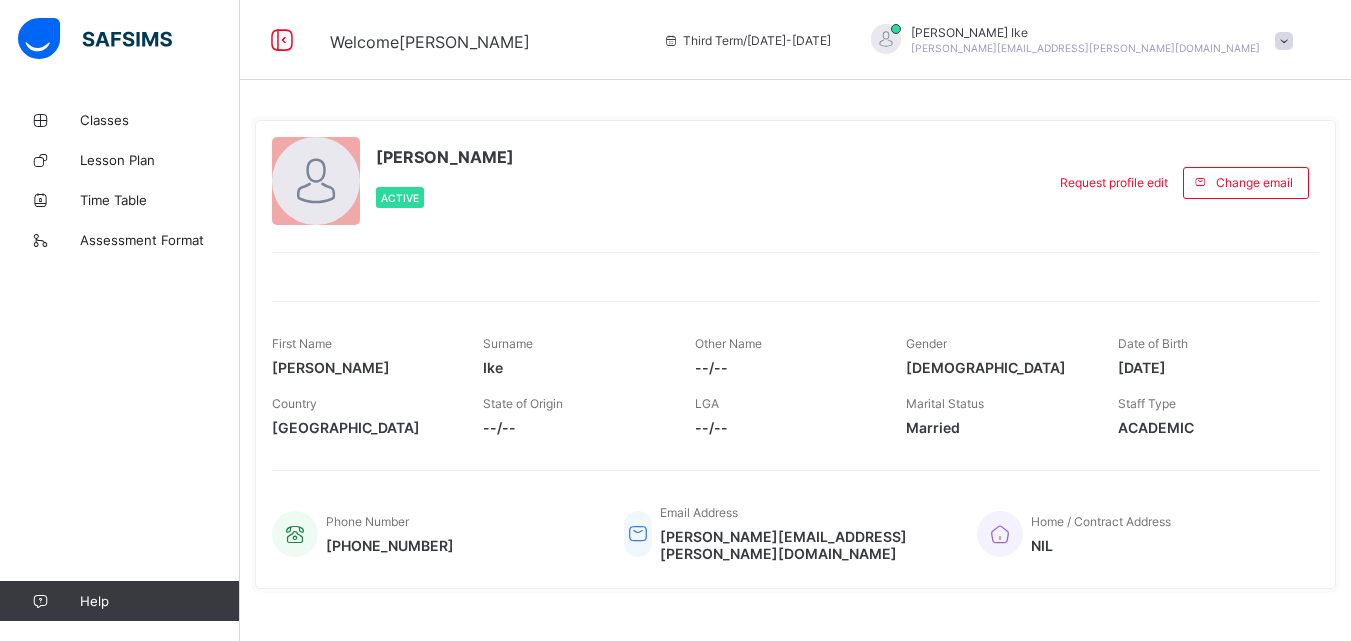 scroll, scrollTop: 0, scrollLeft: 0, axis: both 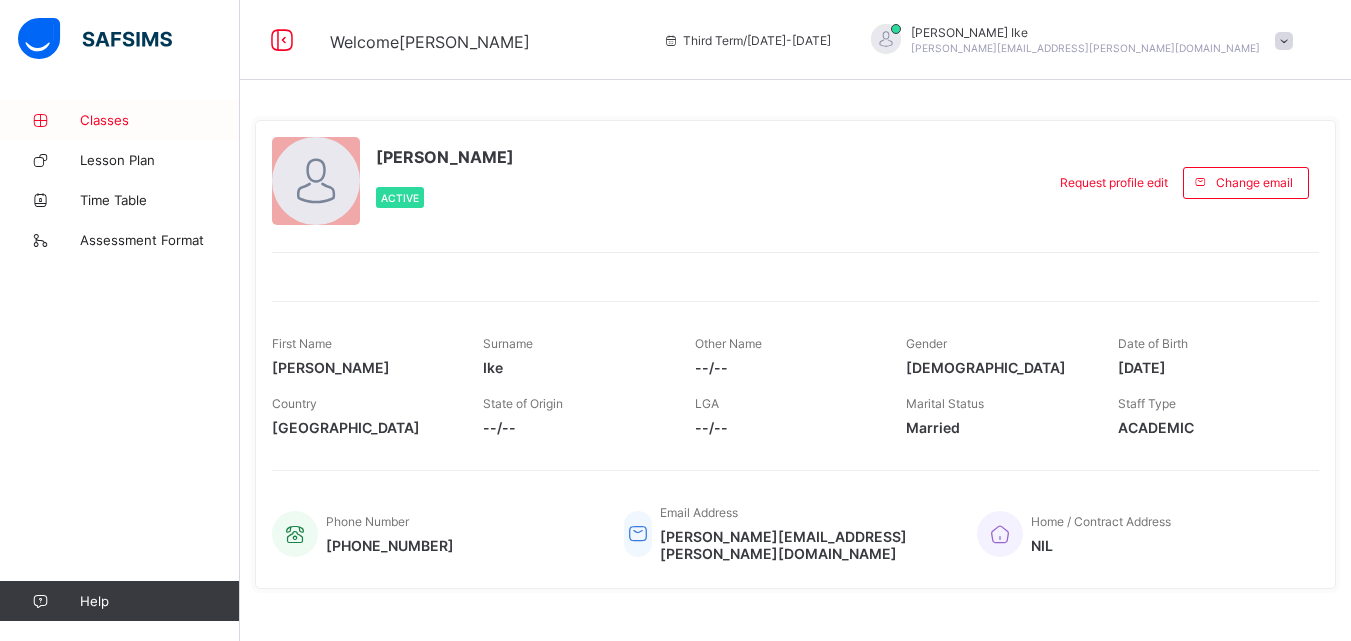 click on "Classes" at bounding box center (160, 120) 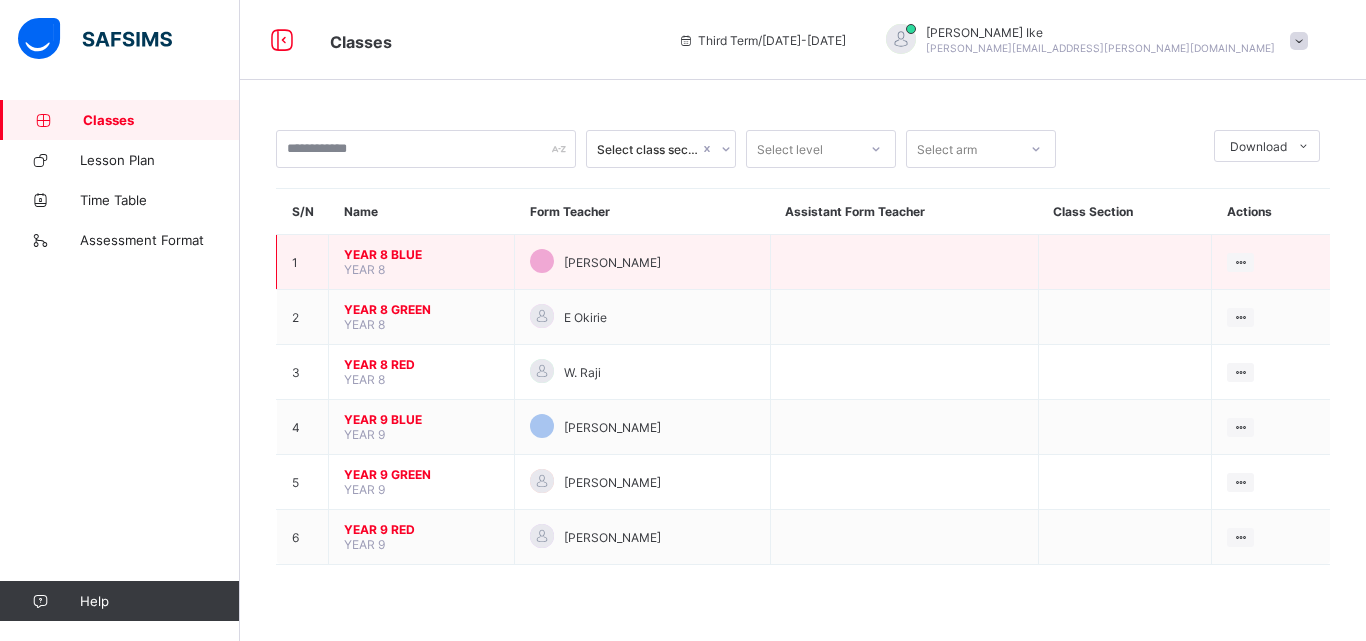 click on "YEAR 8   BLUE" at bounding box center (421, 254) 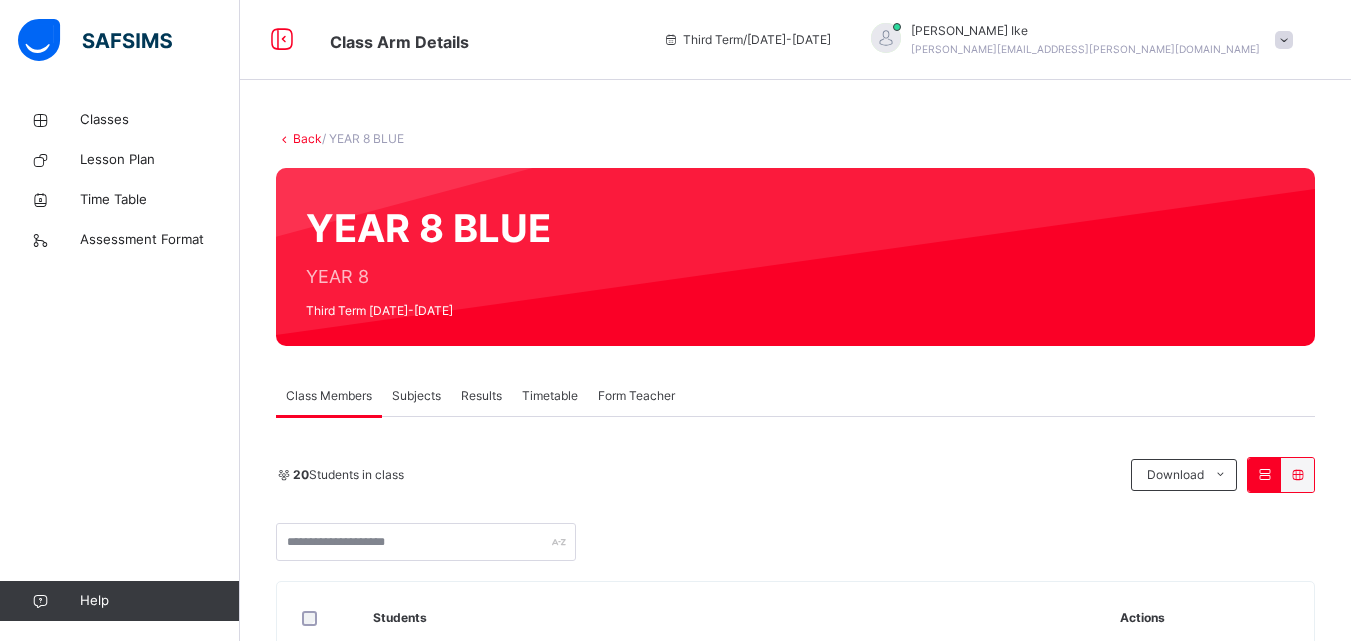 click on "Subjects" at bounding box center [416, 396] 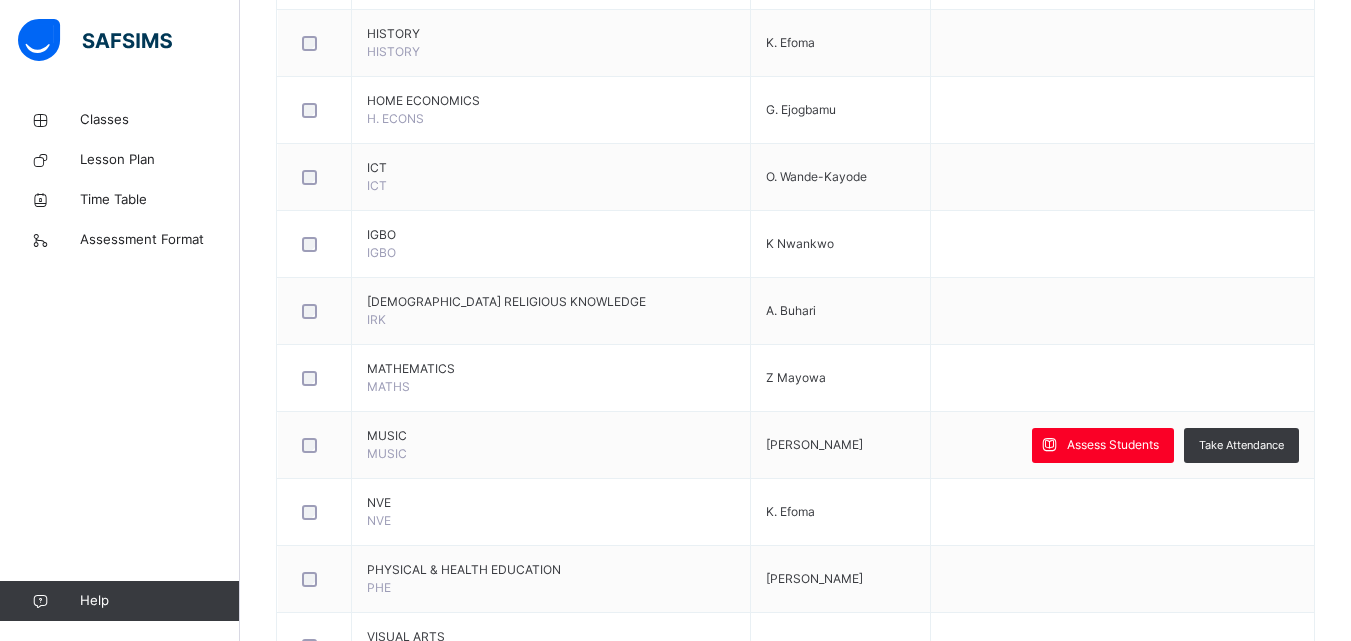 scroll, scrollTop: 1322, scrollLeft: 0, axis: vertical 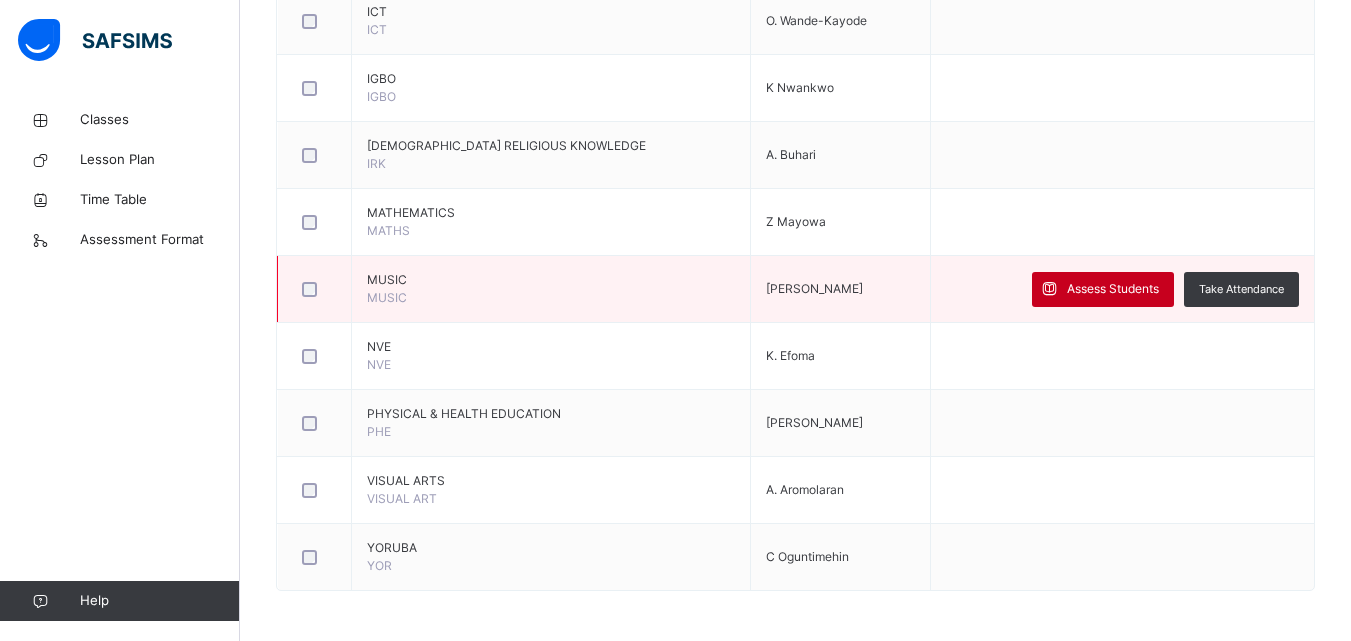 click on "Assess Students" at bounding box center [1113, 289] 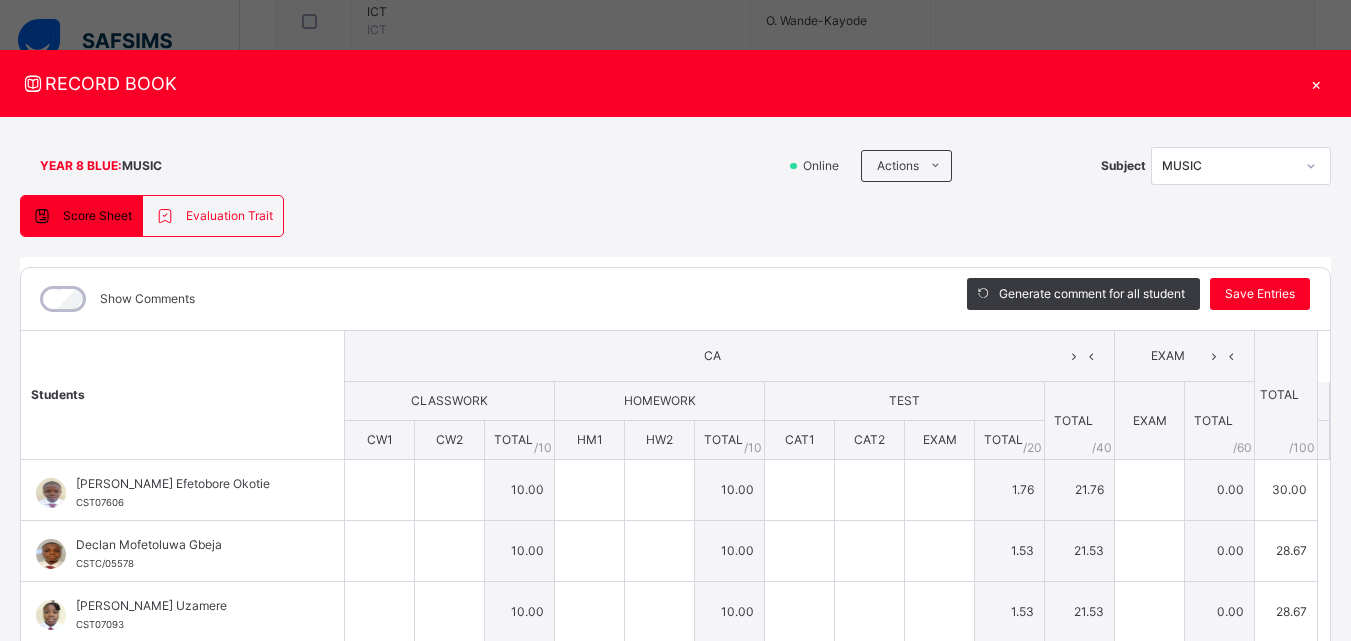 type on "**" 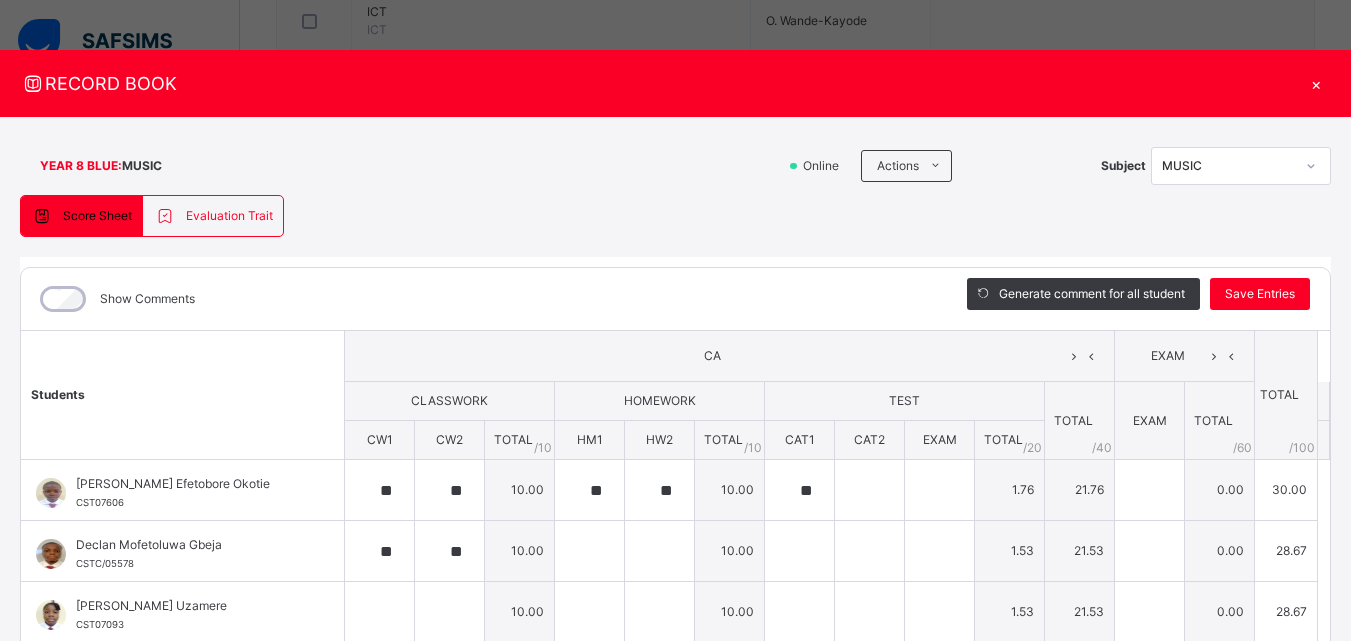 type on "**" 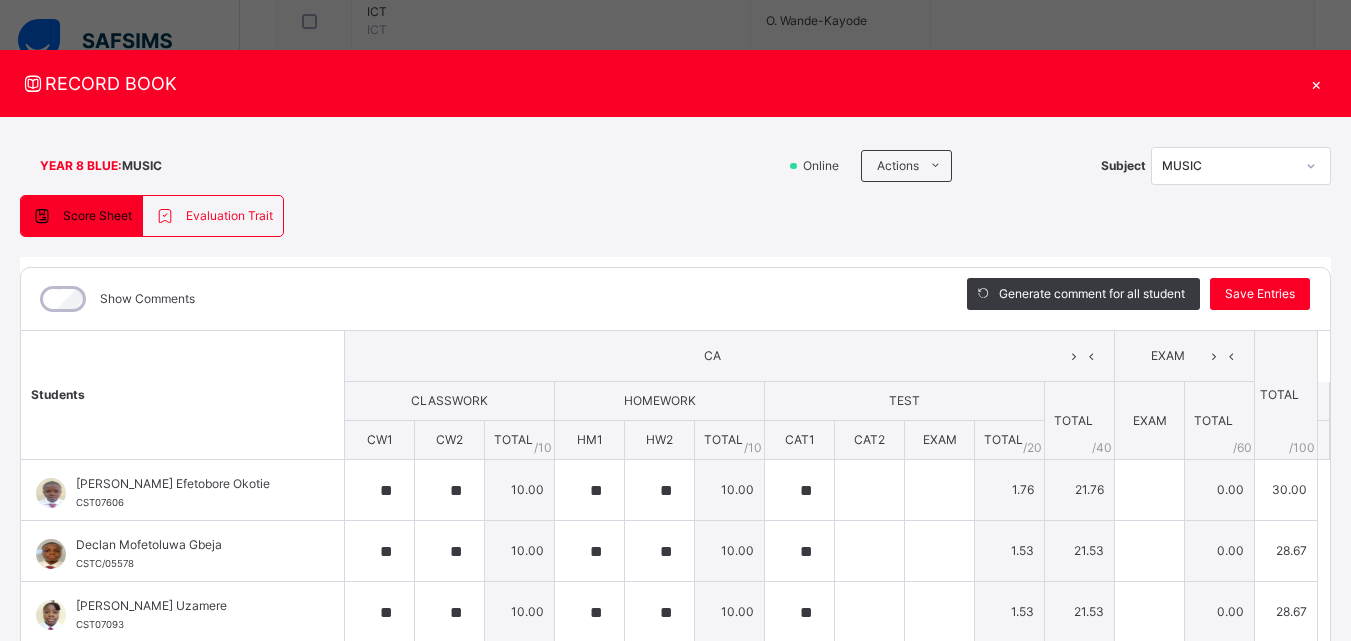 type on "**" 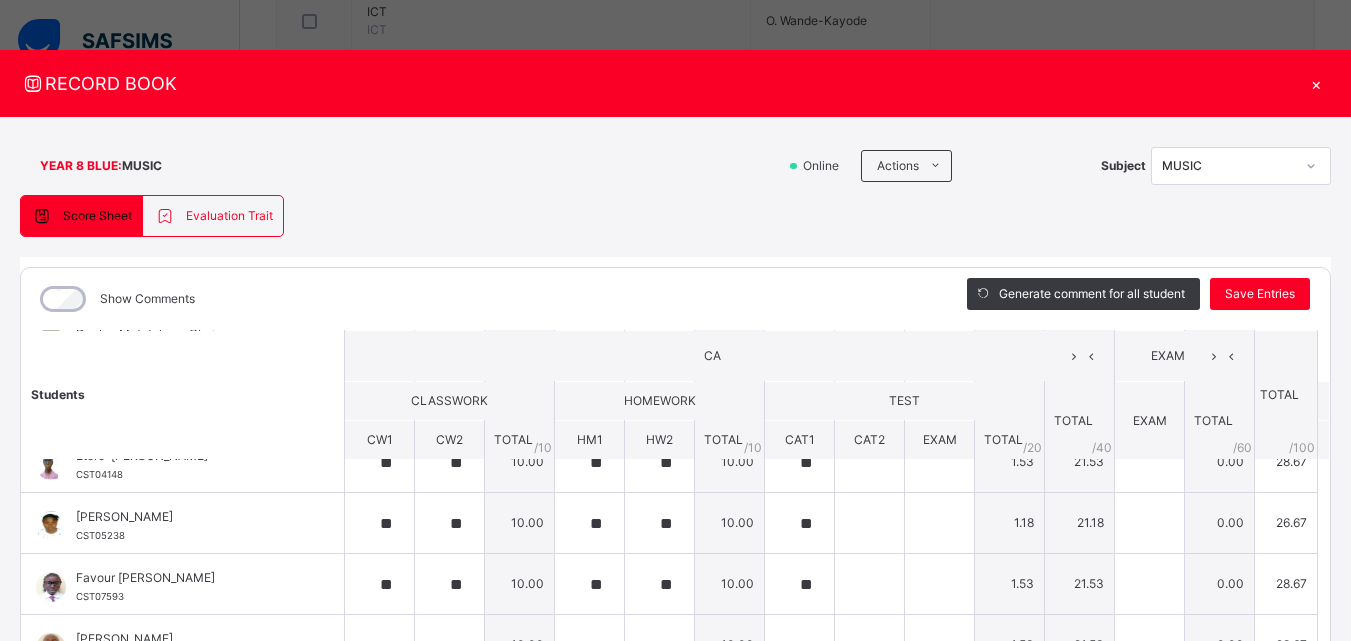 scroll, scrollTop: 228, scrollLeft: 0, axis: vertical 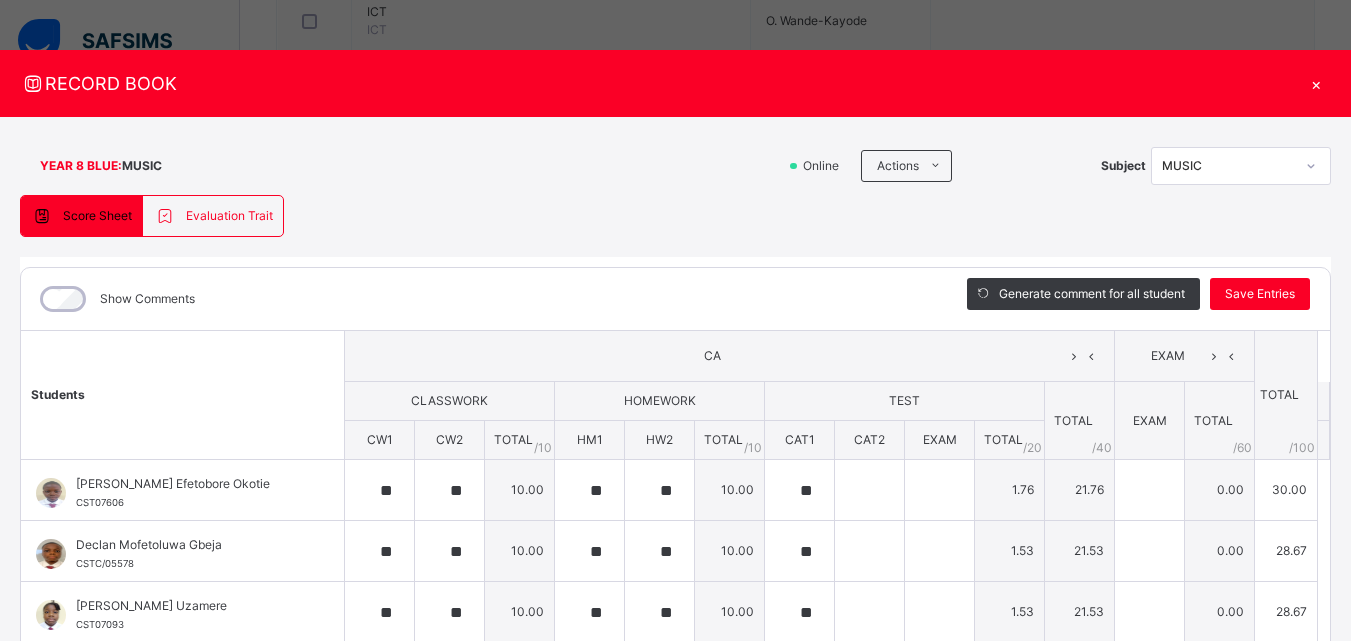click on "×" at bounding box center [1316, 83] 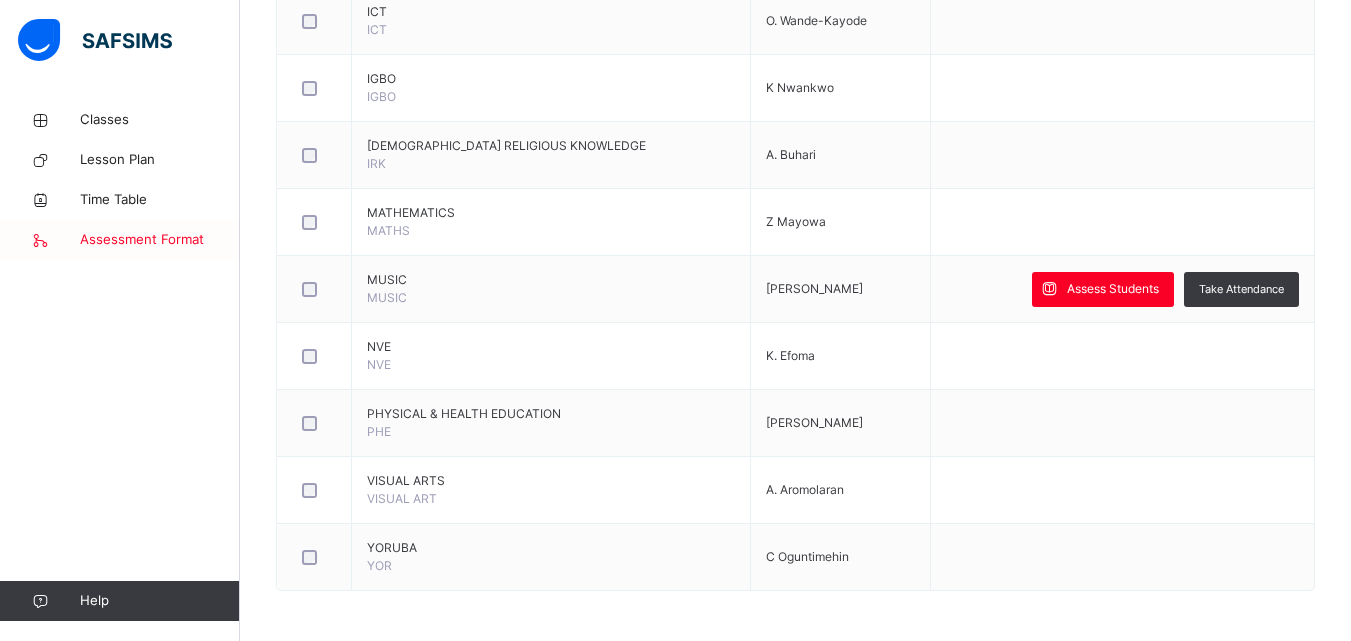 click on "Assessment Format" at bounding box center [160, 240] 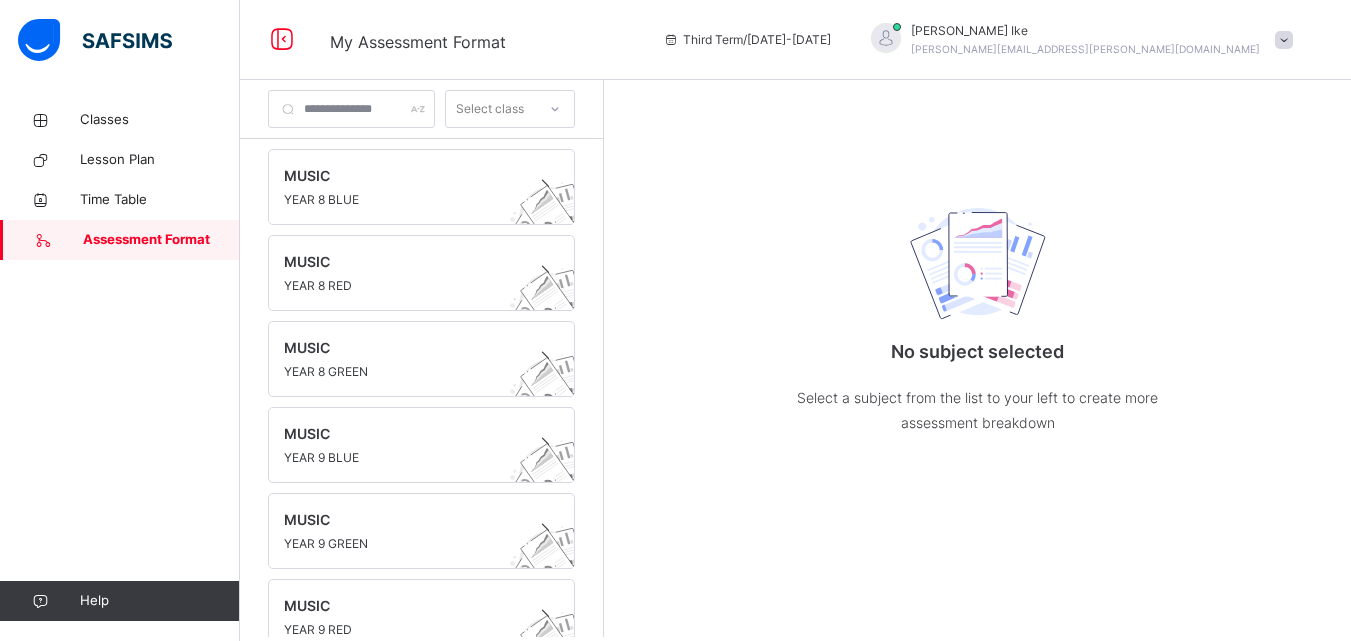 scroll, scrollTop: 0, scrollLeft: 0, axis: both 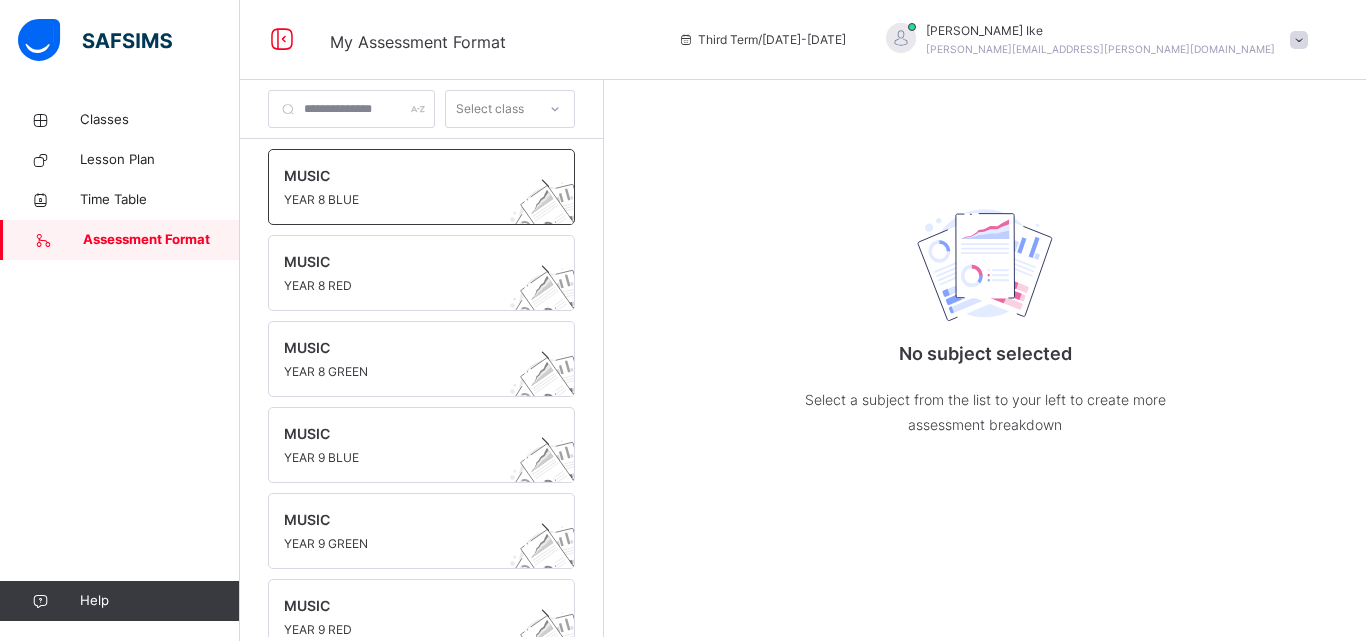 click on "YEAR 8 BLUE" at bounding box center (402, 200) 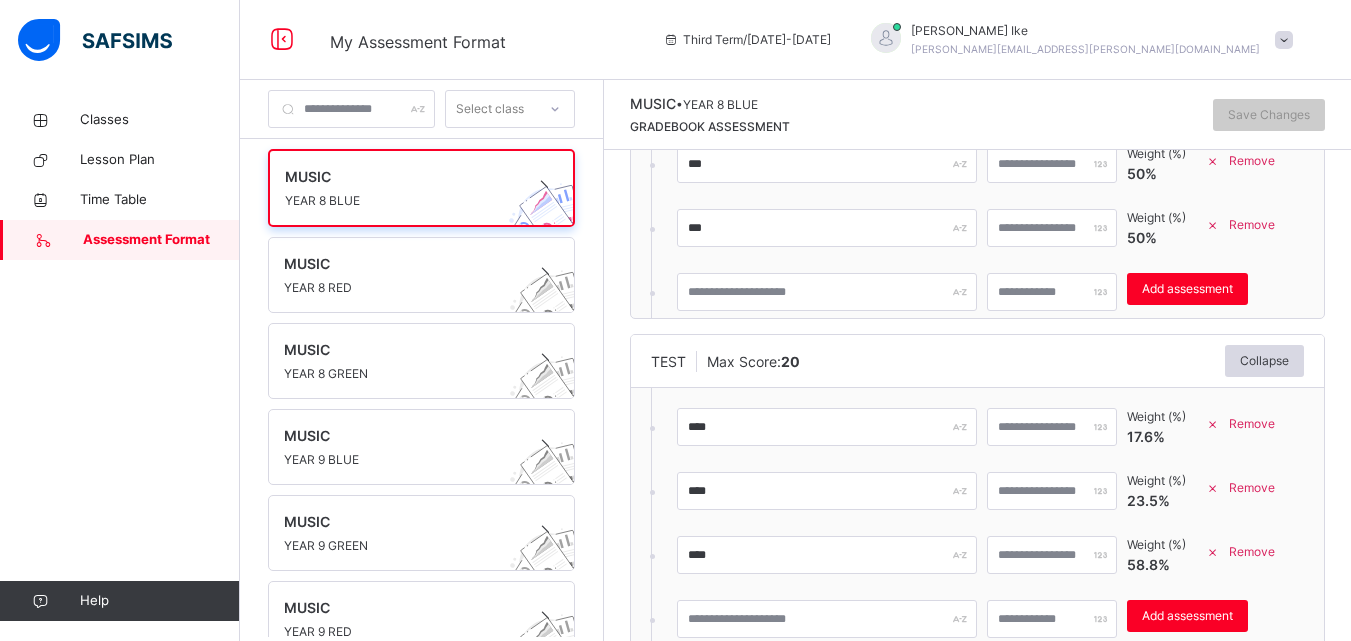 scroll, scrollTop: 481, scrollLeft: 0, axis: vertical 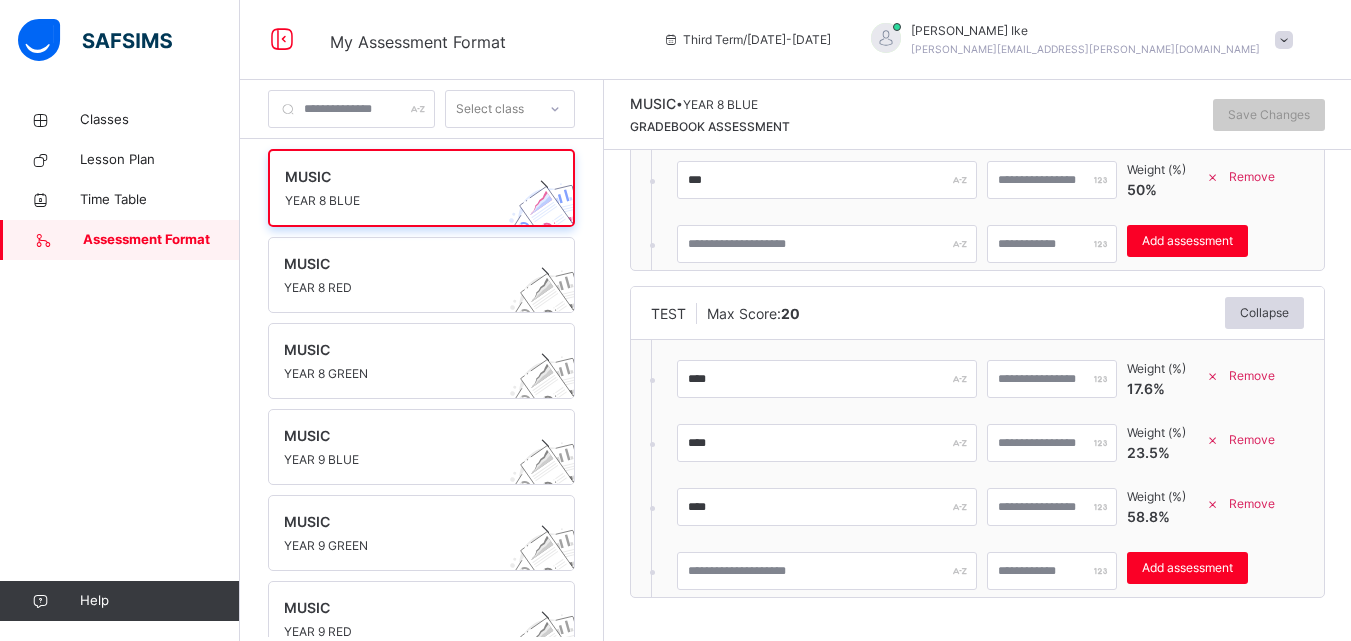 click on "Remove" at bounding box center (1252, 504) 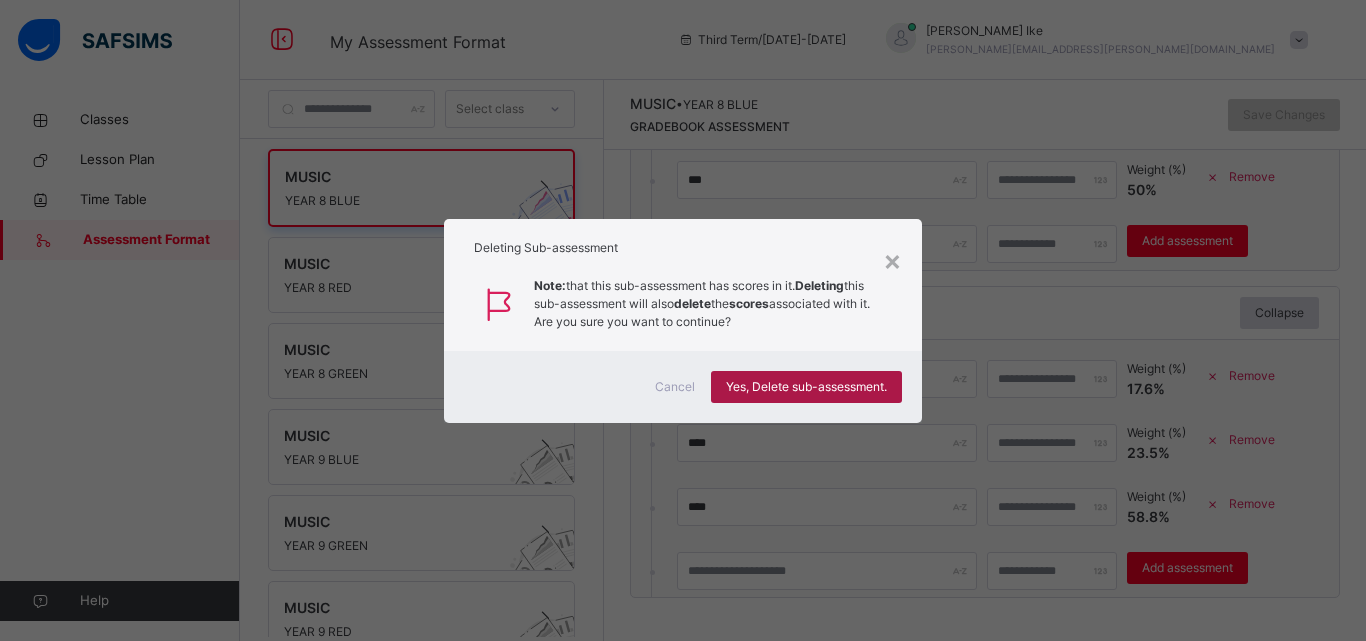 click on "Yes, Delete sub-assessment." at bounding box center [806, 387] 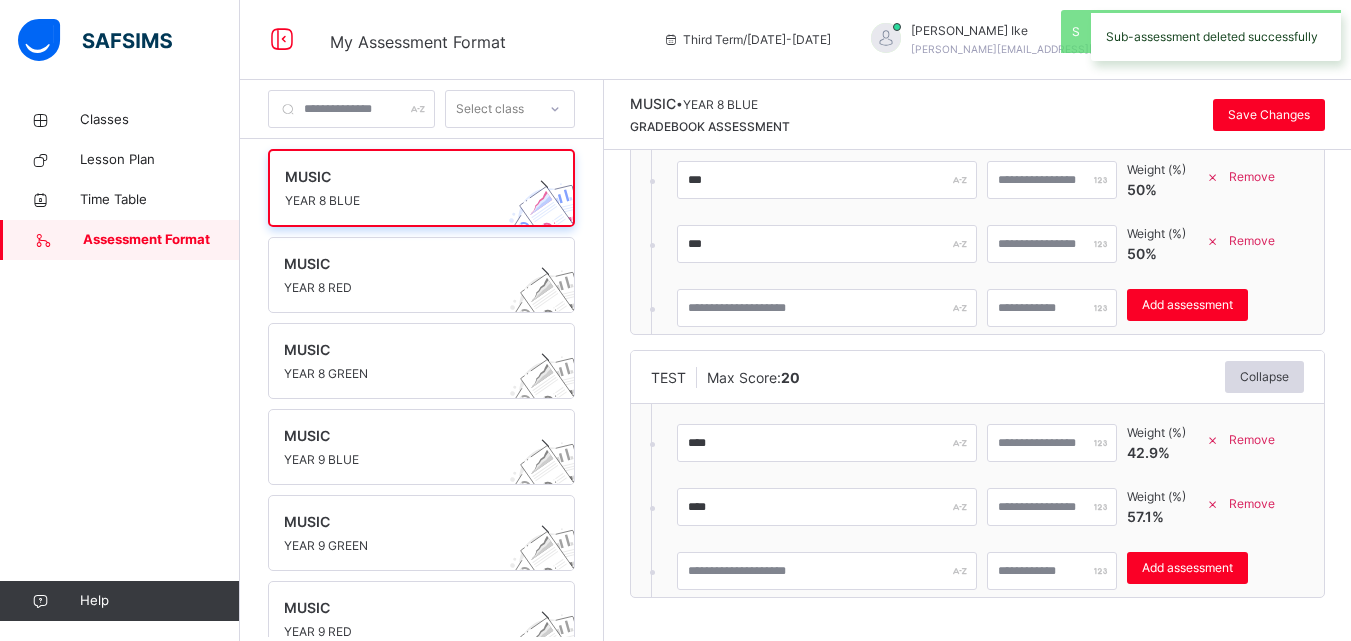 scroll, scrollTop: 417, scrollLeft: 0, axis: vertical 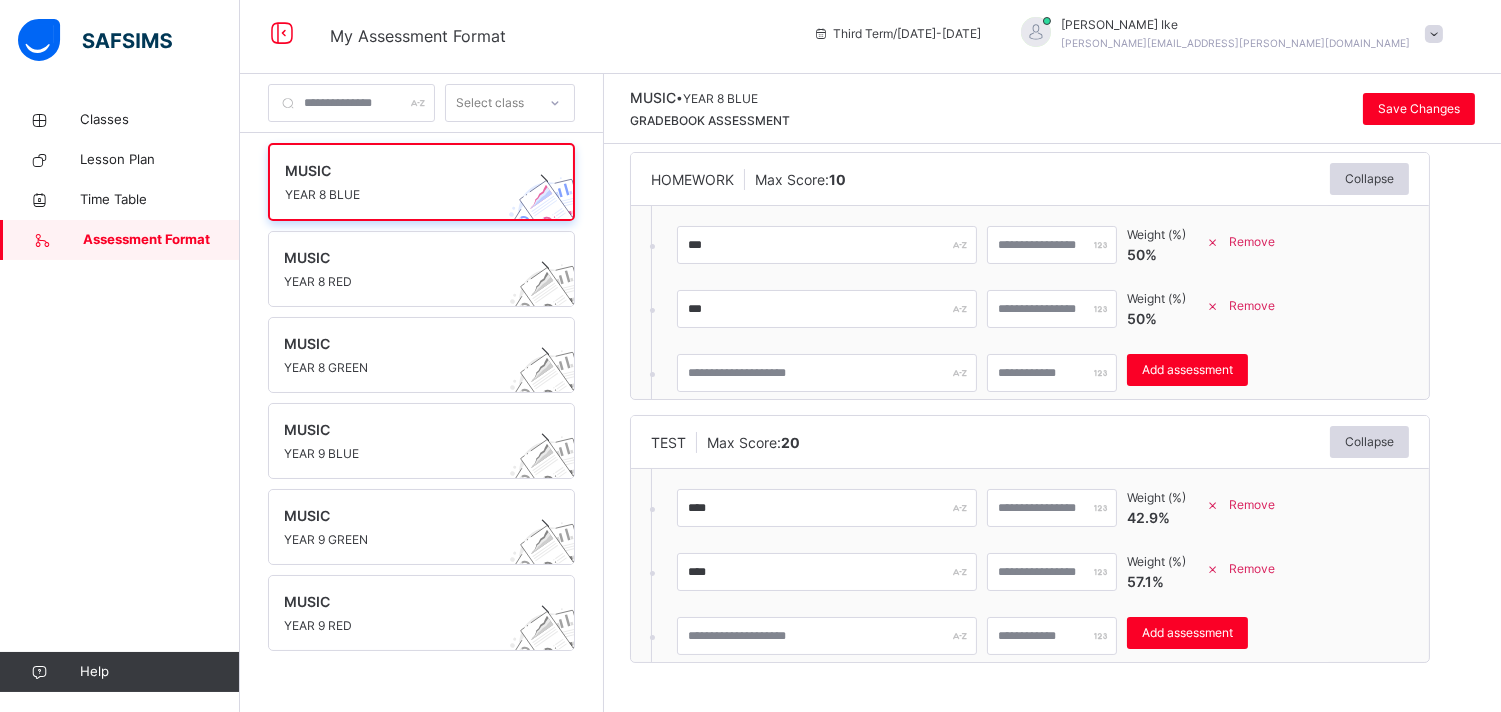 drag, startPoint x: 1327, startPoint y: 1, endPoint x: 1013, endPoint y: 413, distance: 518.01544 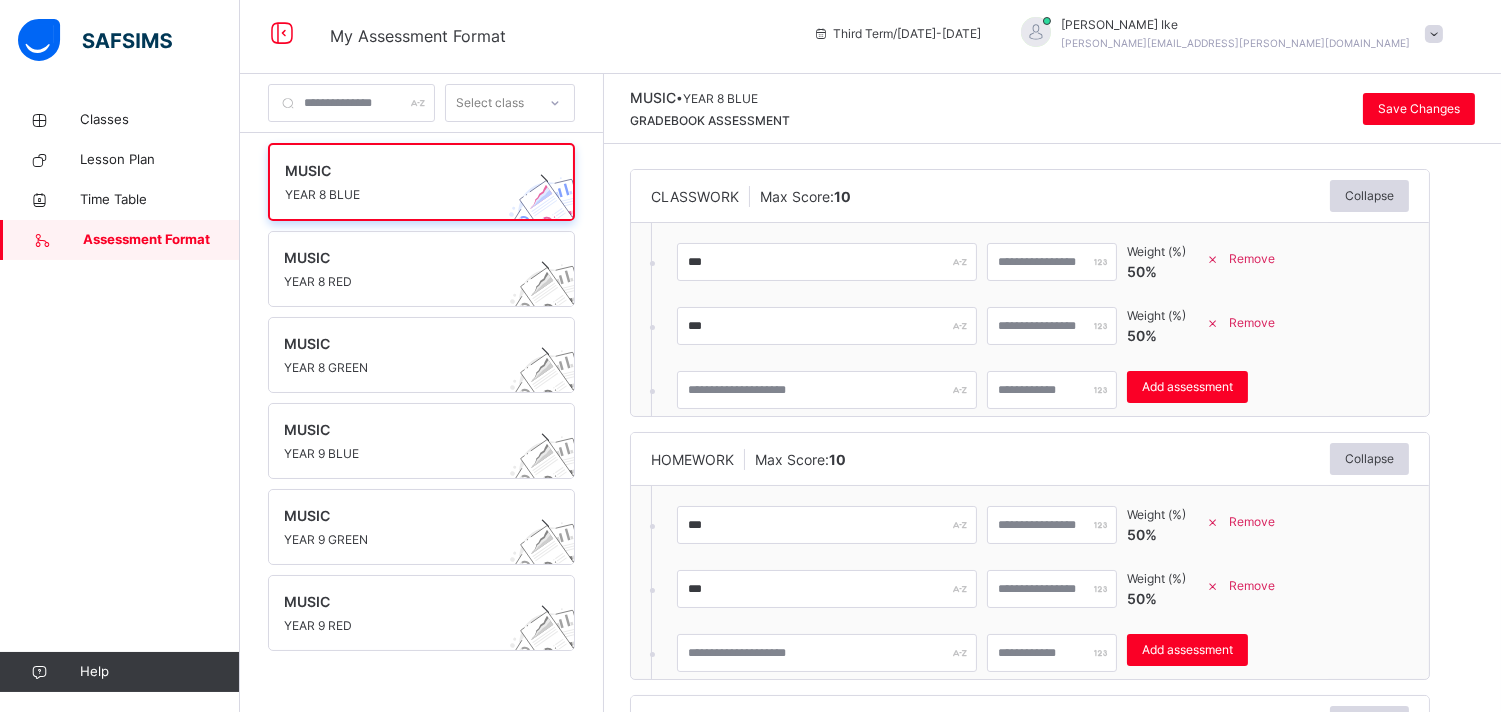 scroll, scrollTop: 346, scrollLeft: 0, axis: vertical 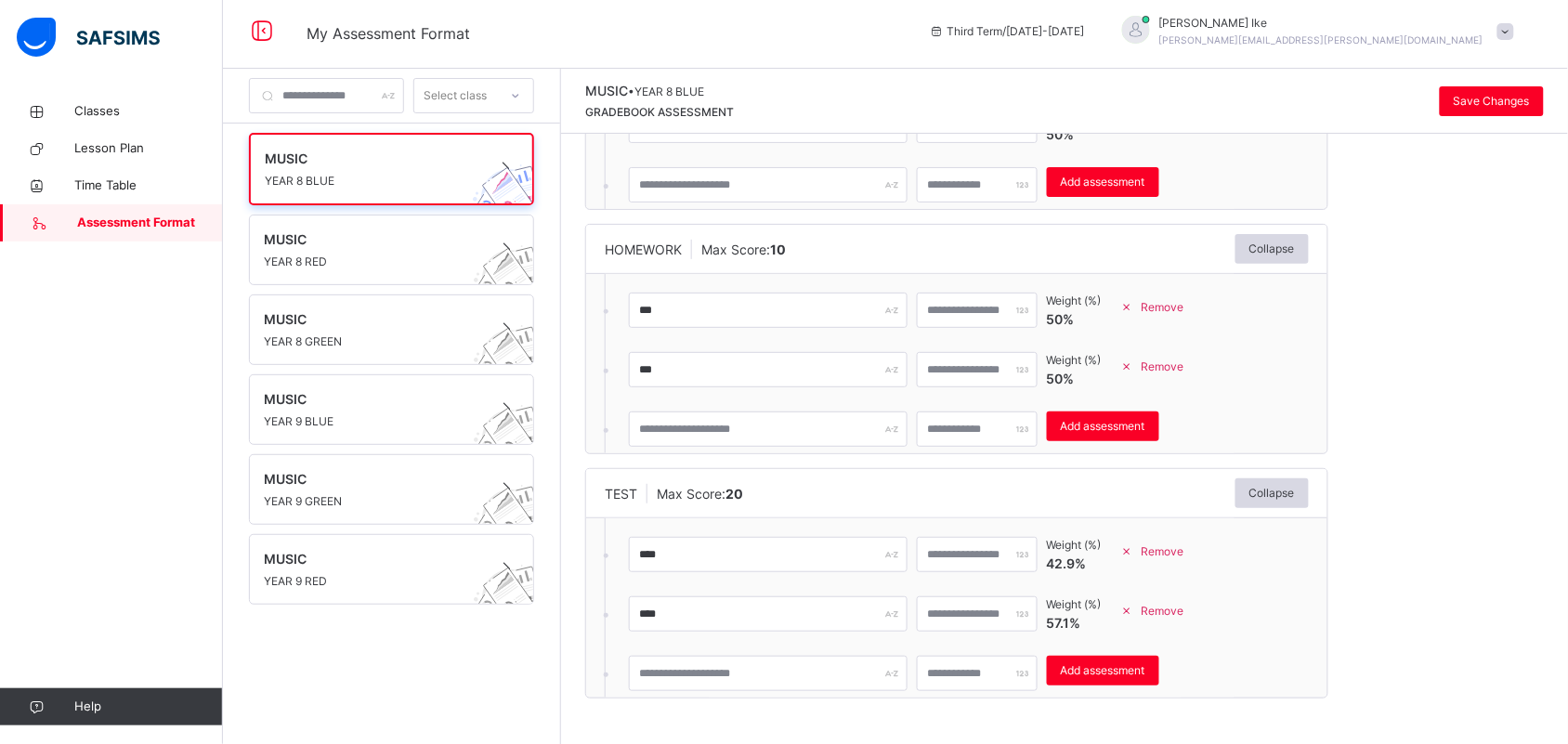 drag, startPoint x: 1350, startPoint y: 0, endPoint x: 1022, endPoint y: 500, distance: 597.9833 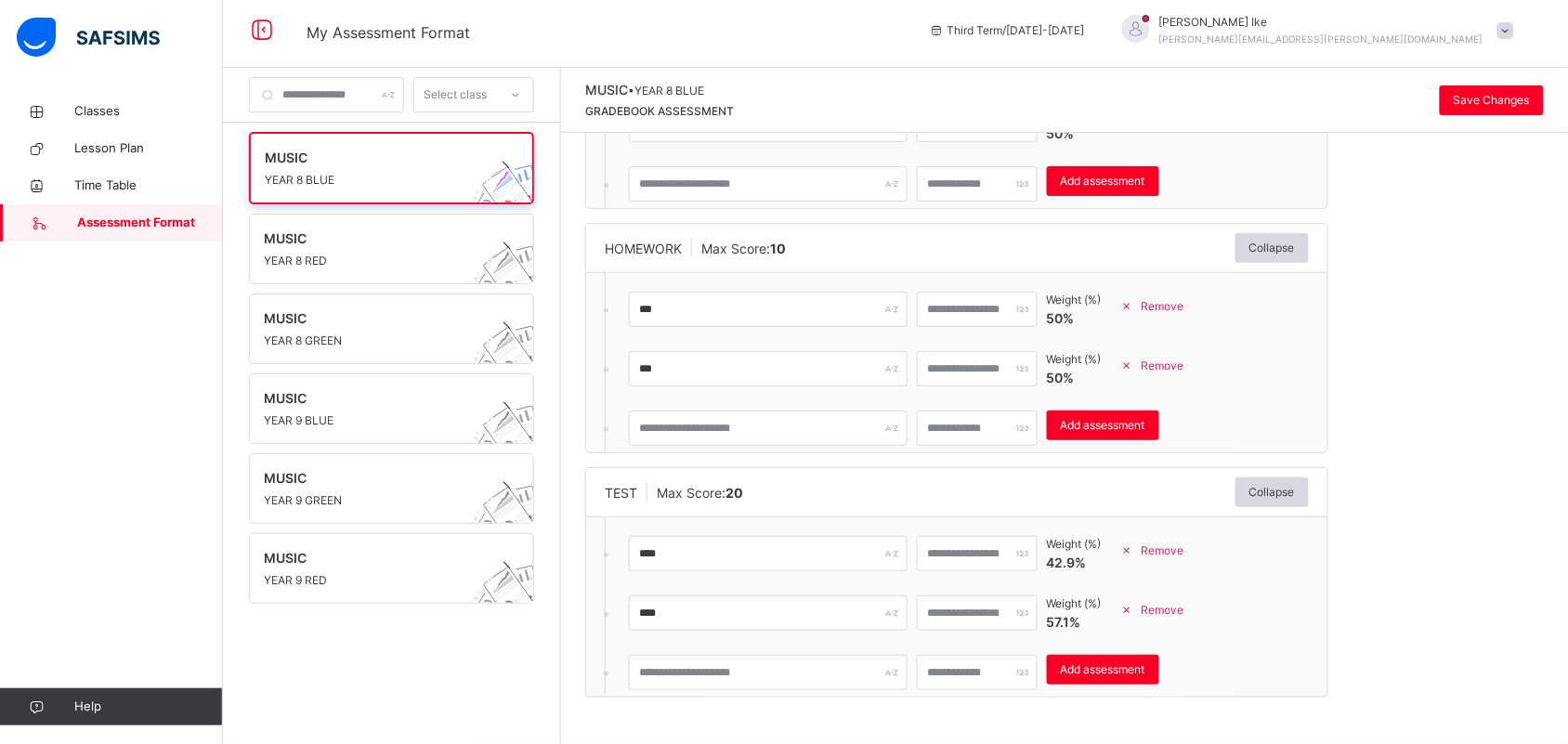 scroll, scrollTop: 0, scrollLeft: 0, axis: both 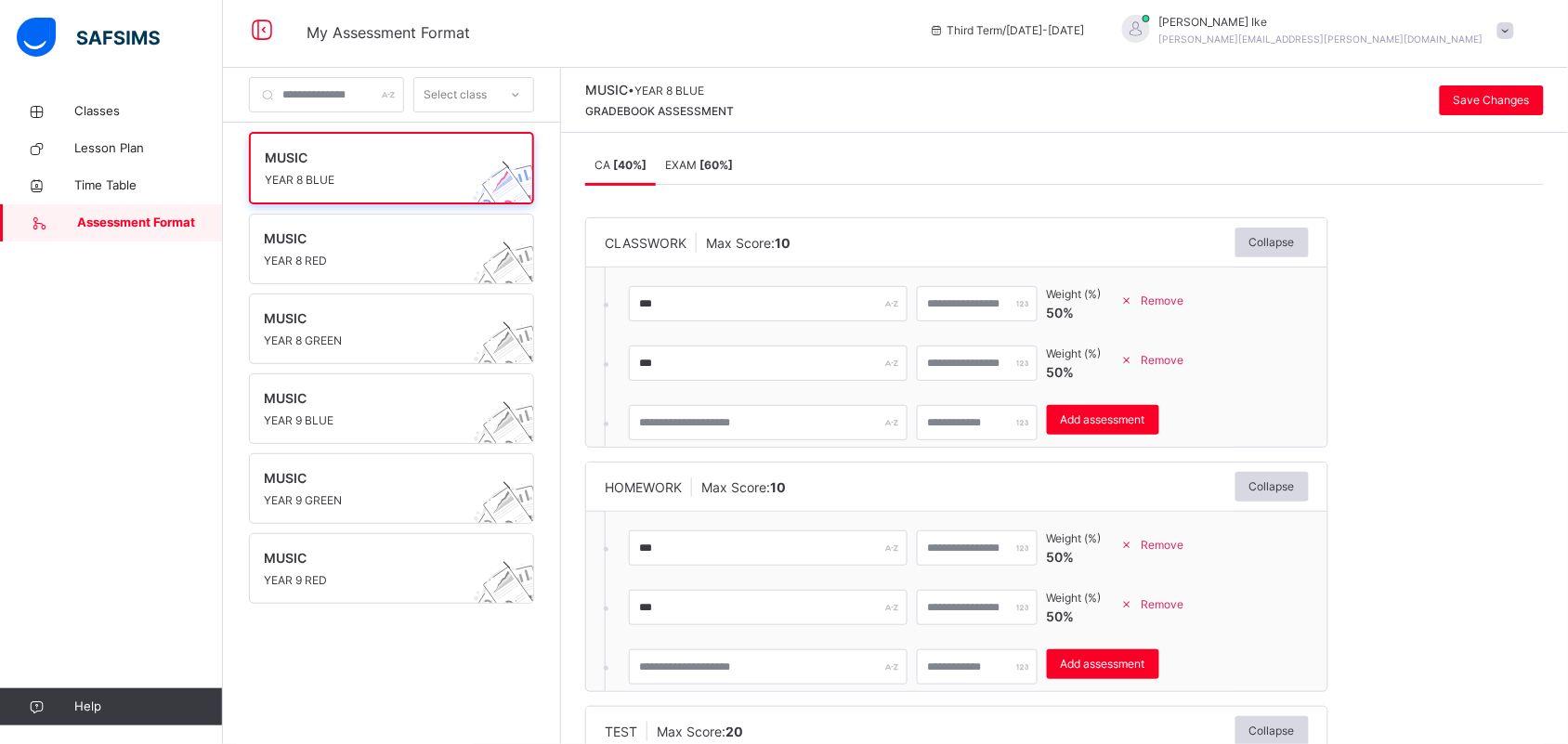 click on "[ 60 %]" at bounding box center [716, 164] 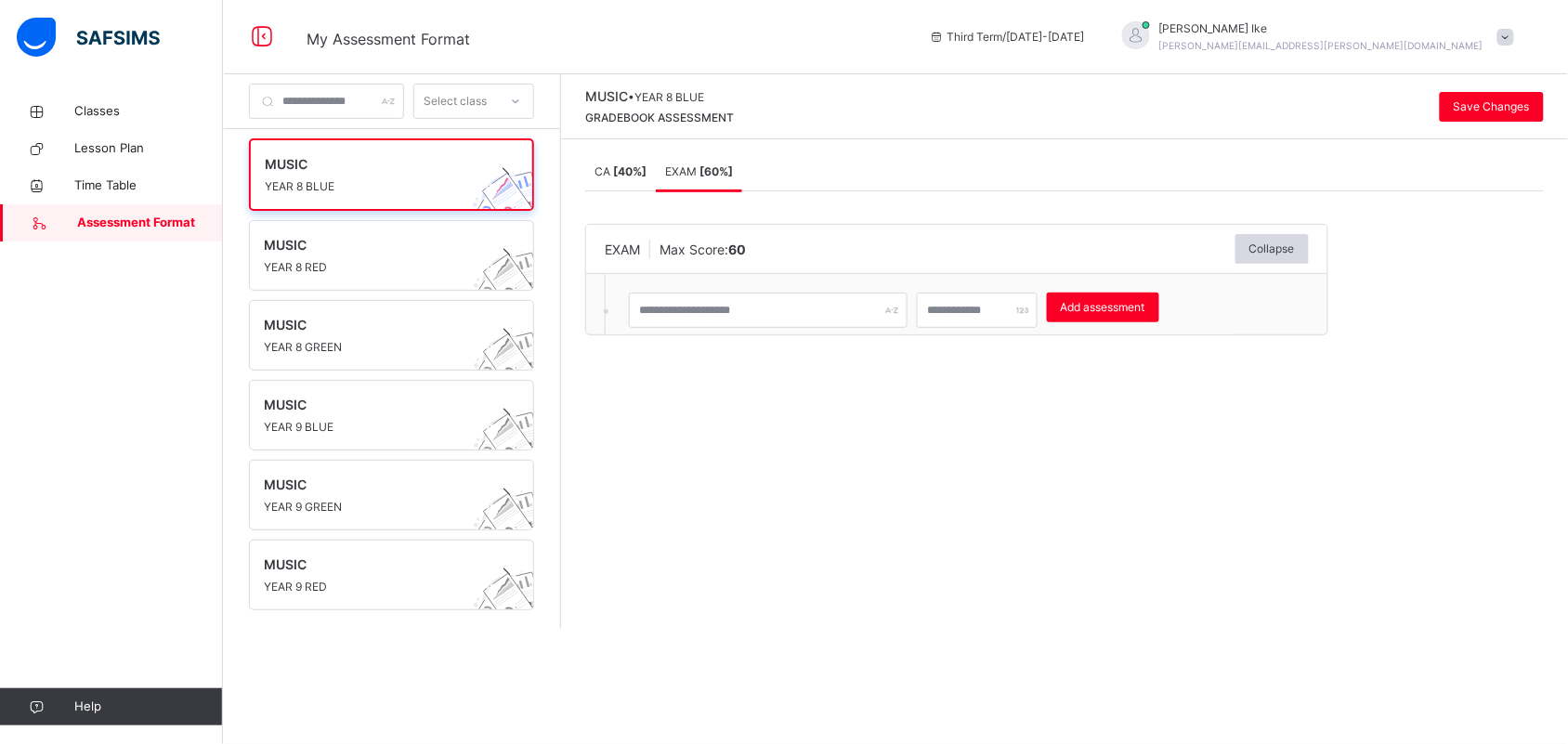scroll, scrollTop: 0, scrollLeft: 0, axis: both 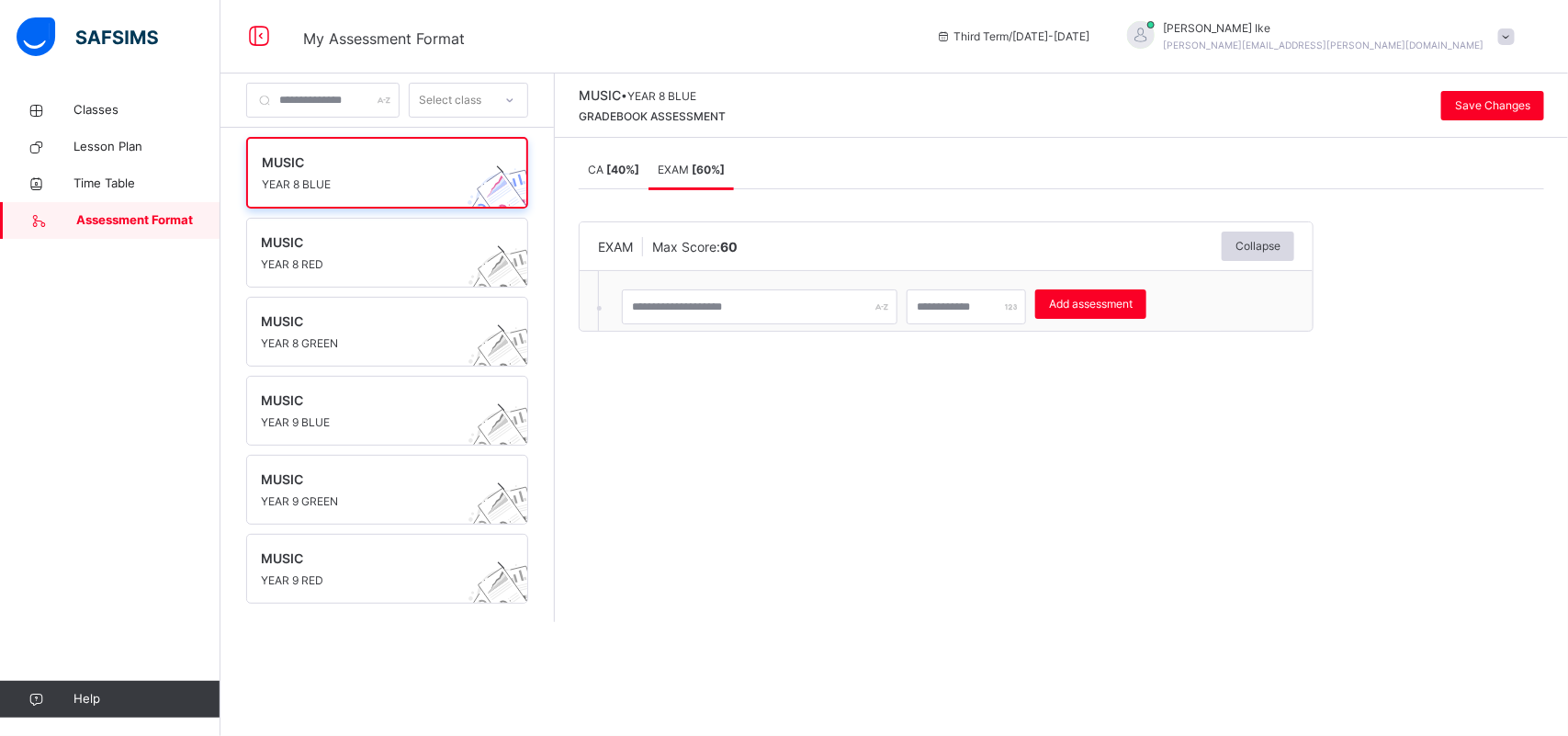 click on "CA    [ 40 %]" at bounding box center [614, 170] 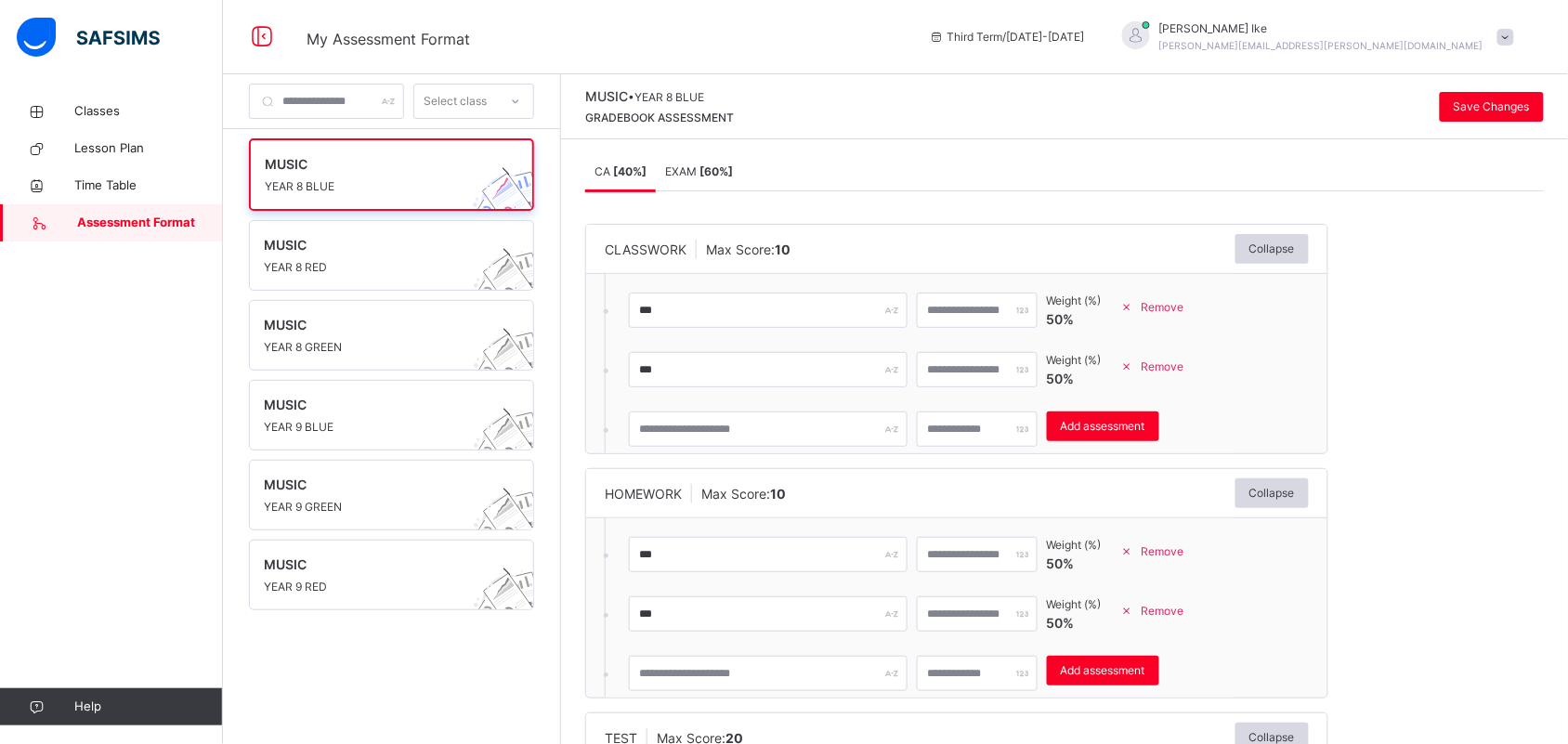 scroll, scrollTop: 239, scrollLeft: 0, axis: vertical 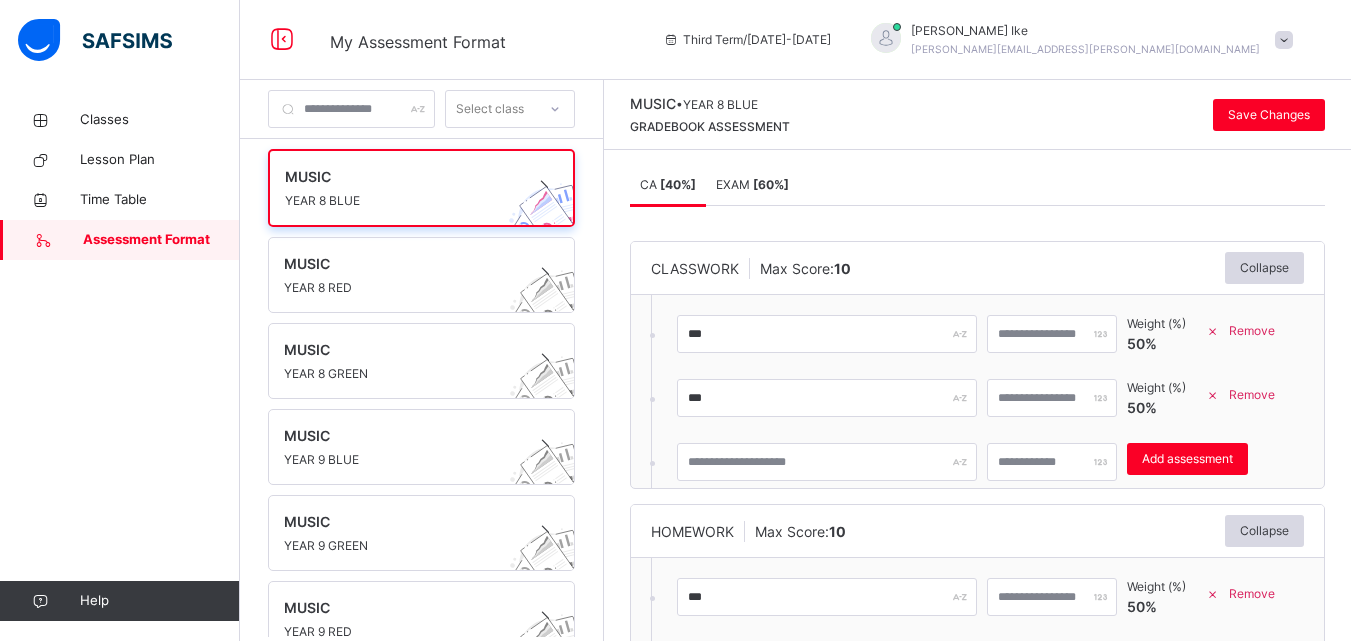 drag, startPoint x: 1627, startPoint y: 0, endPoint x: 802, endPoint y: 175, distance: 843.3564 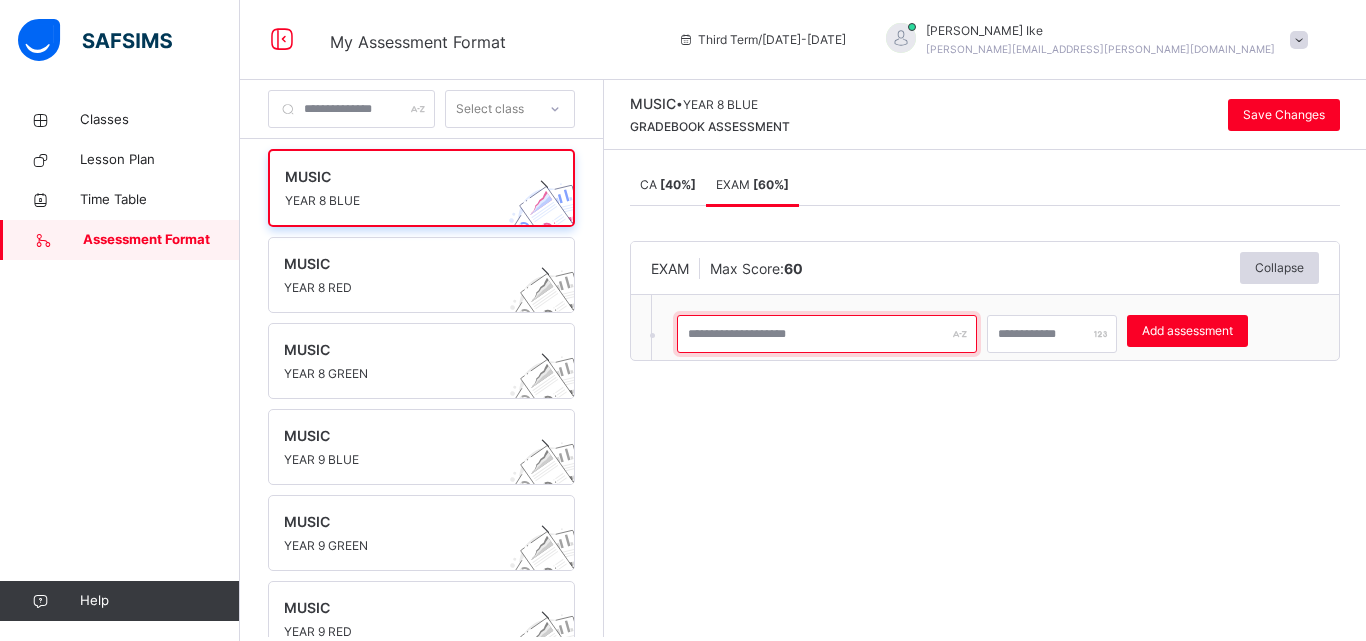 click at bounding box center [827, 334] 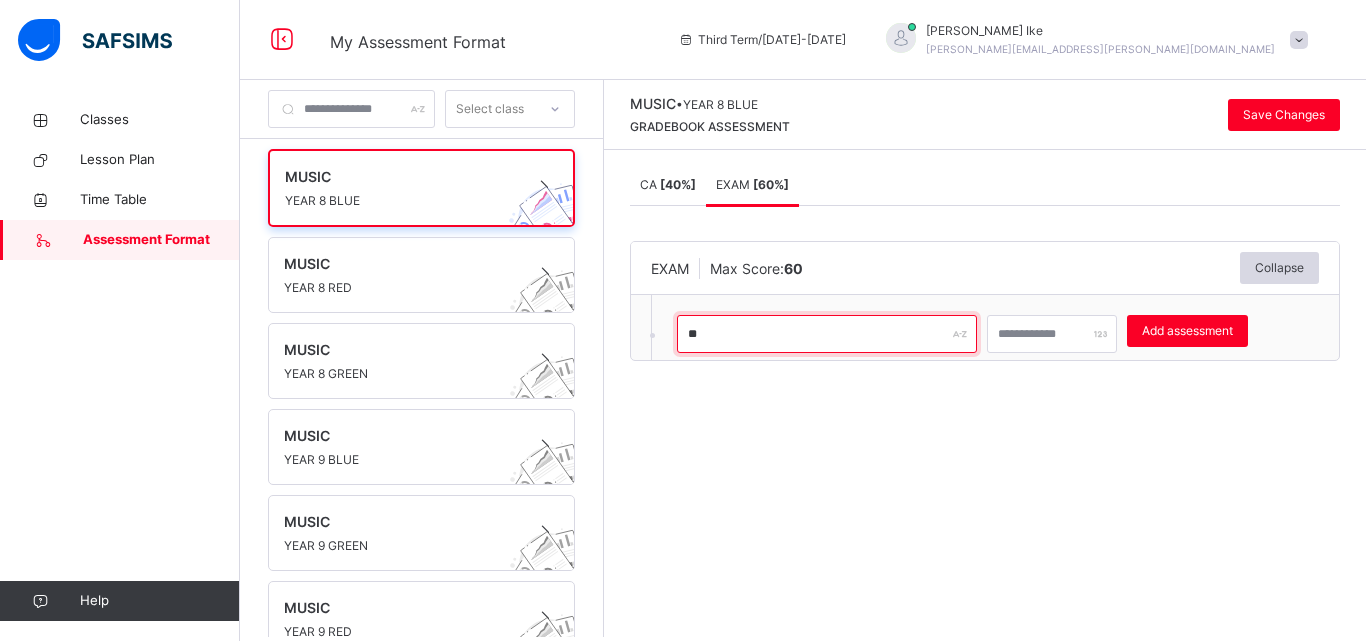 type on "*" 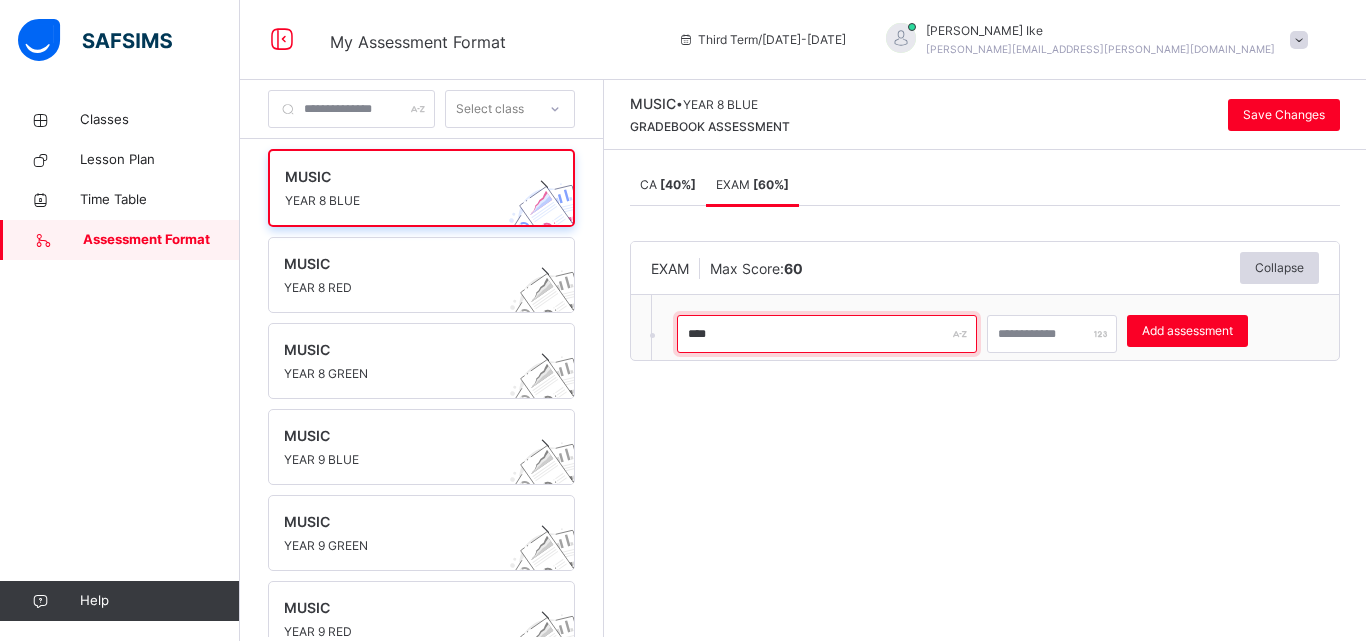 type on "****" 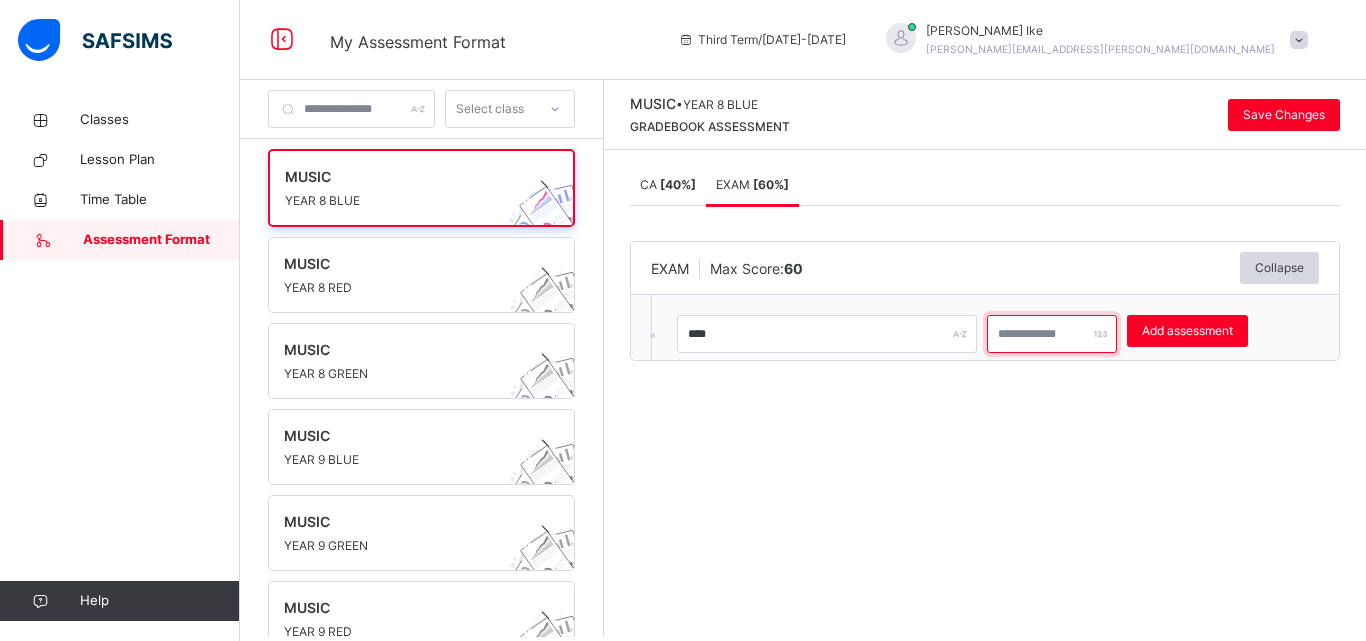 click at bounding box center (1052, 334) 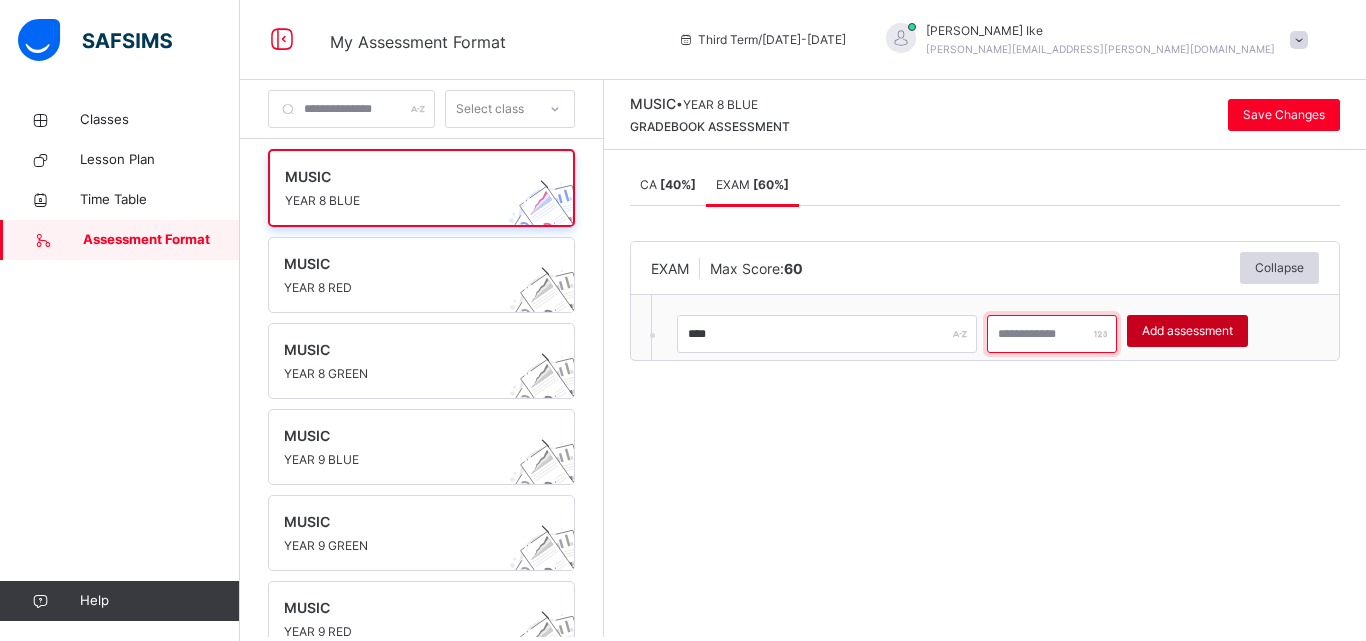 type on "***" 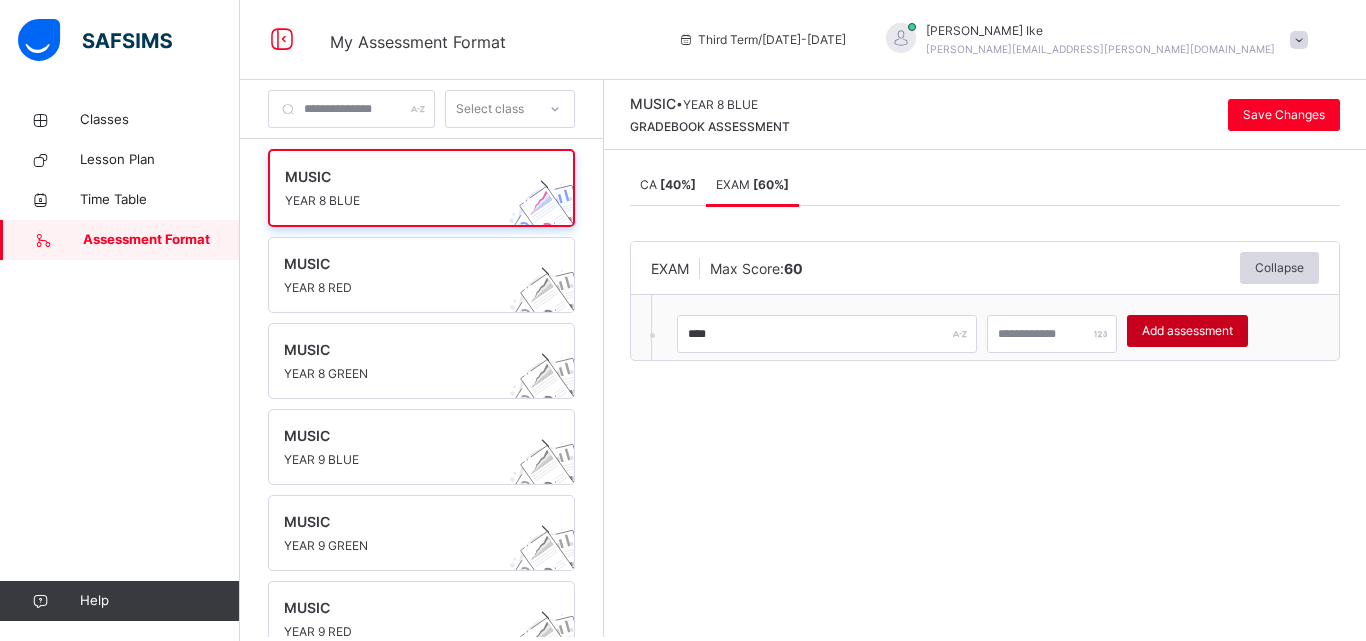 click on "Add assessment" at bounding box center (1187, 331) 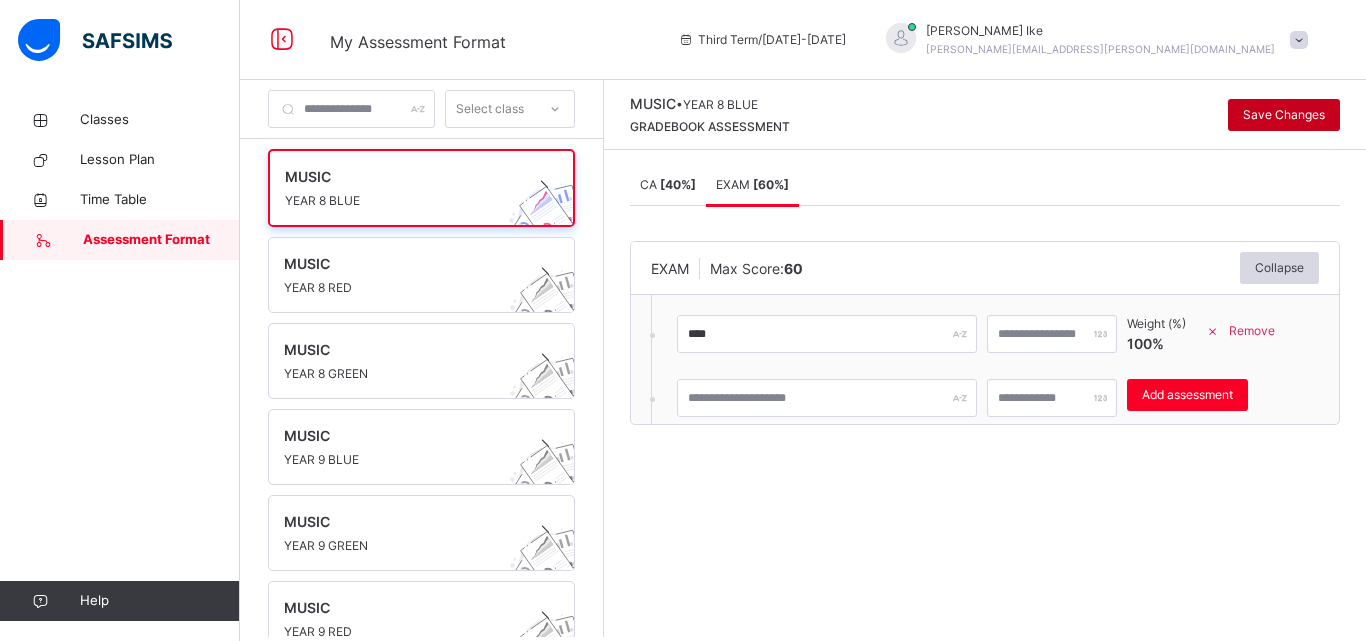 click on "Save Changes" at bounding box center [1284, 115] 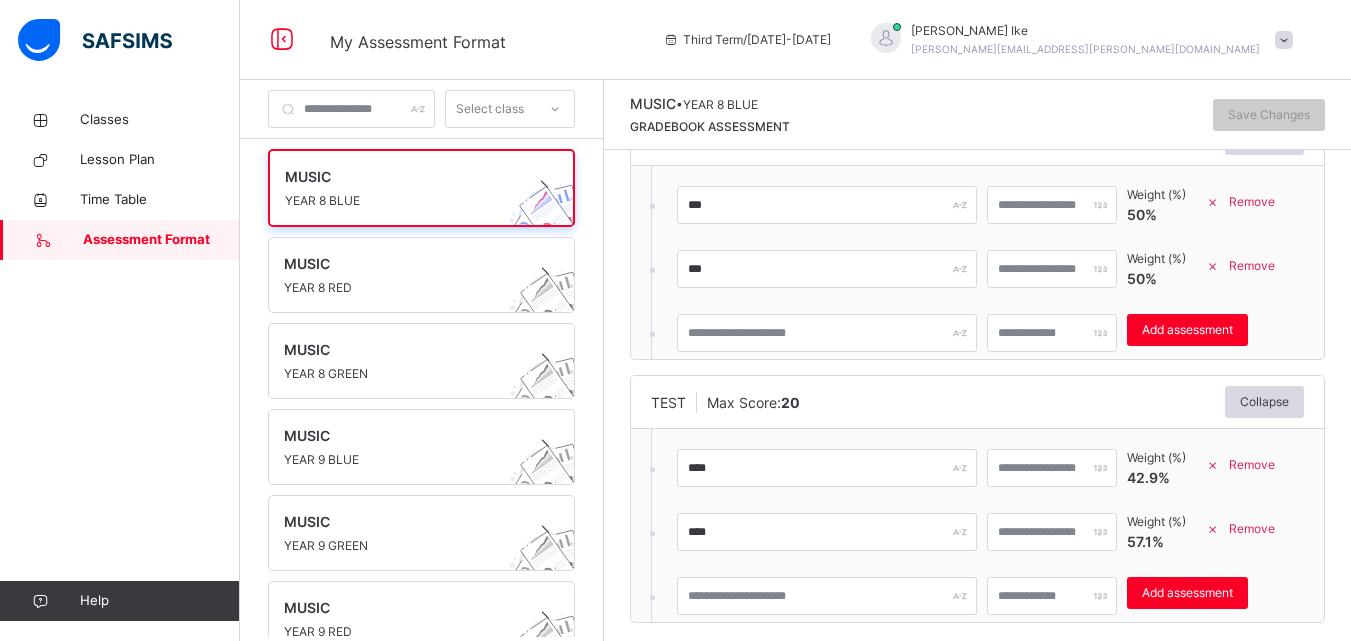 scroll, scrollTop: 417, scrollLeft: 0, axis: vertical 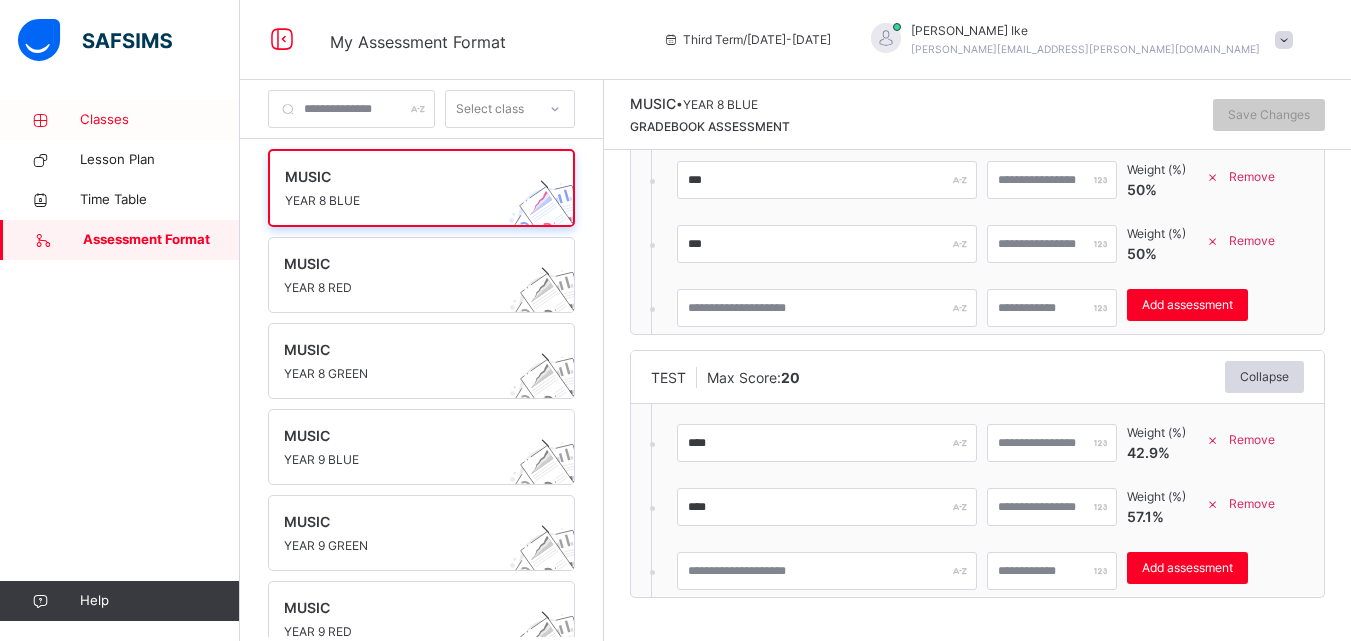 click on "Classes" at bounding box center [160, 120] 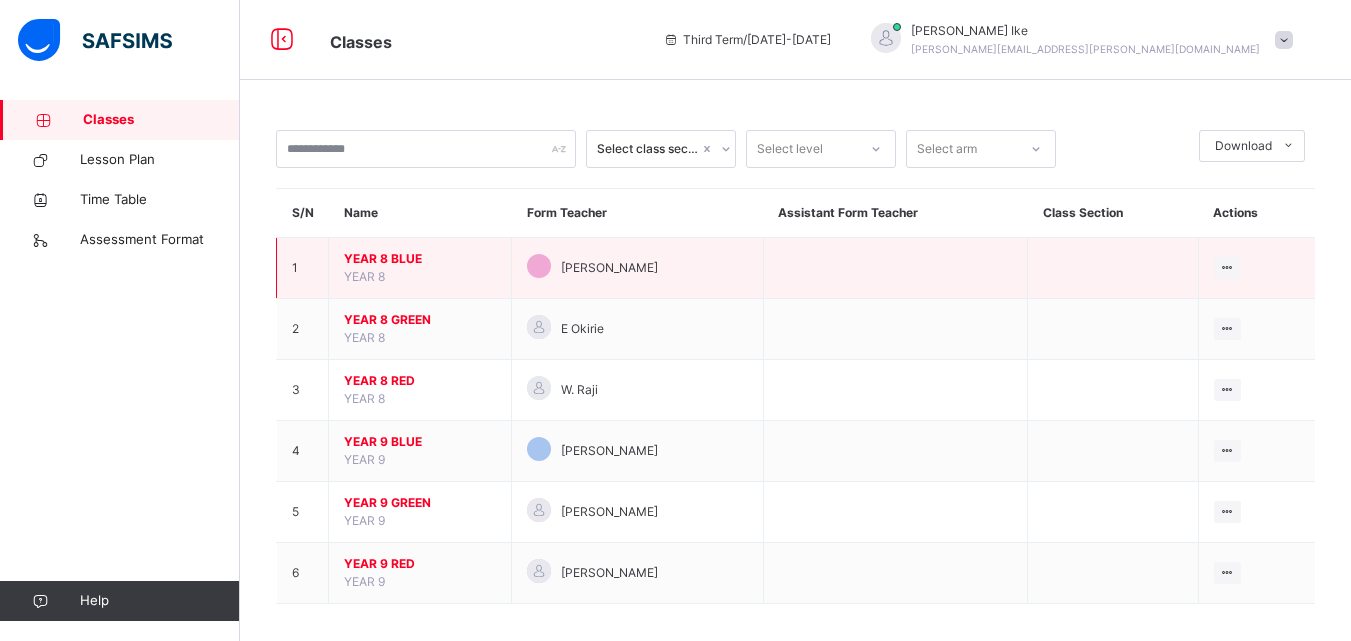 click on "YEAR 8   BLUE" at bounding box center [420, 259] 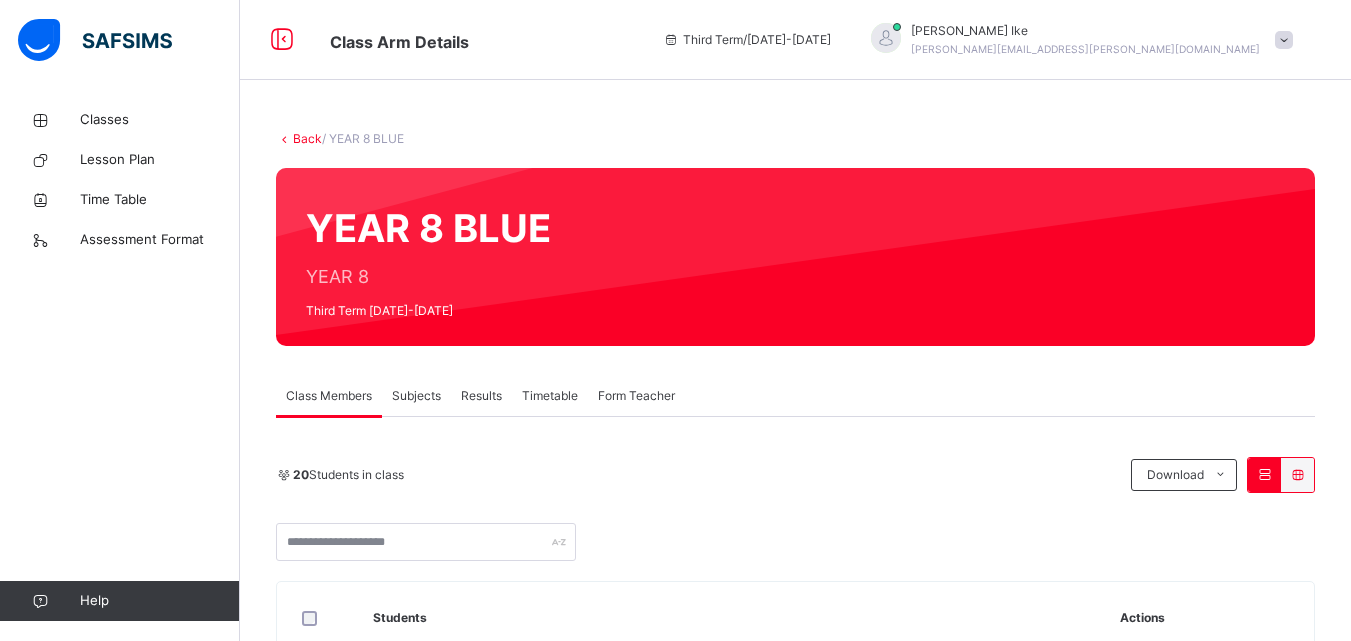 click on "Subjects" at bounding box center (416, 396) 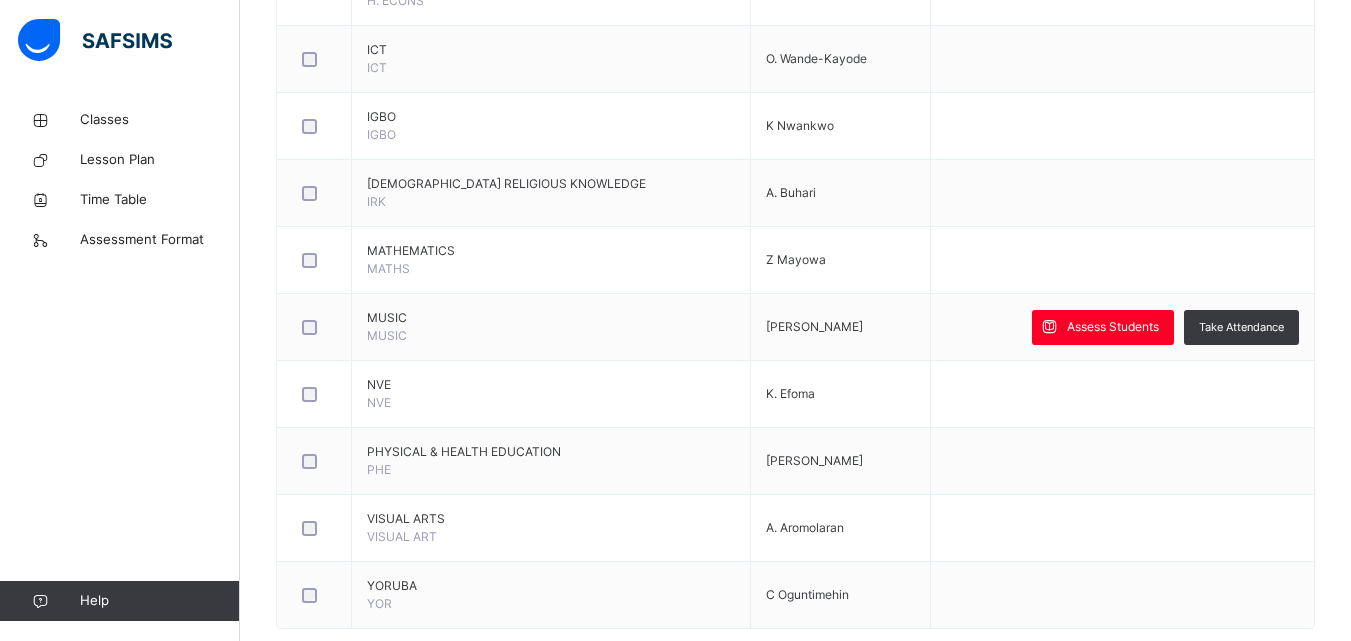 scroll, scrollTop: 1319, scrollLeft: 0, axis: vertical 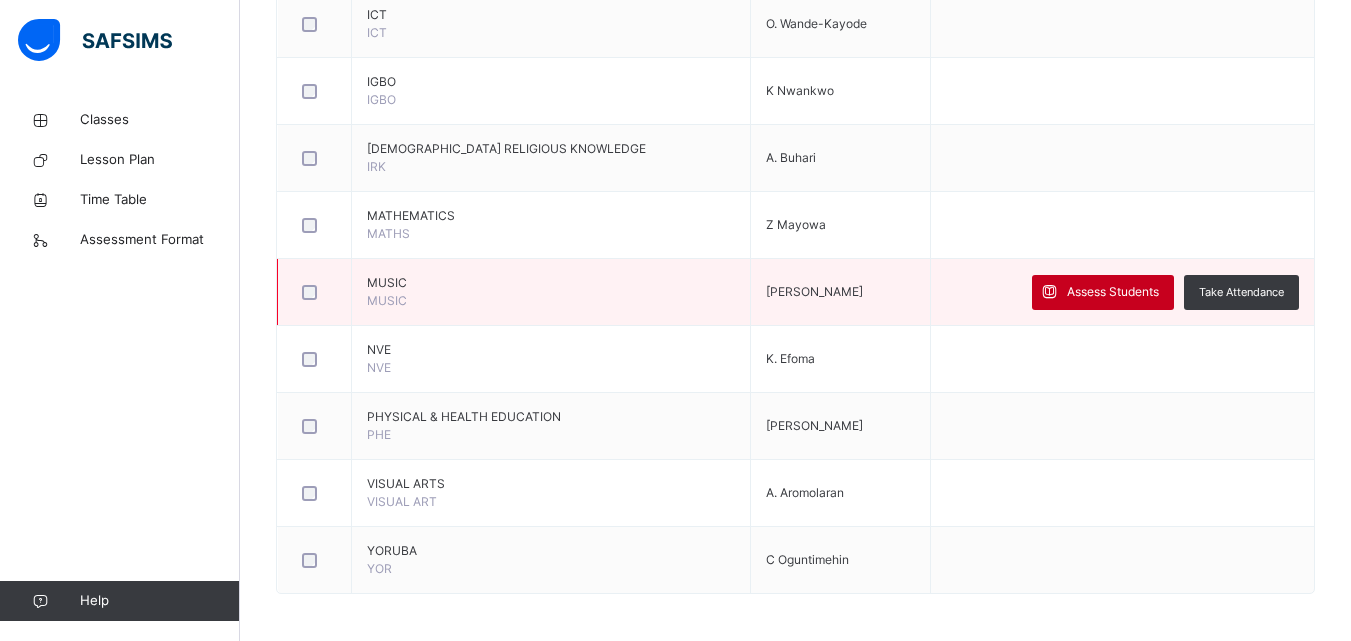 click on "Assess Students" at bounding box center (1113, 292) 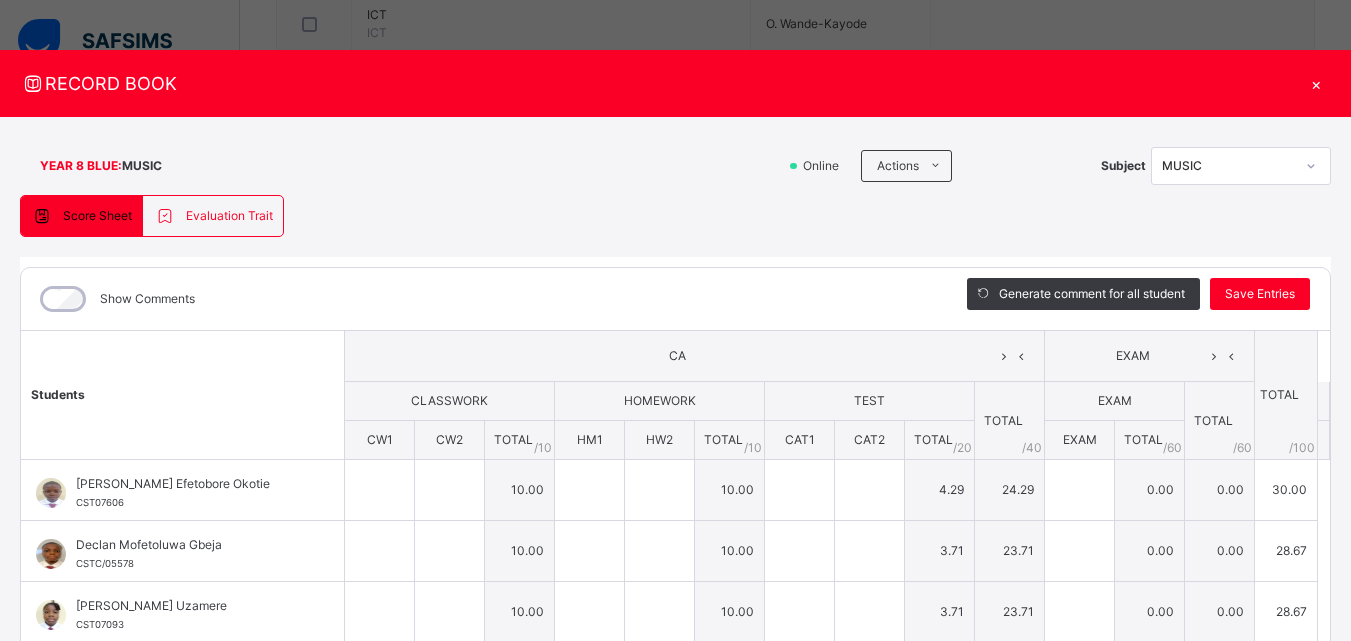 type on "**" 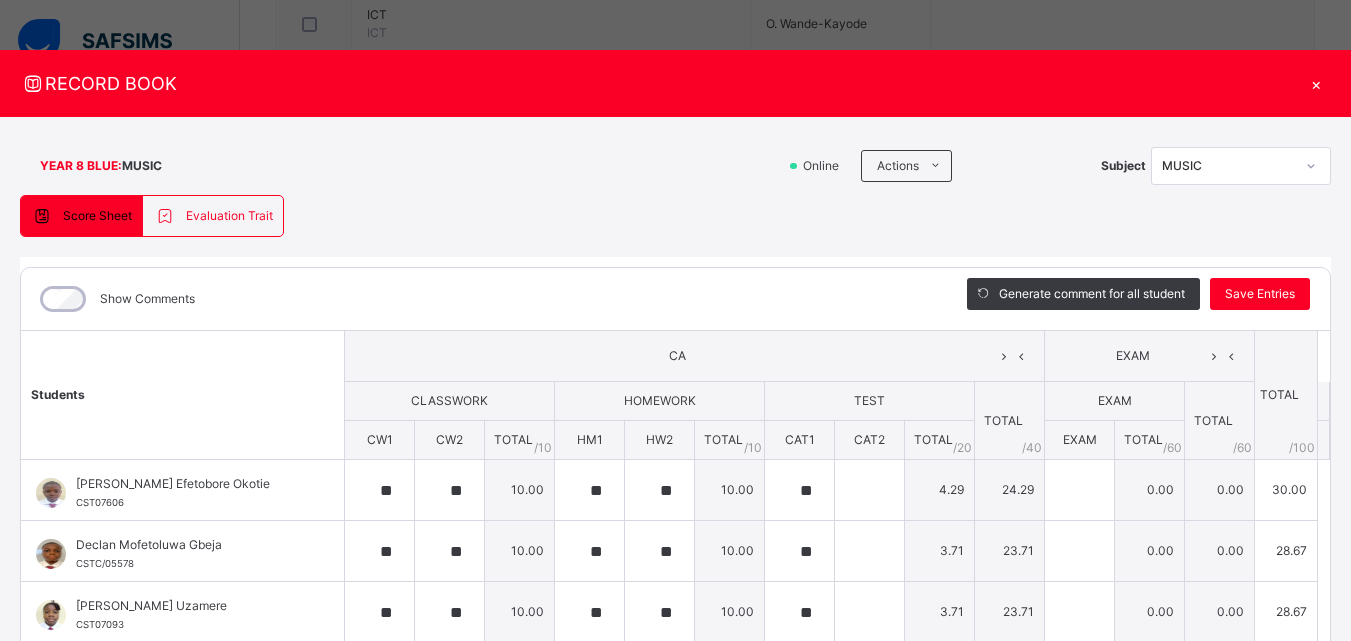 type on "**" 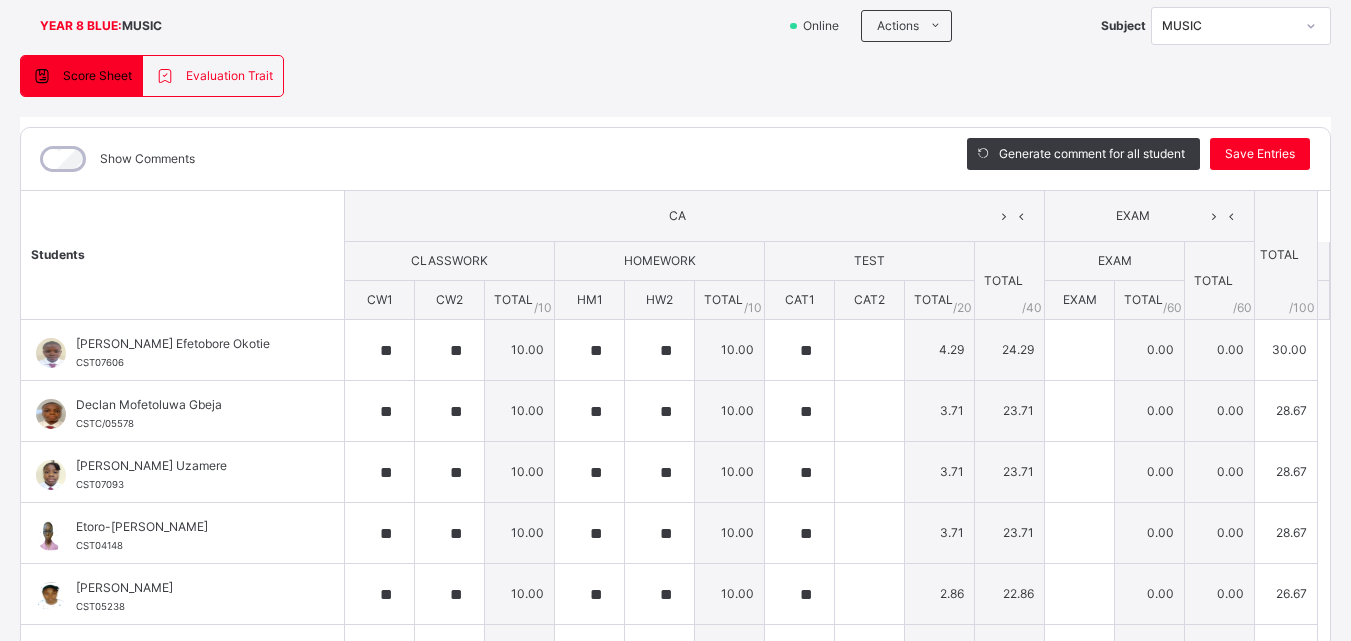 scroll, scrollTop: 141, scrollLeft: 0, axis: vertical 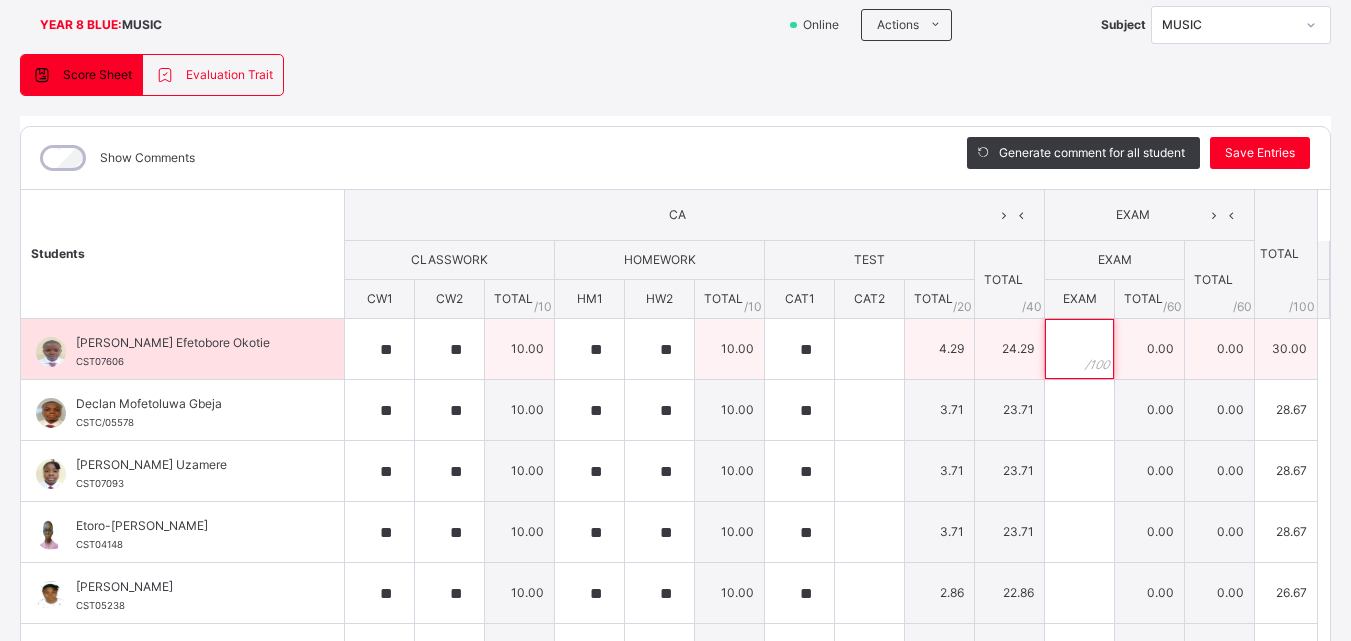 click at bounding box center (1079, 349) 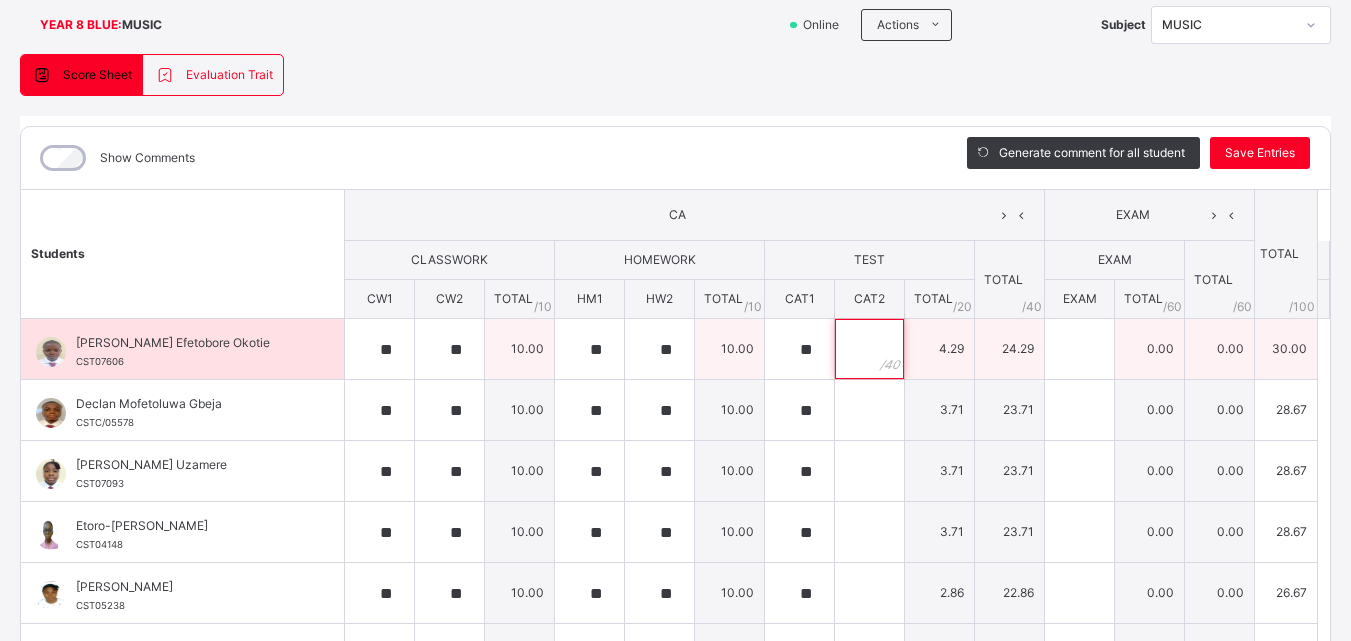 click at bounding box center [869, 349] 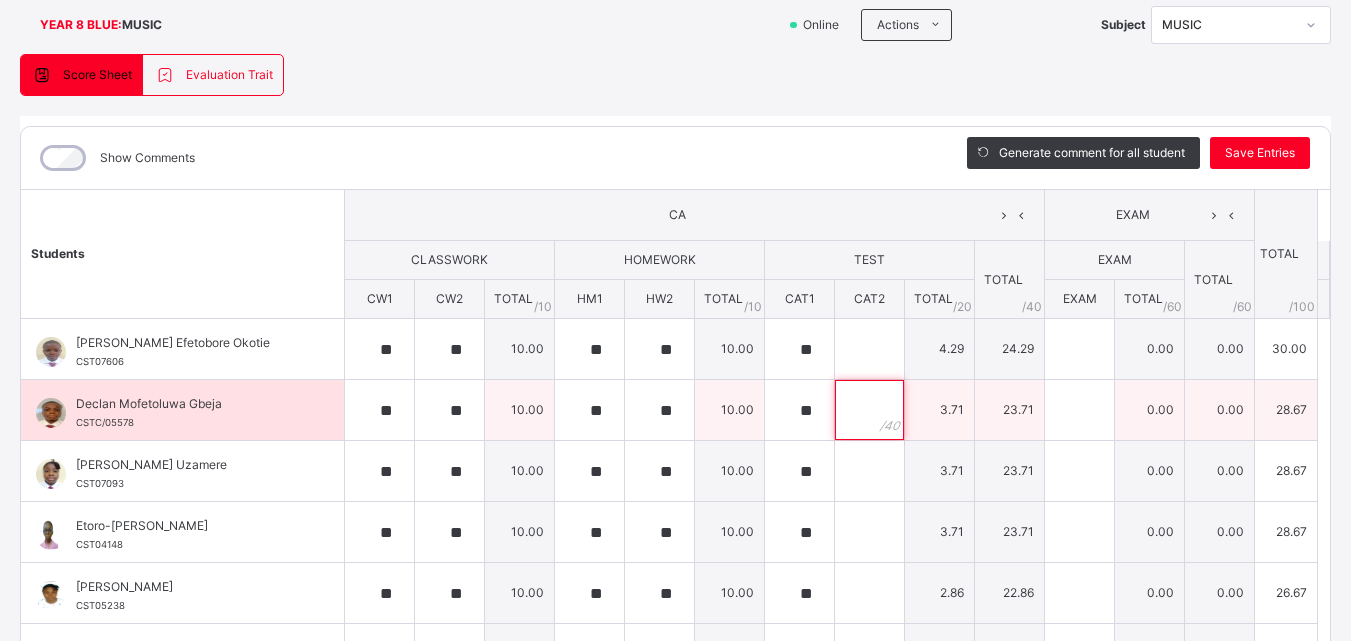 click at bounding box center (869, 410) 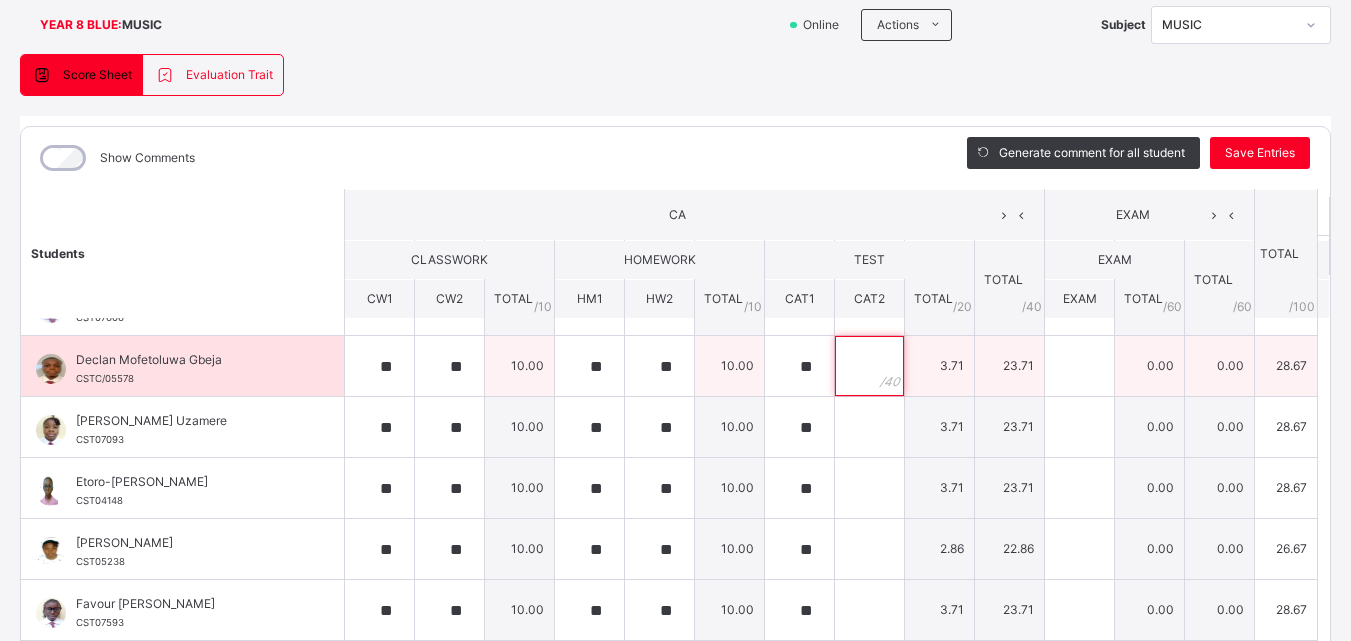 scroll, scrollTop: 0, scrollLeft: 0, axis: both 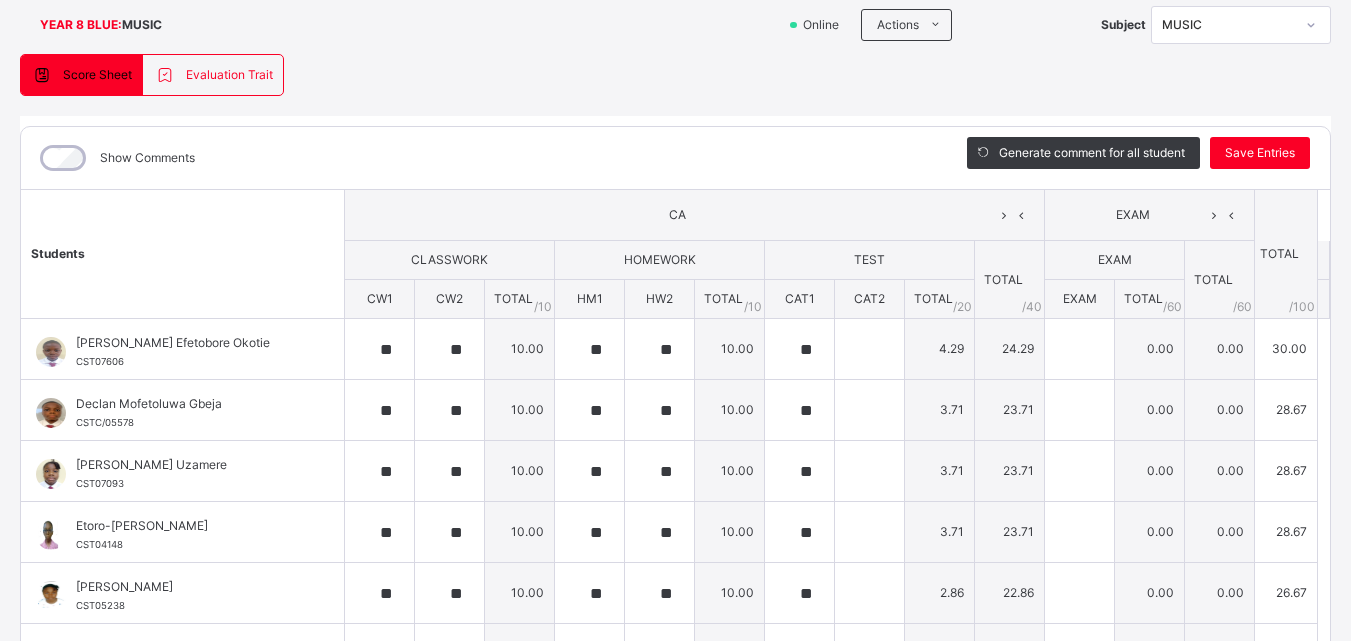 click on "HOMEWORK" at bounding box center [660, 260] 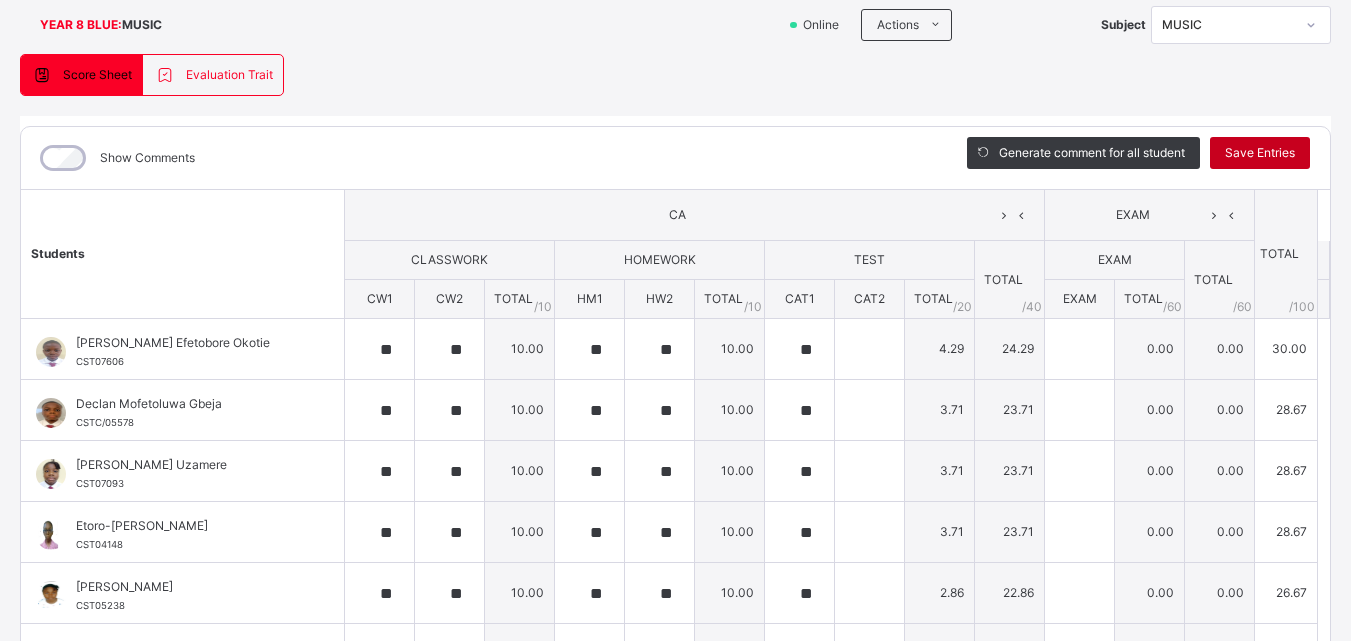 click on "Save Entries" at bounding box center (1260, 153) 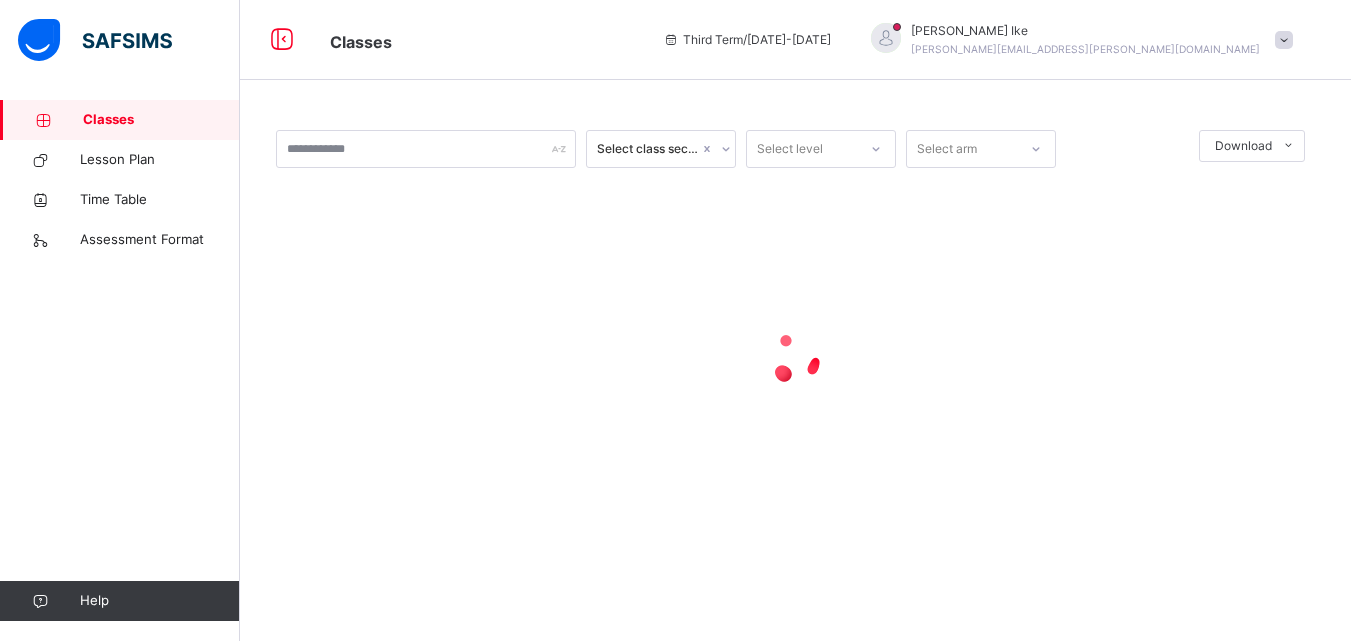 scroll, scrollTop: 0, scrollLeft: 0, axis: both 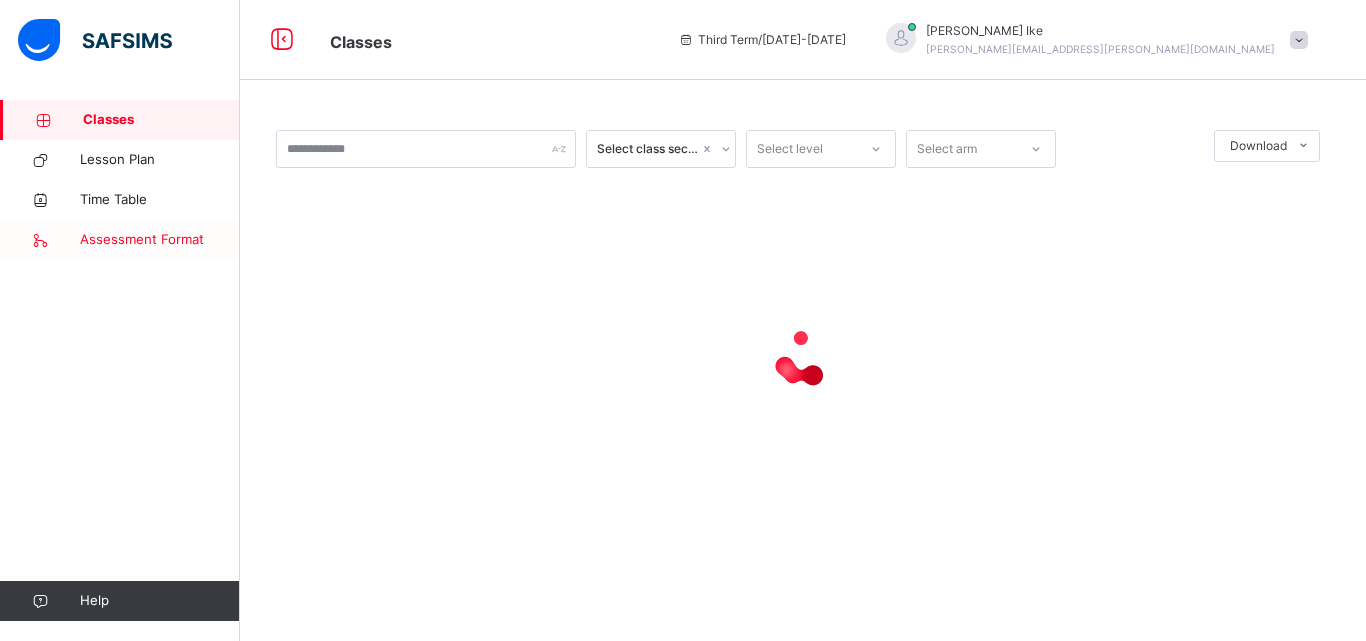 click on "Assessment Format" at bounding box center (160, 240) 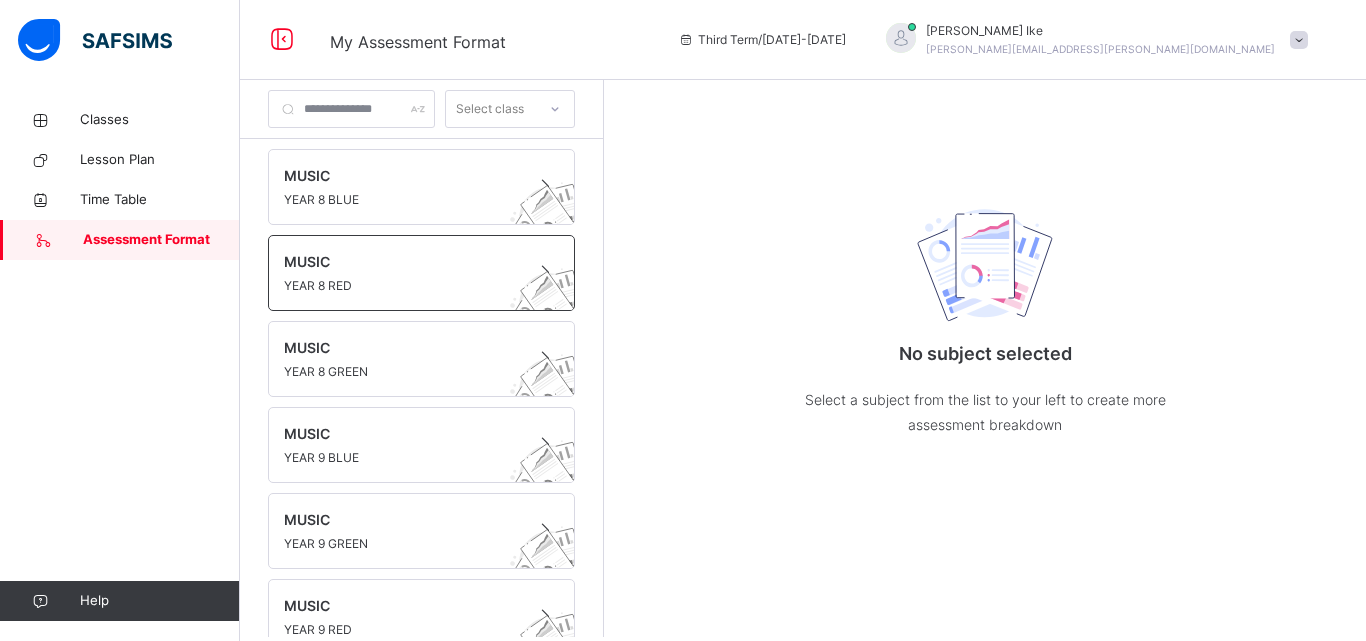click on "YEAR 8 RED" at bounding box center [402, 286] 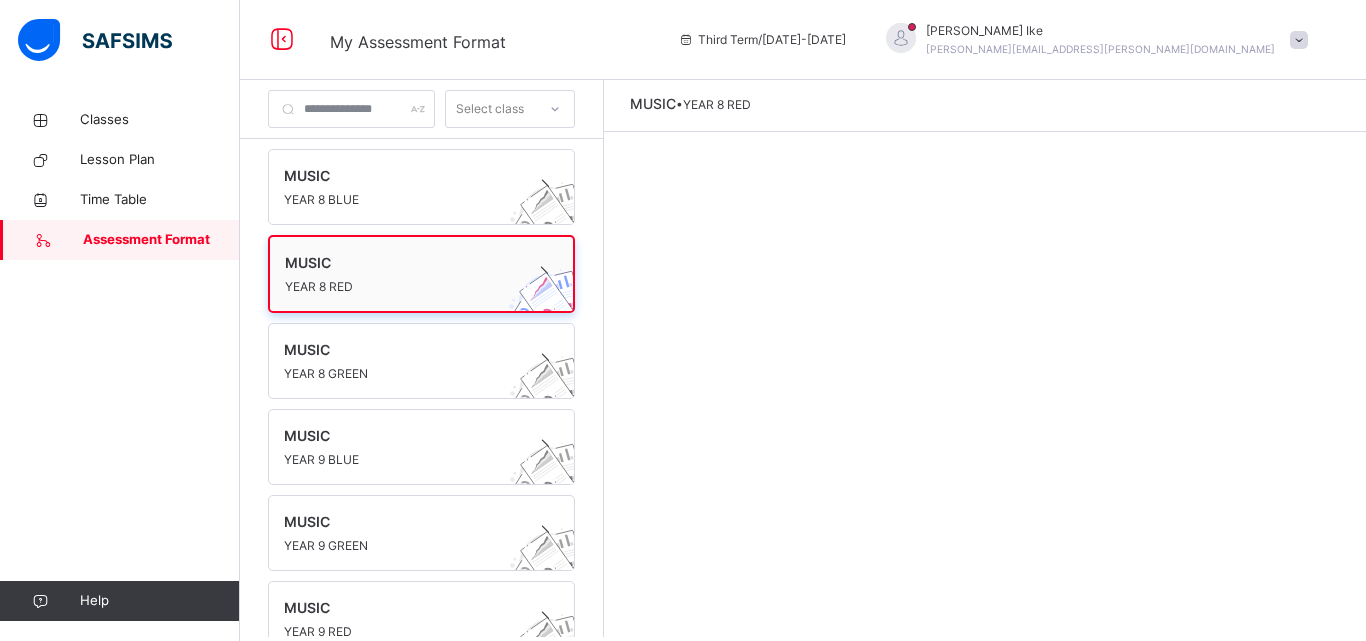 click on "MUSIC" at bounding box center [402, 262] 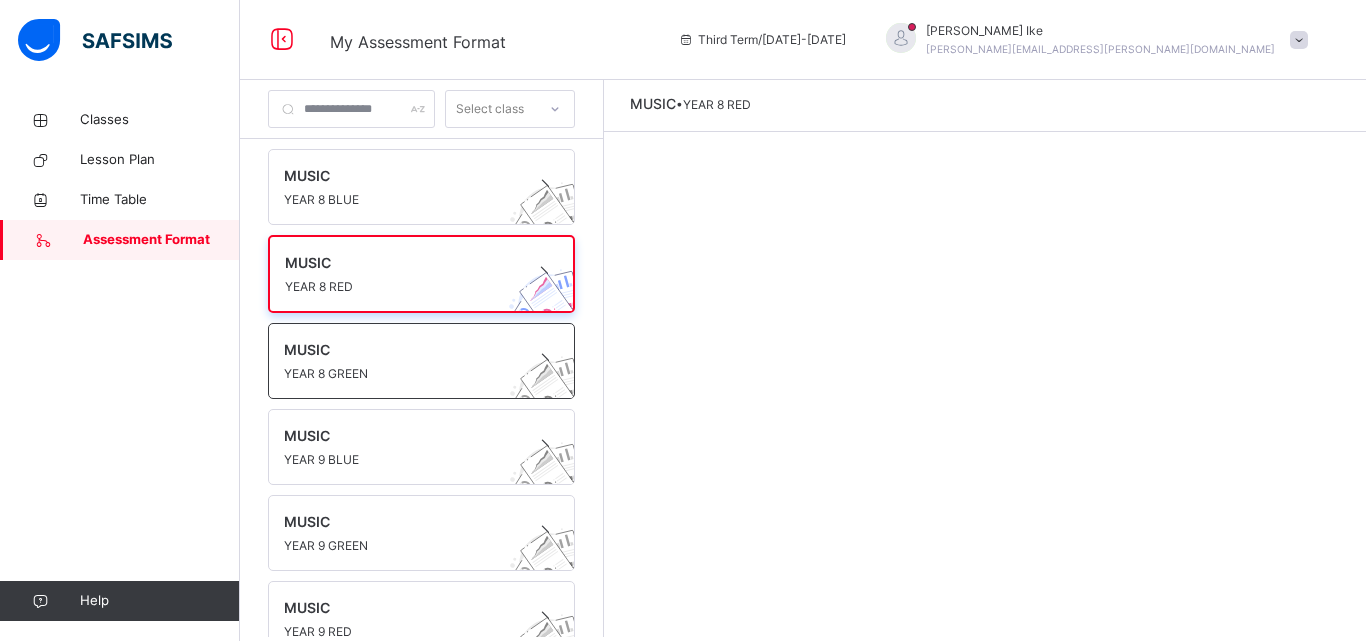 click on "MUSIC     YEAR 8 GREEN" at bounding box center [421, 361] 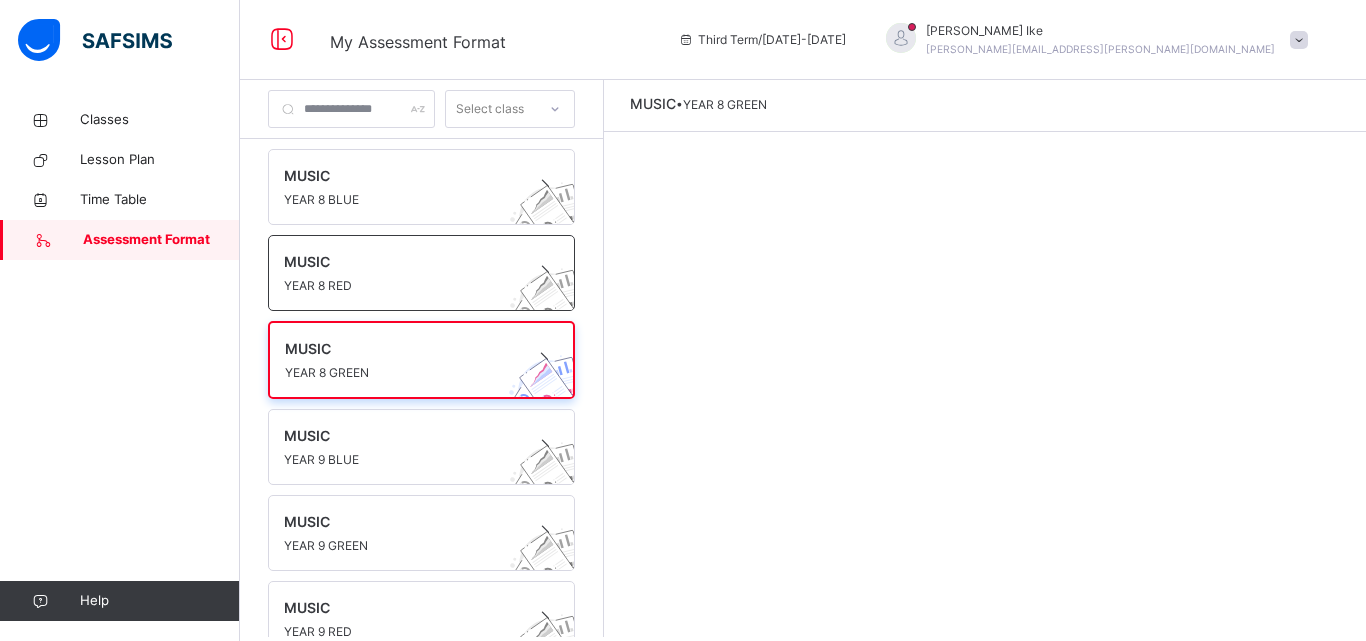click at bounding box center [402, 274] 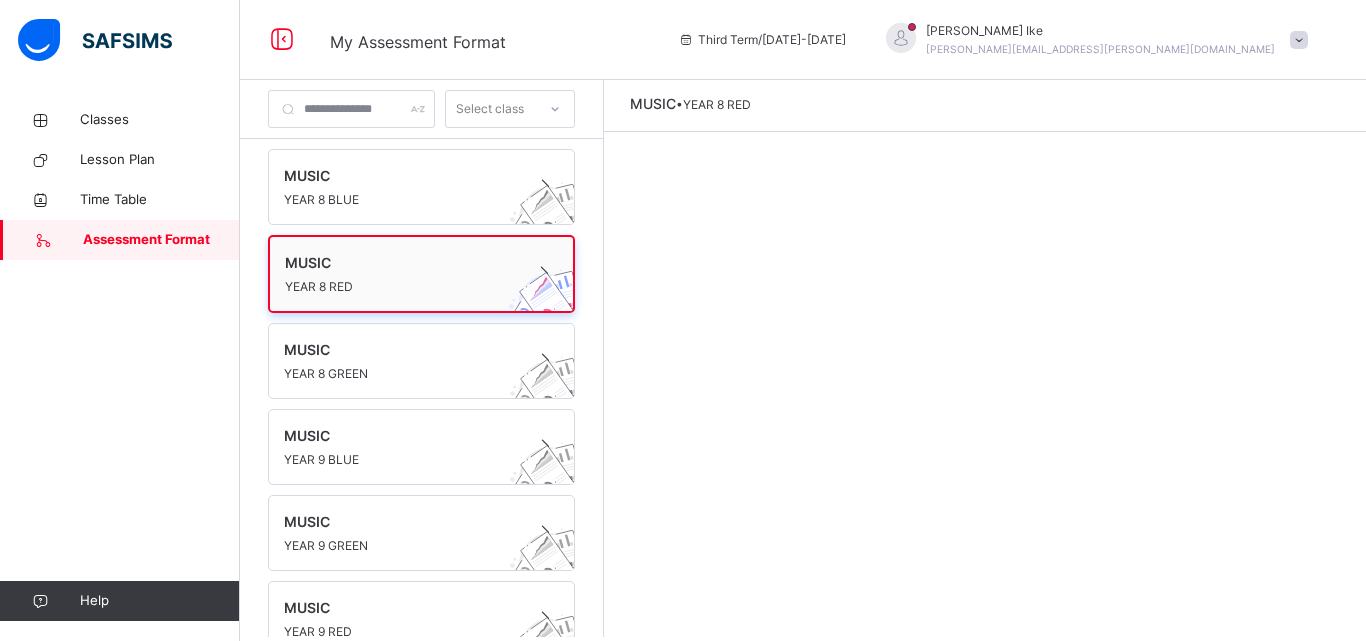 click on "MUSIC" at bounding box center [402, 262] 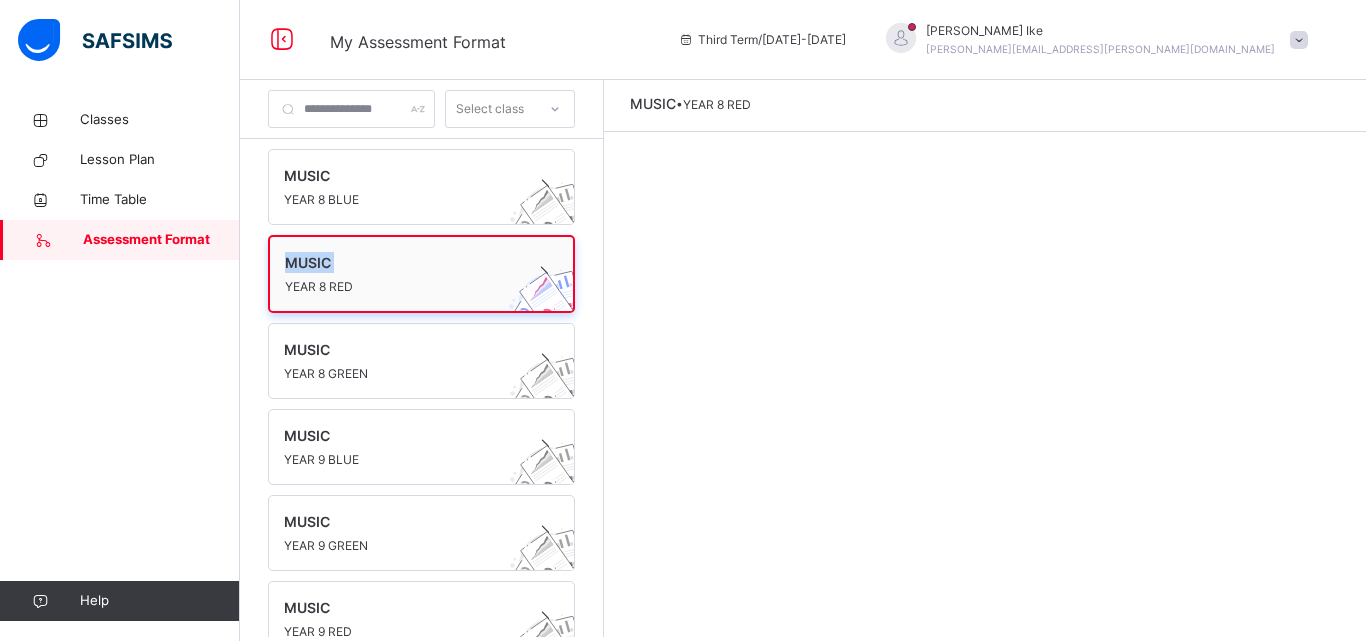 click on "MUSIC" at bounding box center (402, 262) 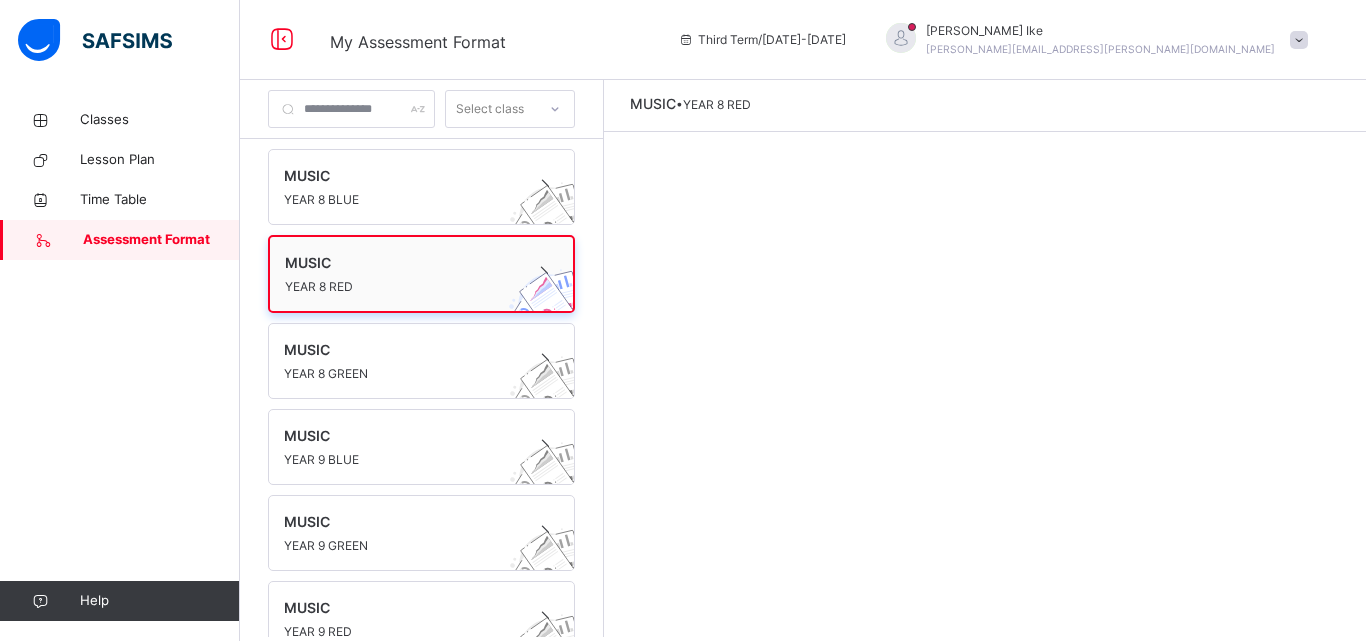 click on "MUSIC" at bounding box center (402, 262) 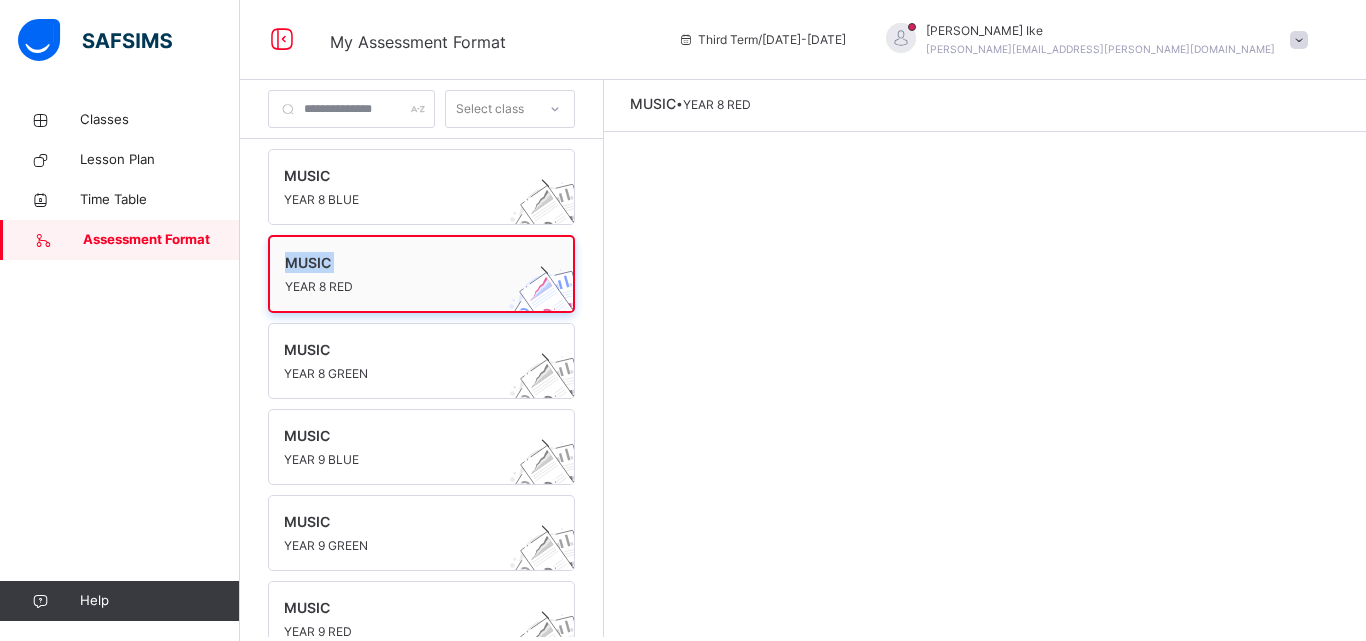 click on "MUSIC" at bounding box center [402, 262] 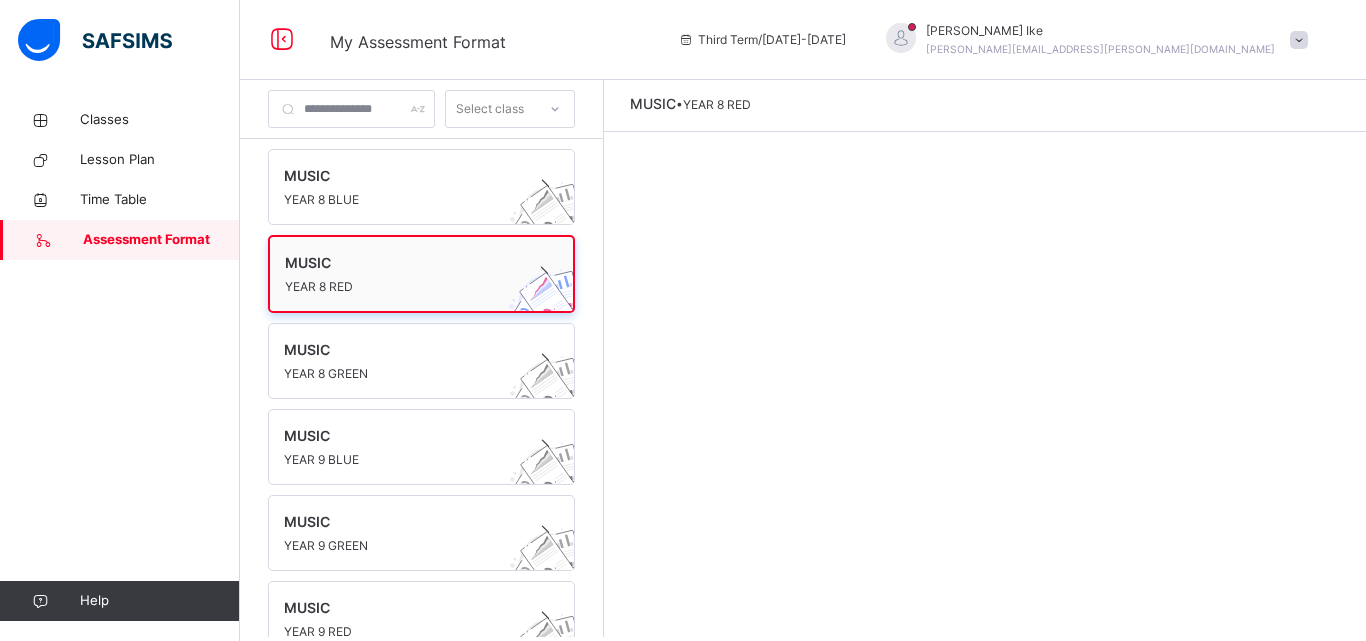 click on "MUSIC" at bounding box center (402, 262) 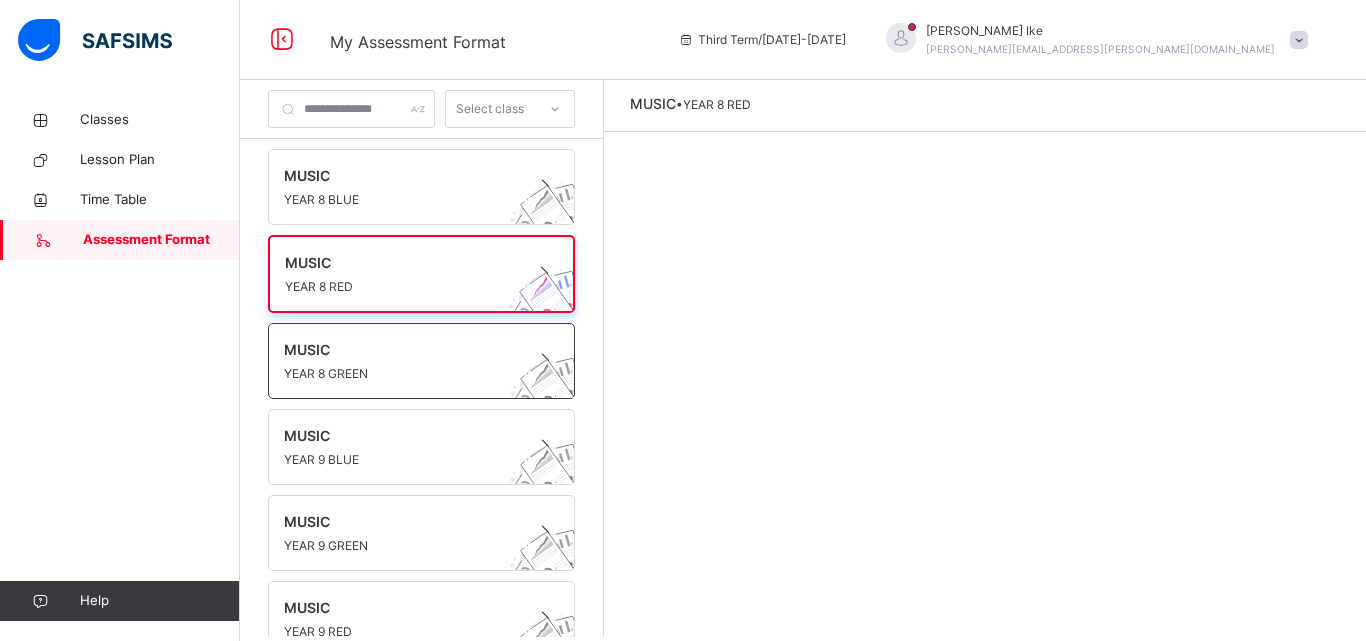 click on "YEAR 8 GREEN" at bounding box center [402, 374] 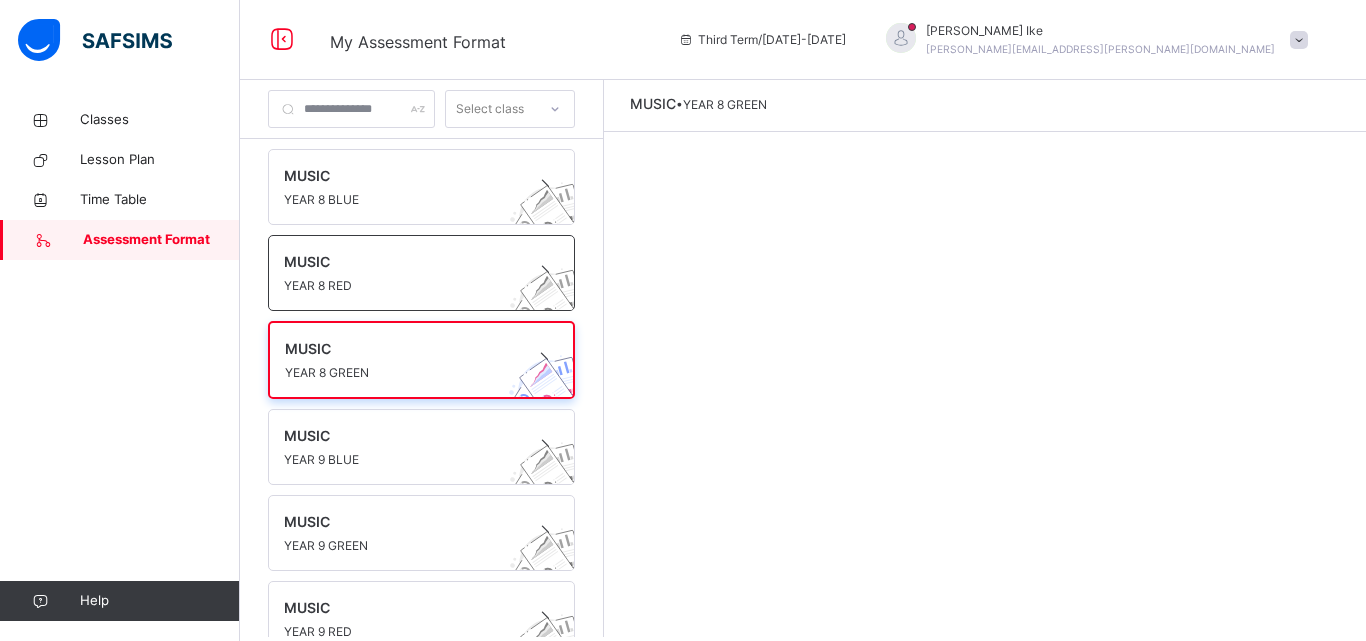 click on "YEAR 8 RED" at bounding box center [402, 286] 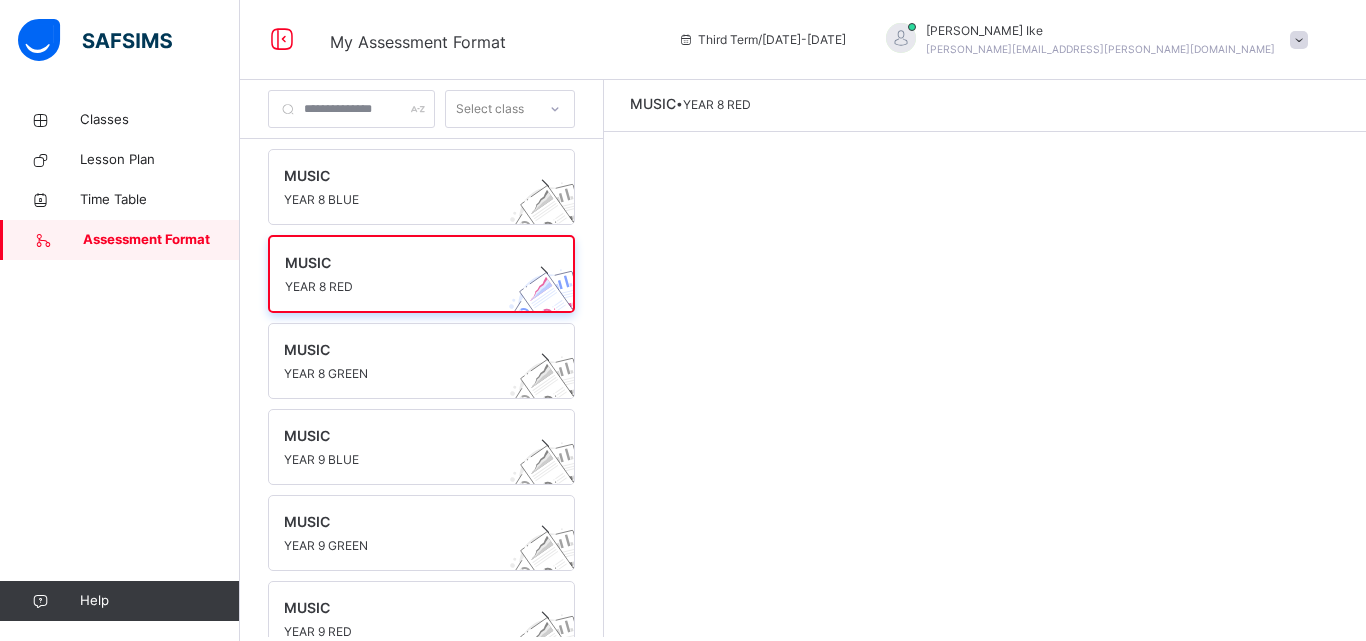 click on "MUSIC   •   YEAR 8   RED" at bounding box center [985, 358] 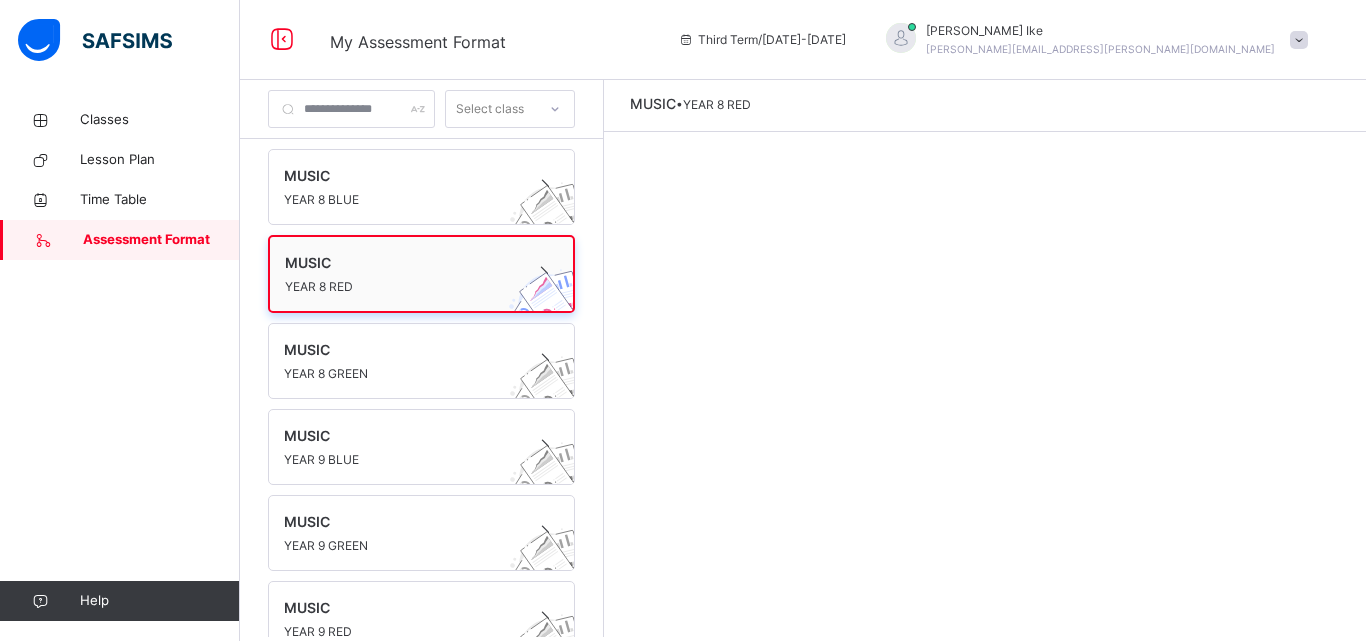 click on "MUSIC     YEAR 8 RED" at bounding box center (421, 274) 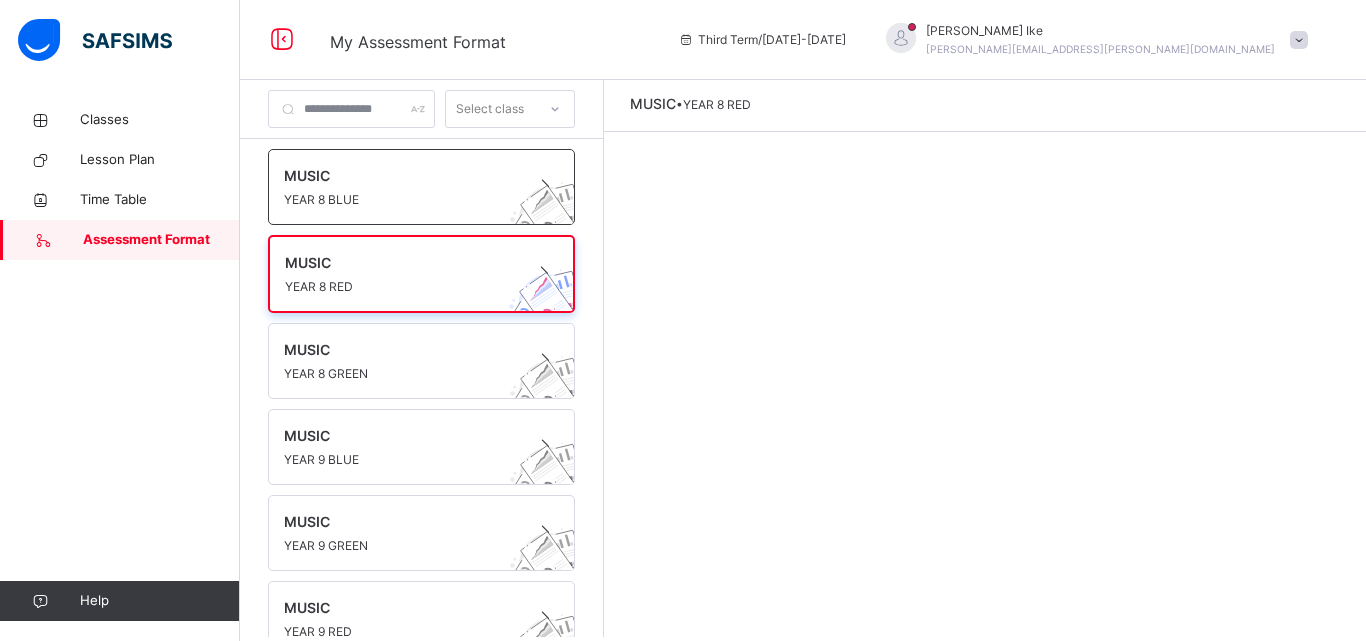 click on "MUSIC" at bounding box center (402, 175) 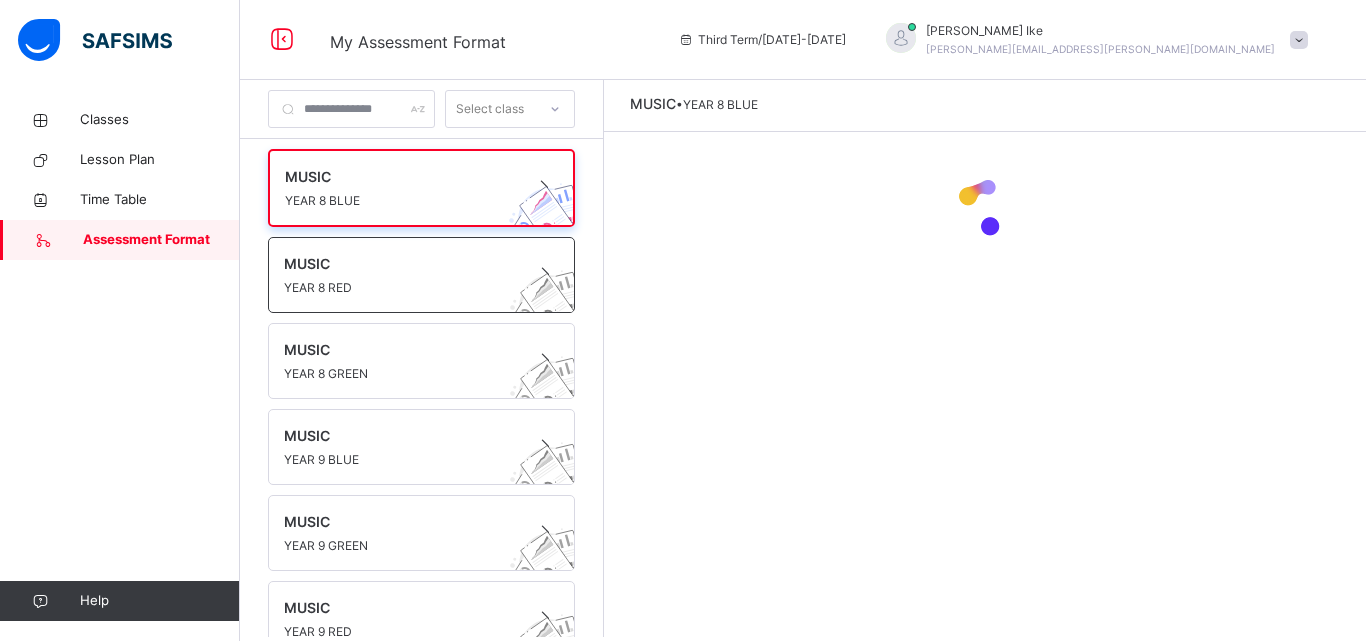 click on "MUSIC     YEAR 8 RED" at bounding box center (421, 275) 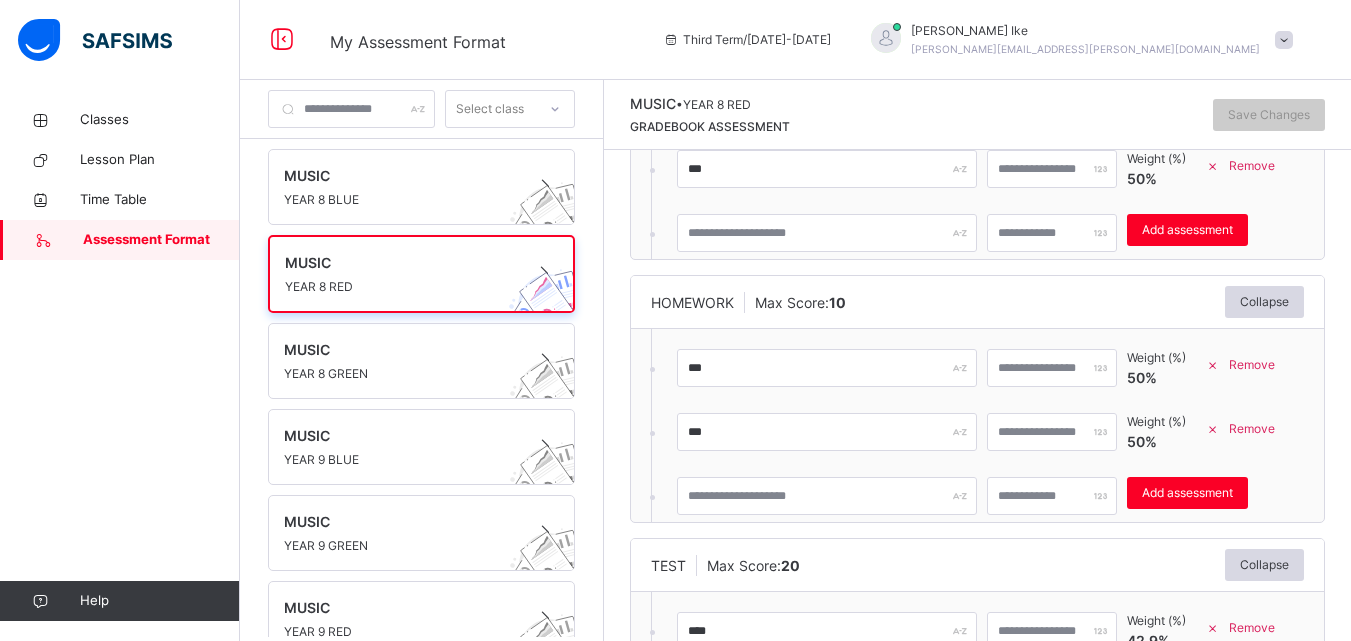 scroll, scrollTop: 0, scrollLeft: 0, axis: both 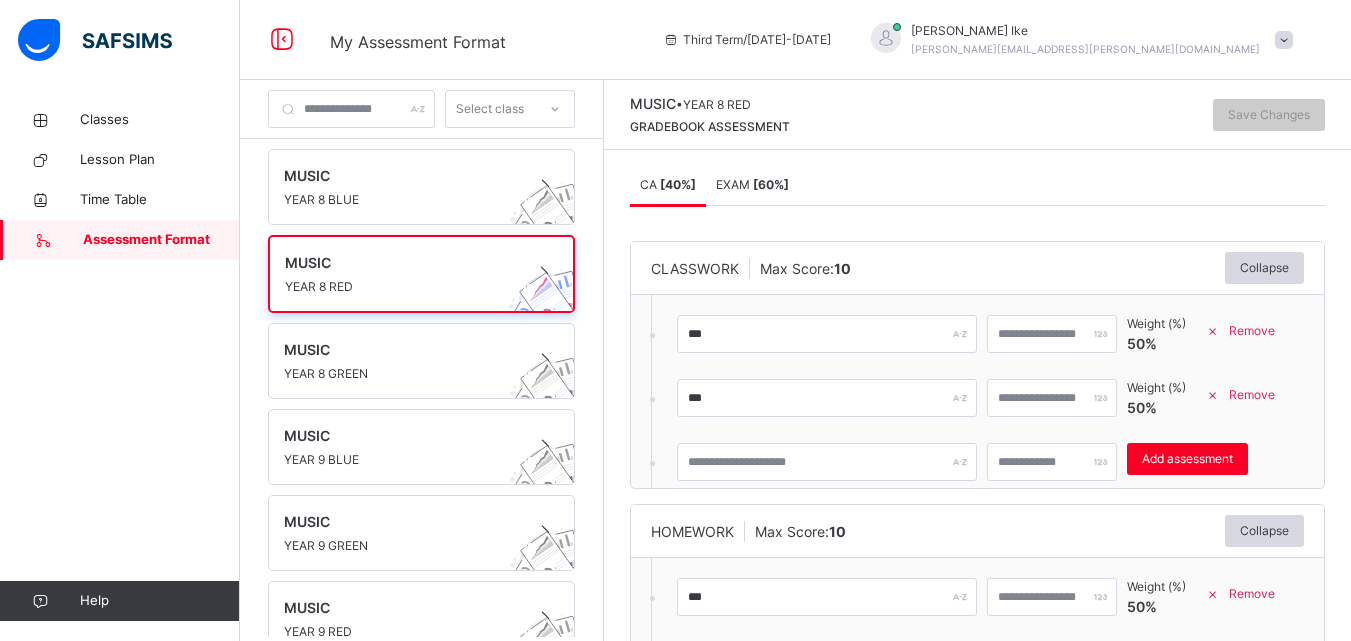 click on "EXAM   [ 60 %]" at bounding box center [752, 184] 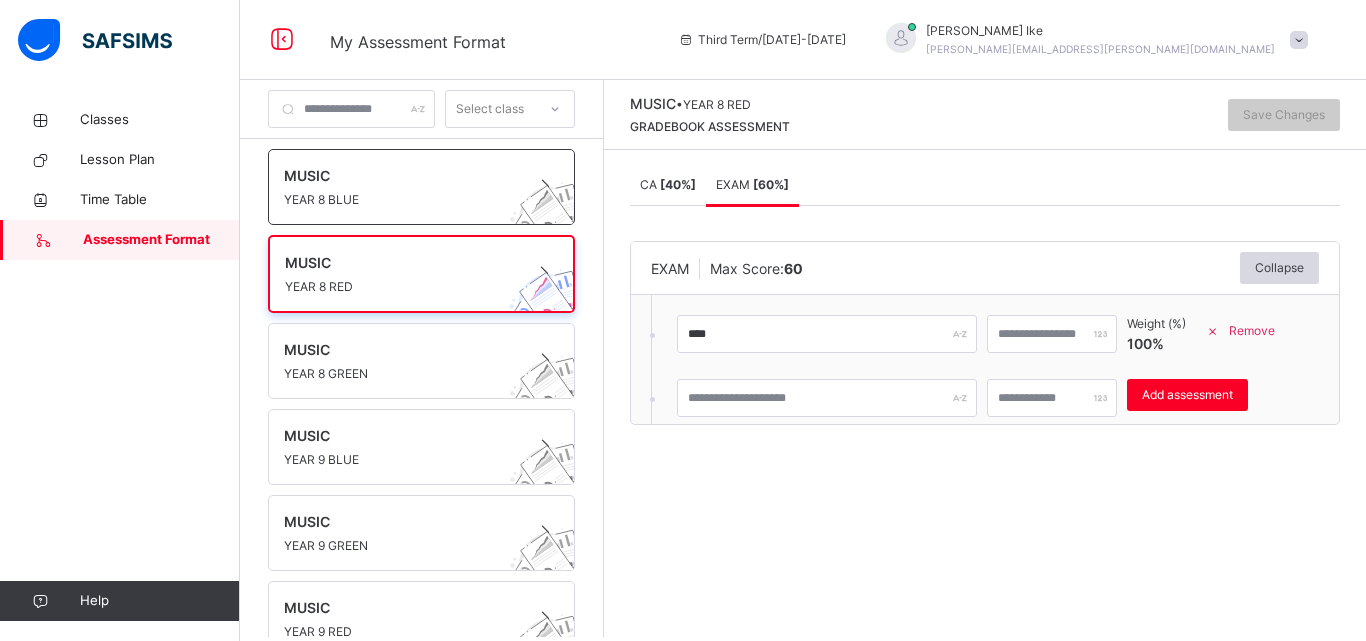 click on "MUSIC" at bounding box center (402, 175) 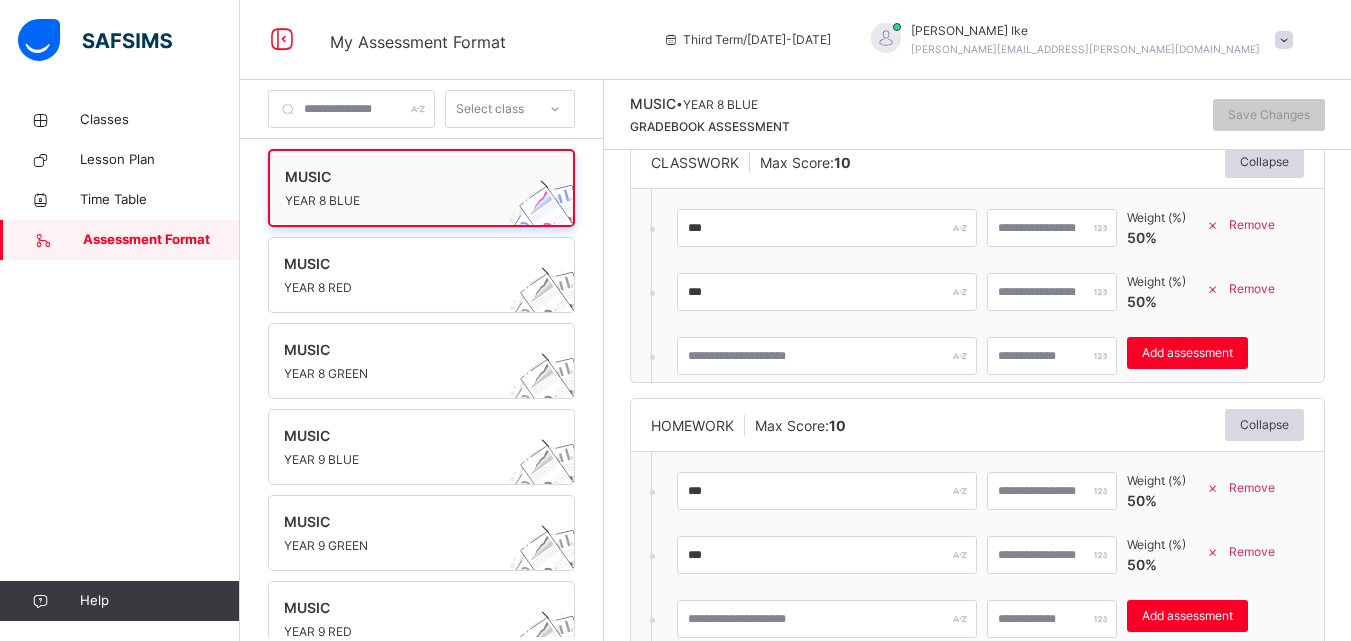 scroll, scrollTop: 417, scrollLeft: 0, axis: vertical 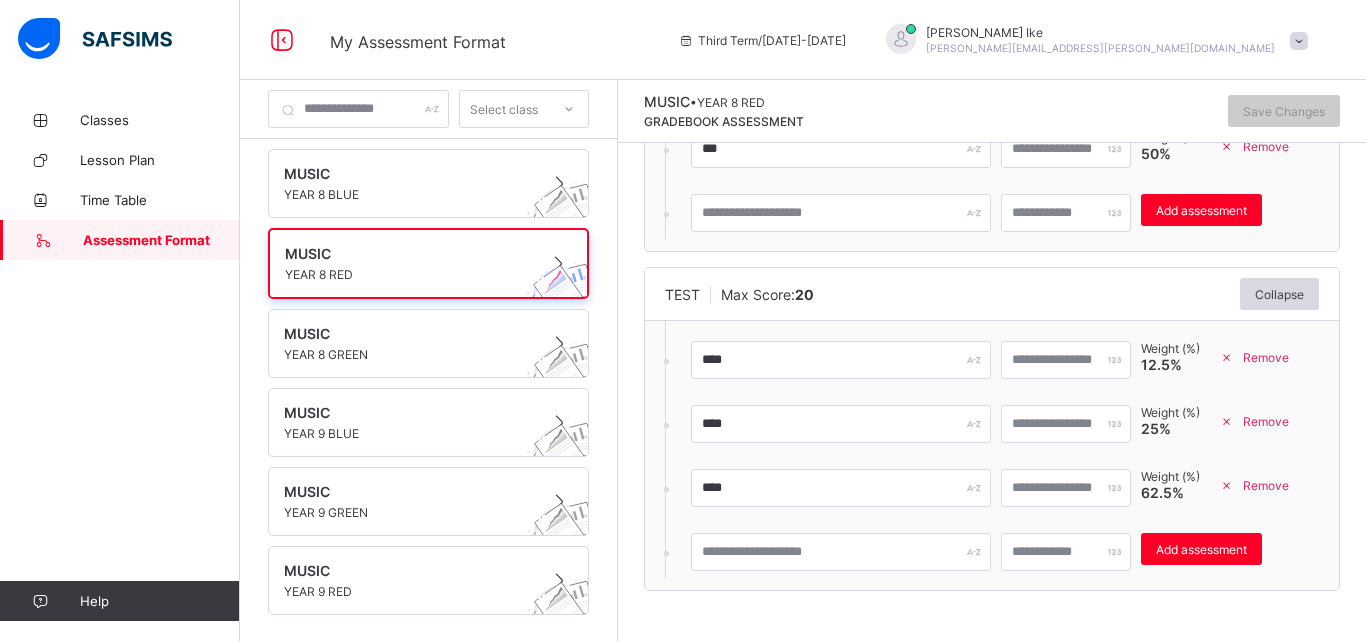 click on "Remove" at bounding box center [1257, 485] 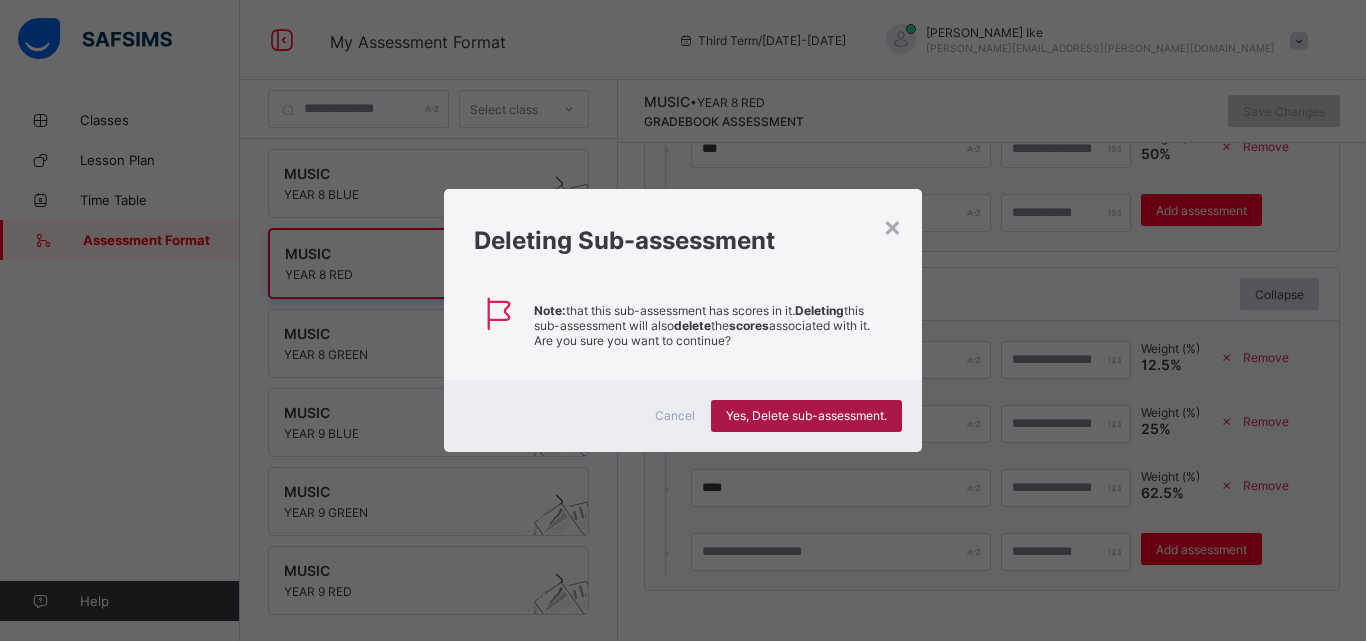 click on "Yes, Delete sub-assessment." at bounding box center [806, 415] 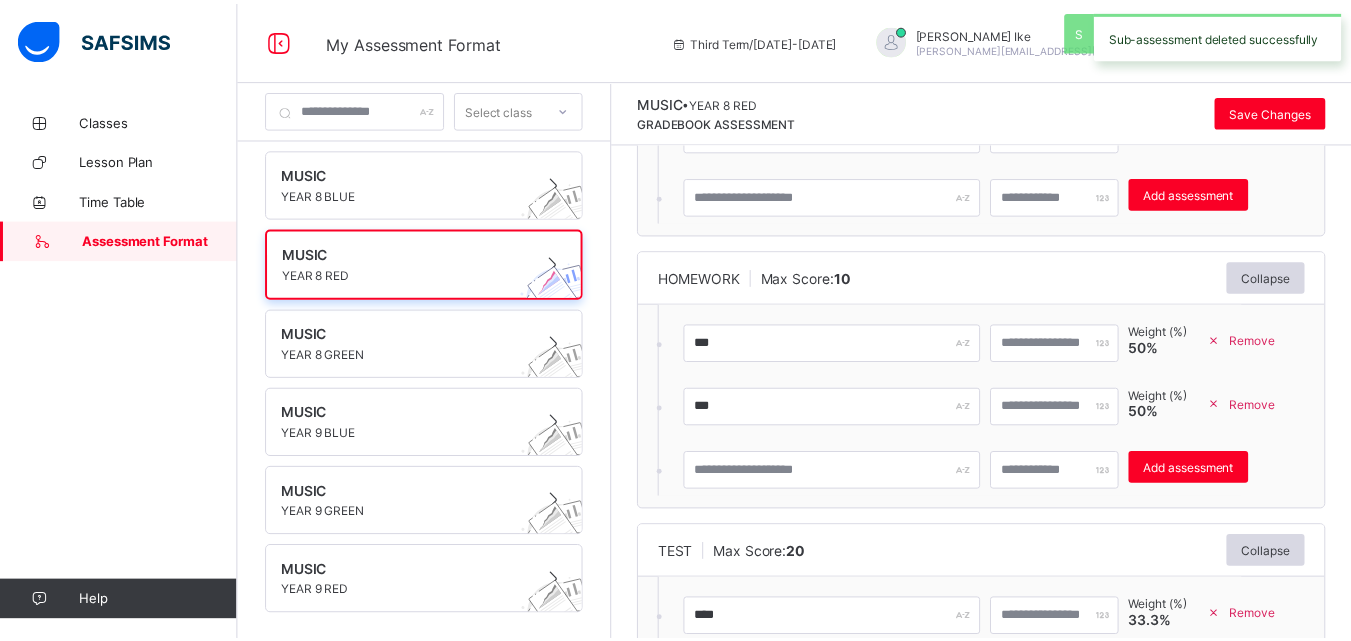 scroll, scrollTop: 0, scrollLeft: 0, axis: both 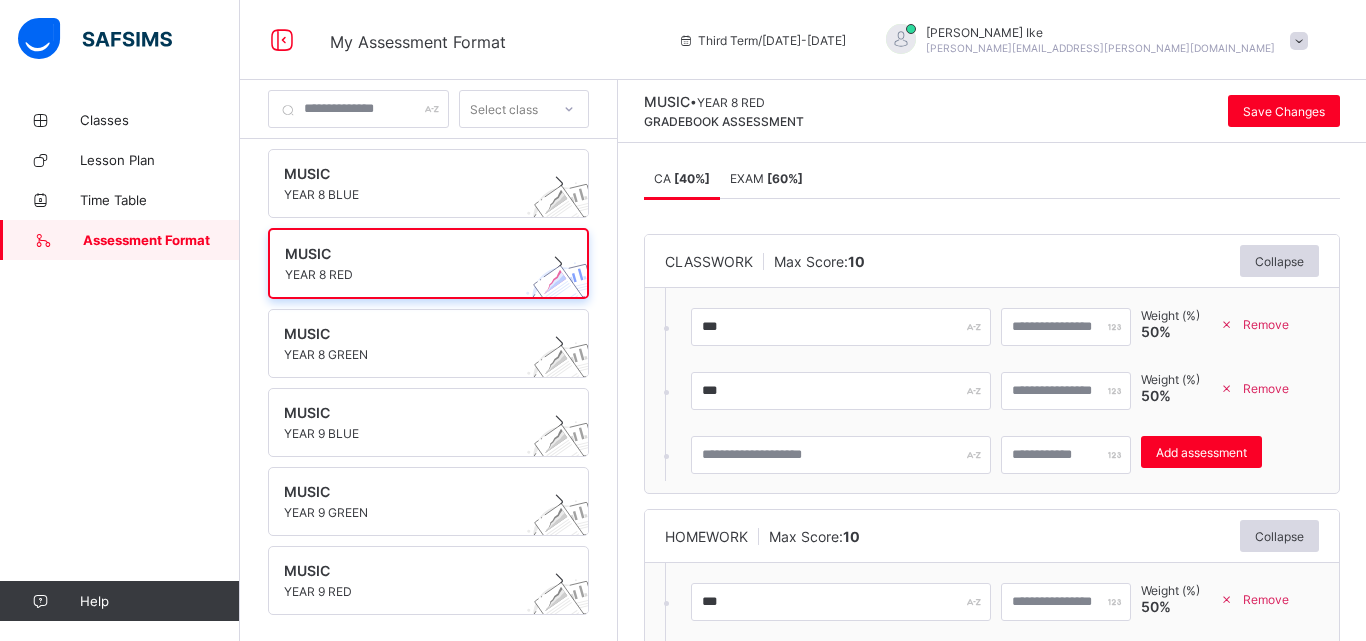click on "EXAM   [ 60 %]" at bounding box center [766, 178] 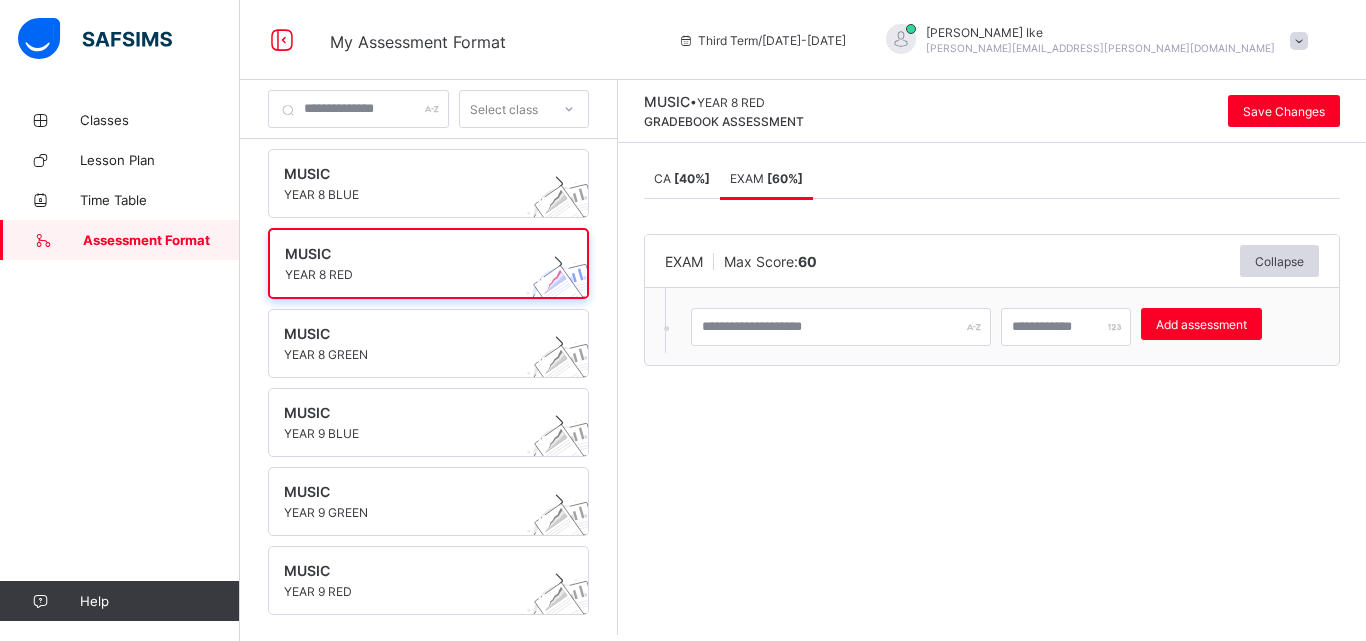 click on "Max Score:  60" at bounding box center (770, 261) 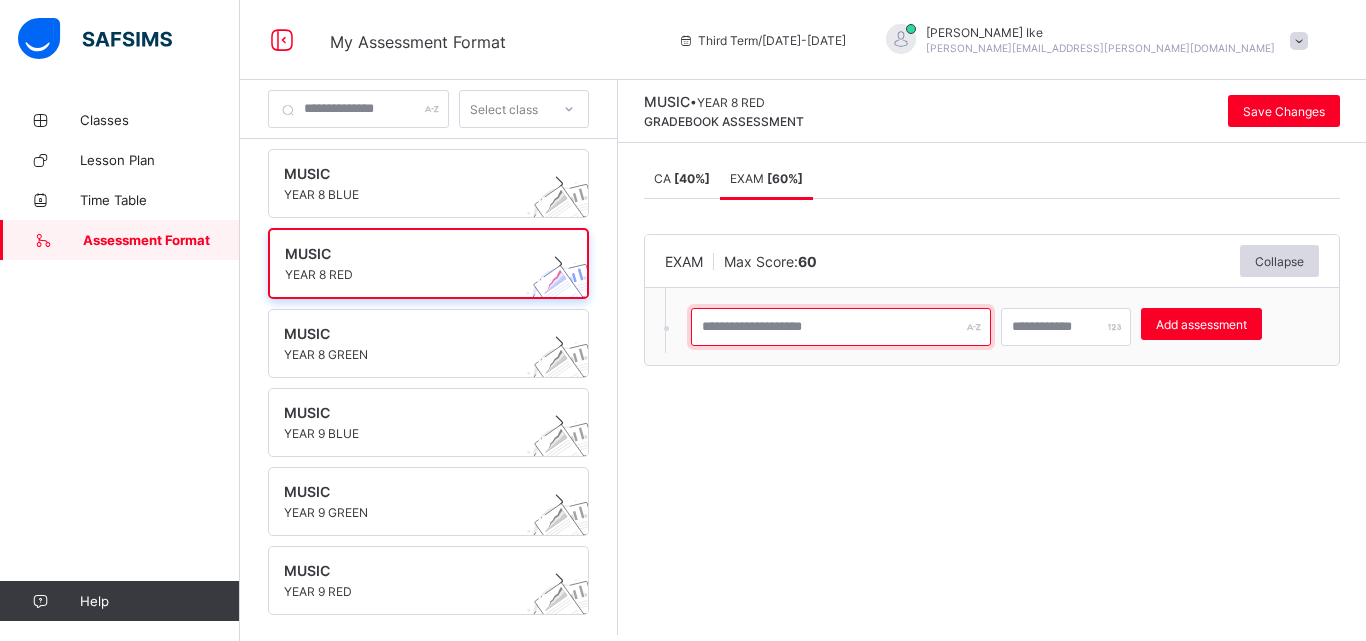 click at bounding box center [841, 327] 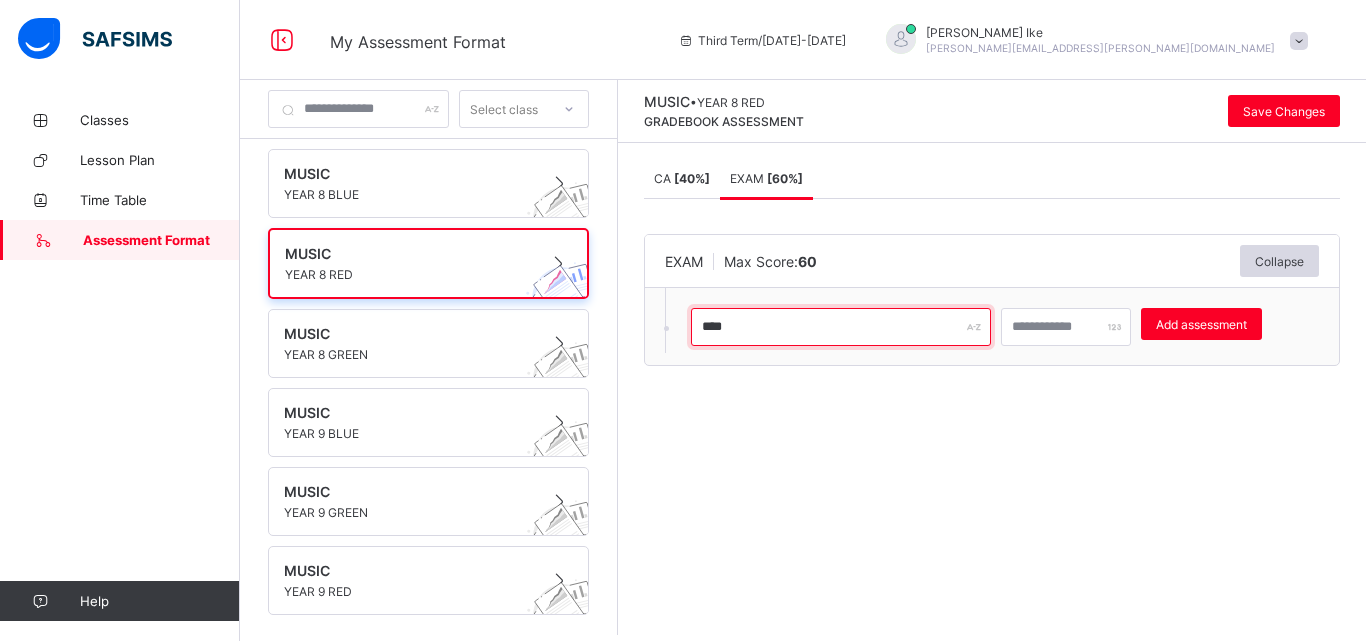 type on "****" 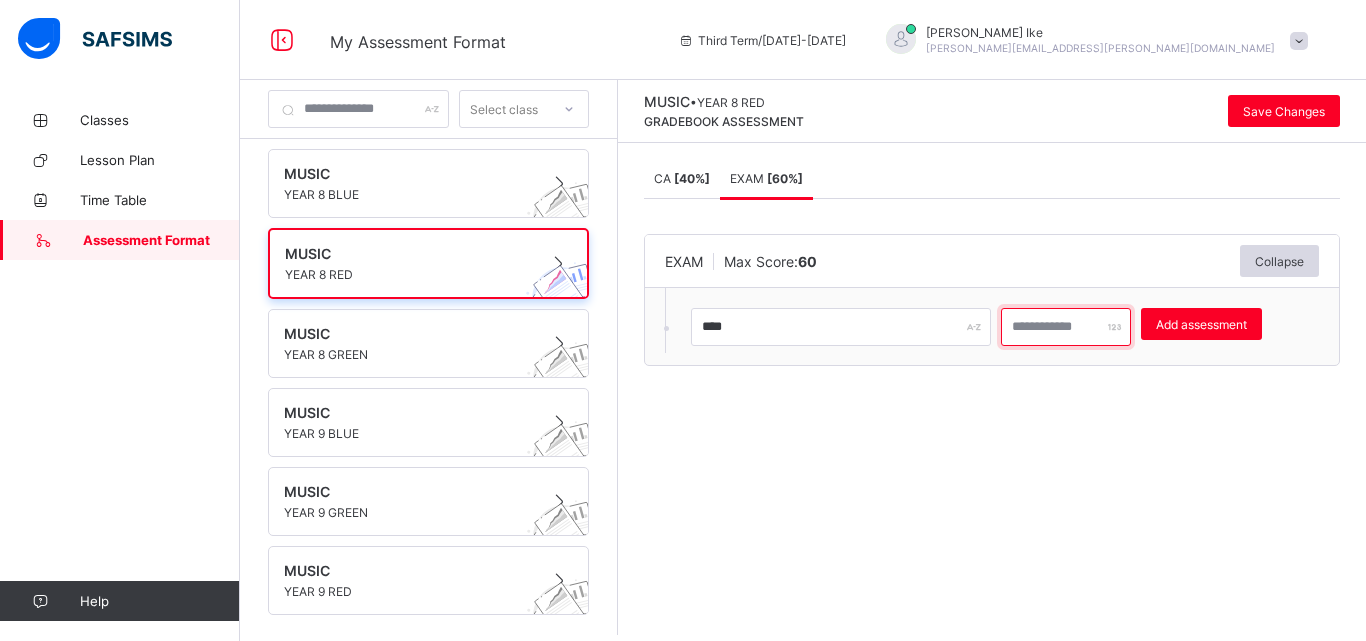 click at bounding box center [1066, 327] 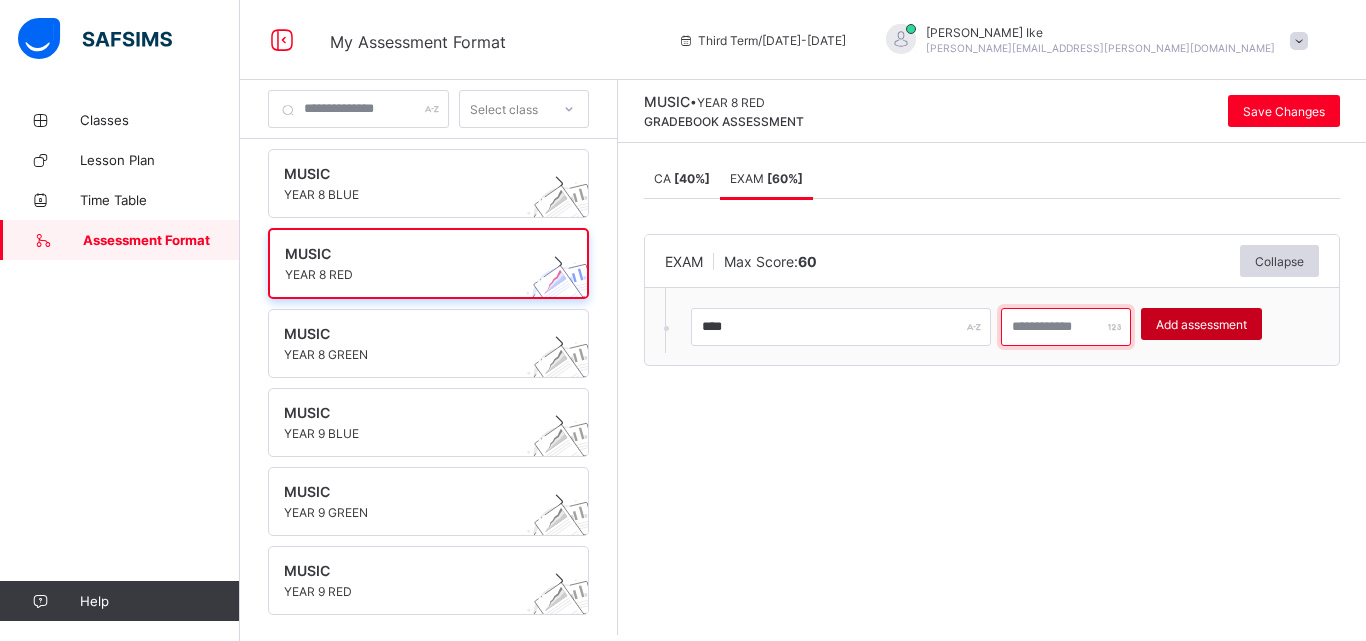 type on "***" 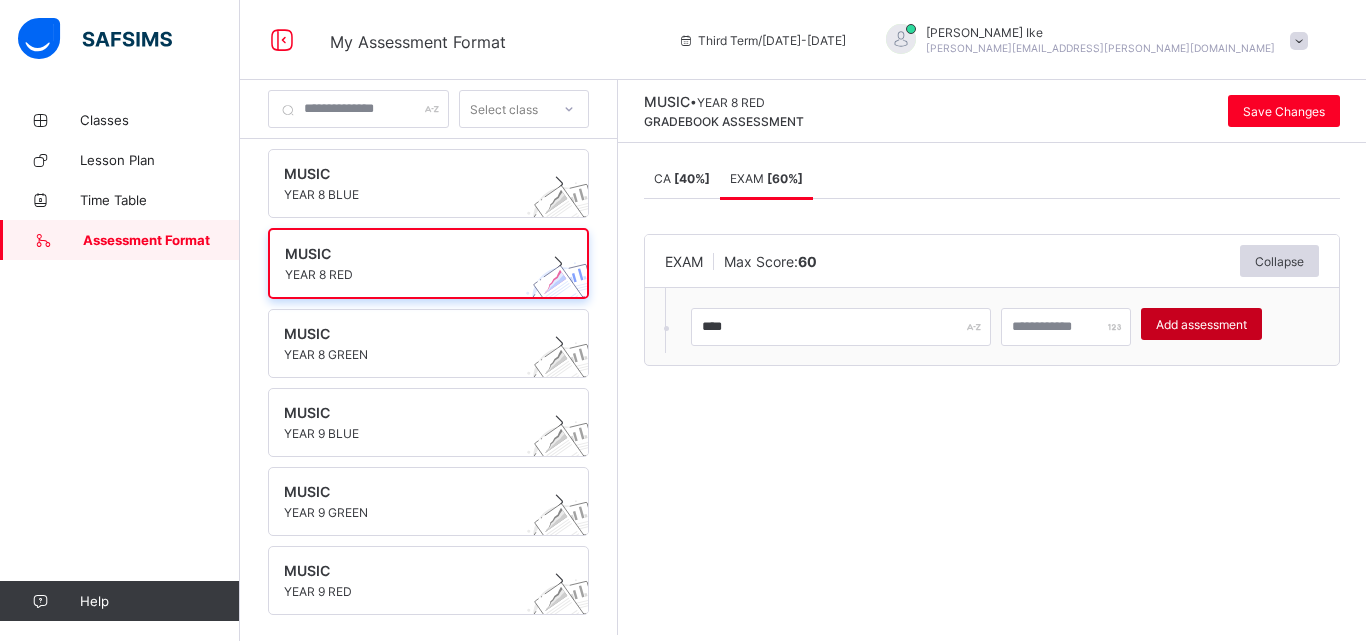click on "Add assessment" at bounding box center [1201, 324] 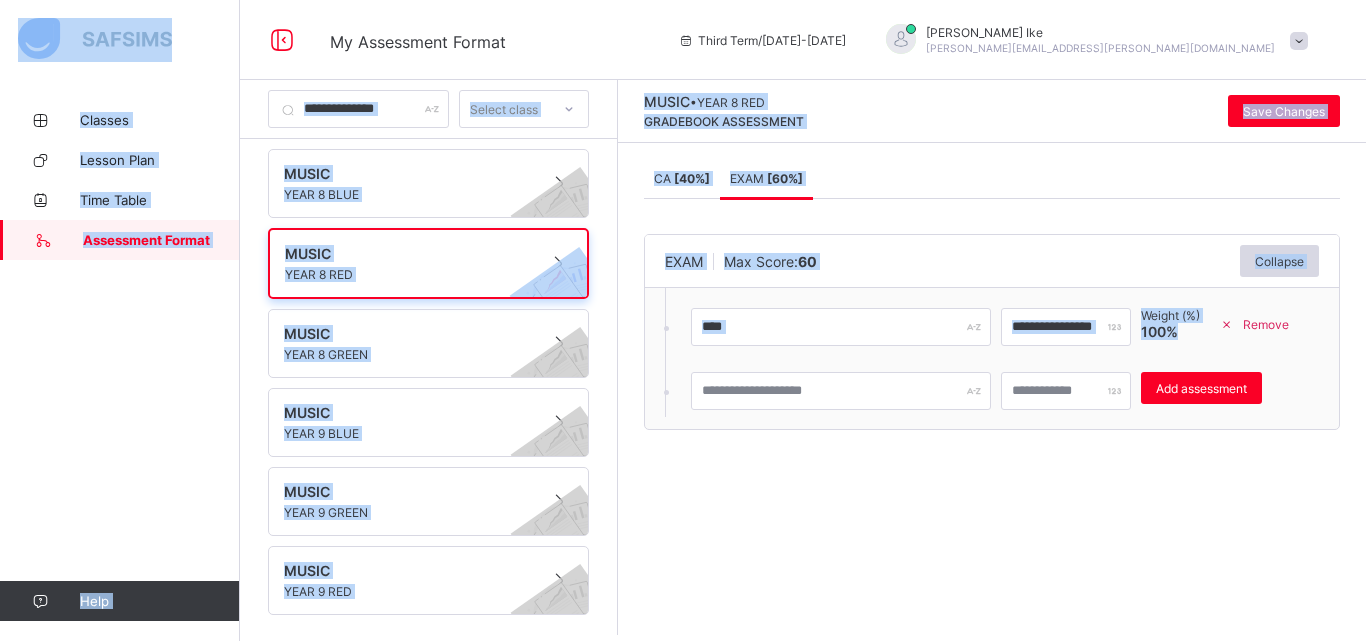 drag, startPoint x: 1223, startPoint y: 327, endPoint x: 1365, endPoint y: 45, distance: 315.73407 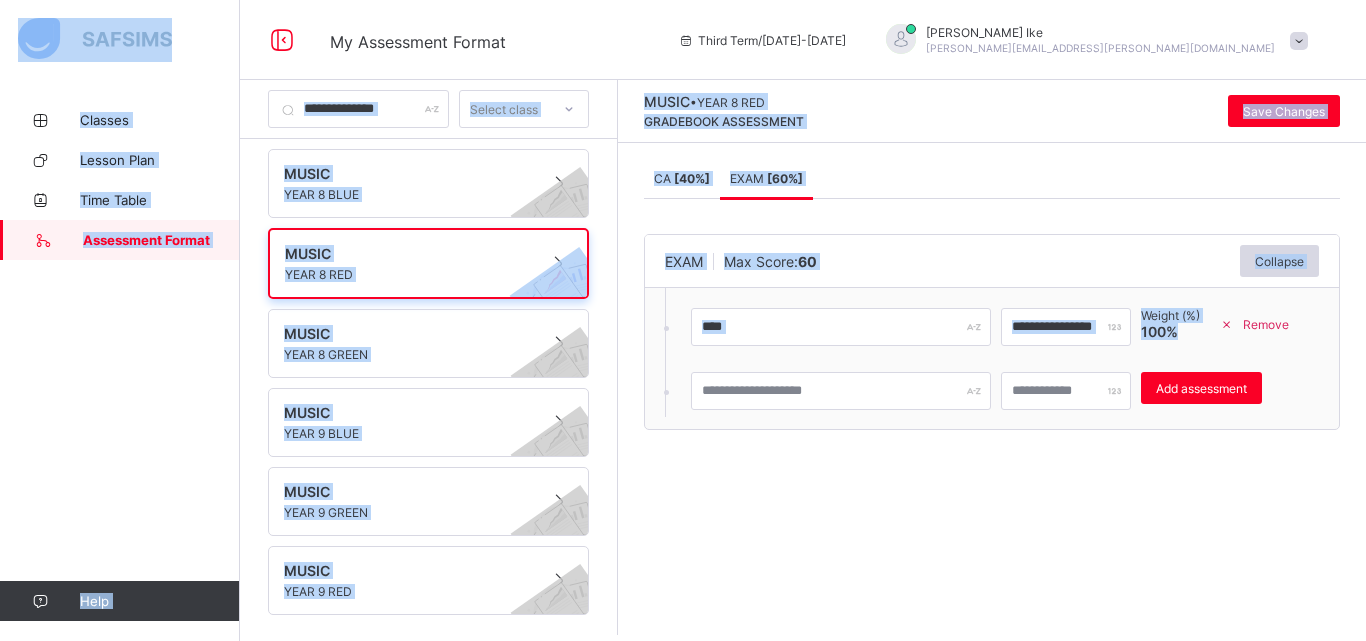 click on "My Assessment Format   Third Term  /  [DATE]-[DATE]   [PERSON_NAME] [PERSON_NAME][EMAIL_ADDRESS][PERSON_NAME][DOMAIN_NAME] Classes Lesson Plan Time Table Assessment Format   Help Onboarding Great job! You have finished setting up all essential configurations. Our wizard which has lots of in-built templates will continue to guide you through with the academic configurations. Academic Configuration Steps Continue × Idle Mode Due to inactivity you would be logged out to the system in the next   15mins , click the "Resume" button to keep working or the "Log me out" button to log out of the system. Log me out Resume Select class   MUSIC     YEAR 8 BLUE     MUSIC     YEAR 8 RED     MUSIC     YEAR 8 GREEN     MUSIC     YEAR 9 BLUE     MUSIC     YEAR 9 GREEN     MUSIC     YEAR 9 RED     MUSIC   •   YEAR 8   RED GRADEBOOK ASSESSMENT  Save Changes CA    [ 40 %] EXAM   [ 60 %] CA    [ 40 %] EXAM   [ 60 %] CLASSWORK Max Score:  10 Collapse *** **  Weight (%)  50 %   Remove   *** **  Weight (%)  50 %   Remove   Add assessment × Note: Deleting  the" at bounding box center [683, 320] 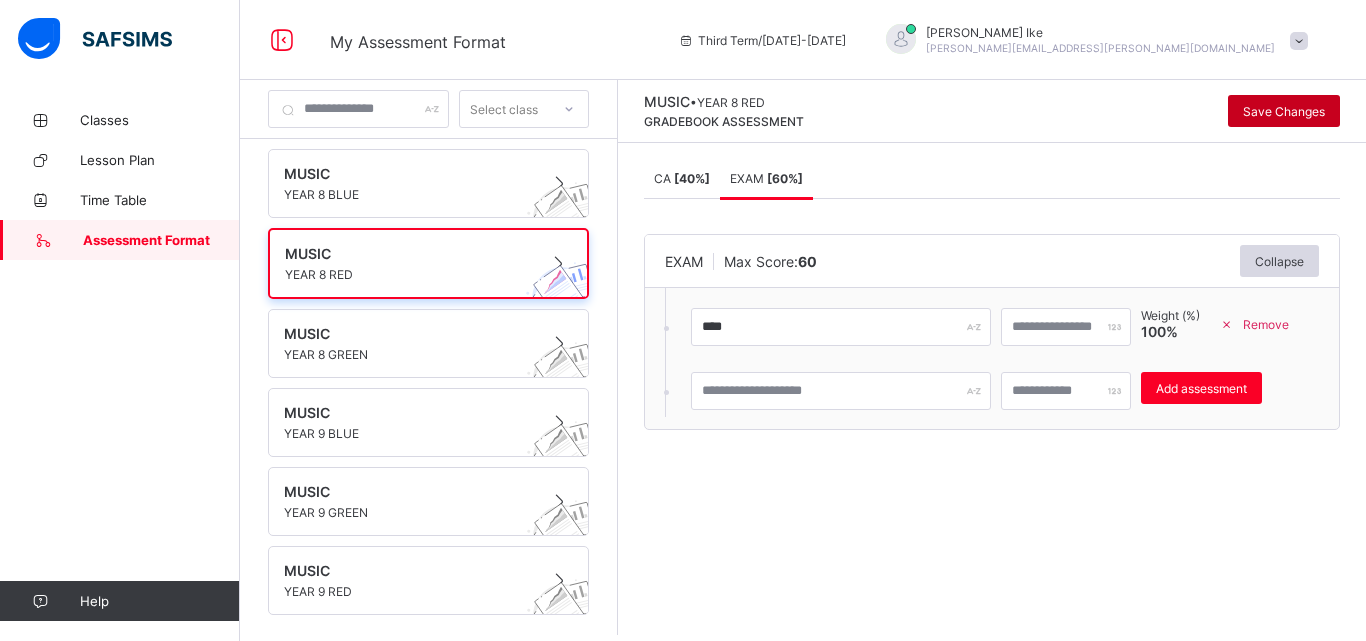 click on "Save Changes" at bounding box center (1284, 111) 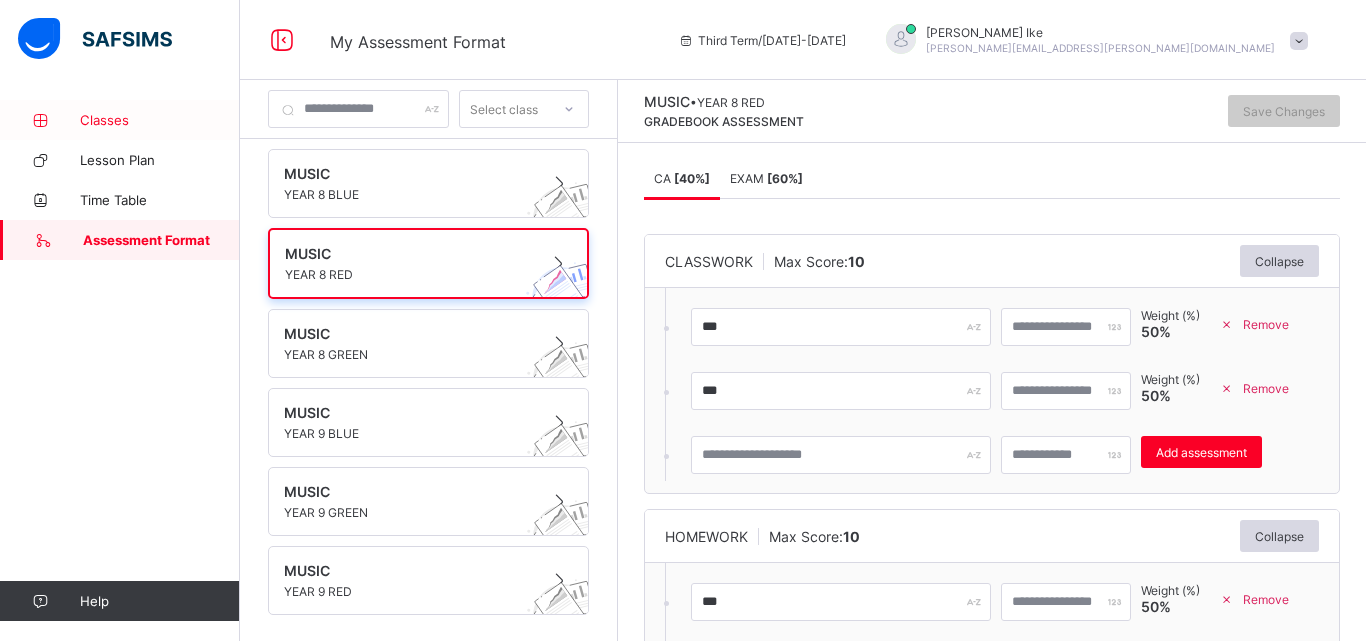 click on "Classes" at bounding box center (160, 120) 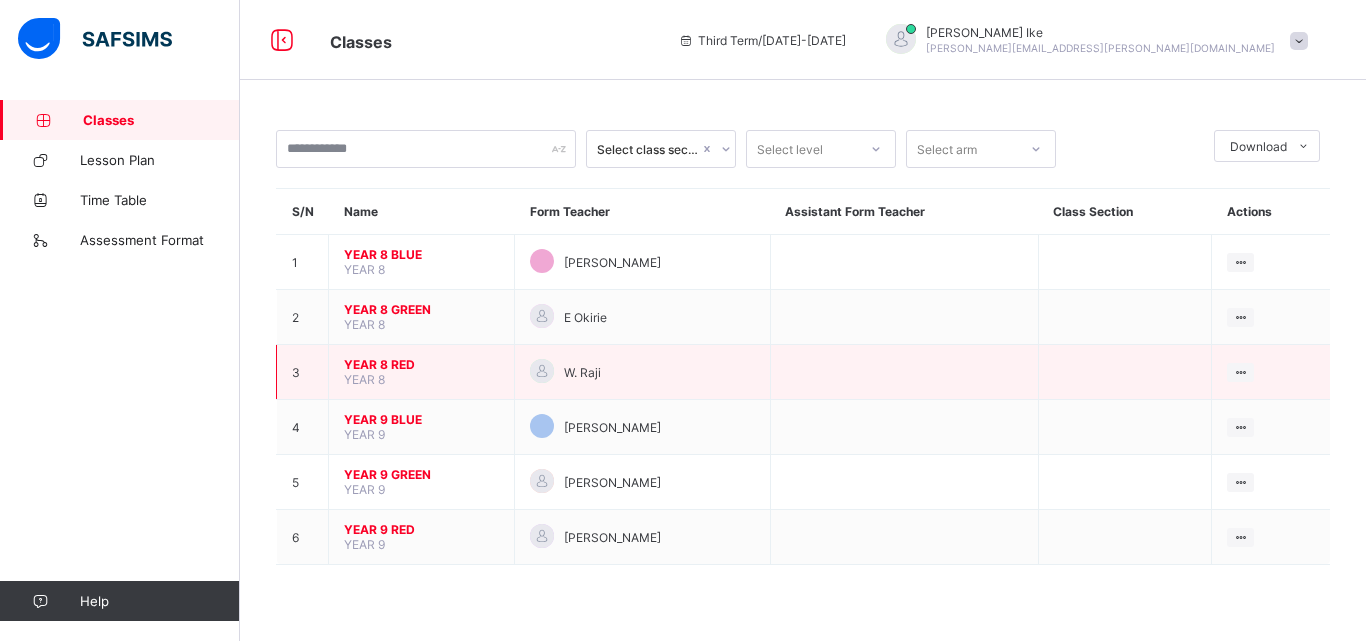 click on "YEAR 8   RED" at bounding box center (421, 364) 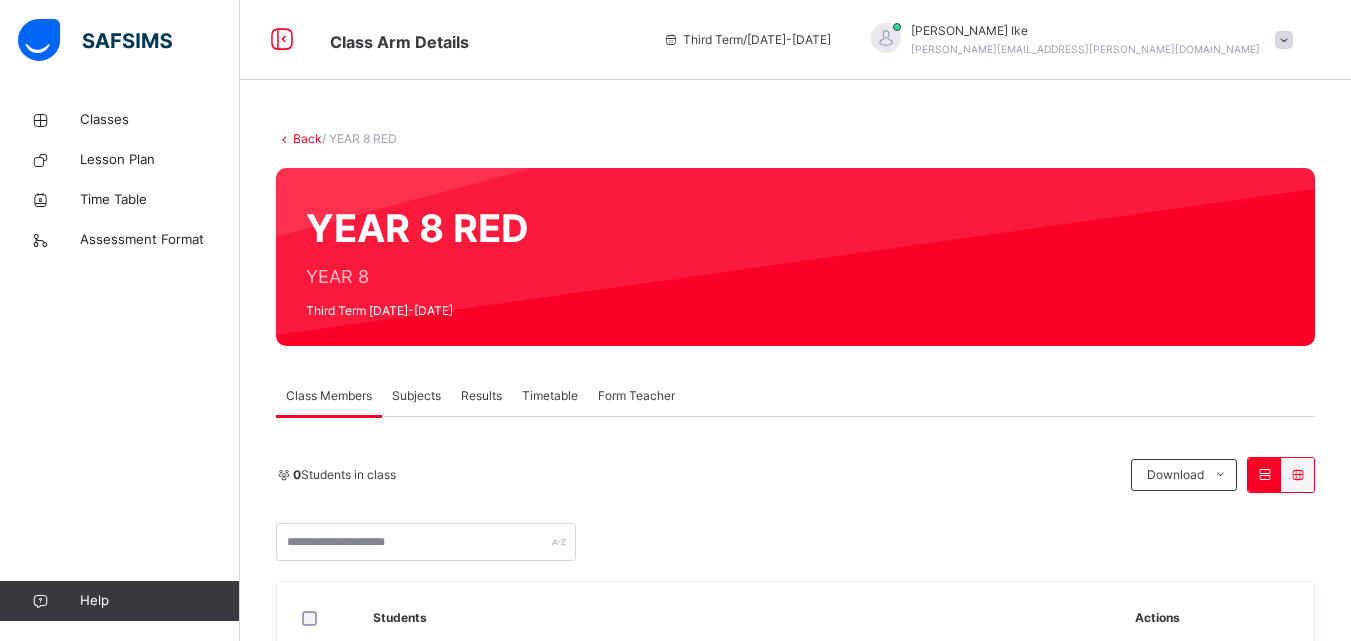 click on "Subjects" at bounding box center [416, 396] 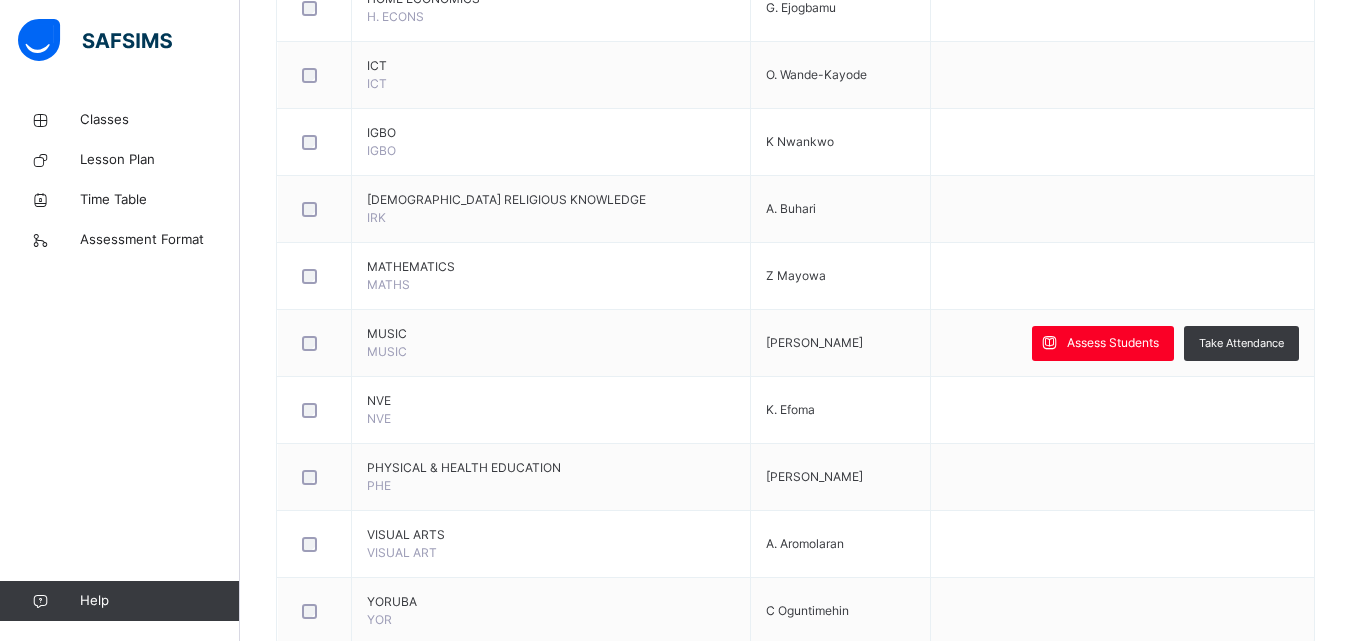 scroll, scrollTop: 1322, scrollLeft: 0, axis: vertical 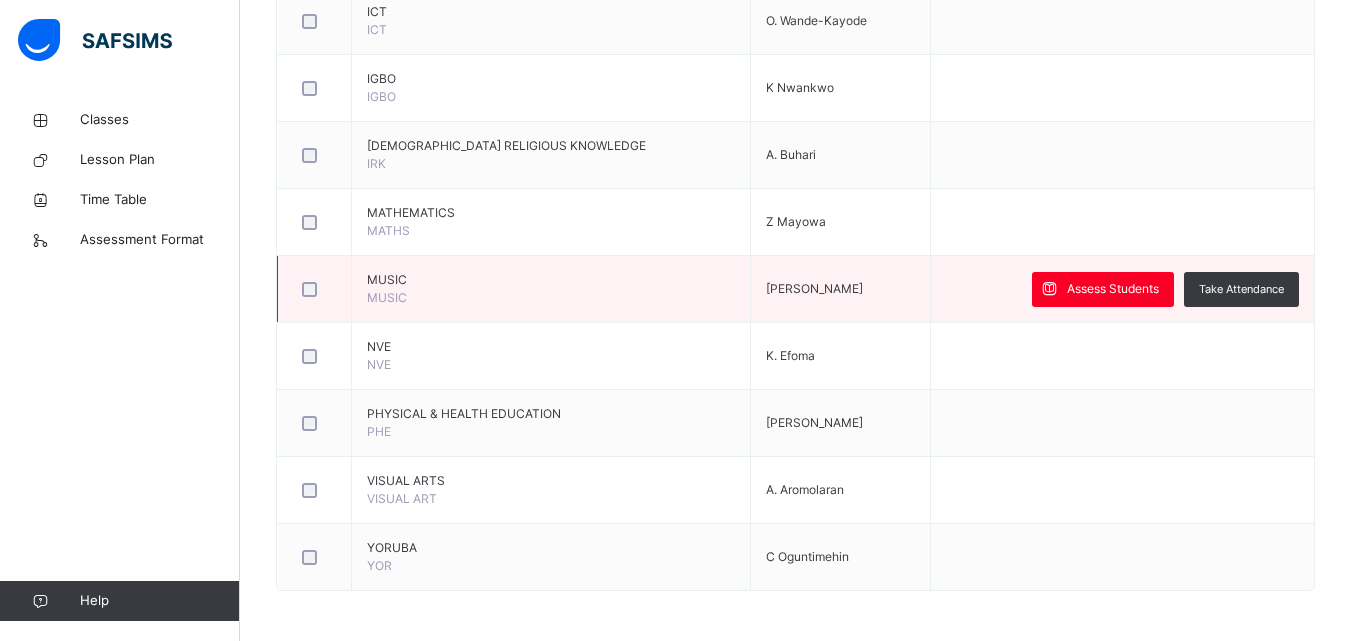 click at bounding box center [314, 289] 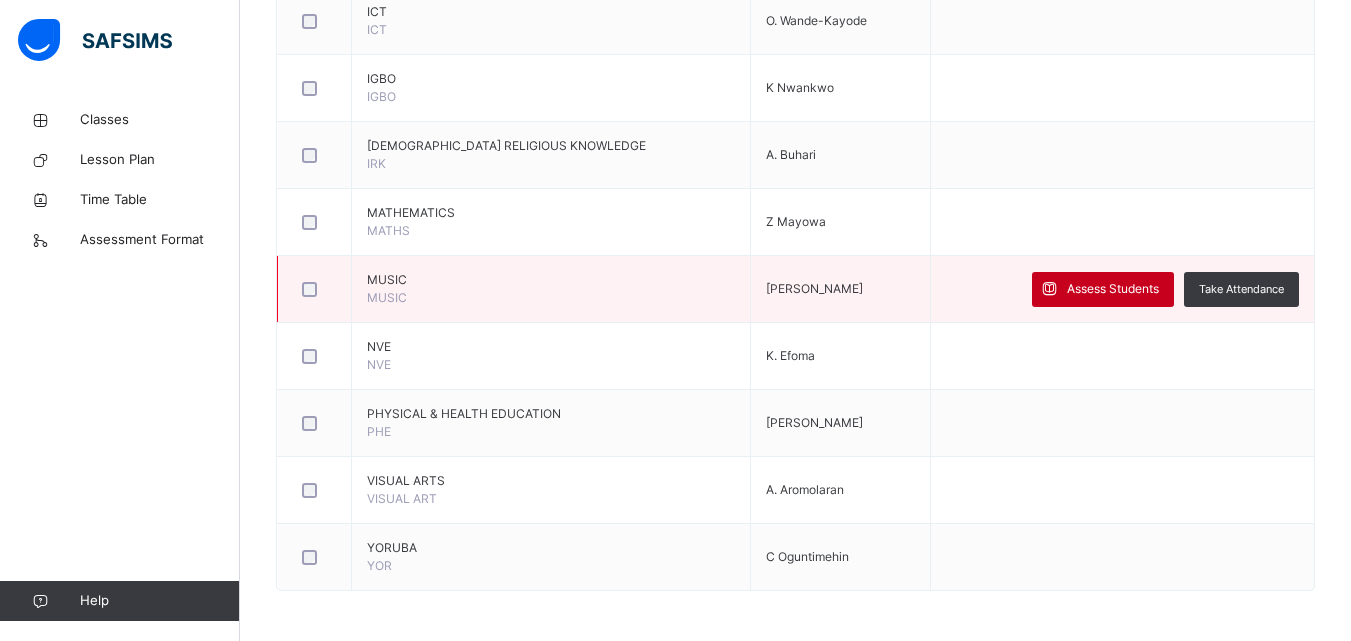 click on "Assess Students" at bounding box center [1113, 289] 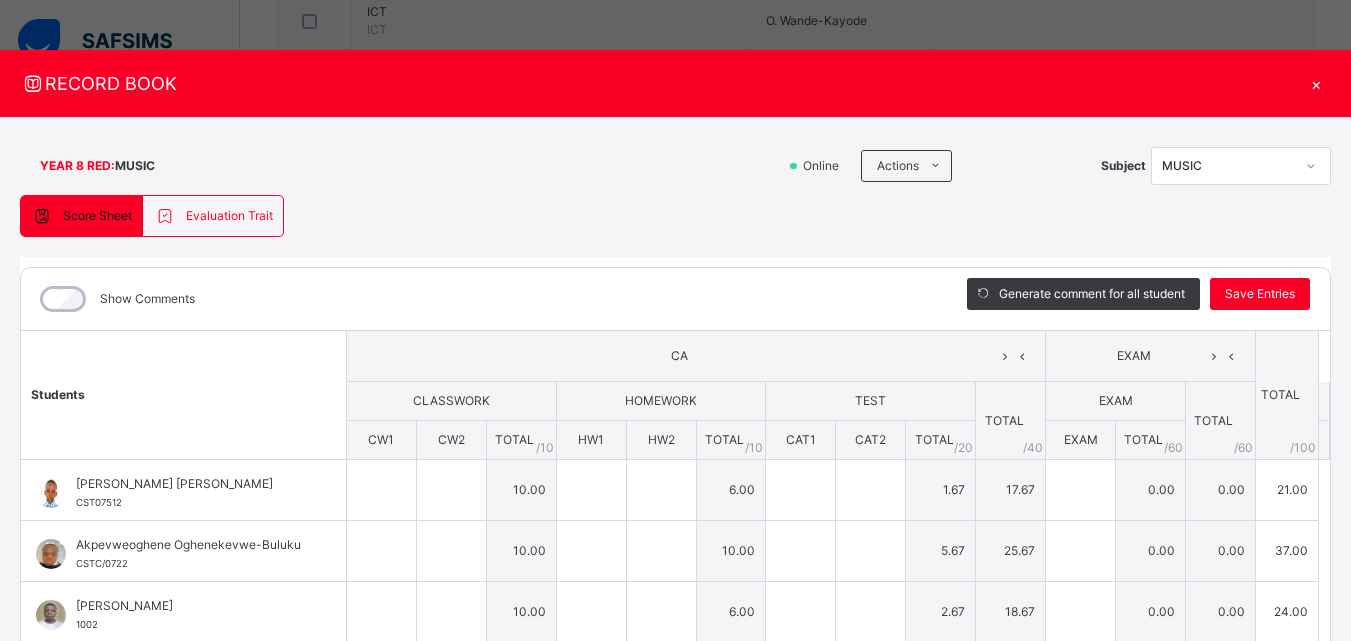 type on "**" 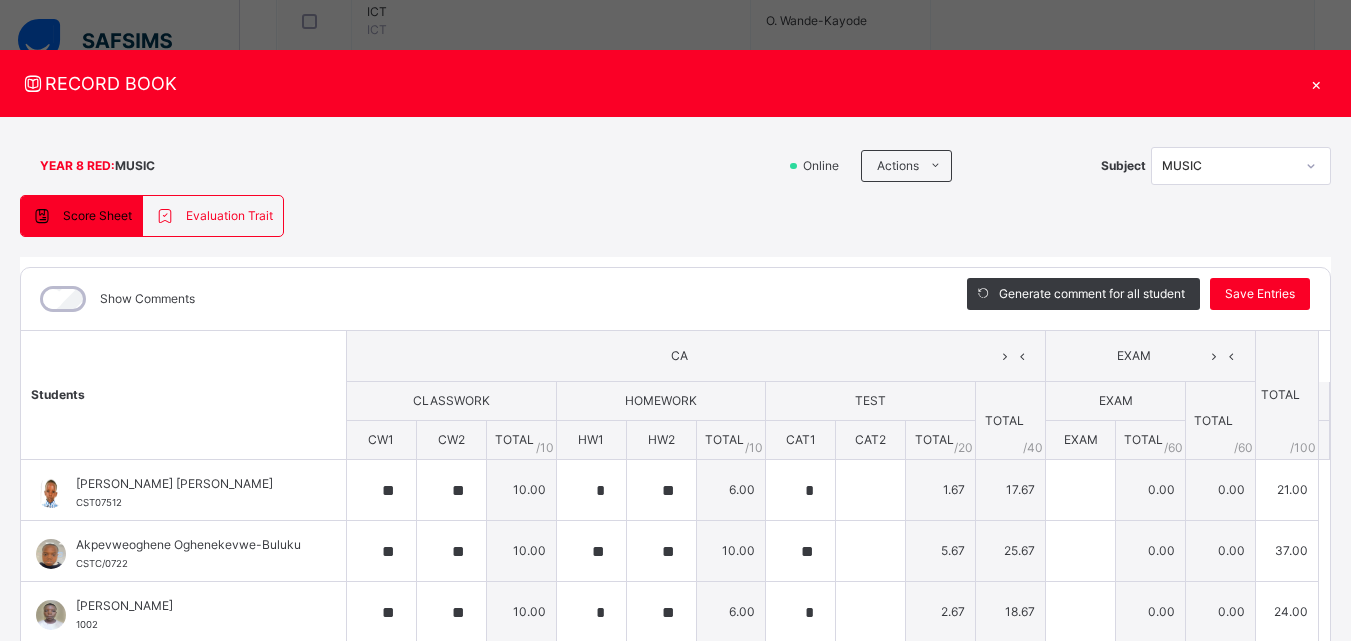 type on "**" 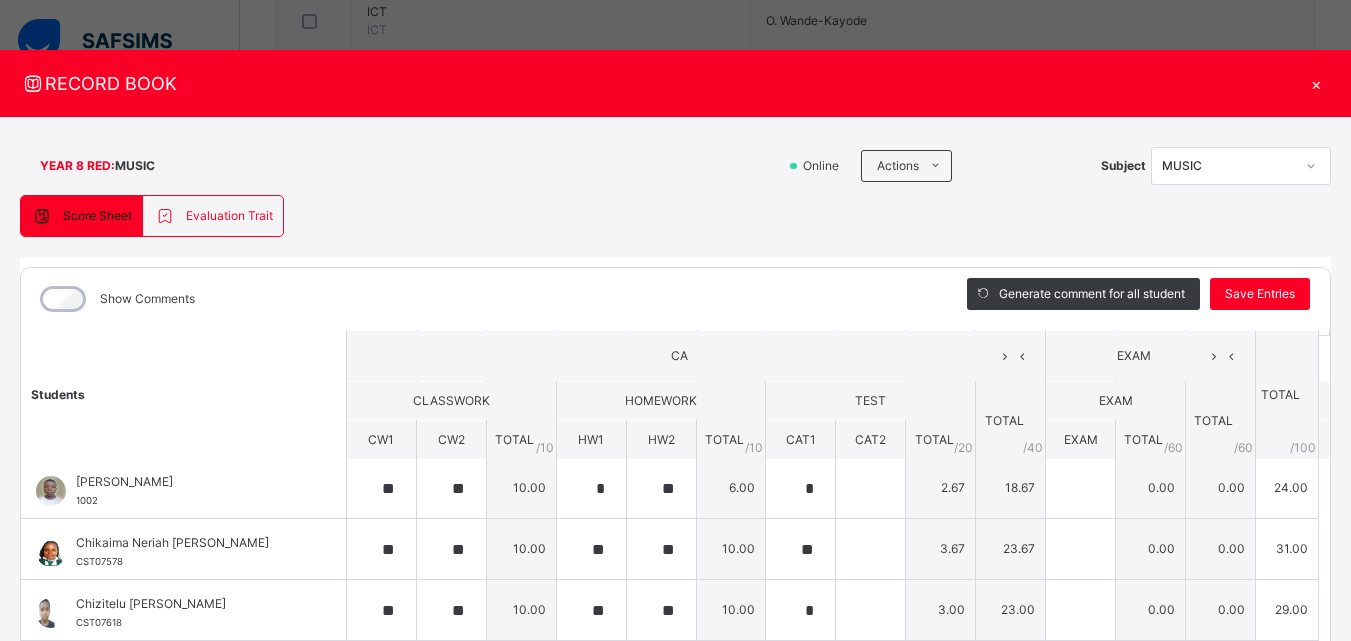 scroll, scrollTop: 0, scrollLeft: 0, axis: both 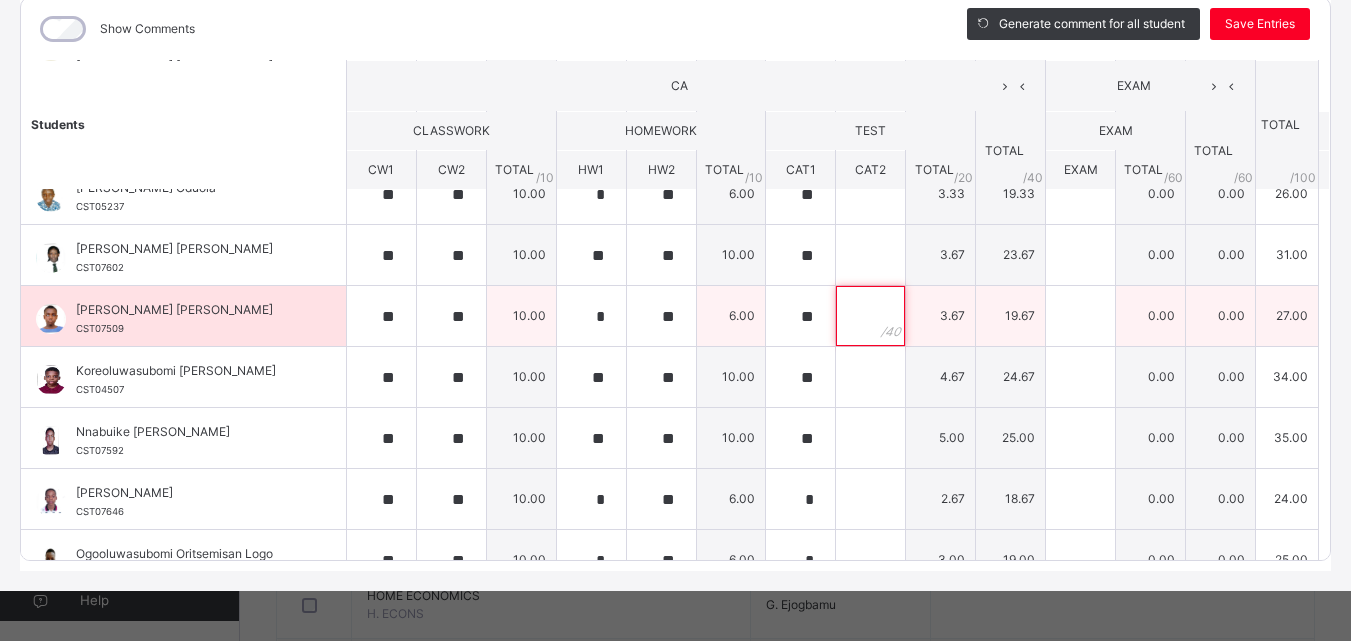 click at bounding box center [870, 316] 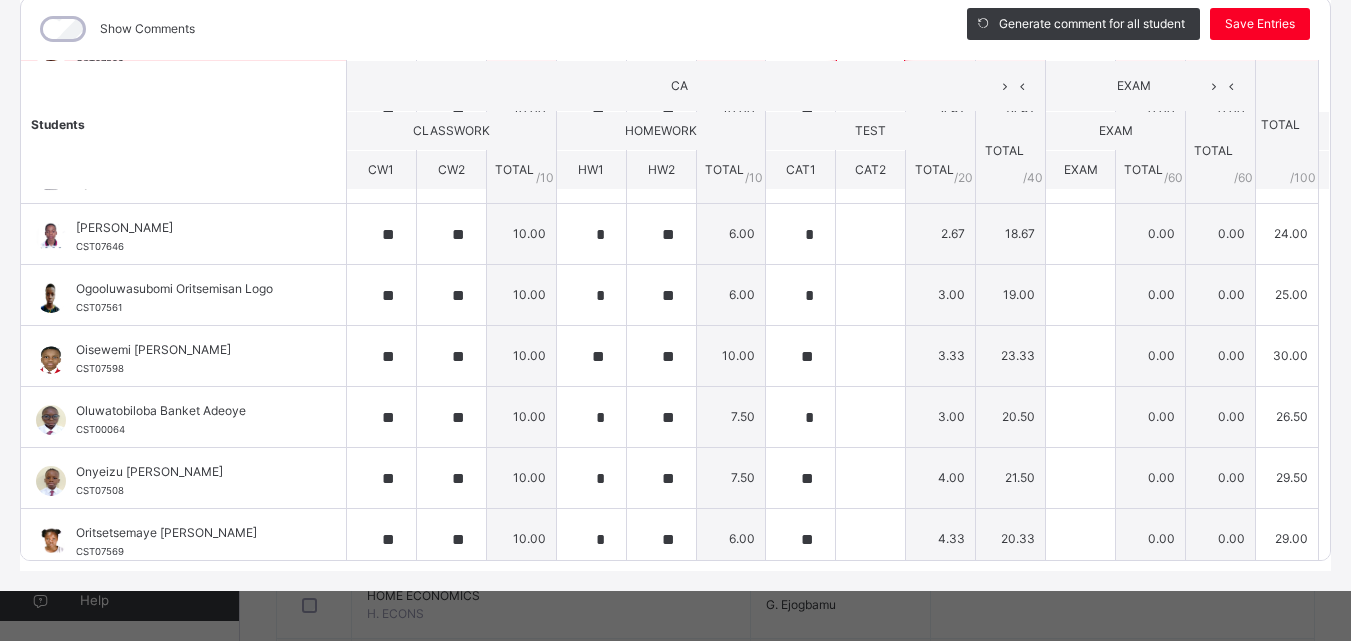 scroll, scrollTop: 728, scrollLeft: 0, axis: vertical 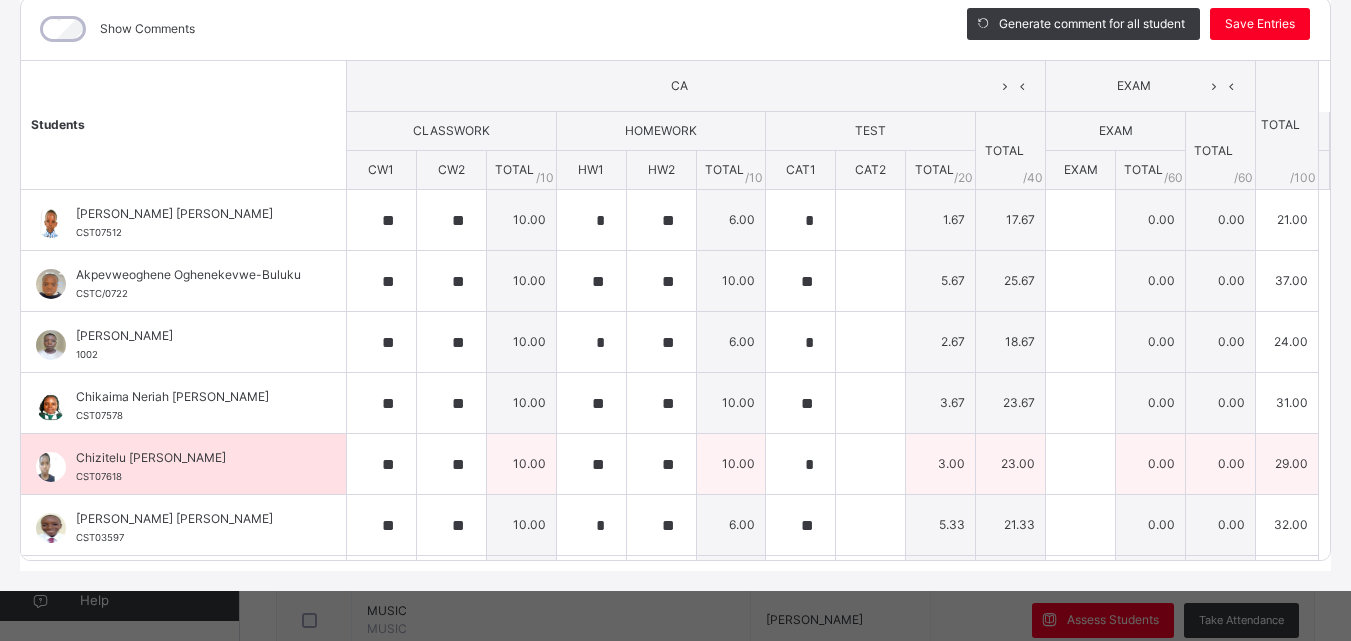 type on "**" 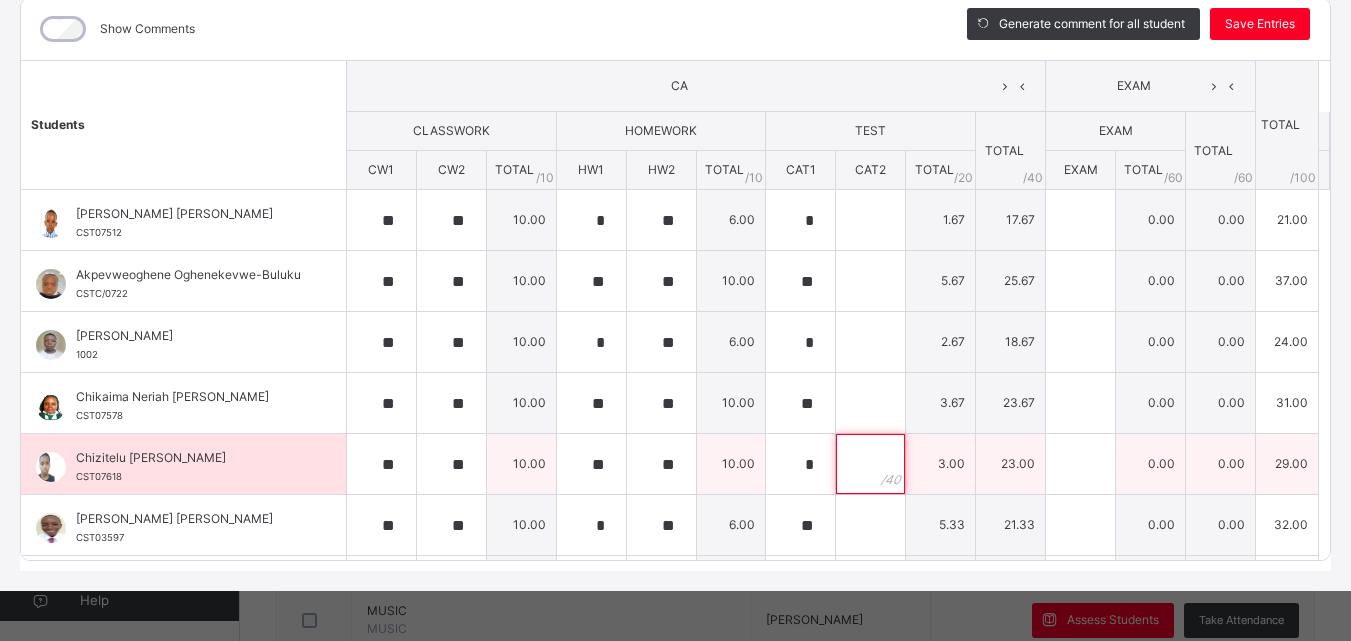 click at bounding box center [870, 464] 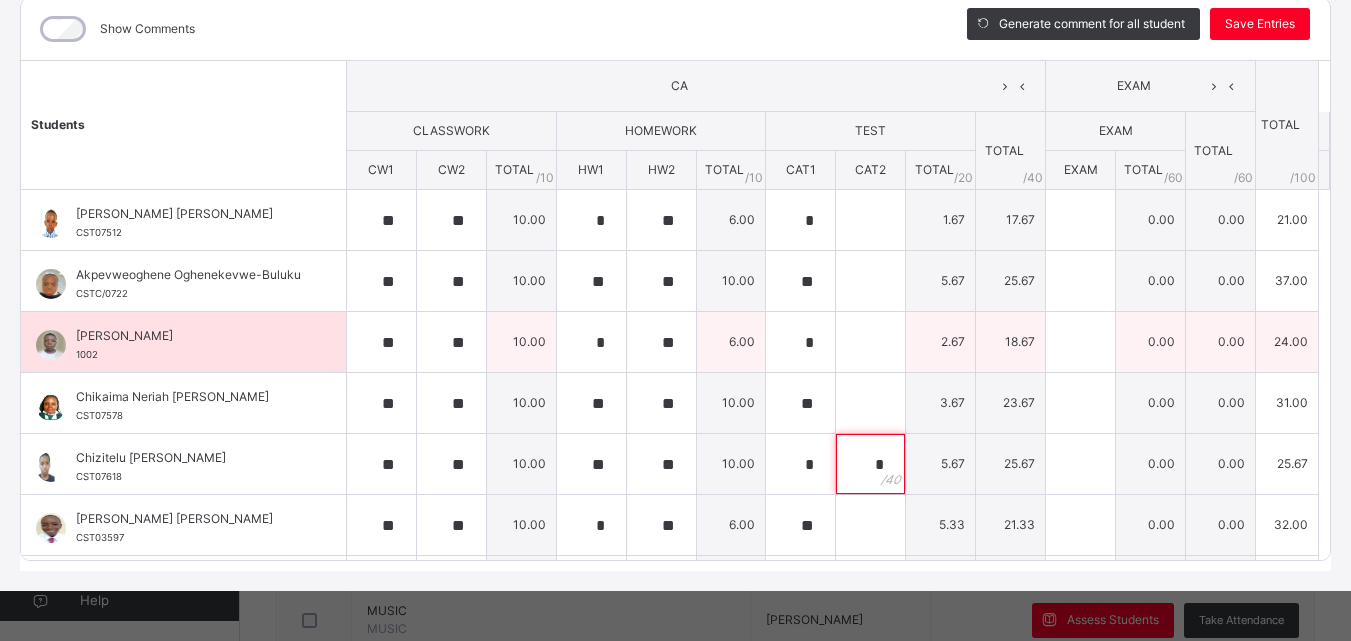 type on "*" 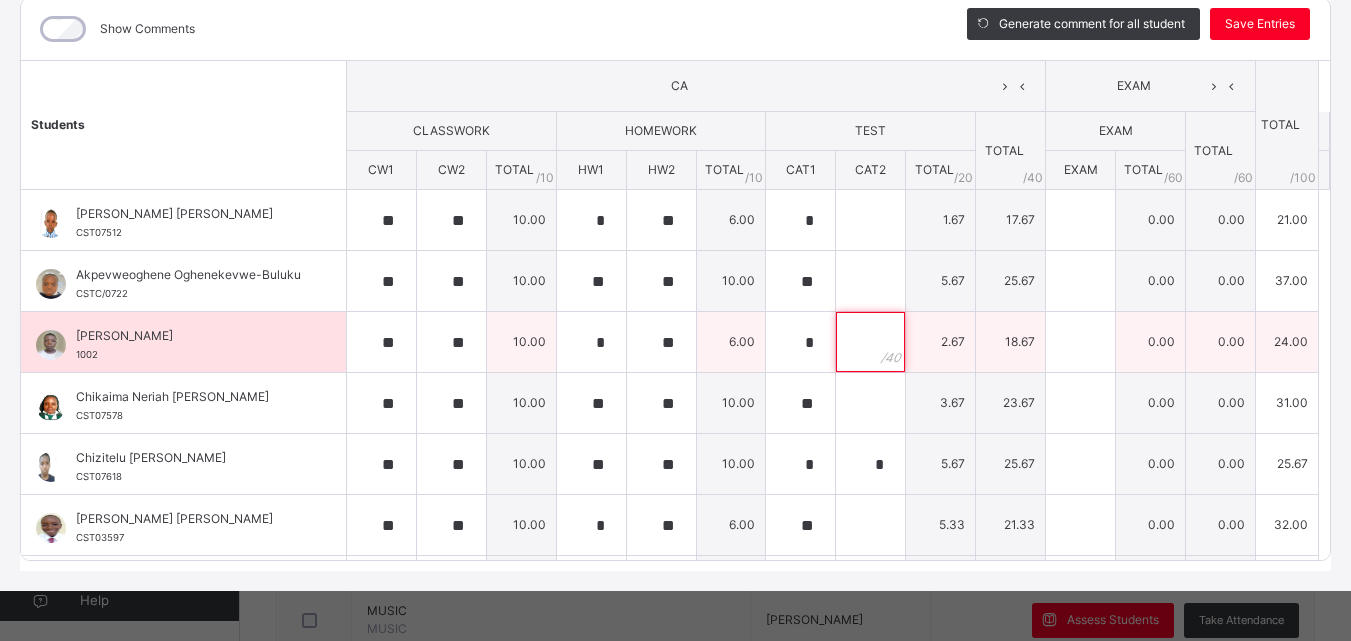 click at bounding box center [870, 342] 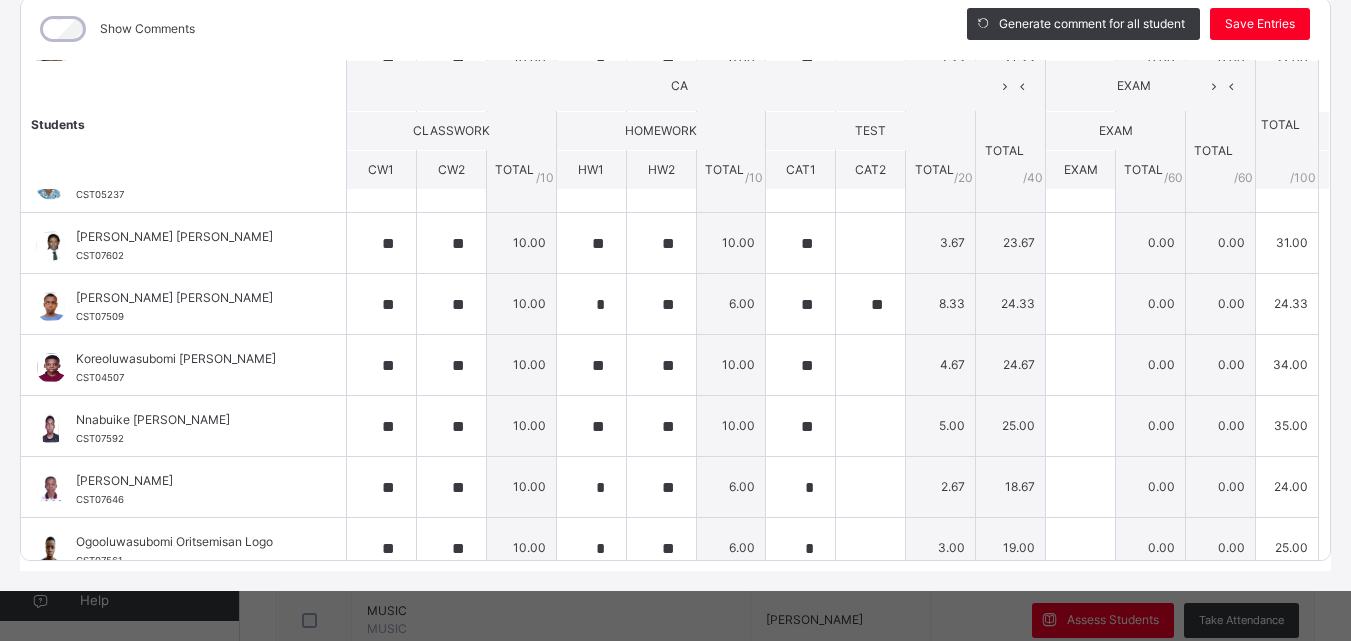 scroll, scrollTop: 728, scrollLeft: 0, axis: vertical 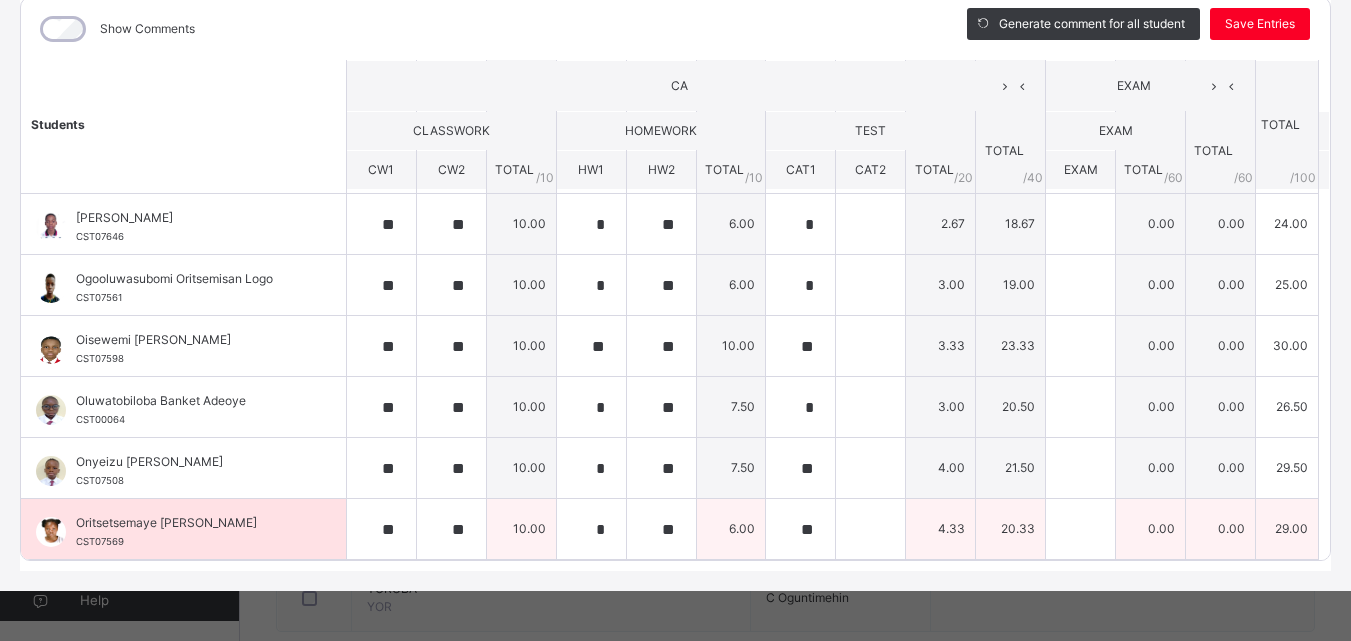 type on "*" 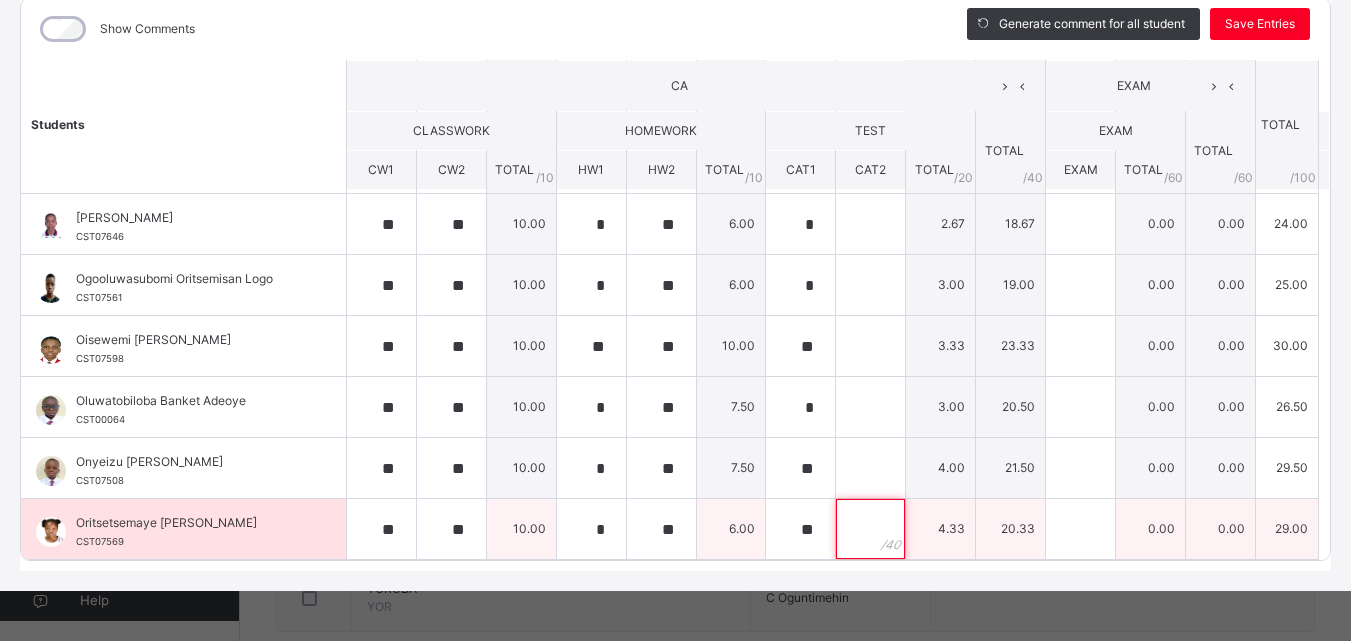 click at bounding box center [870, 529] 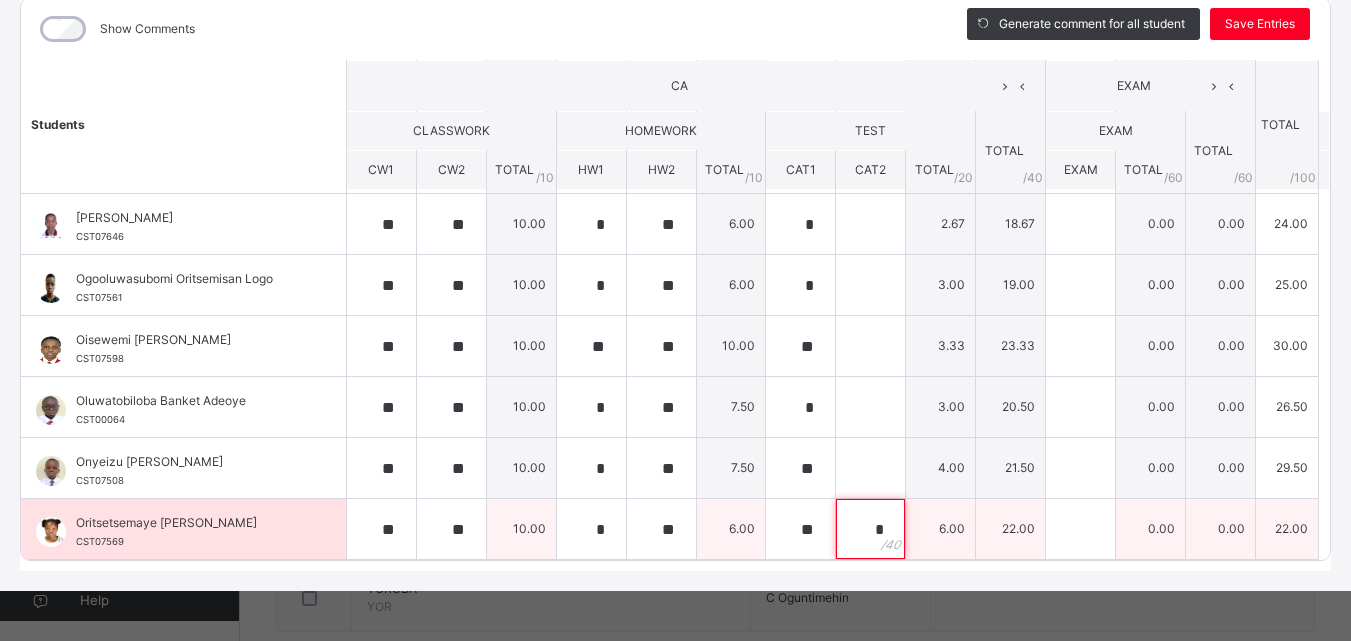 scroll, scrollTop: 1322, scrollLeft: 0, axis: vertical 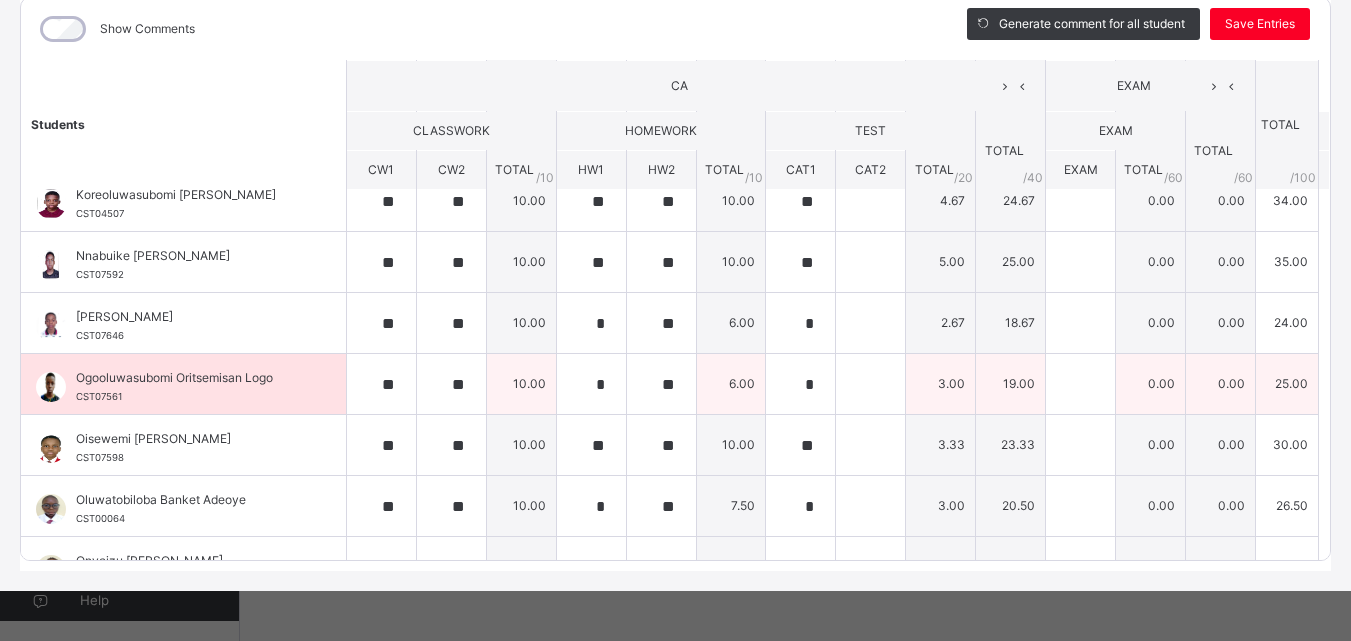 type on "*" 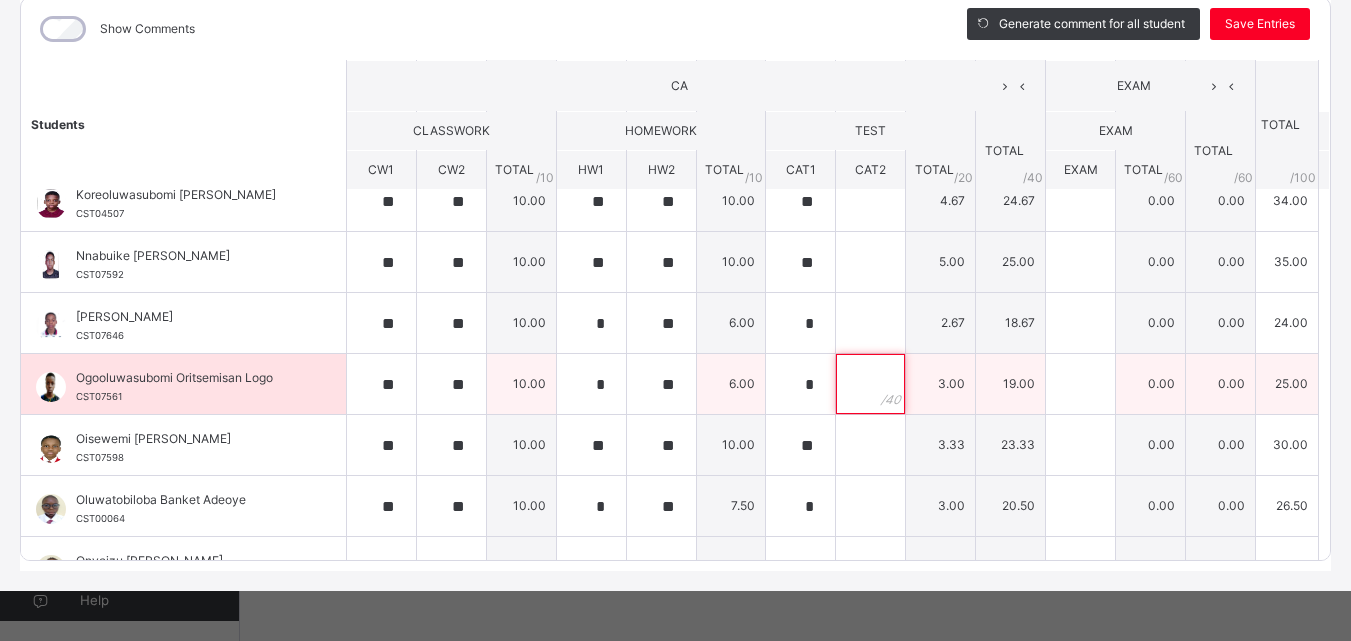 click at bounding box center [870, 384] 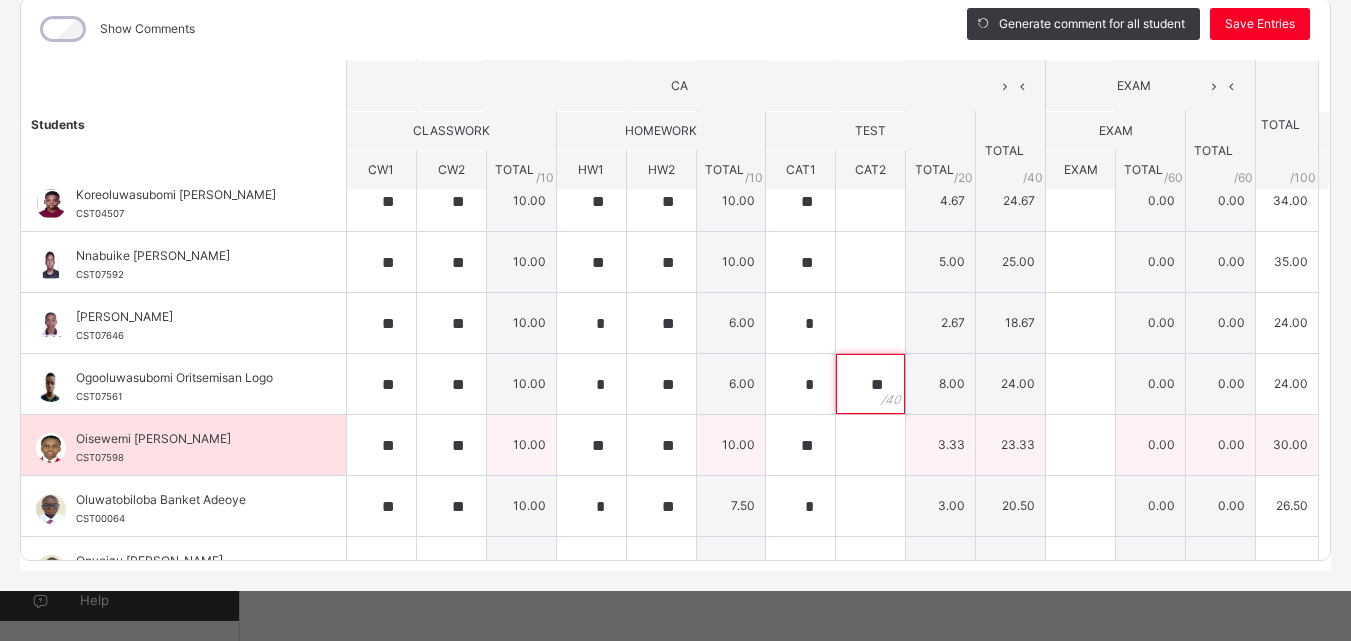 type on "**" 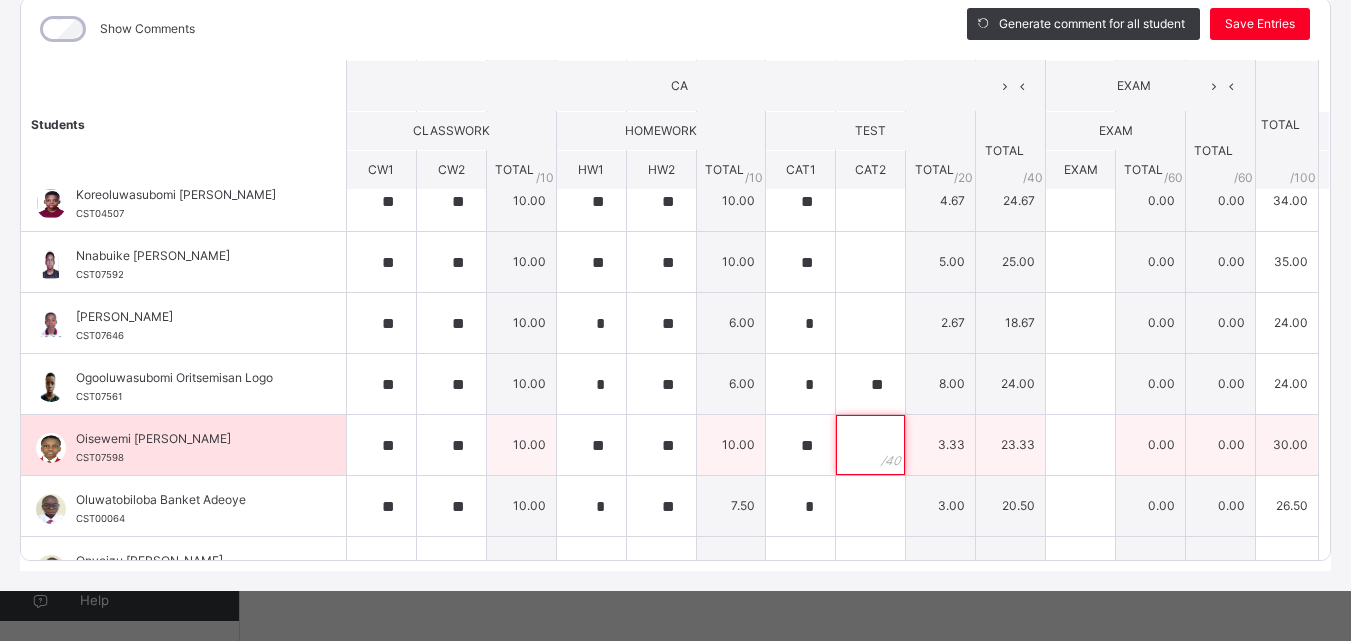 click at bounding box center (870, 445) 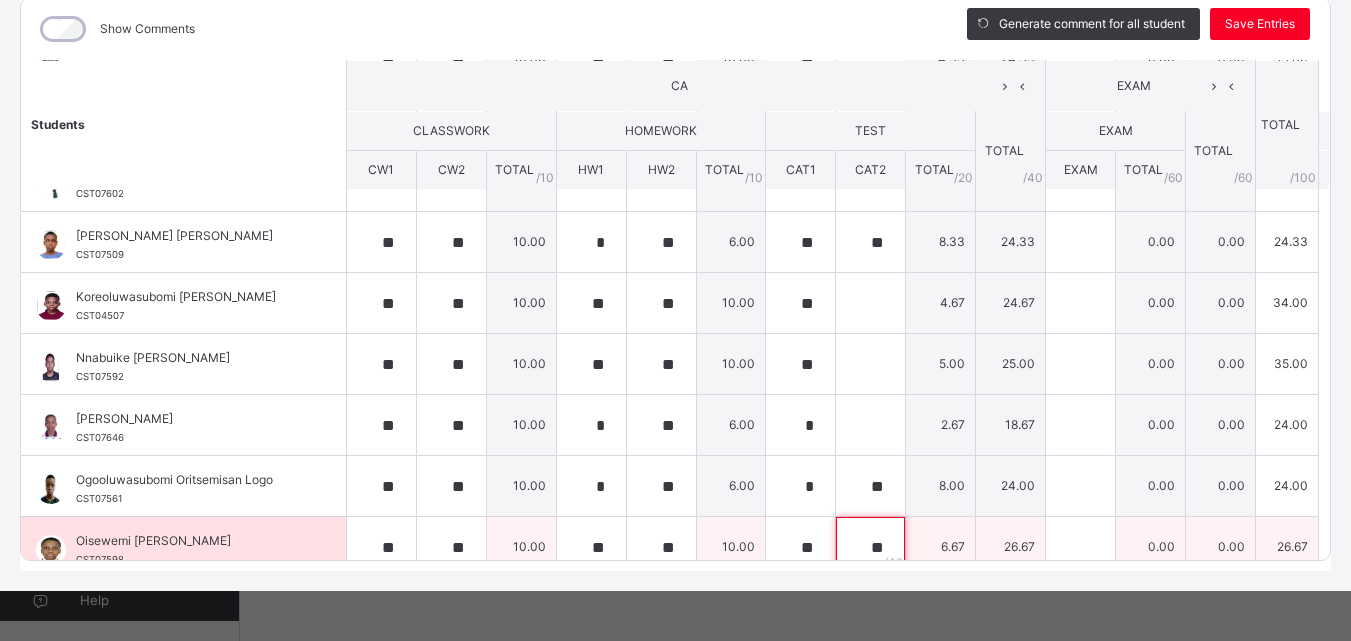 scroll, scrollTop: 523, scrollLeft: 0, axis: vertical 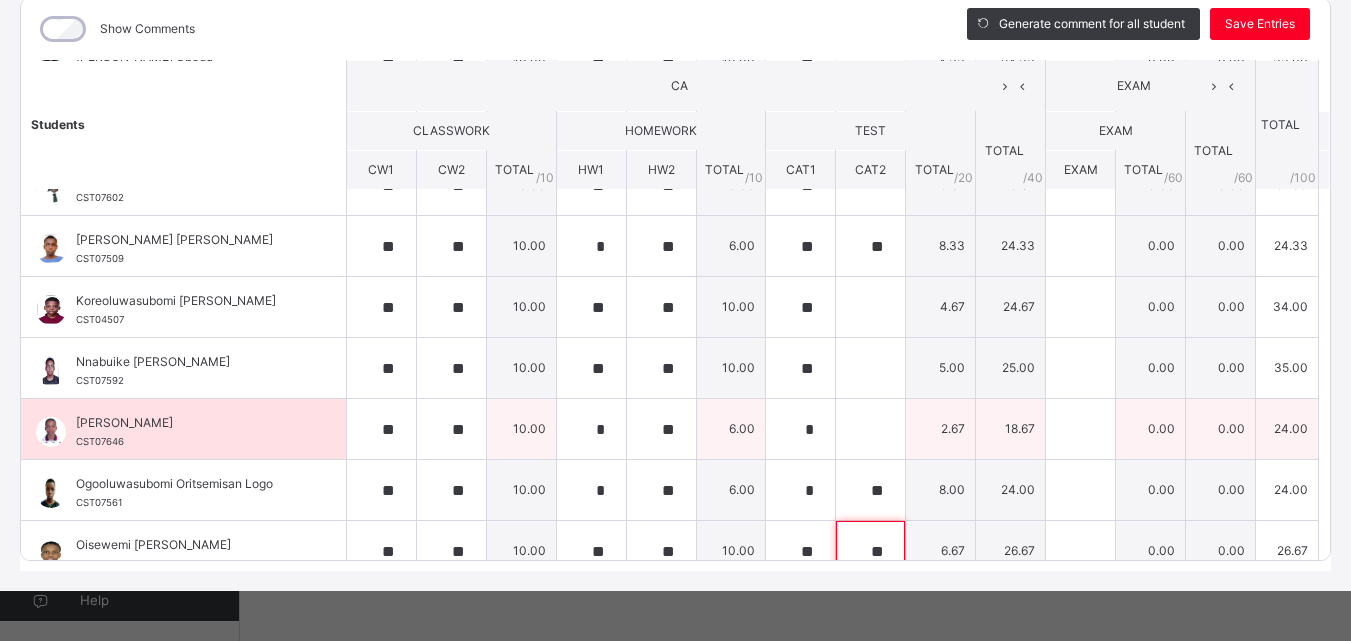 type on "**" 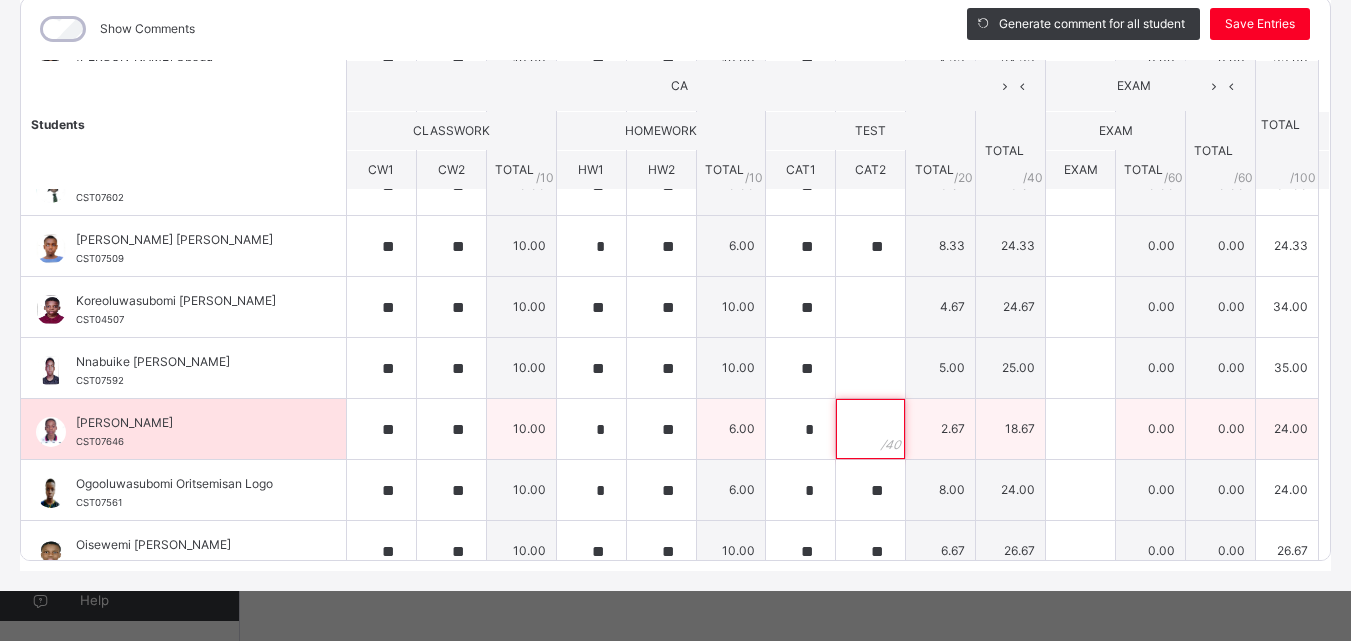 click at bounding box center (870, 429) 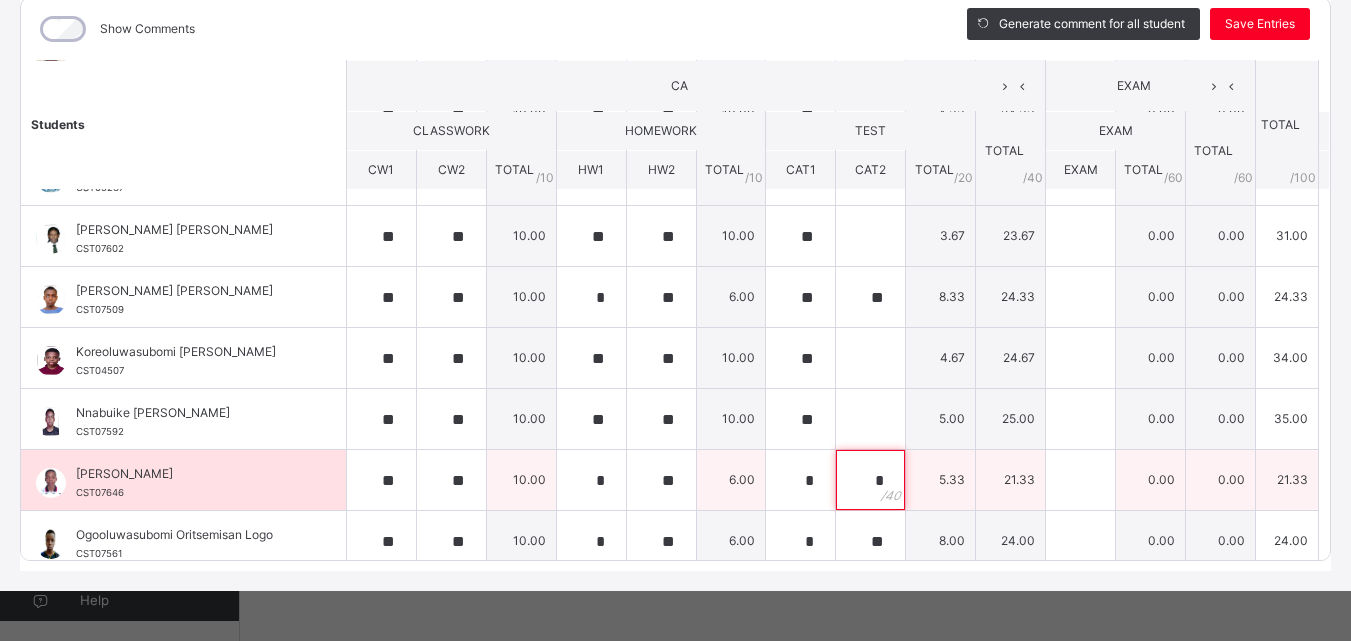 scroll, scrollTop: 475, scrollLeft: 0, axis: vertical 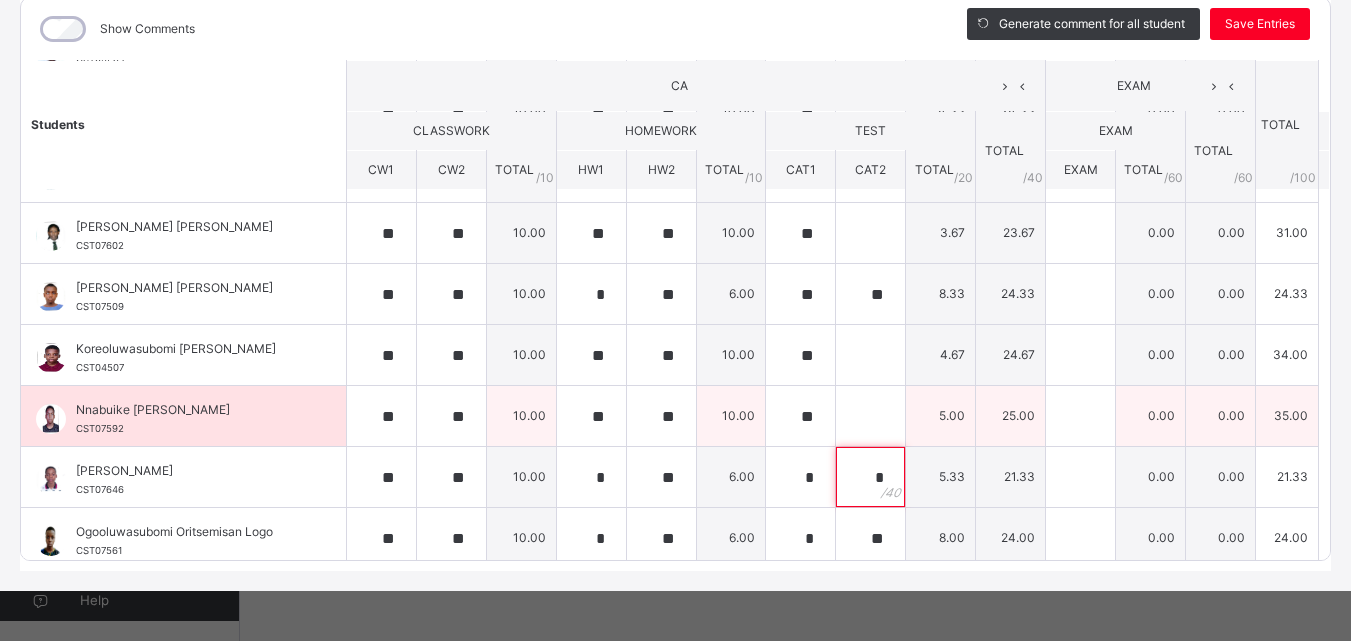 type on "*" 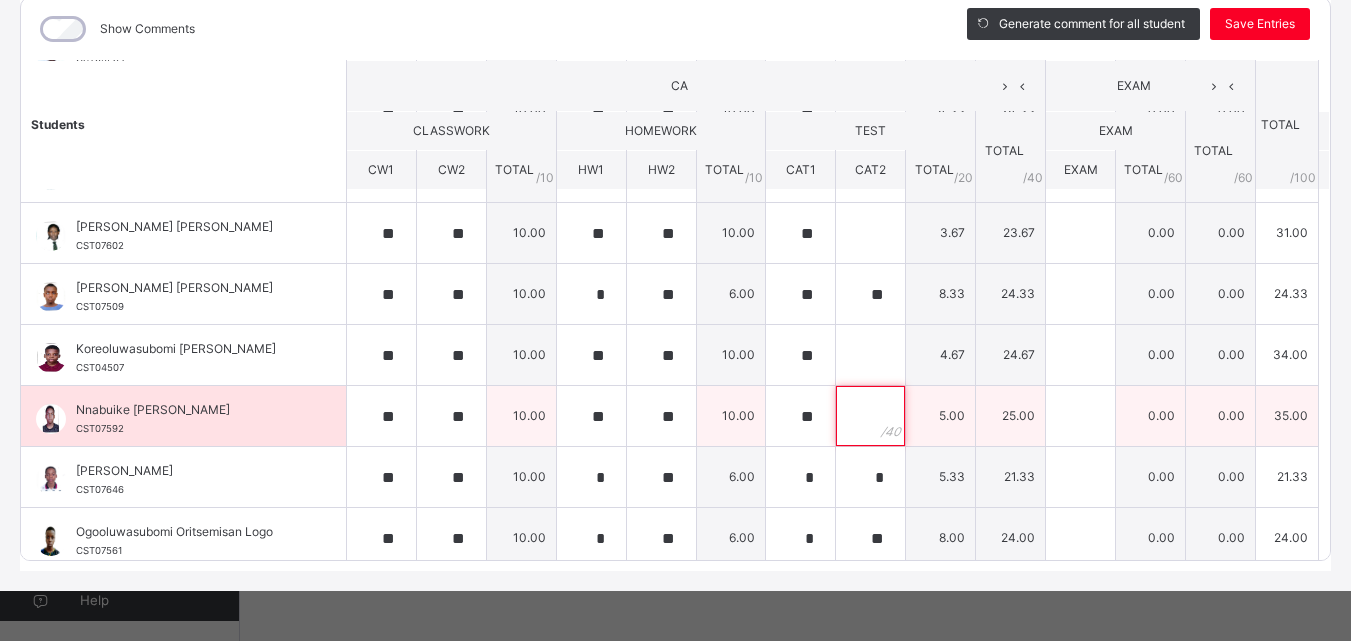 click at bounding box center [870, 416] 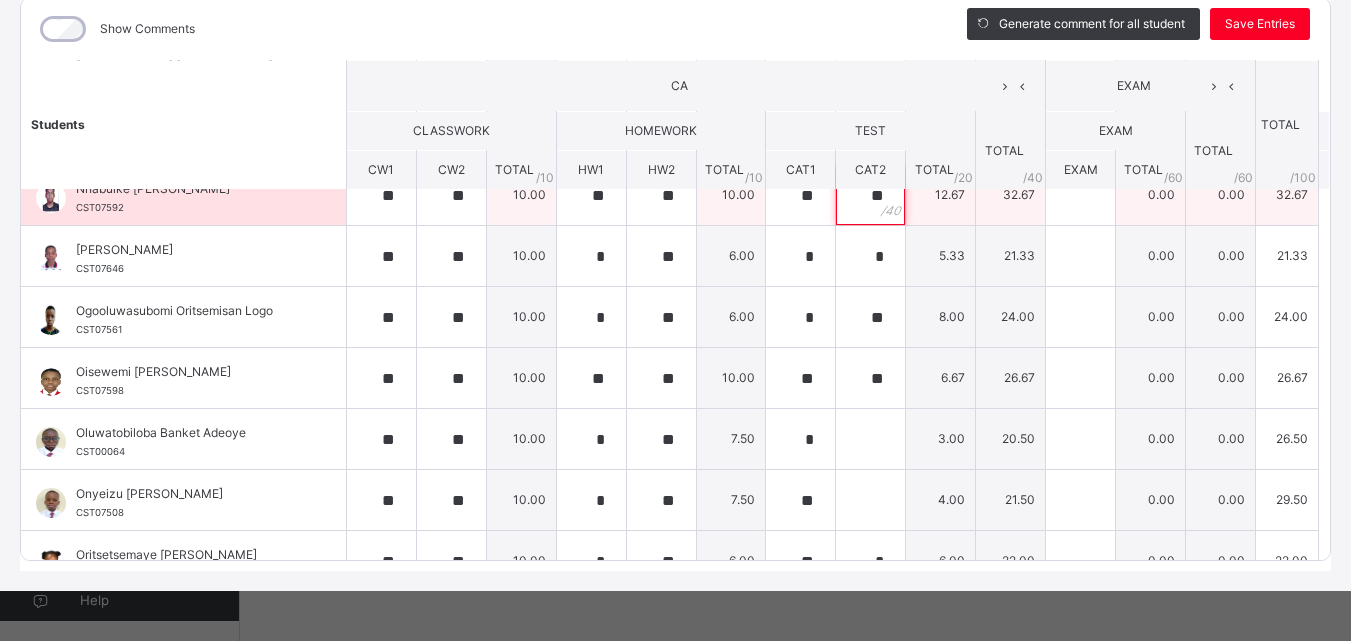 scroll, scrollTop: 728, scrollLeft: 0, axis: vertical 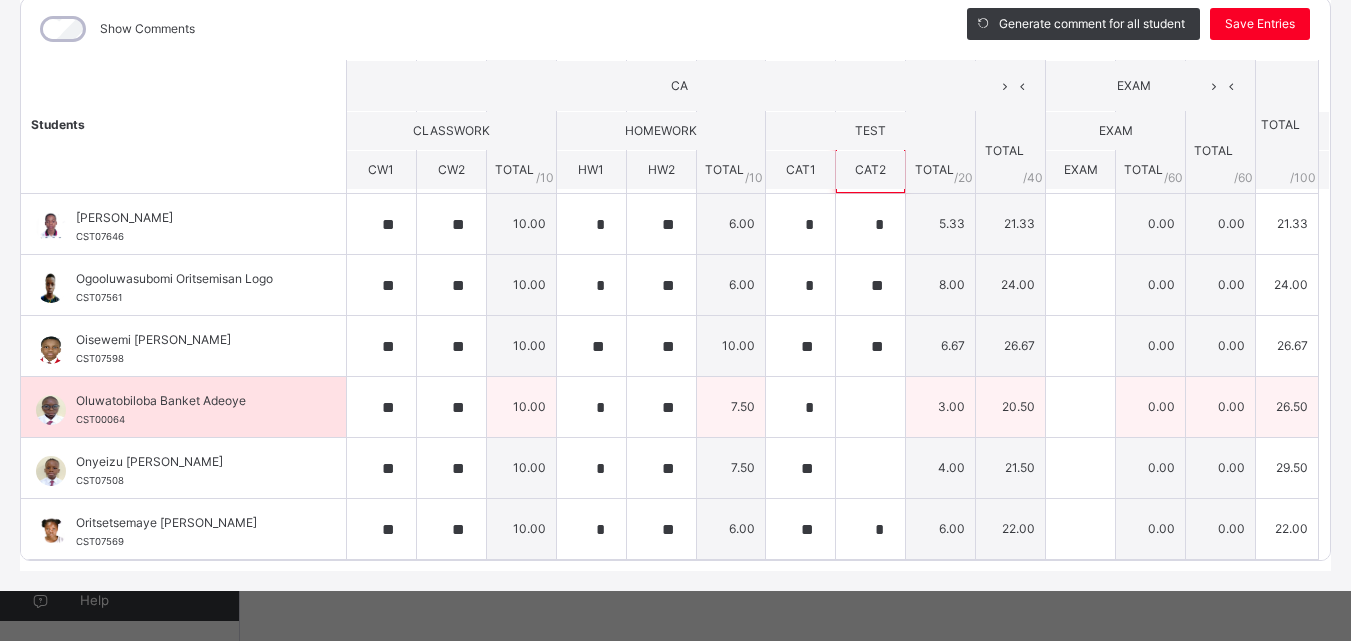 type on "**" 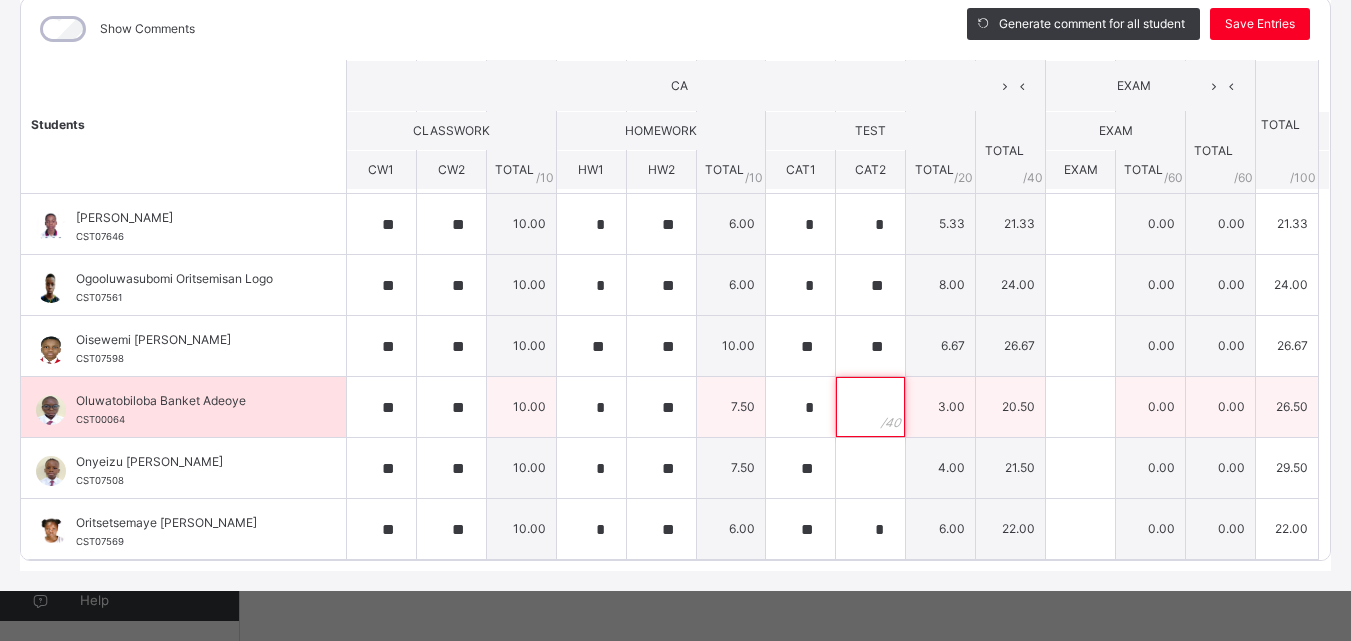 click at bounding box center [870, 407] 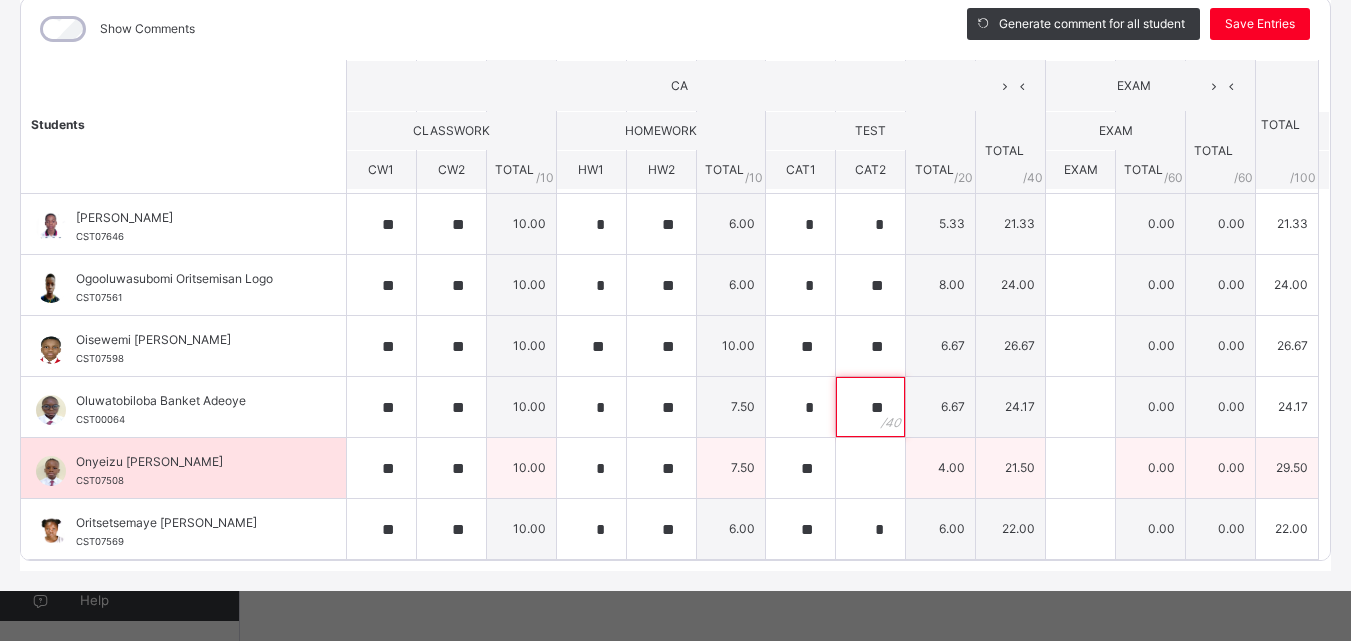 type on "**" 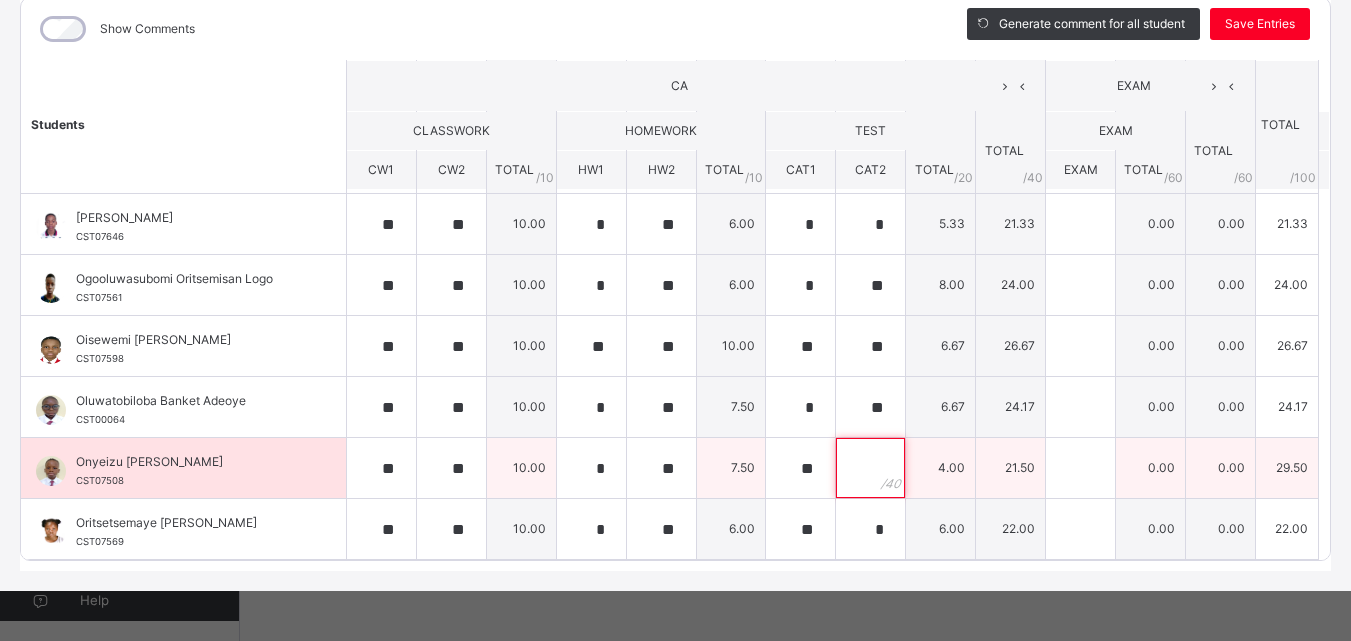 click at bounding box center (870, 468) 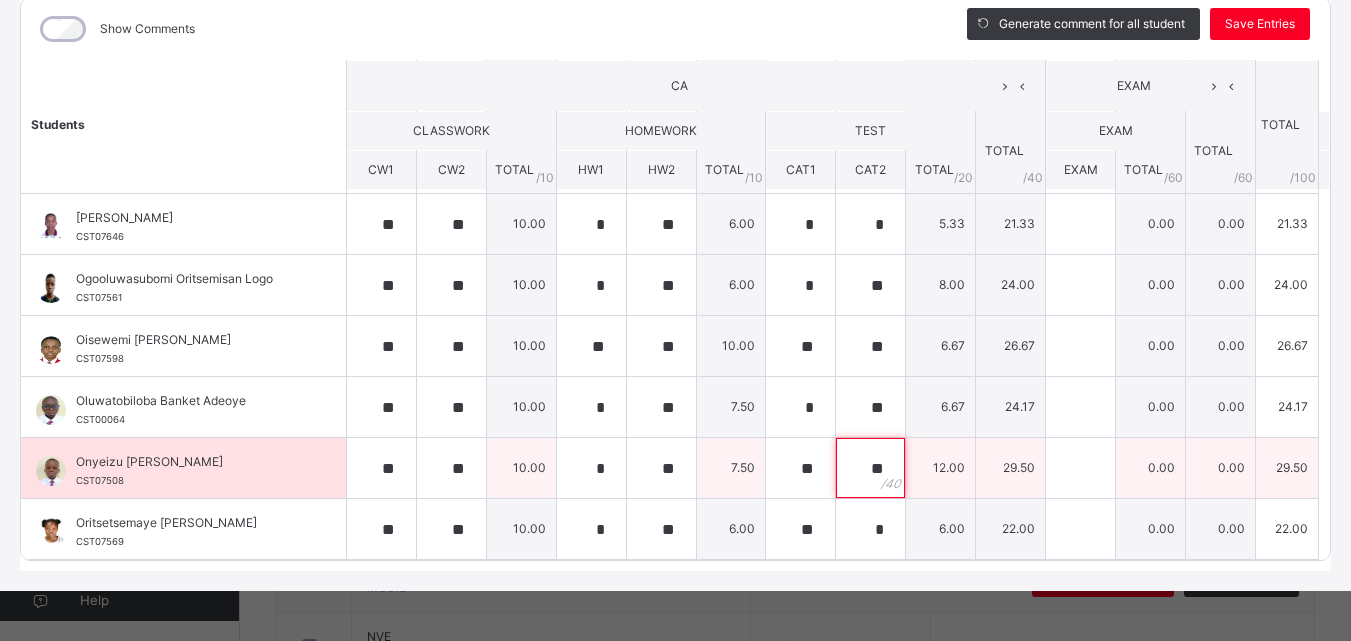 scroll, scrollTop: 1030, scrollLeft: 0, axis: vertical 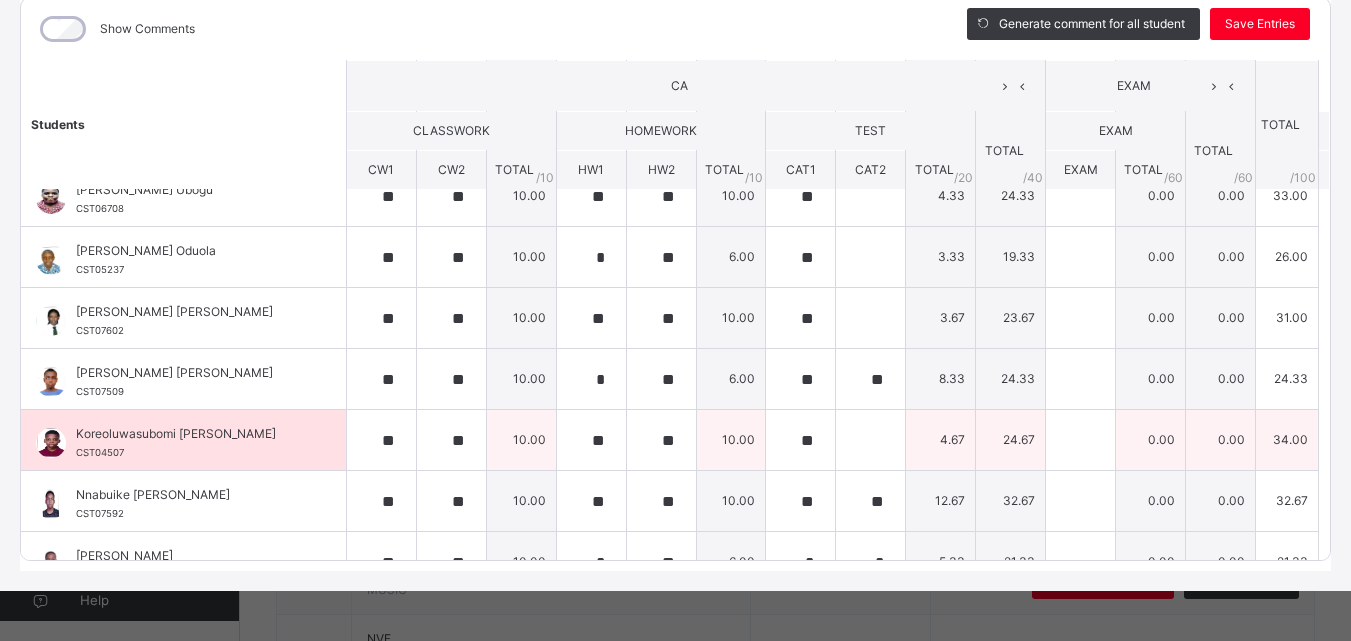 type on "**" 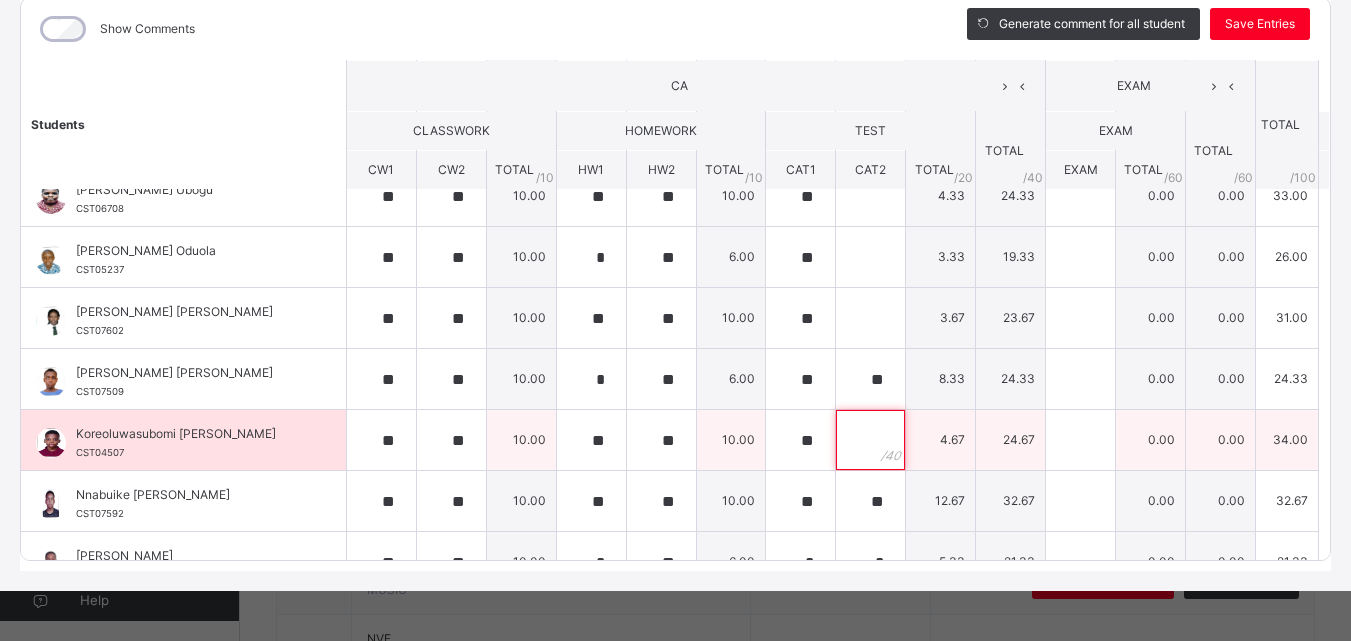 click at bounding box center (870, 440) 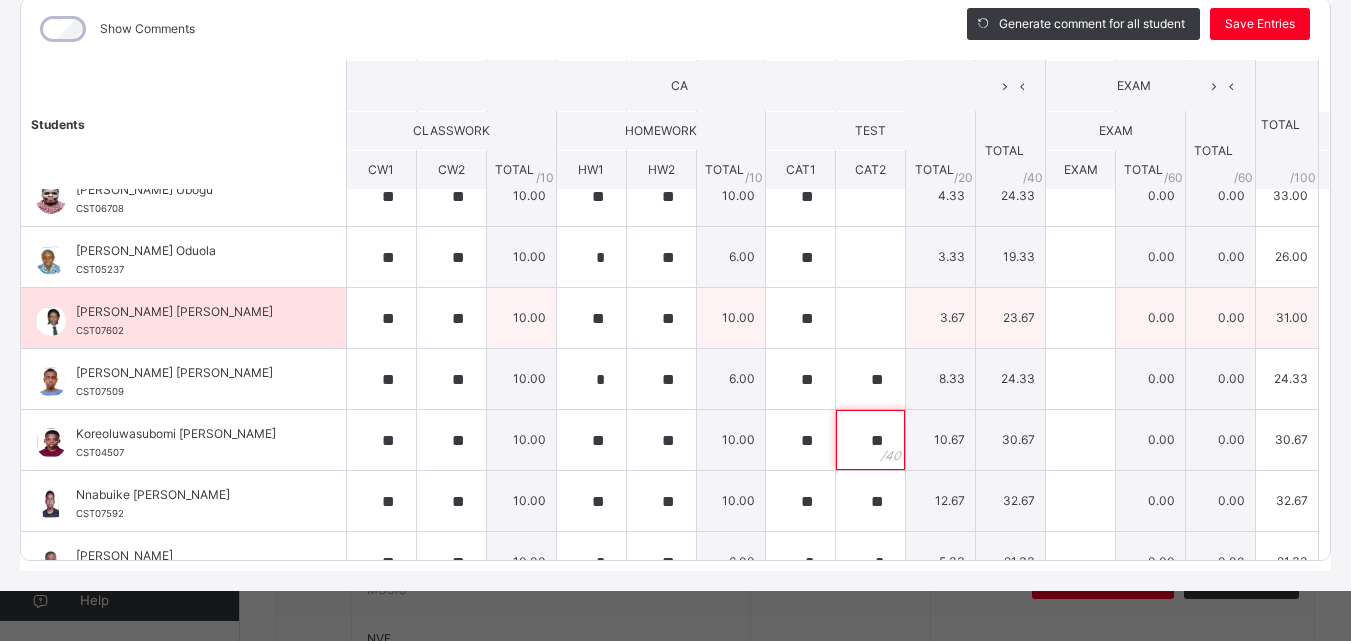 type on "**" 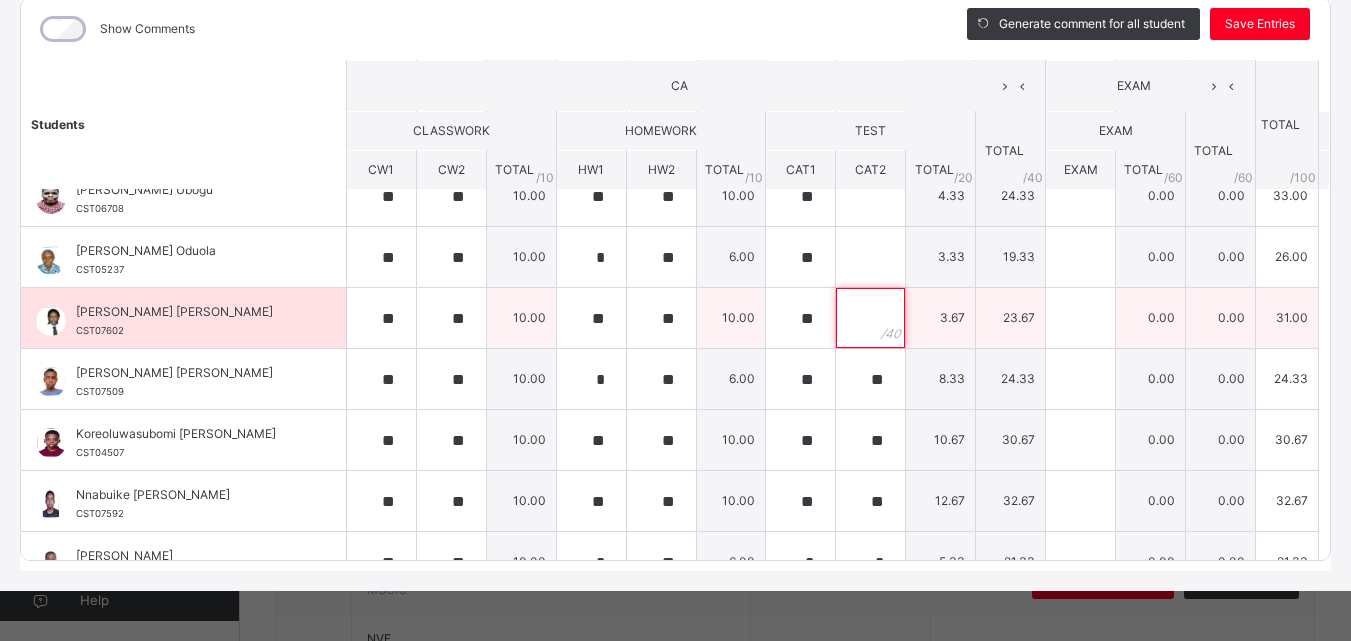 click at bounding box center (870, 318) 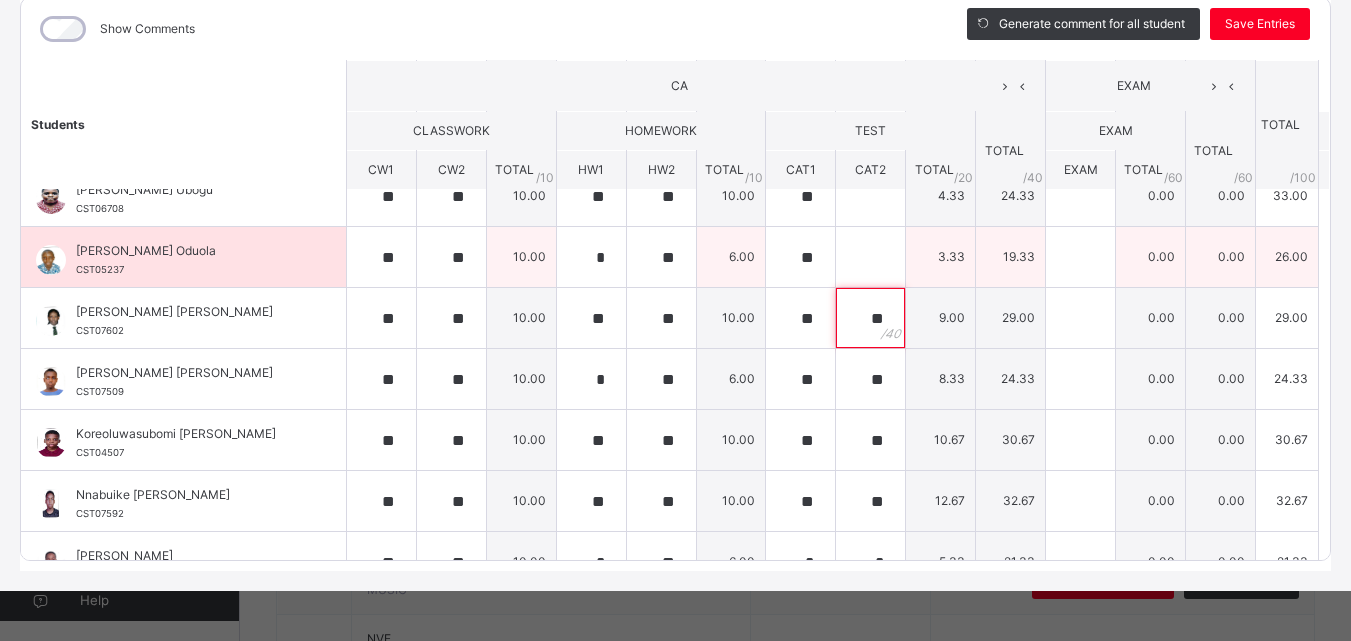 type on "**" 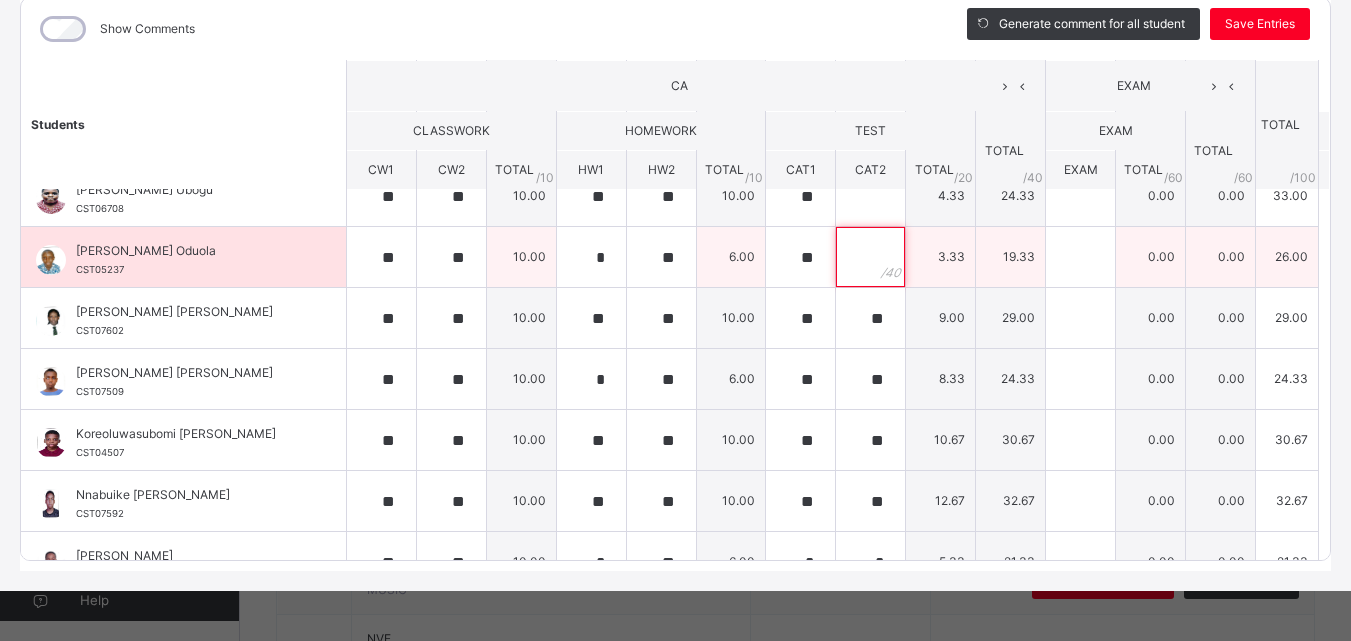 click at bounding box center (870, 257) 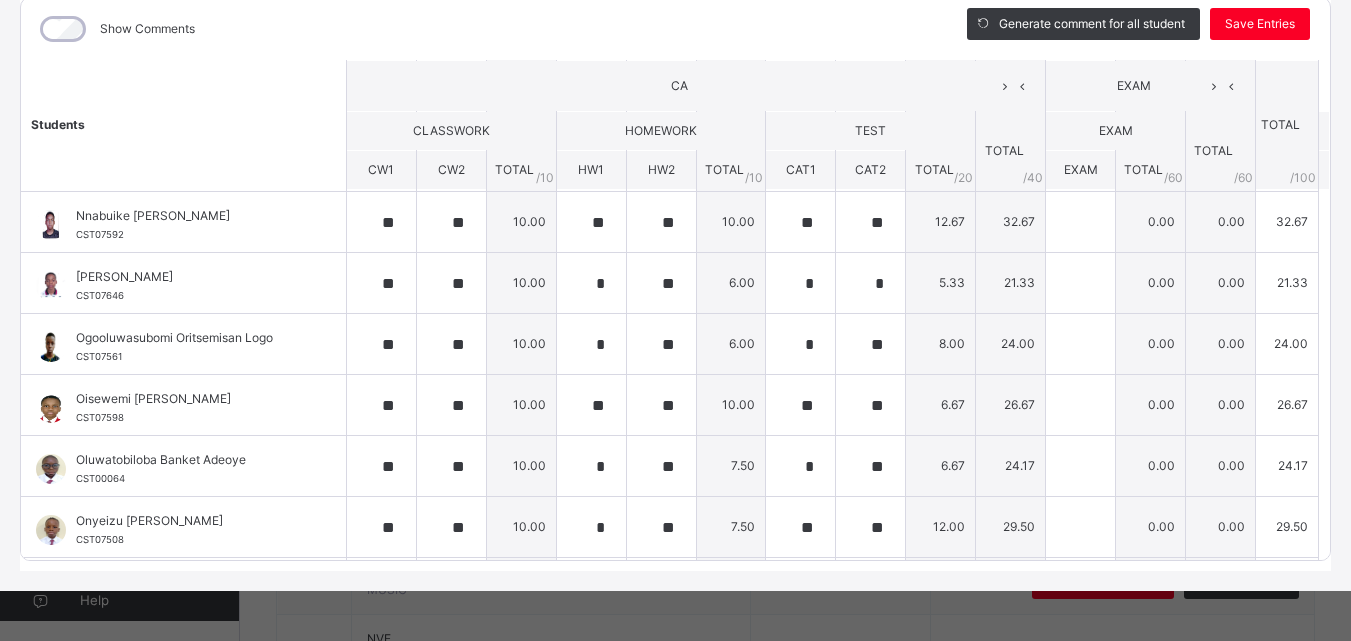 scroll, scrollTop: 728, scrollLeft: 0, axis: vertical 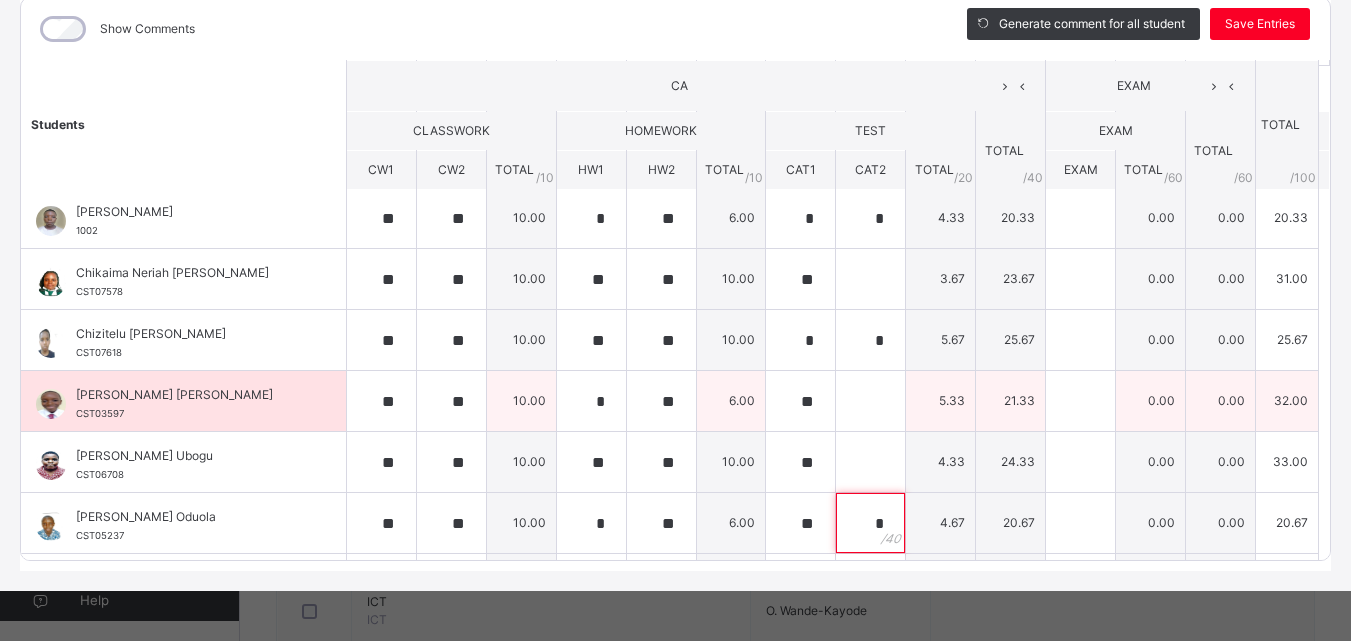 type on "*" 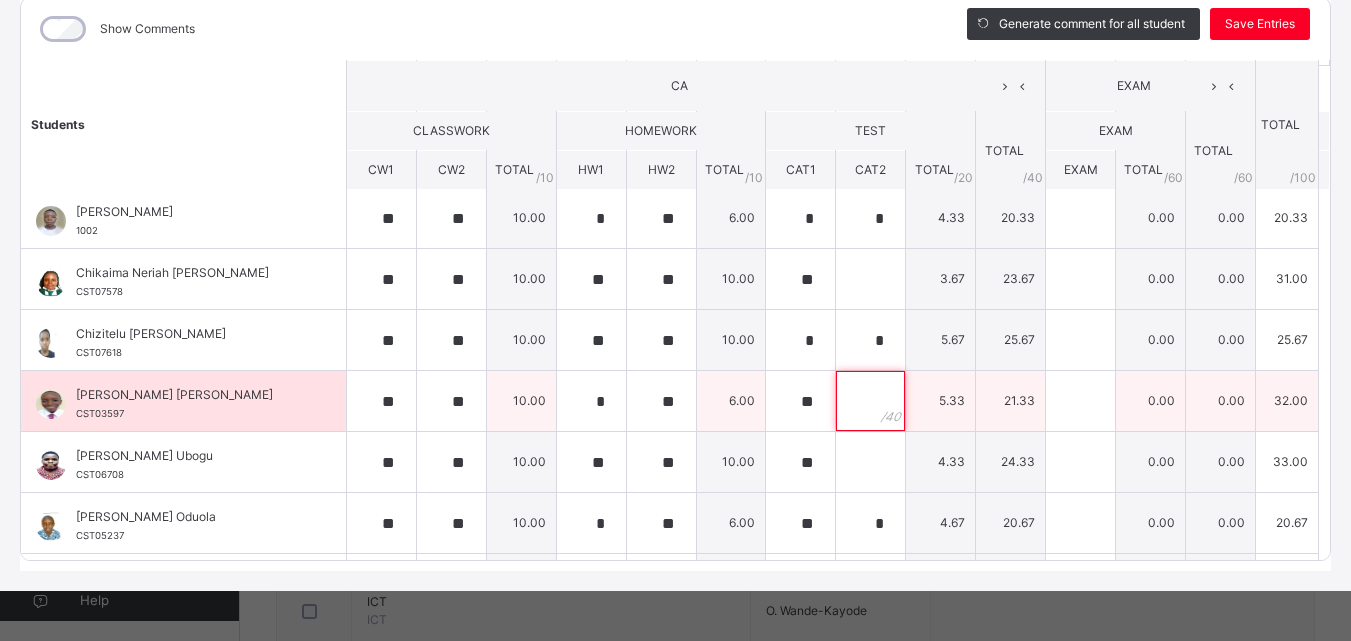 click at bounding box center [870, 401] 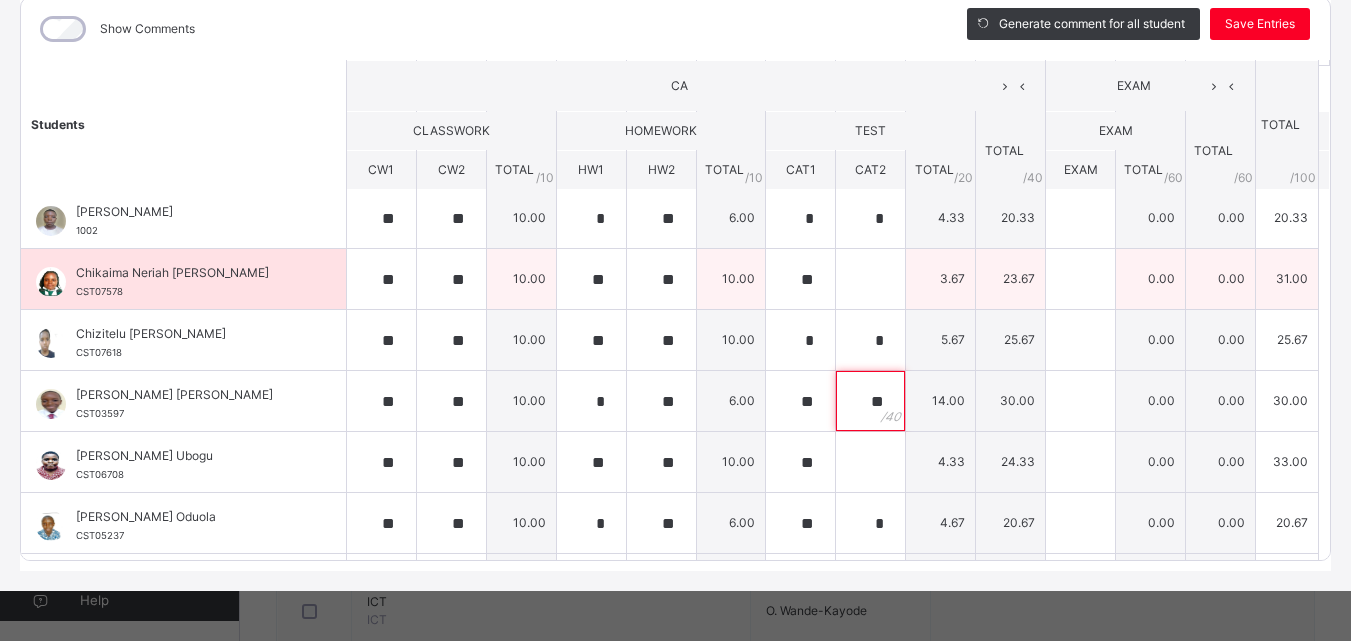 type on "**" 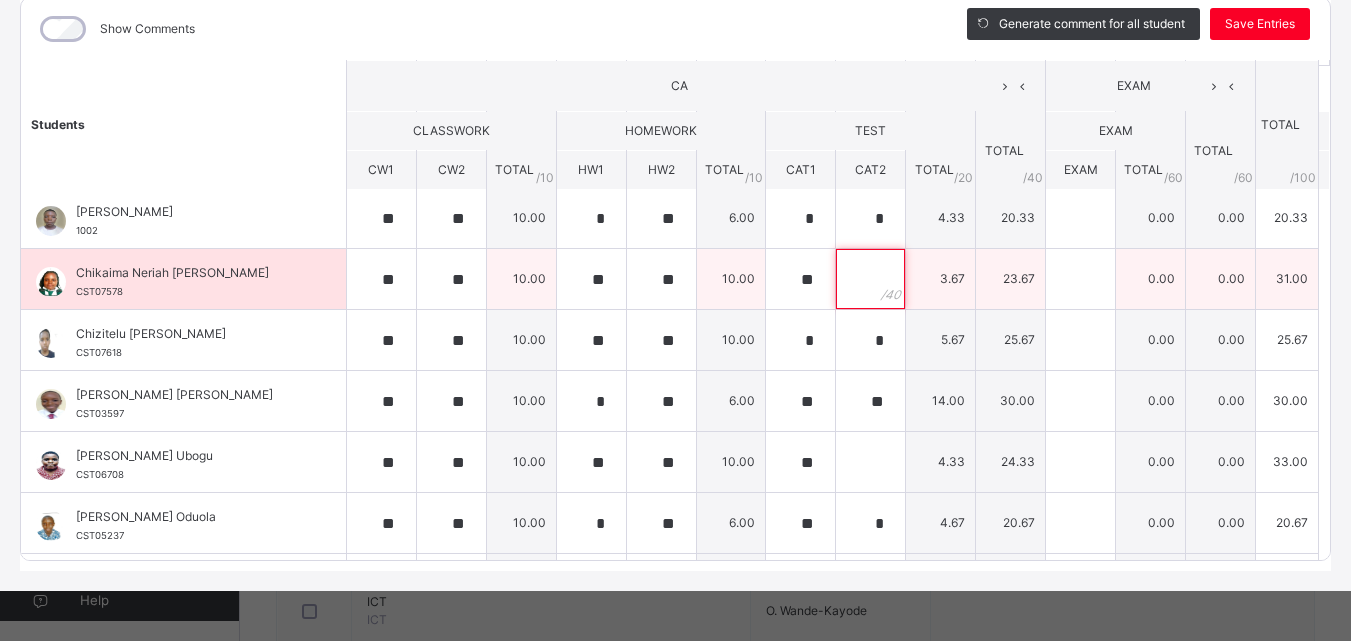 click at bounding box center [870, 279] 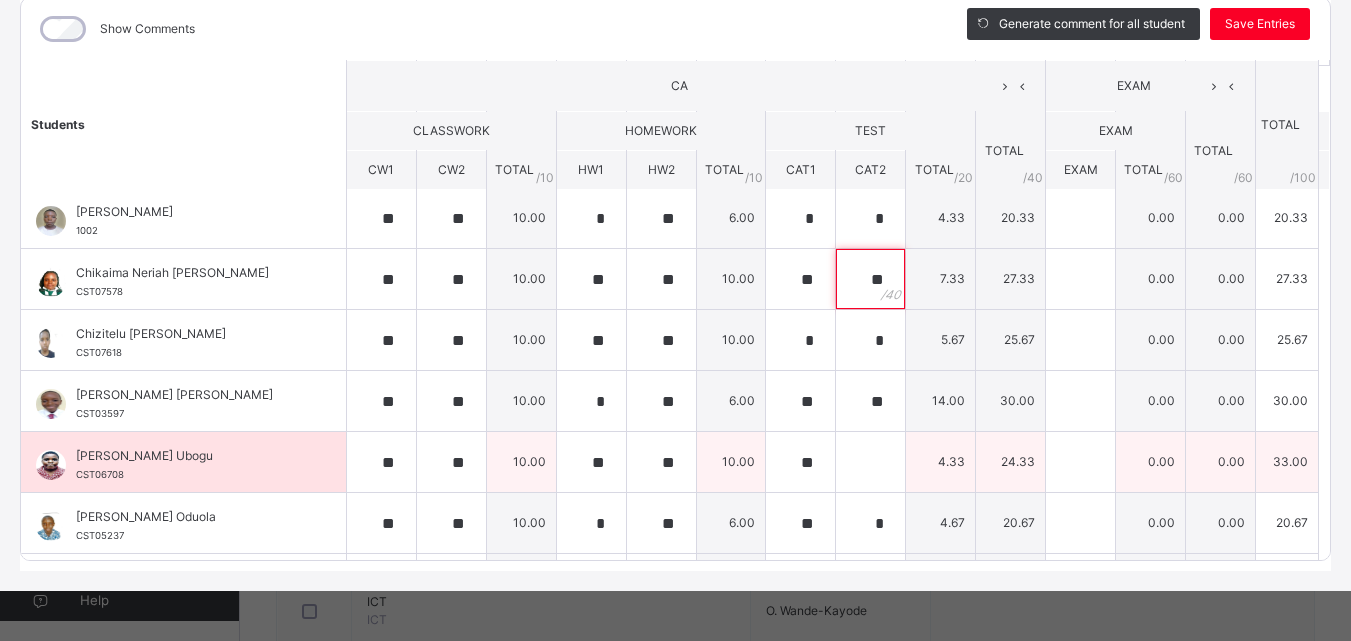 type on "**" 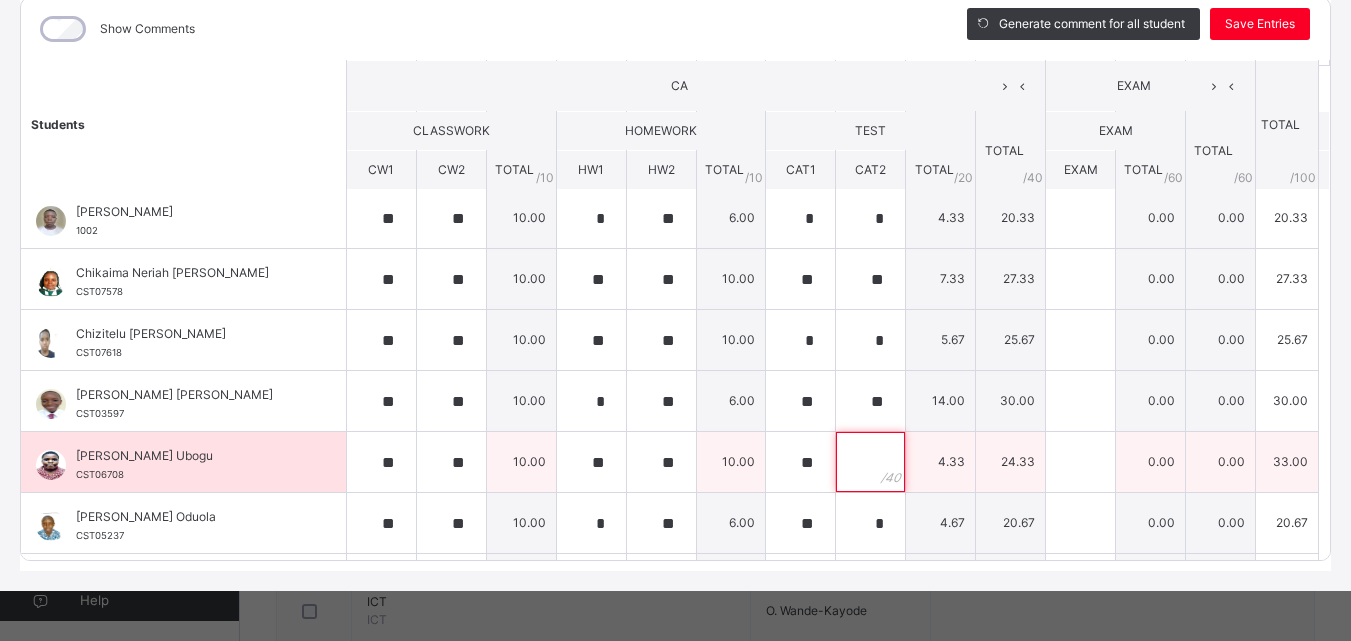click at bounding box center [870, 462] 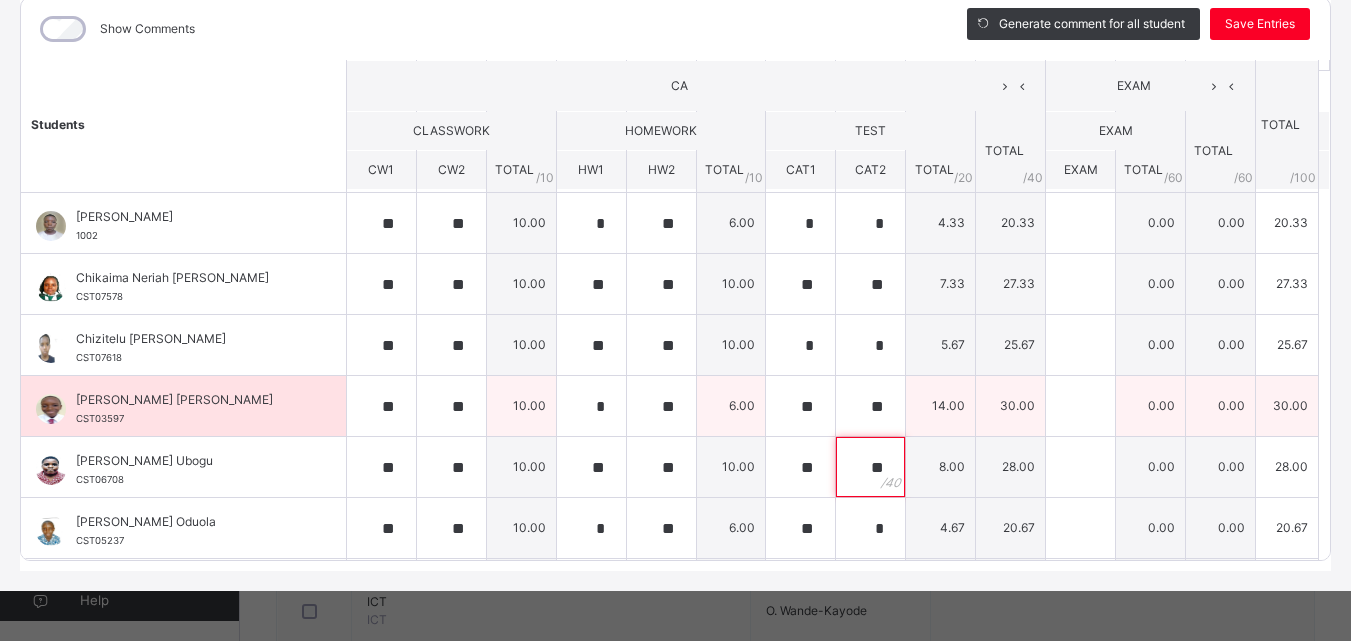 scroll, scrollTop: 0, scrollLeft: 0, axis: both 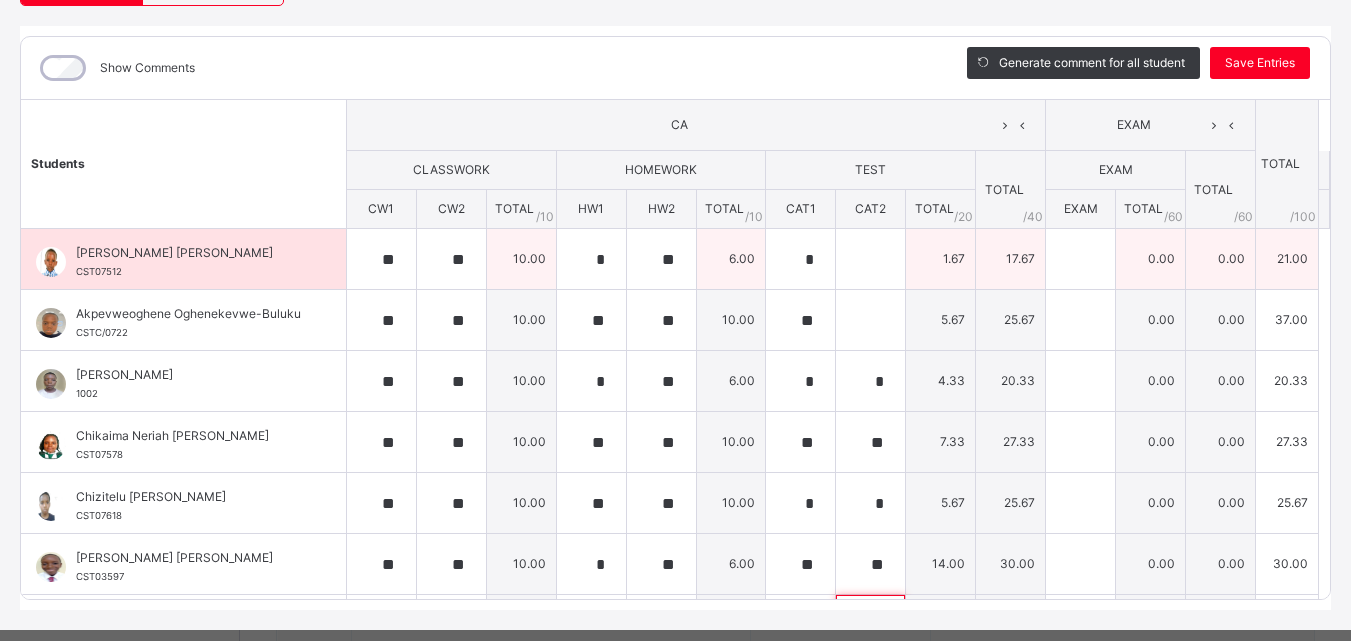 type on "**" 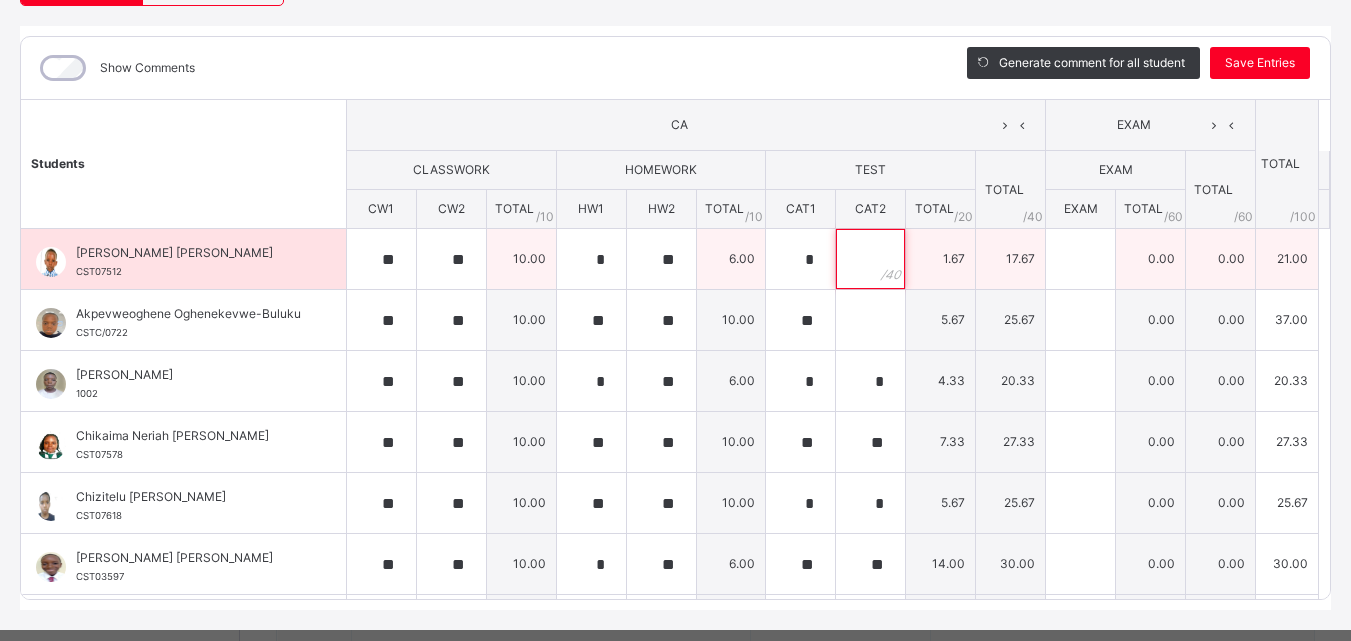 click at bounding box center (870, 259) 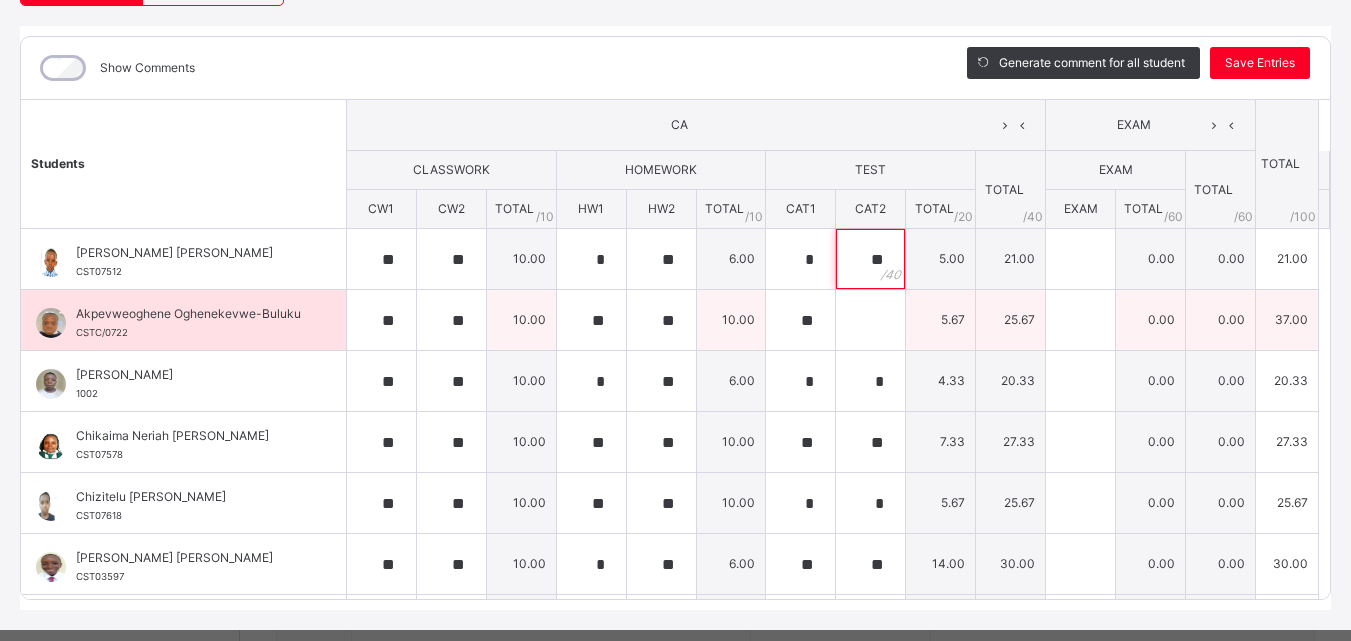 type on "**" 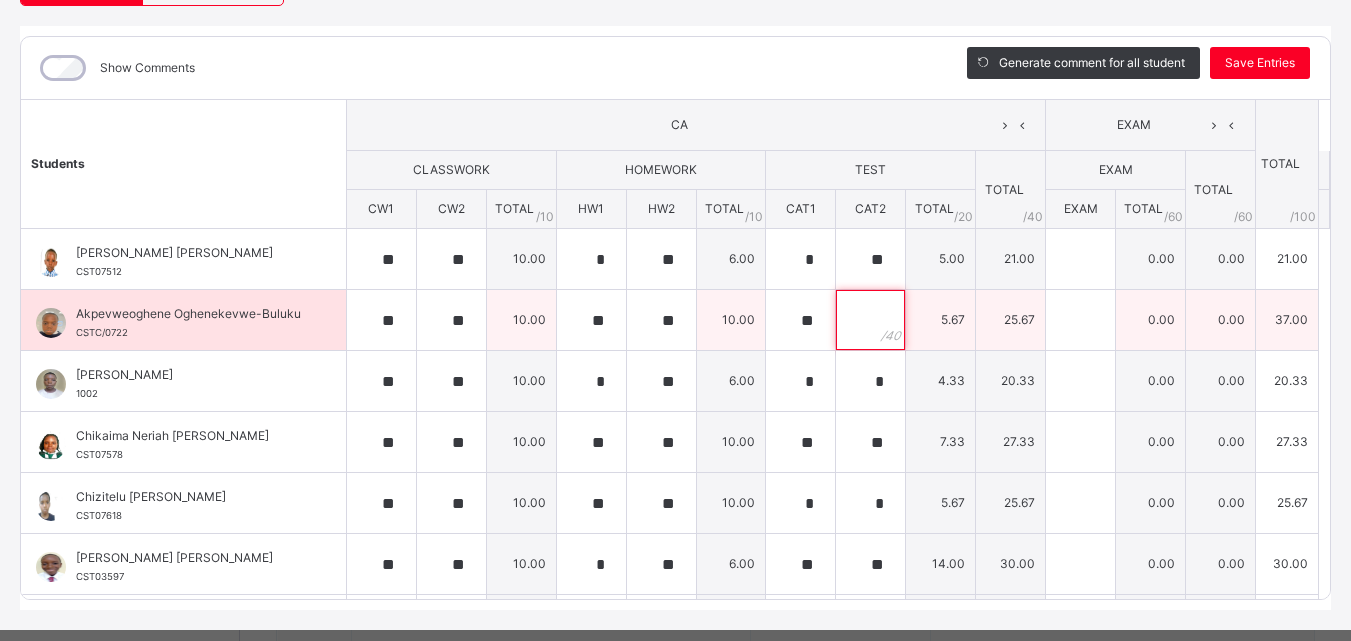 click at bounding box center [870, 320] 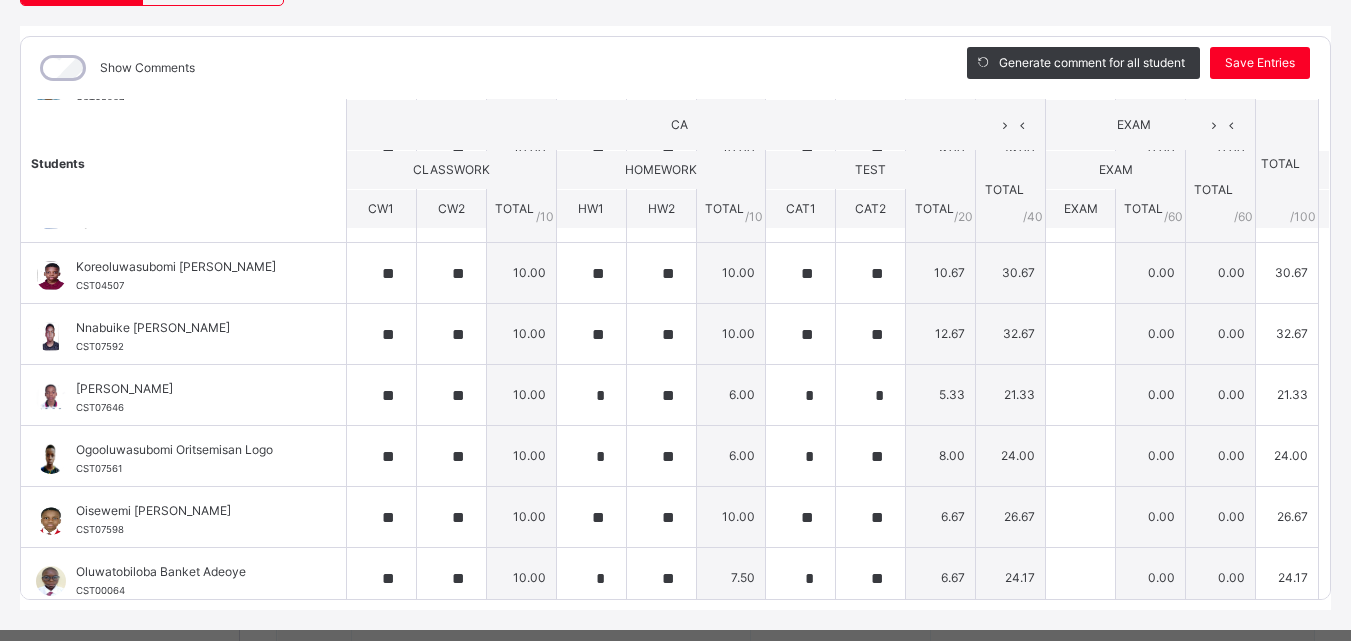 scroll, scrollTop: 728, scrollLeft: 0, axis: vertical 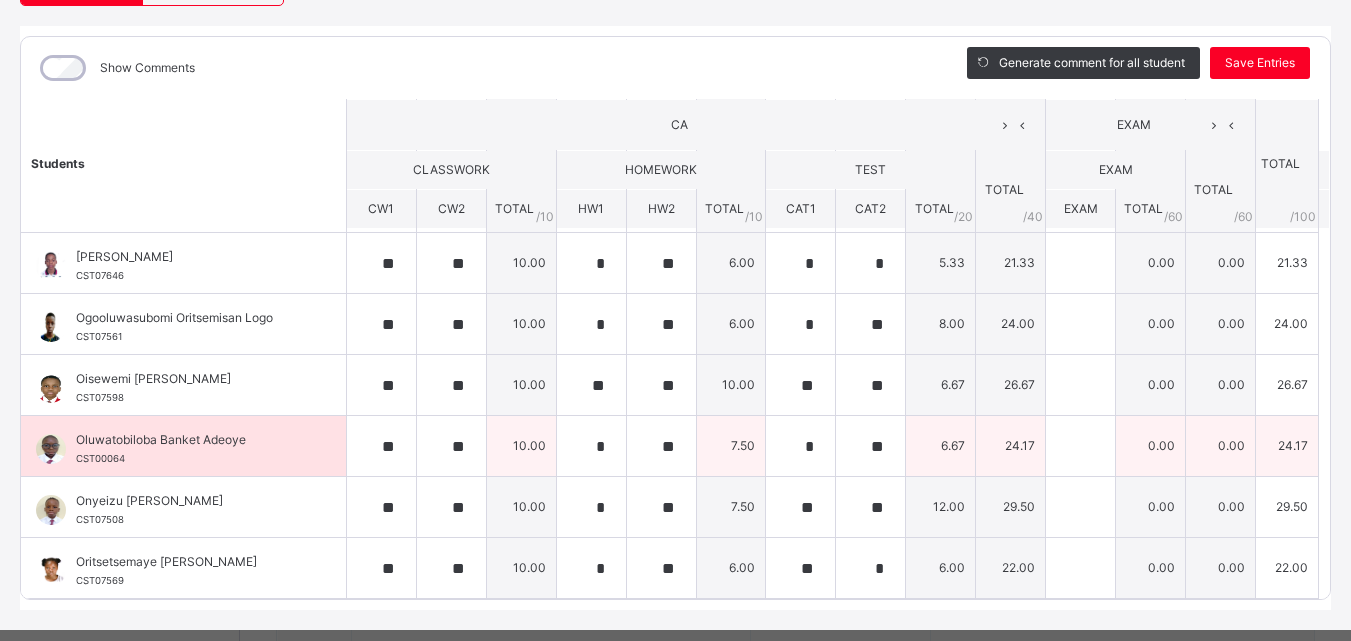 type on "**" 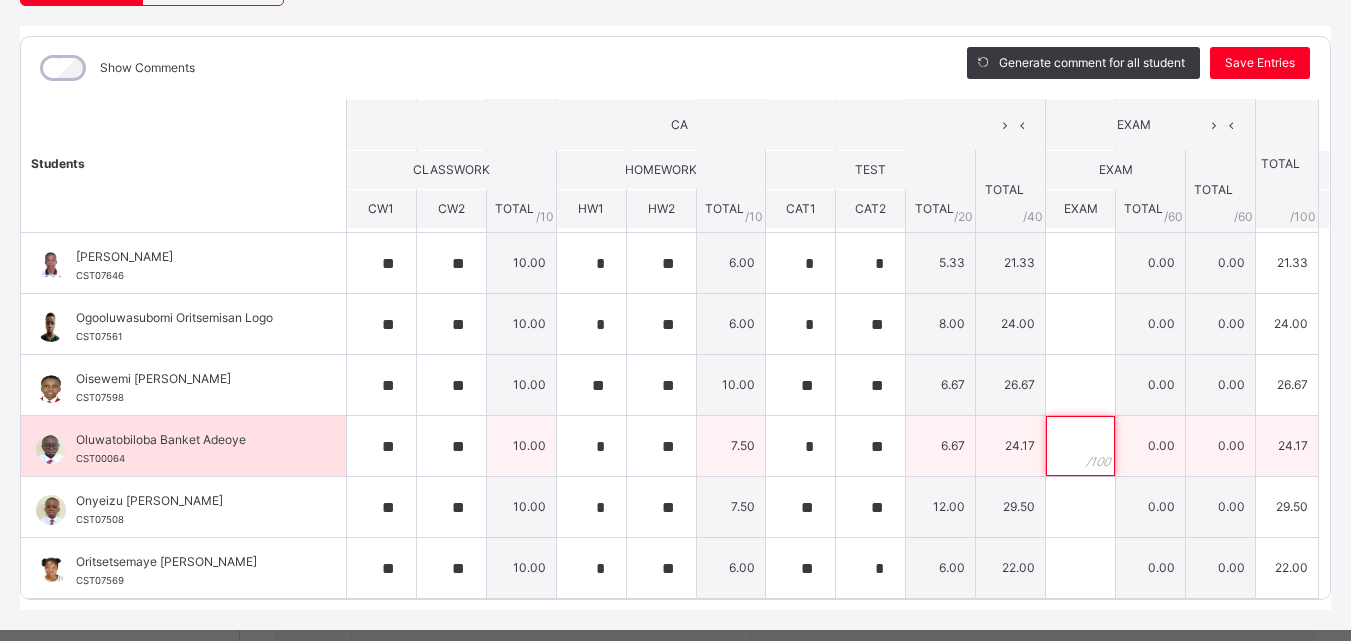click at bounding box center [1080, 446] 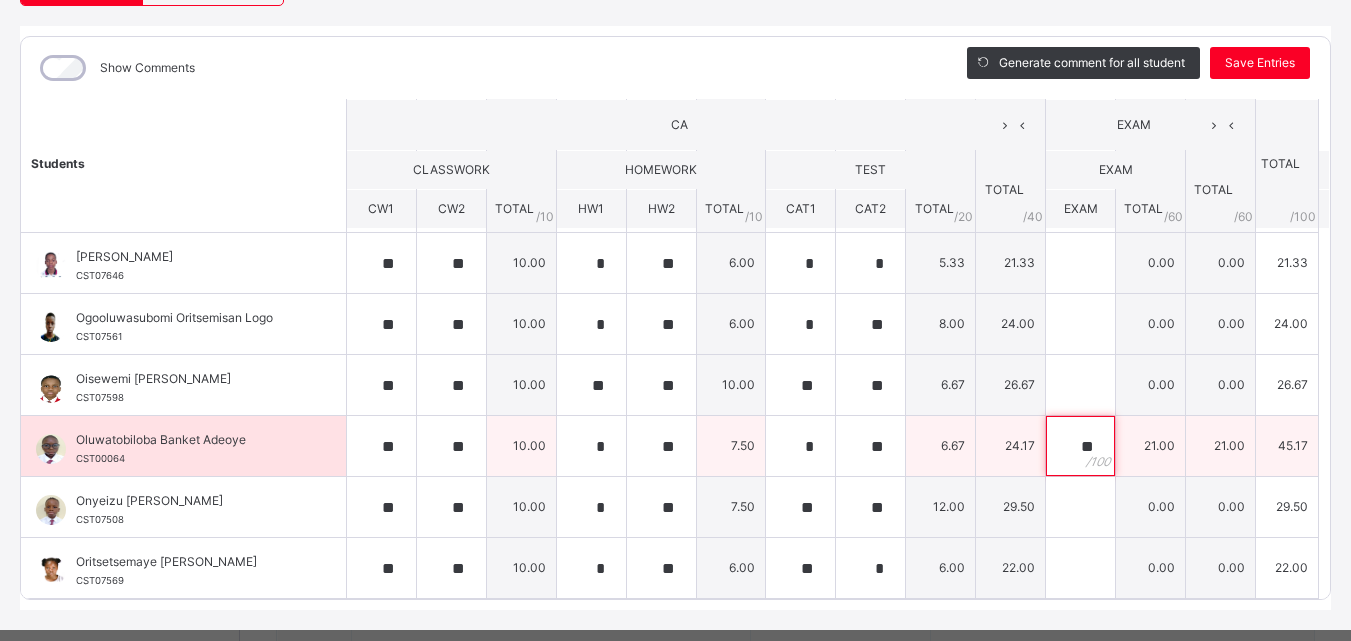 scroll, scrollTop: 270, scrollLeft: 0, axis: vertical 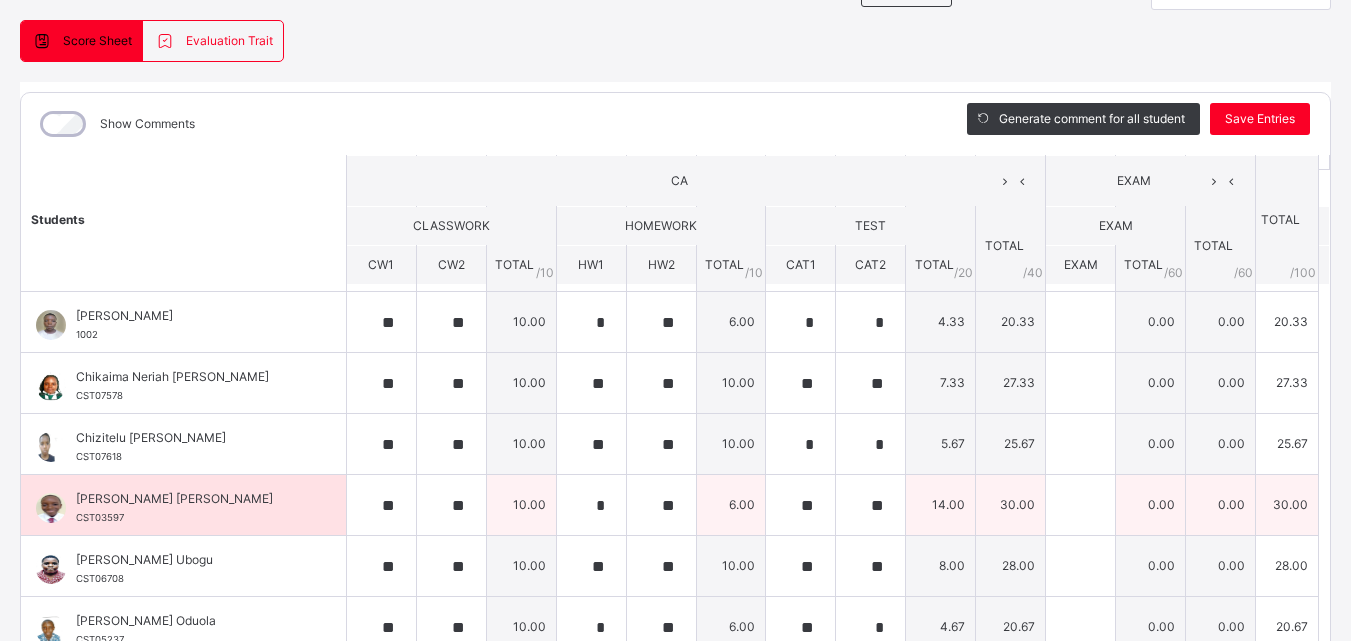 type on "**" 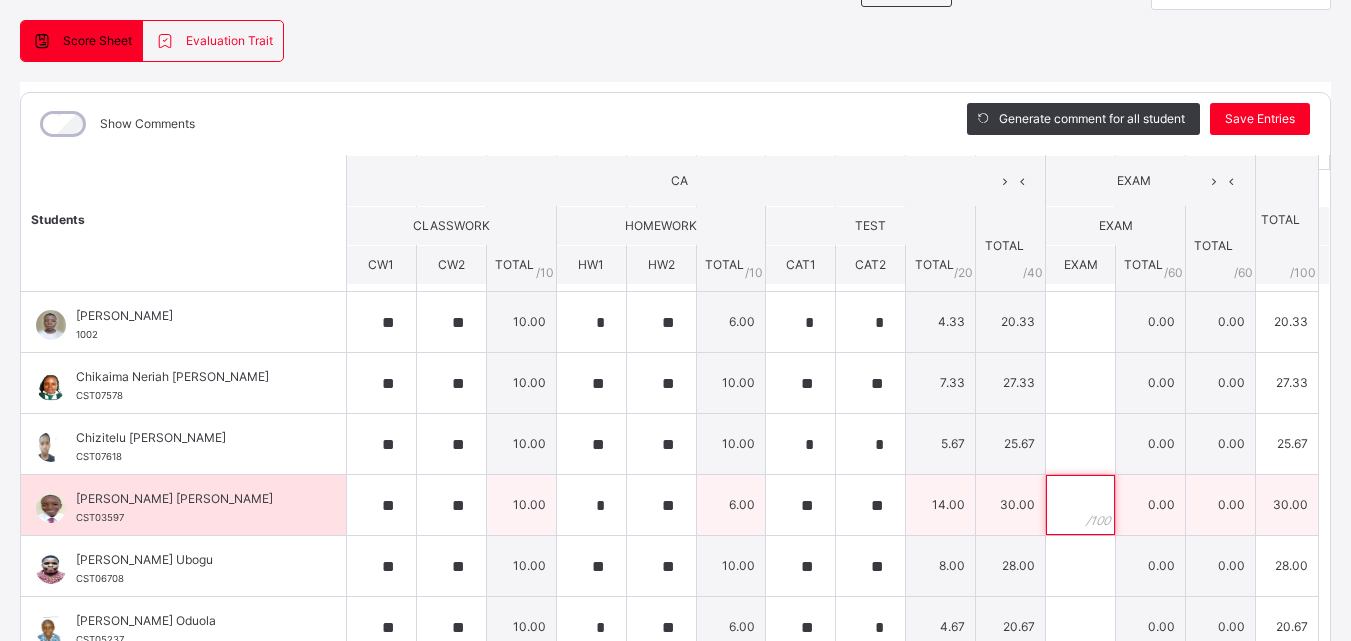 click at bounding box center [1080, 505] 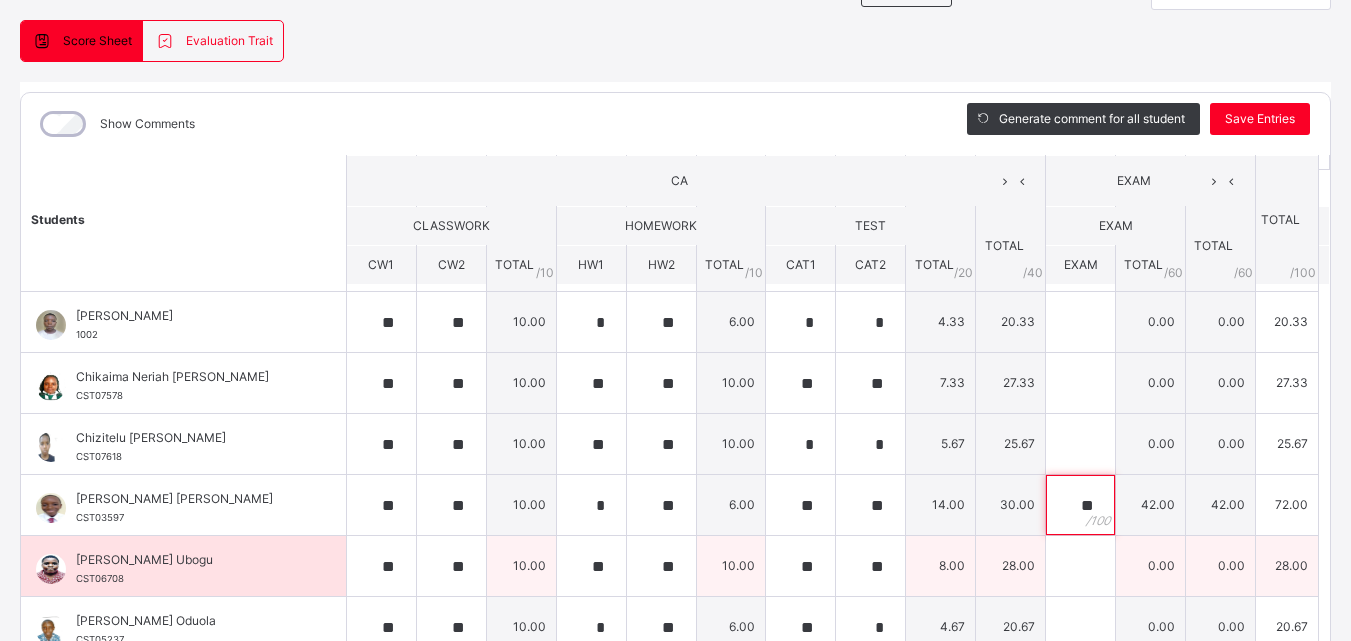 type on "**" 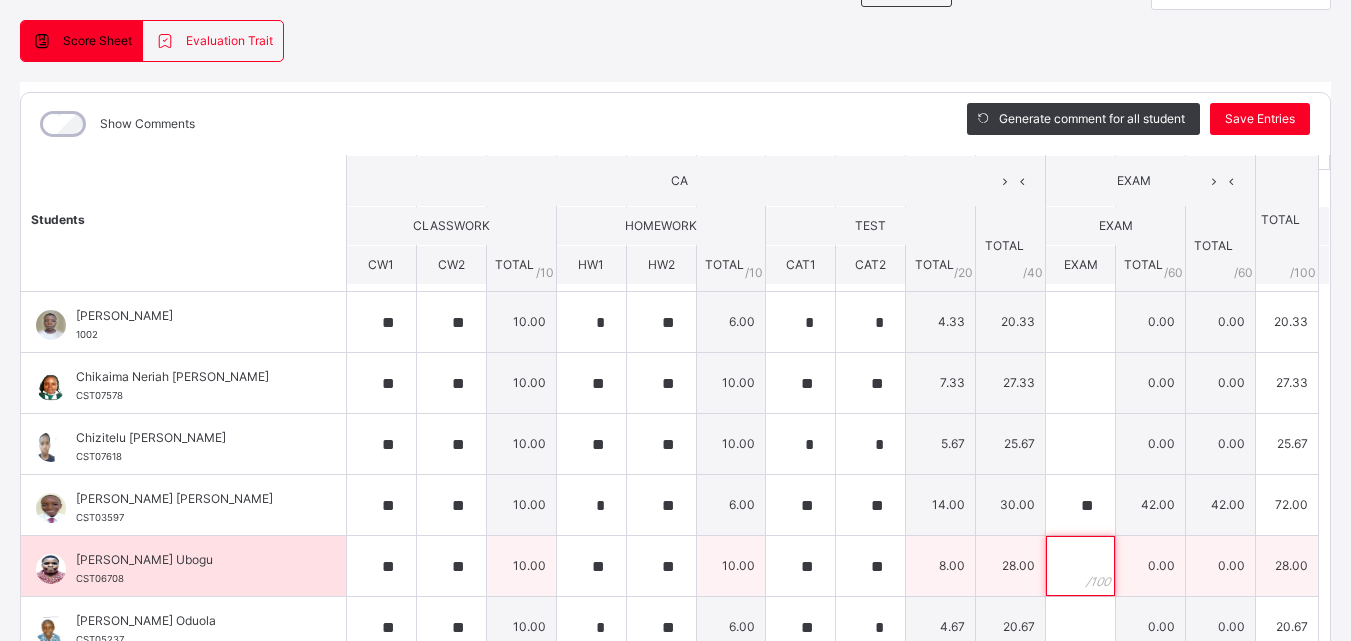 click at bounding box center (1080, 566) 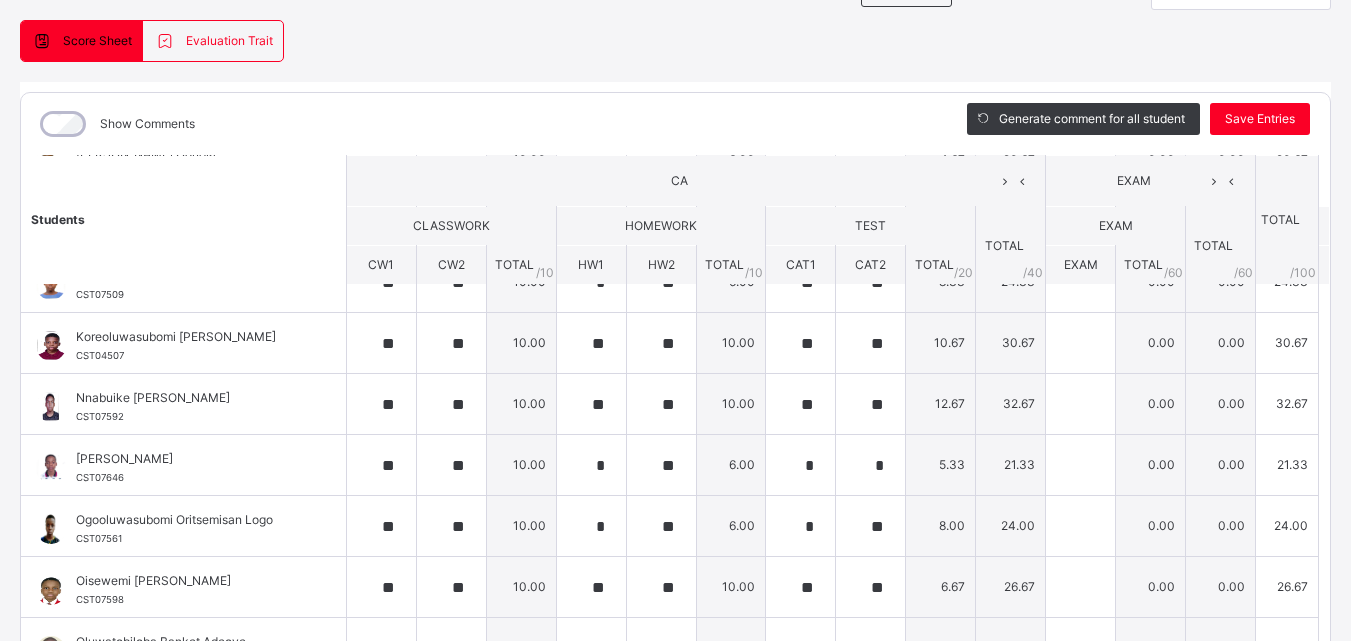 scroll, scrollTop: 594, scrollLeft: 0, axis: vertical 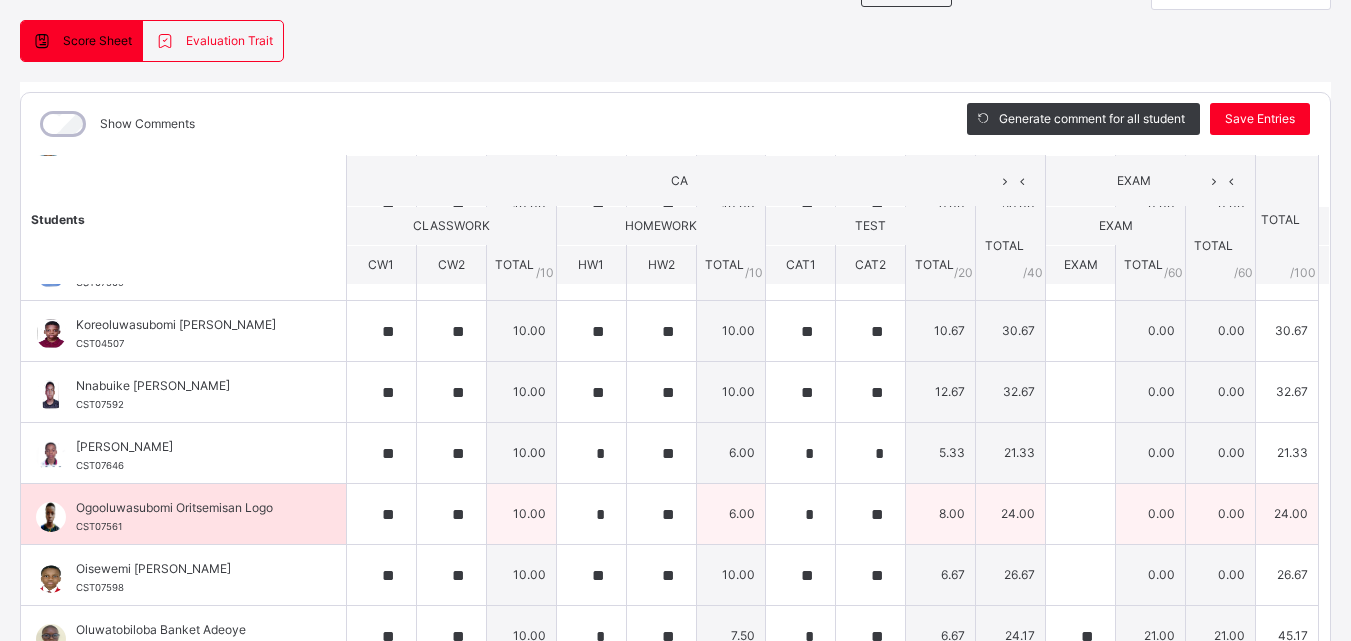 type on "**" 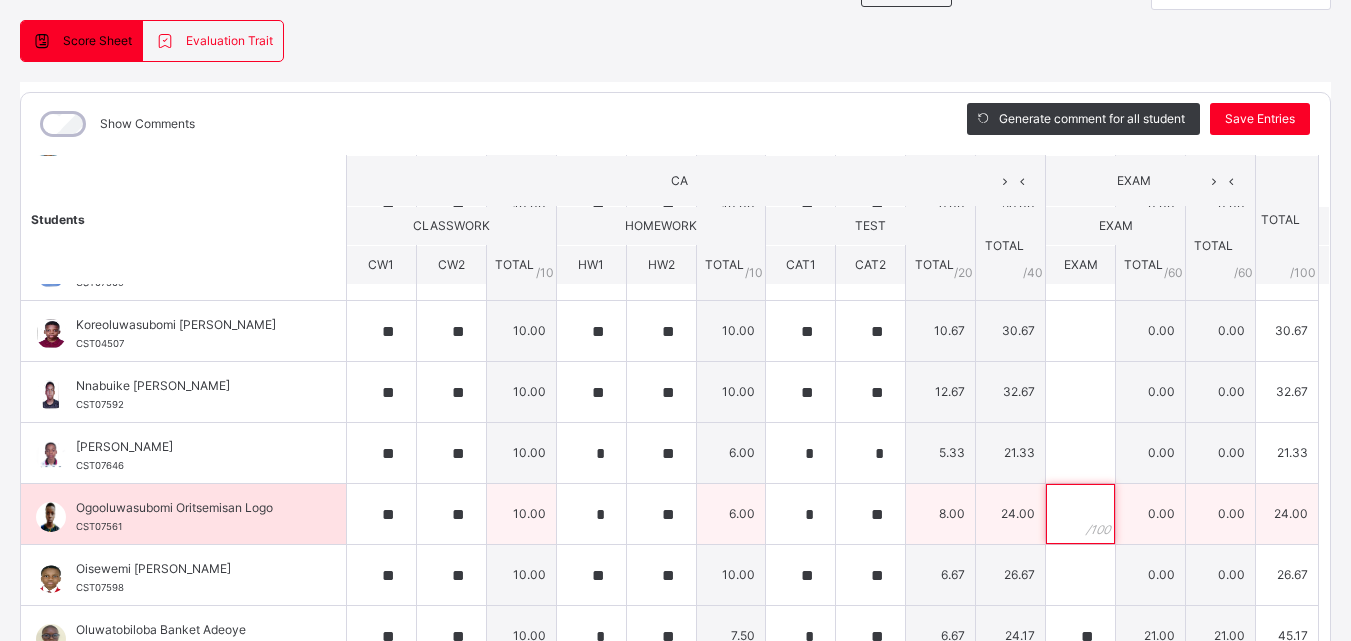 click at bounding box center [1080, 514] 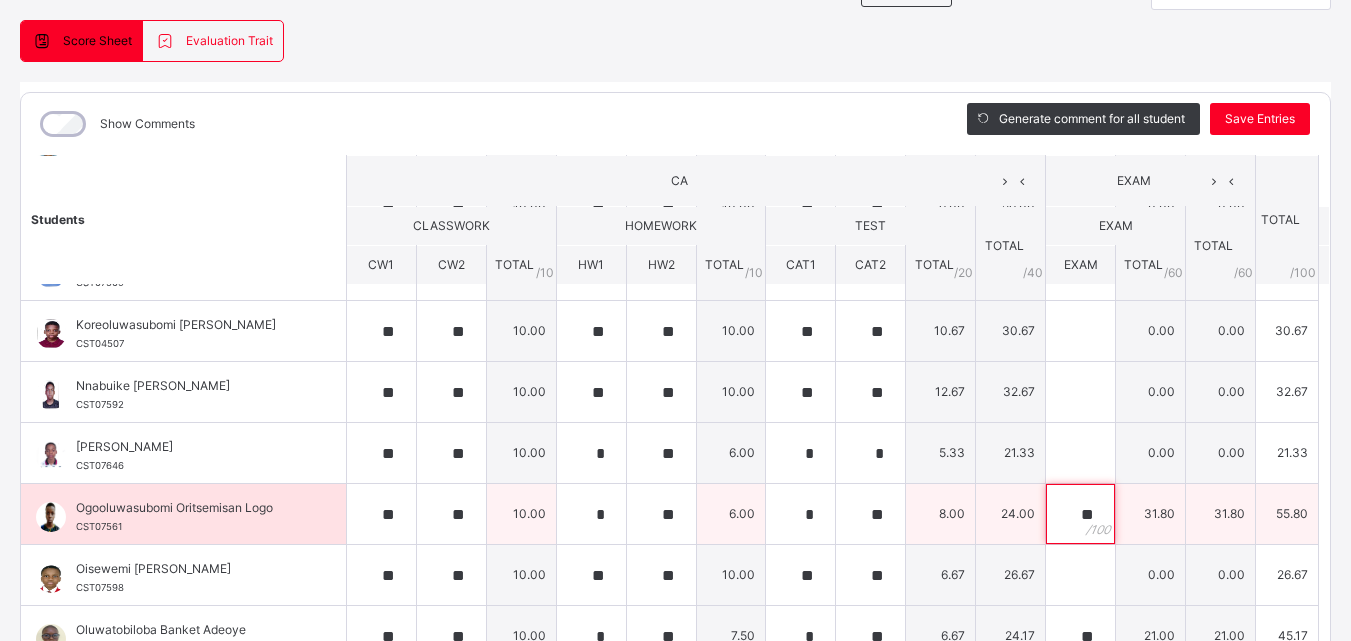 scroll, scrollTop: 0, scrollLeft: 0, axis: both 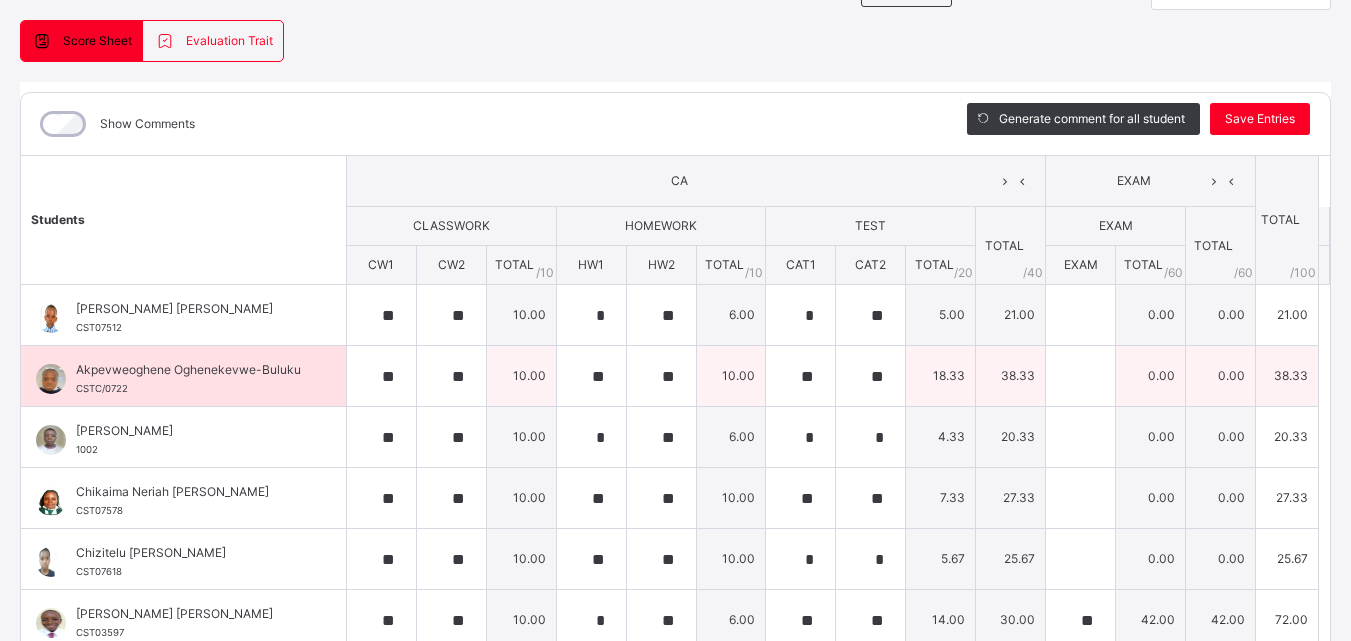 type on "**" 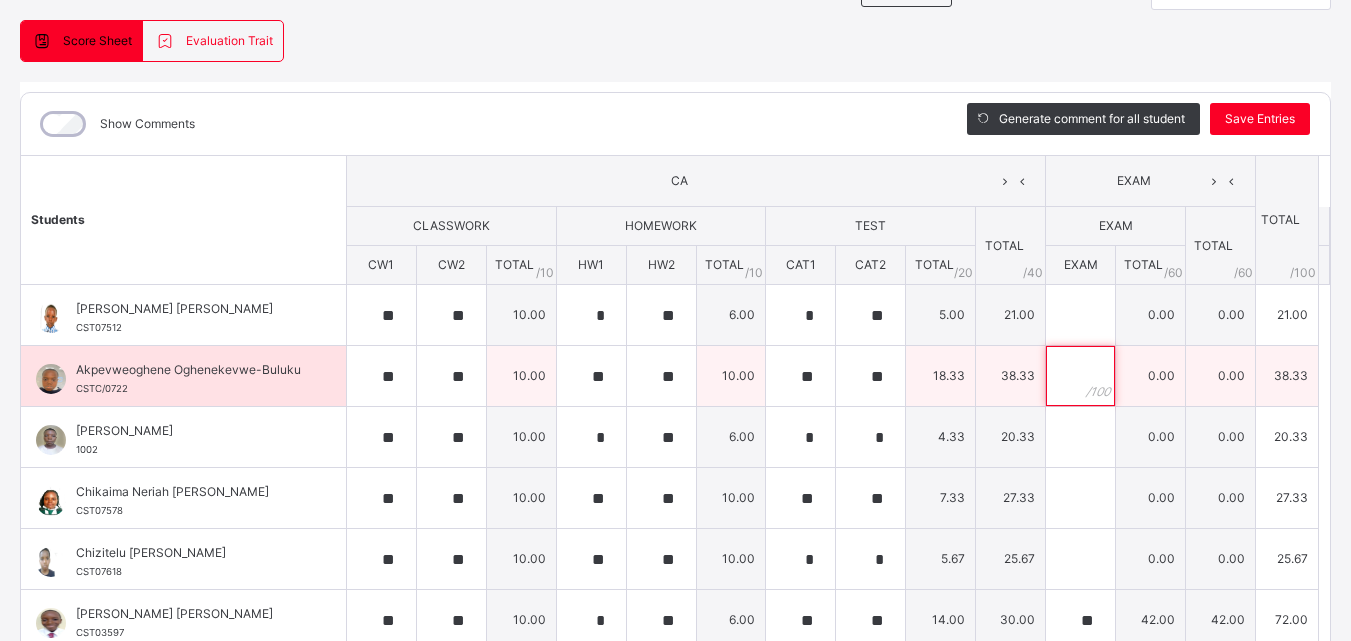 click at bounding box center (1080, 376) 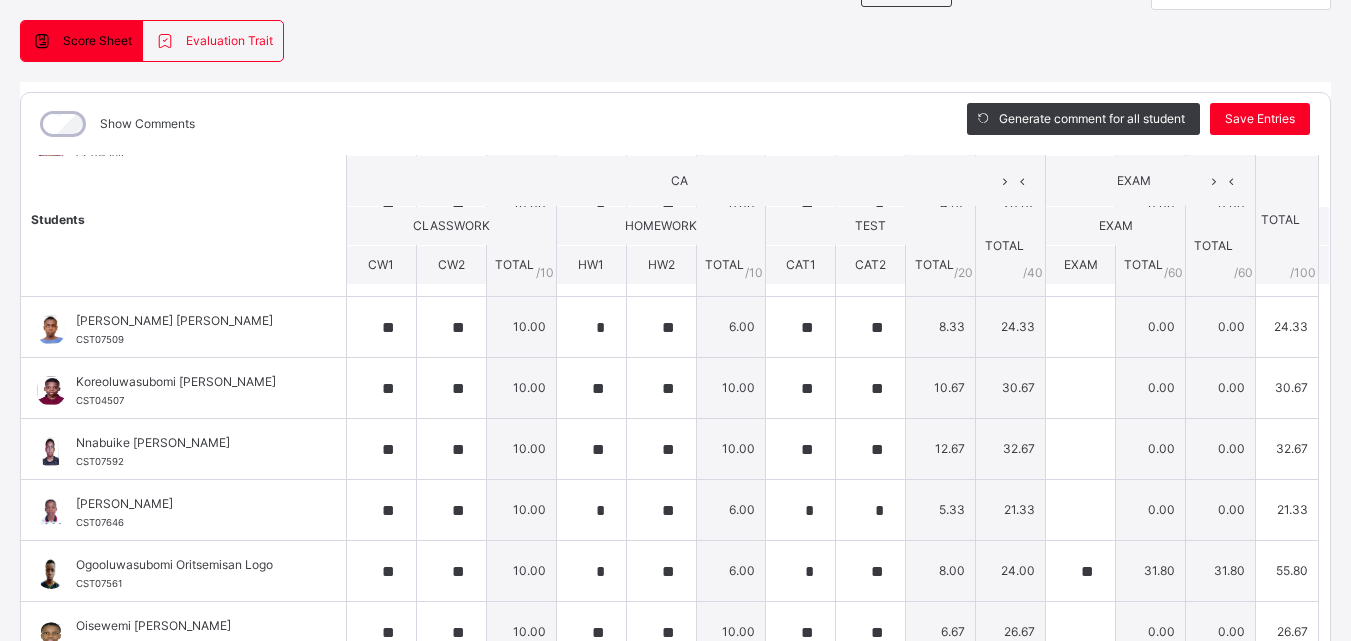 scroll, scrollTop: 540, scrollLeft: 0, axis: vertical 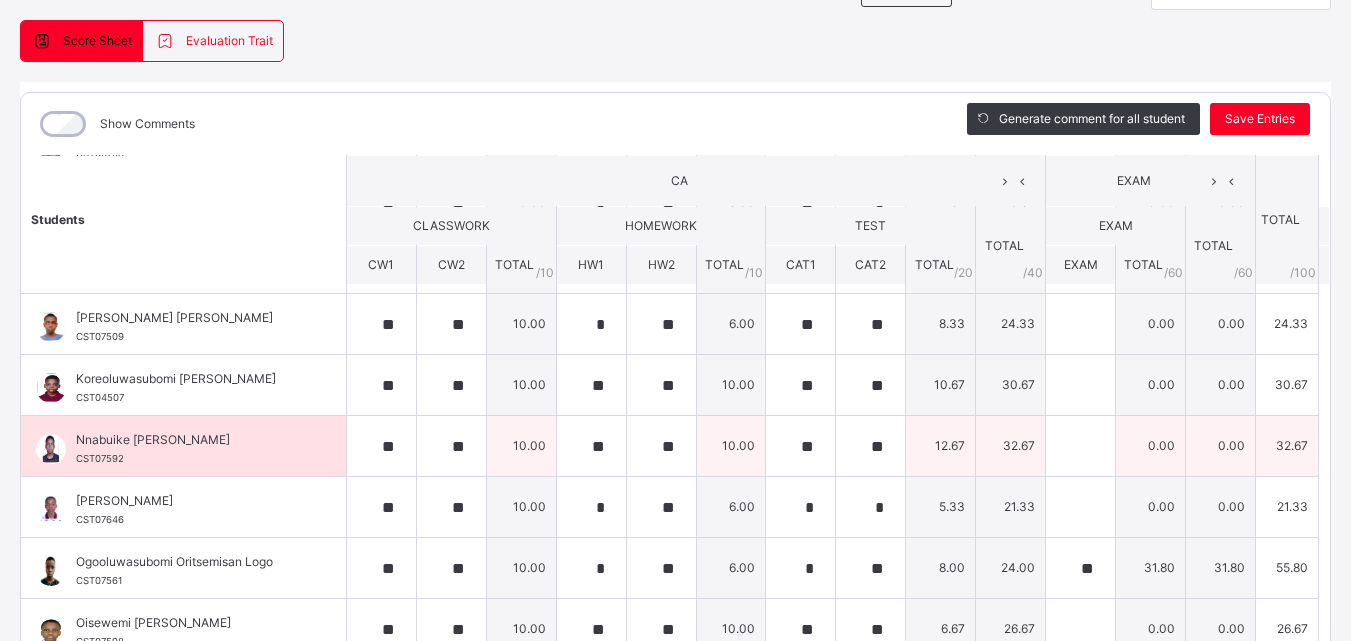 type on "**" 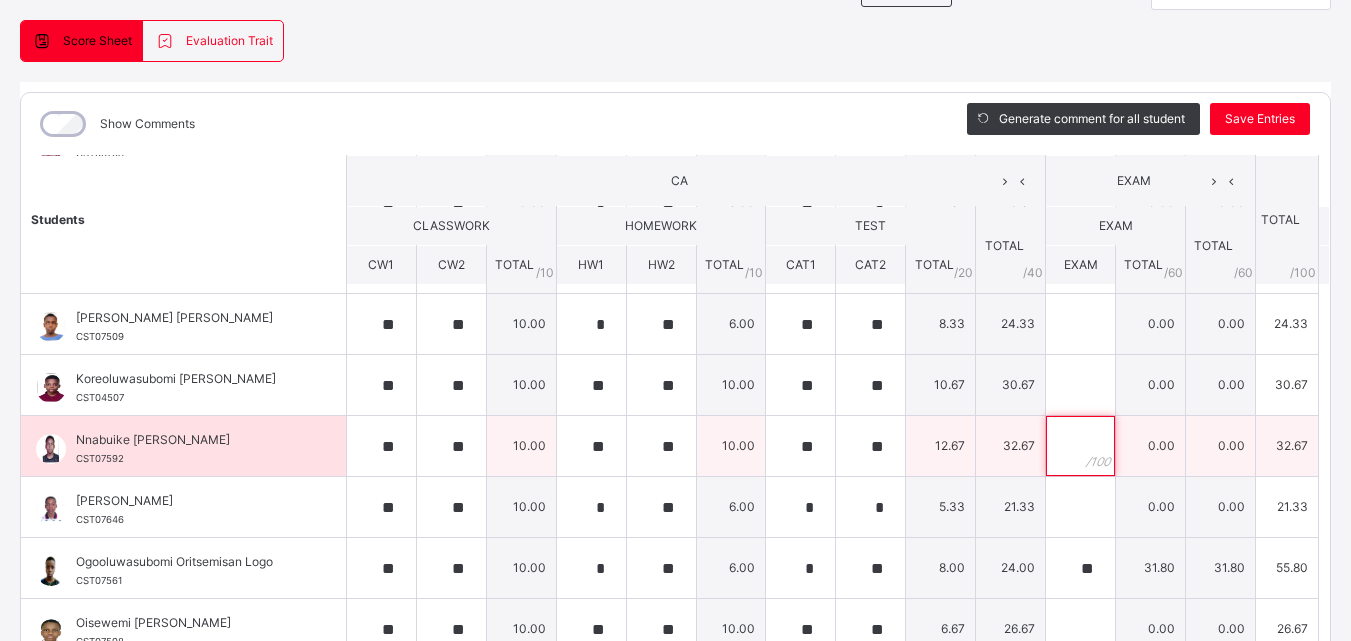 click at bounding box center (1080, 446) 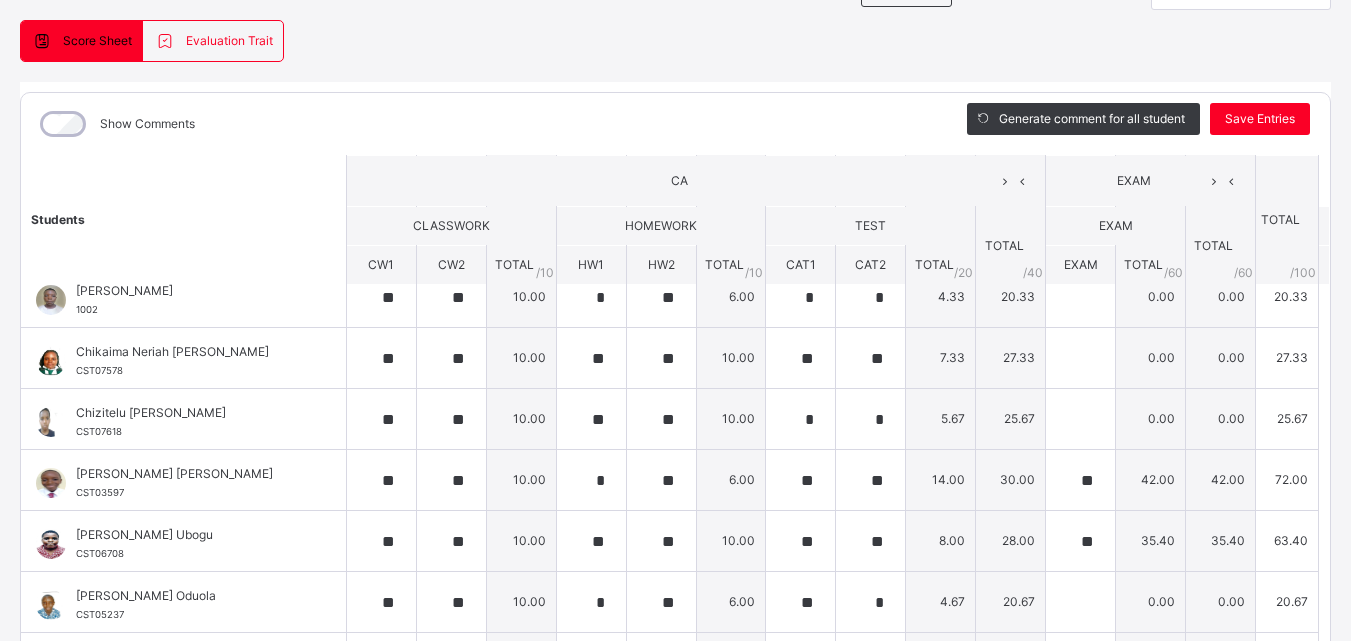 scroll, scrollTop: 138, scrollLeft: 0, axis: vertical 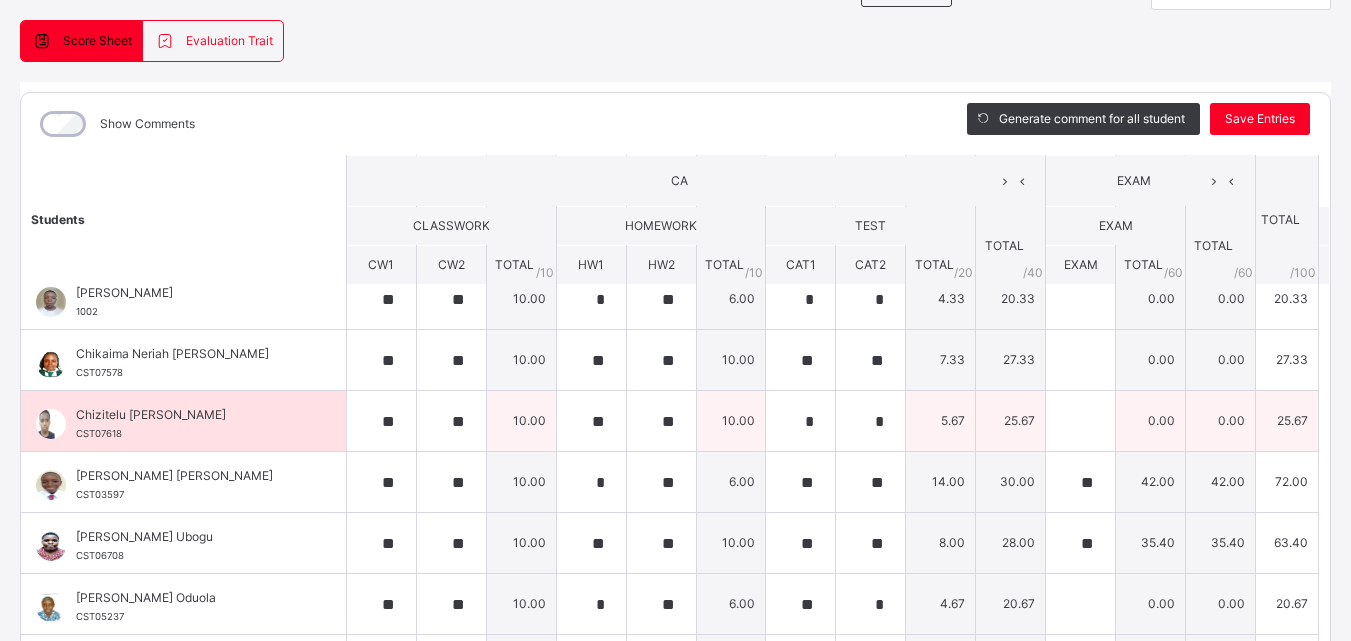 type on "**" 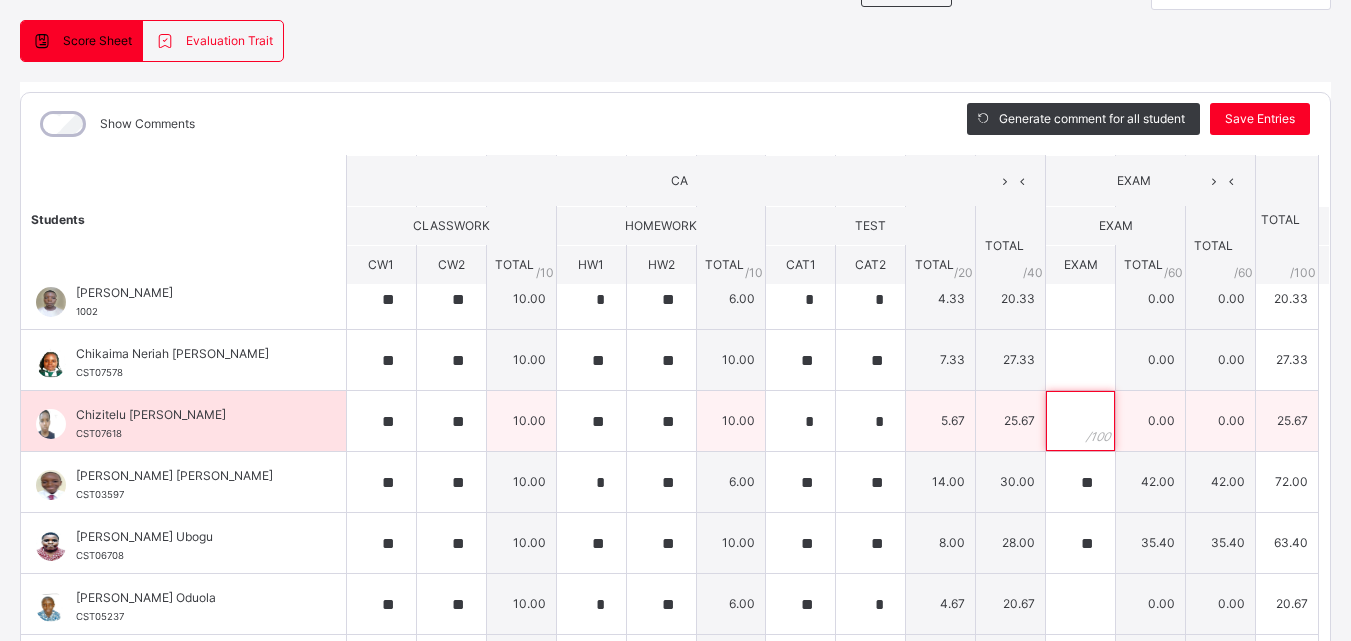 click at bounding box center (1080, 421) 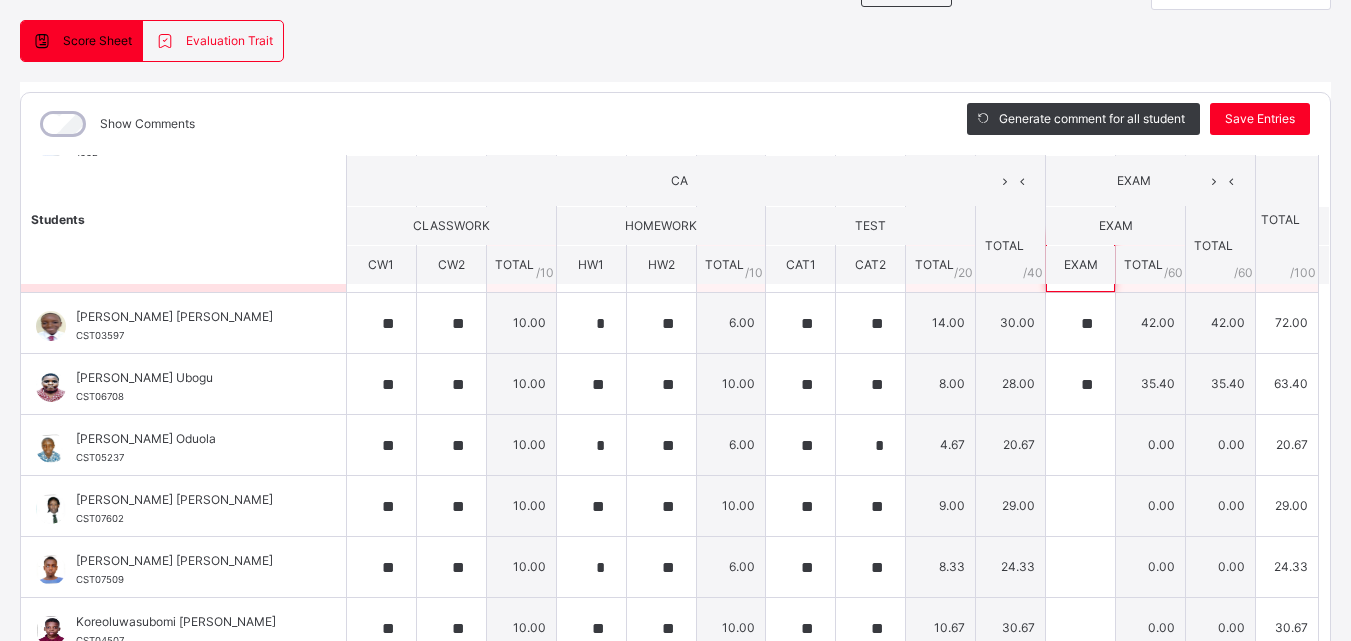 scroll, scrollTop: 296, scrollLeft: 0, axis: vertical 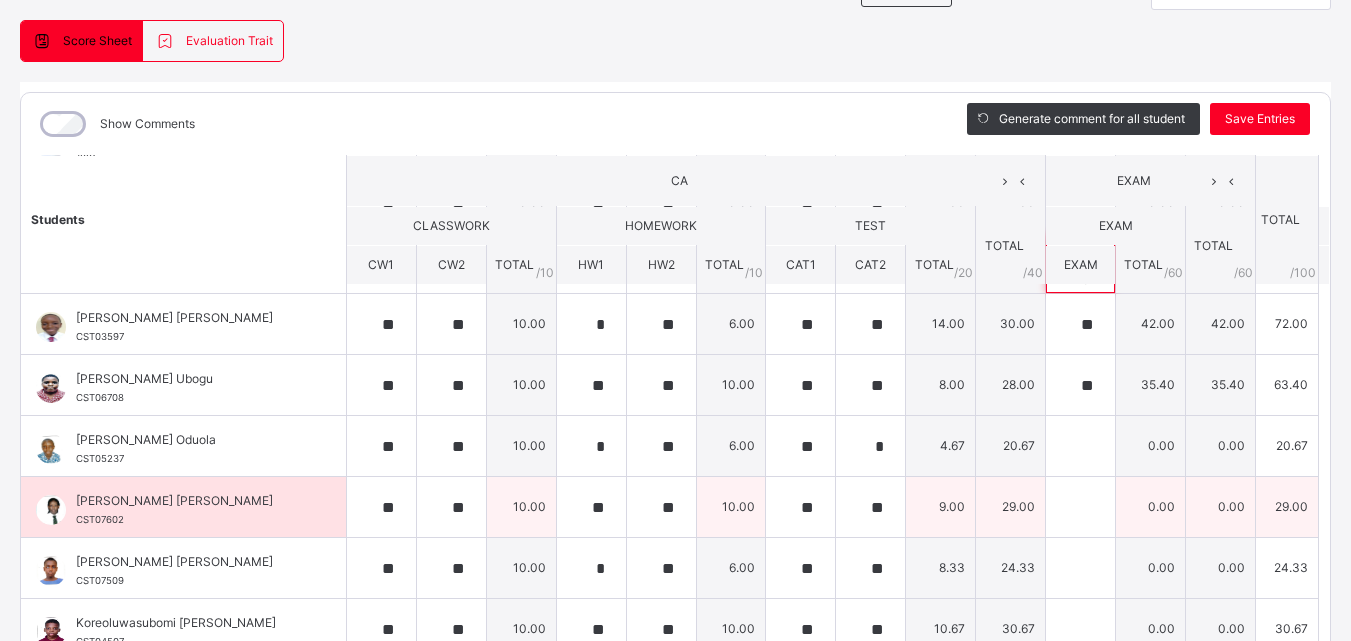type on "**" 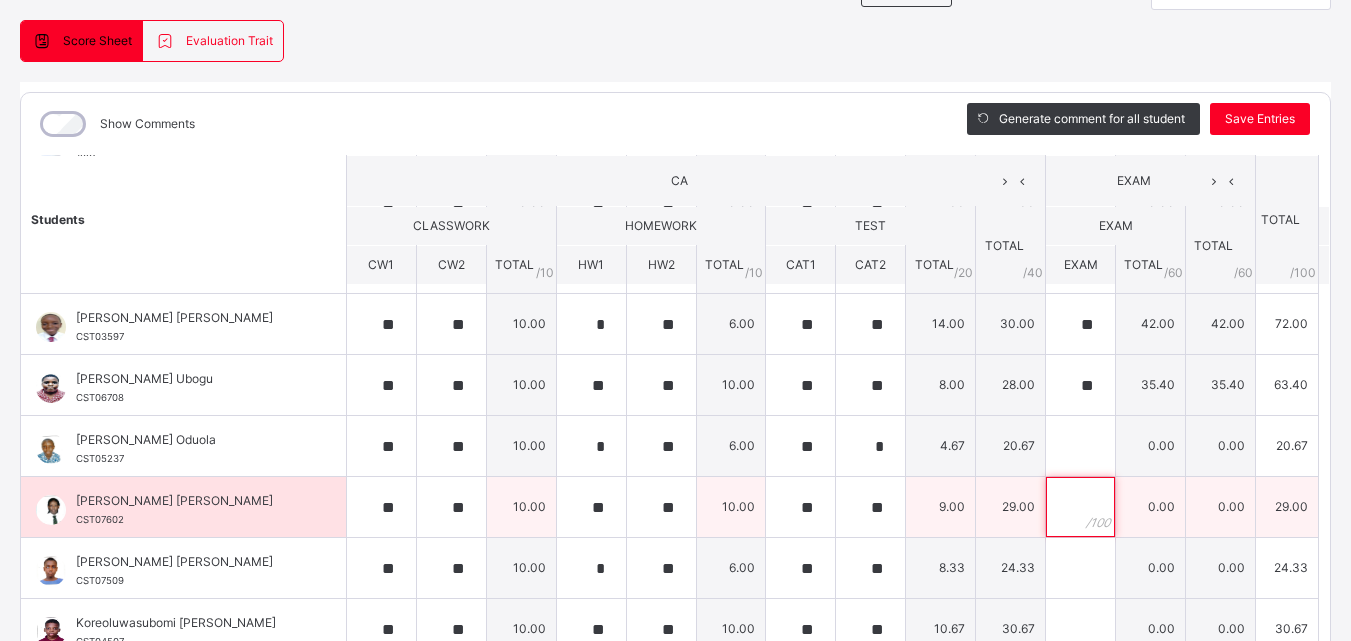 click at bounding box center [1080, 507] 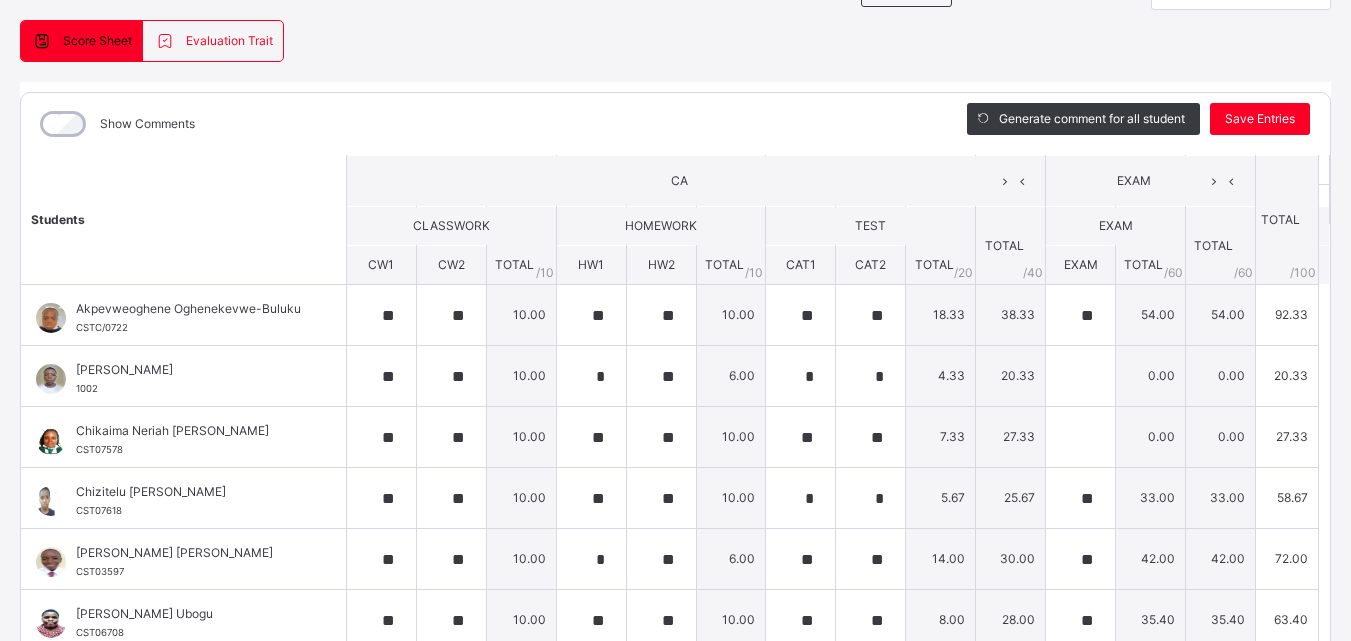 scroll, scrollTop: 0, scrollLeft: 0, axis: both 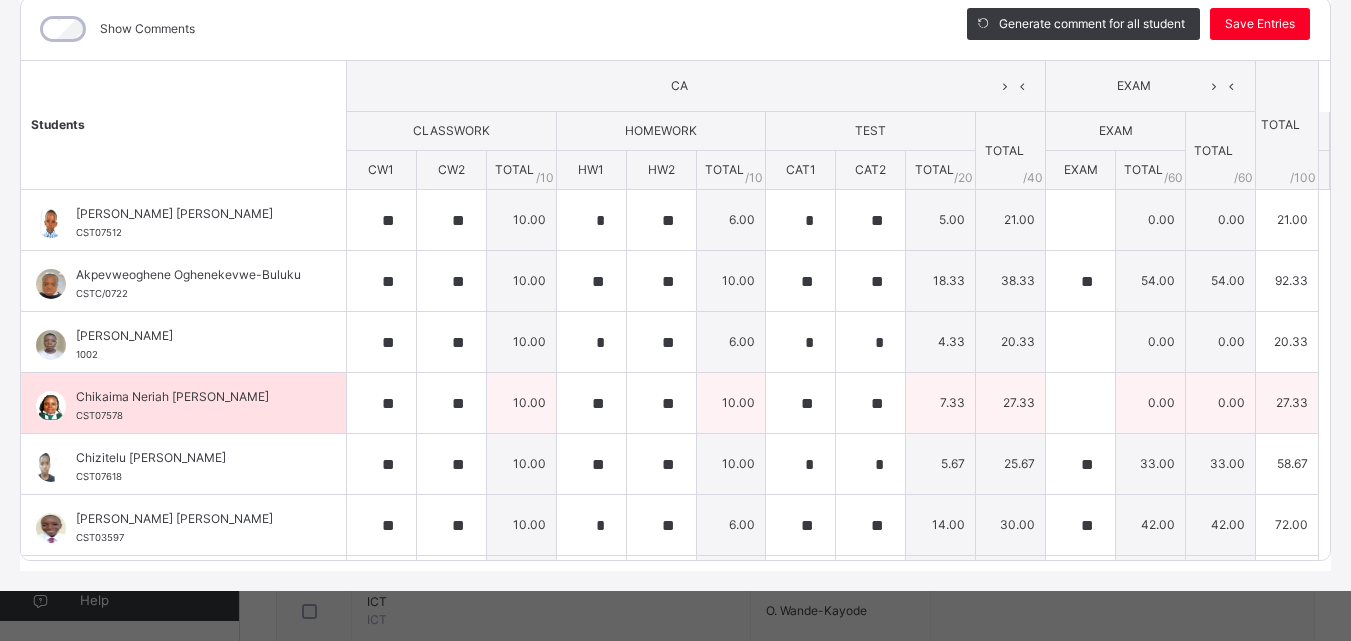 type on "**" 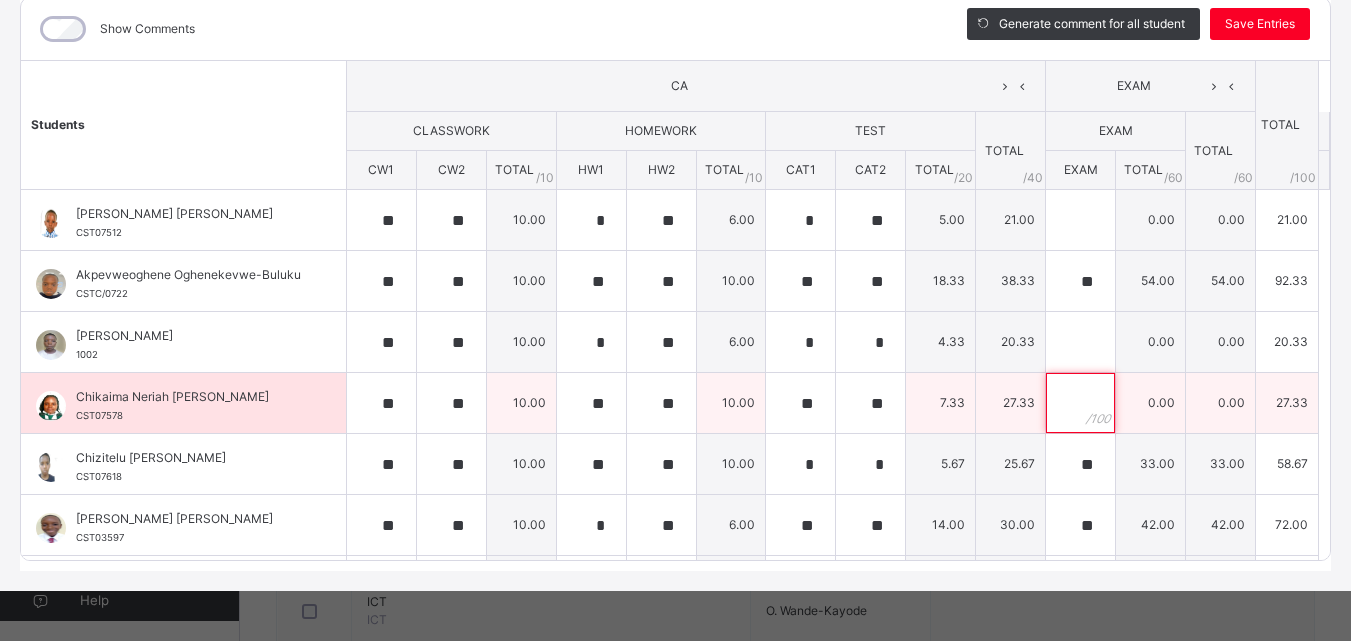 click at bounding box center (1080, 403) 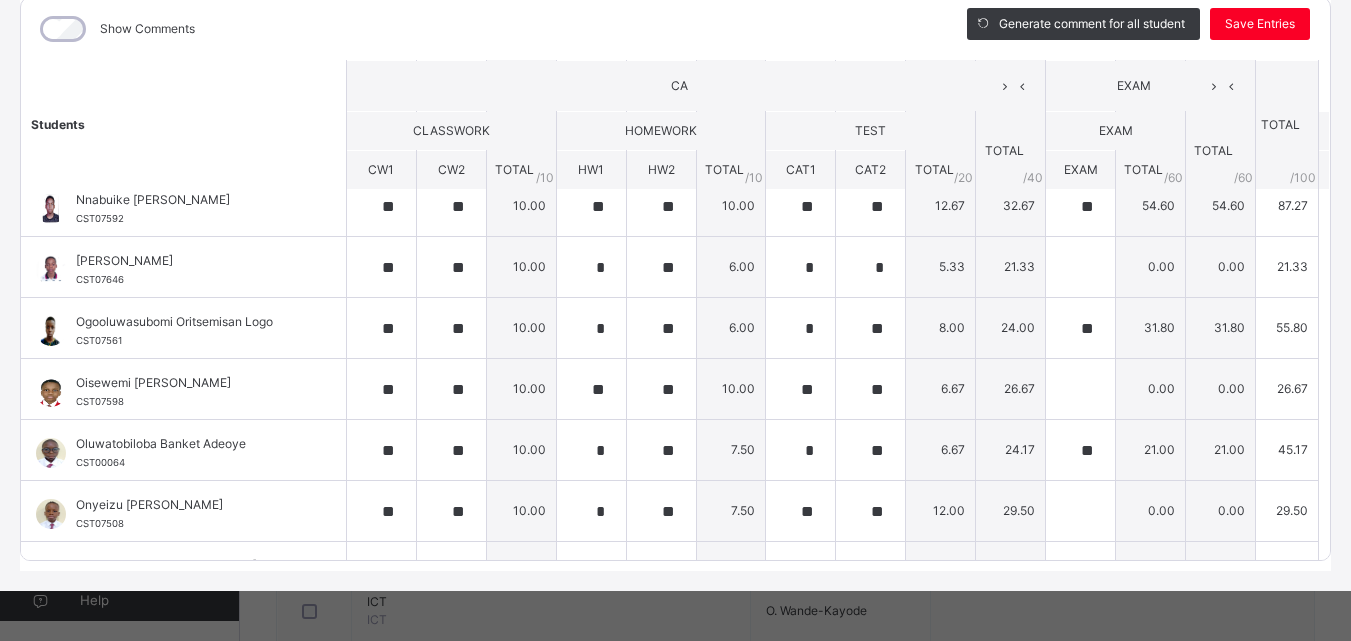 scroll, scrollTop: 728, scrollLeft: 0, axis: vertical 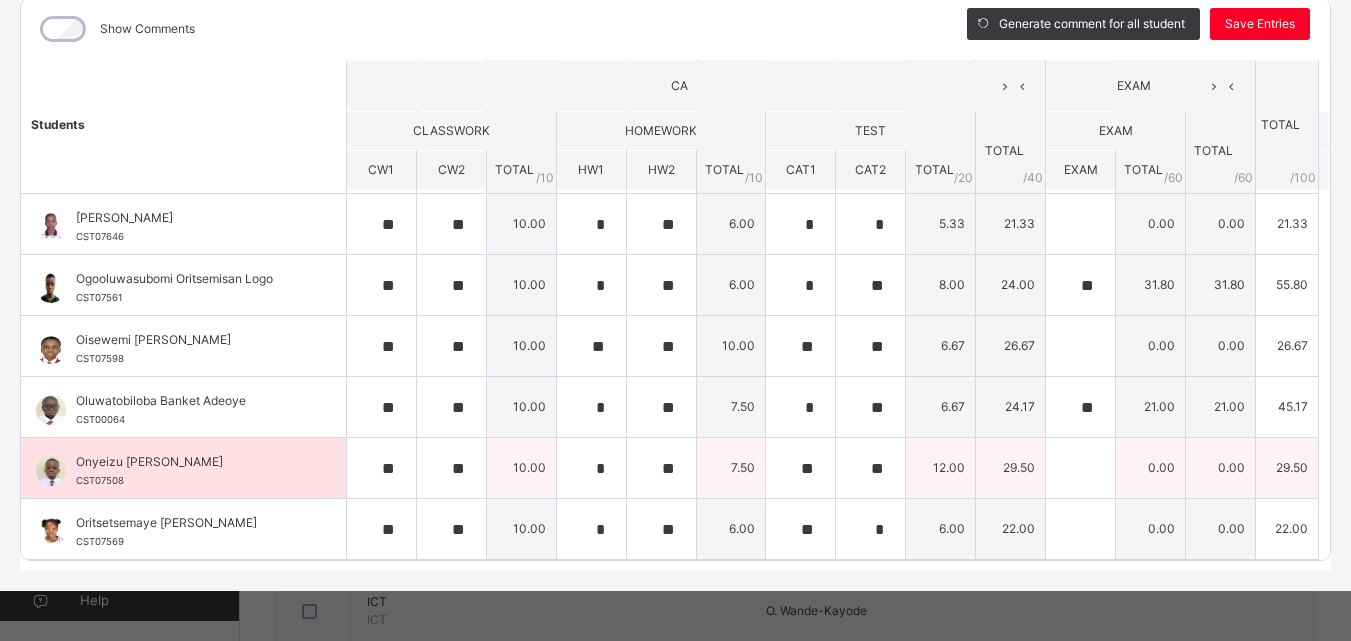 type on "**" 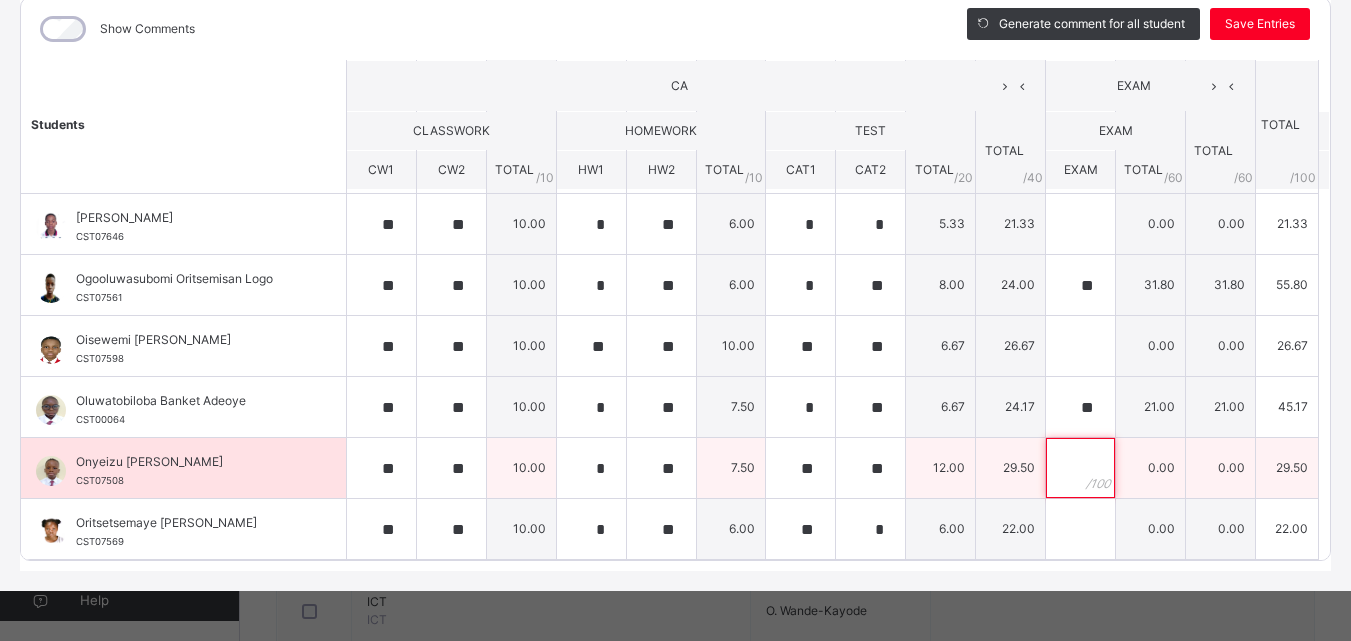 click at bounding box center (1080, 468) 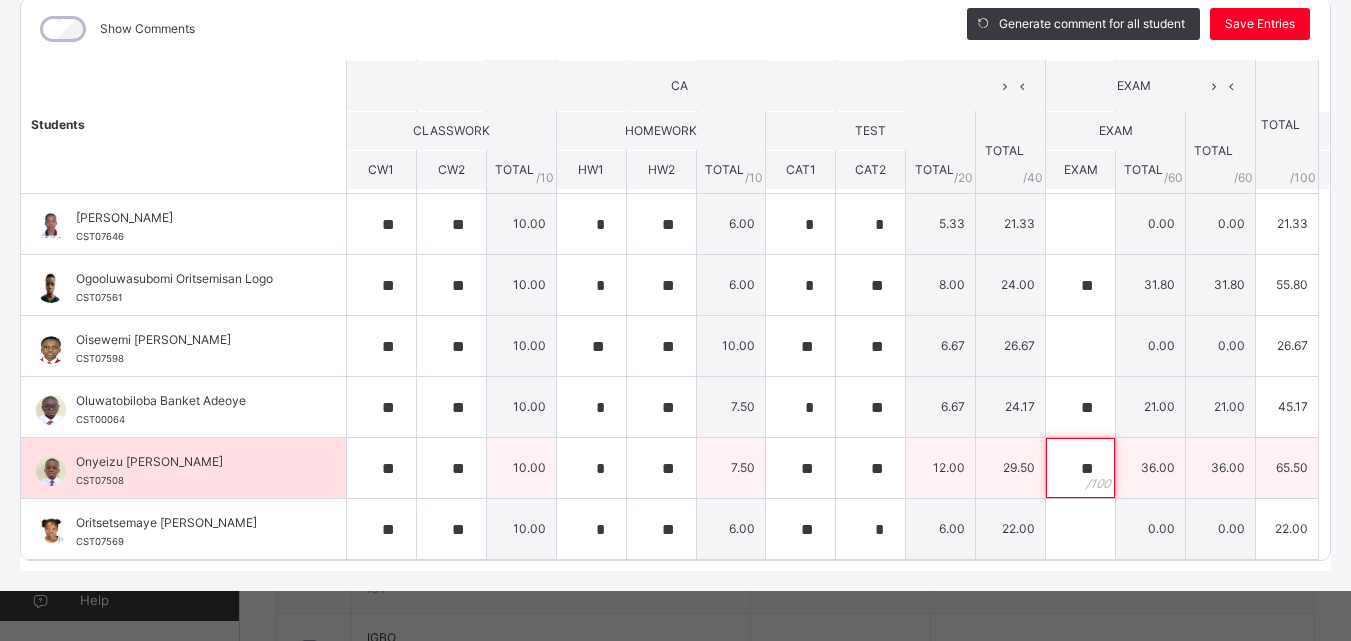 scroll, scrollTop: 723, scrollLeft: 0, axis: vertical 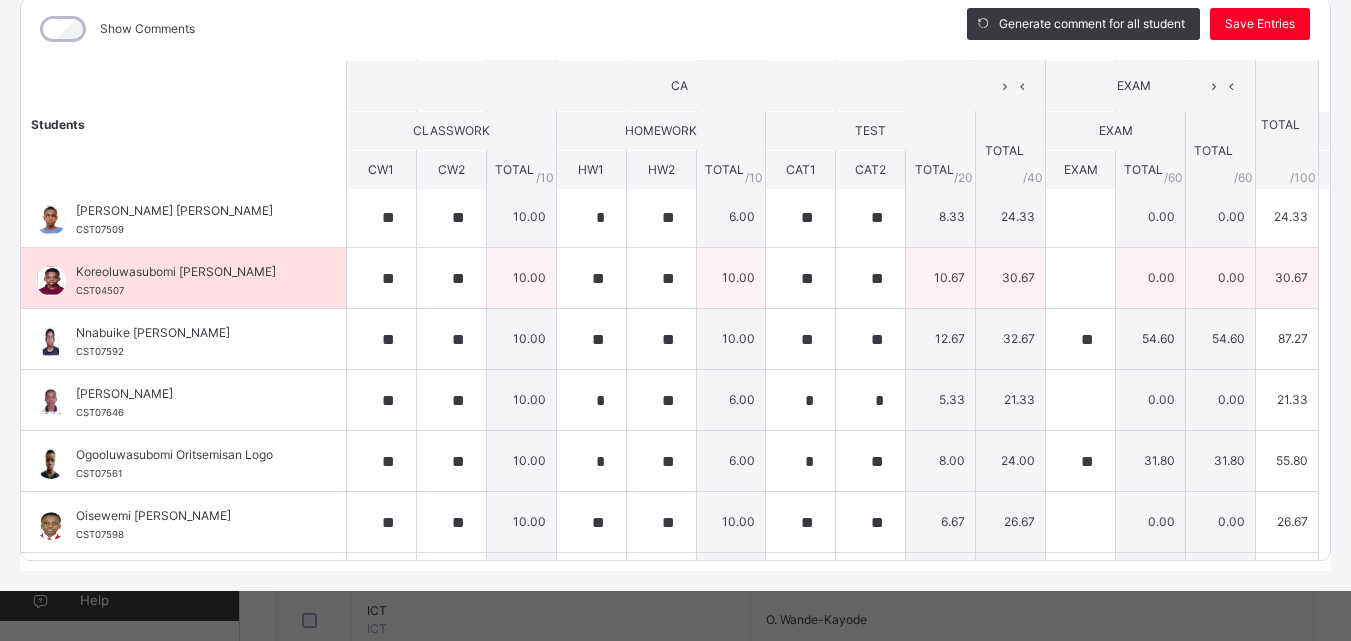 type on "**" 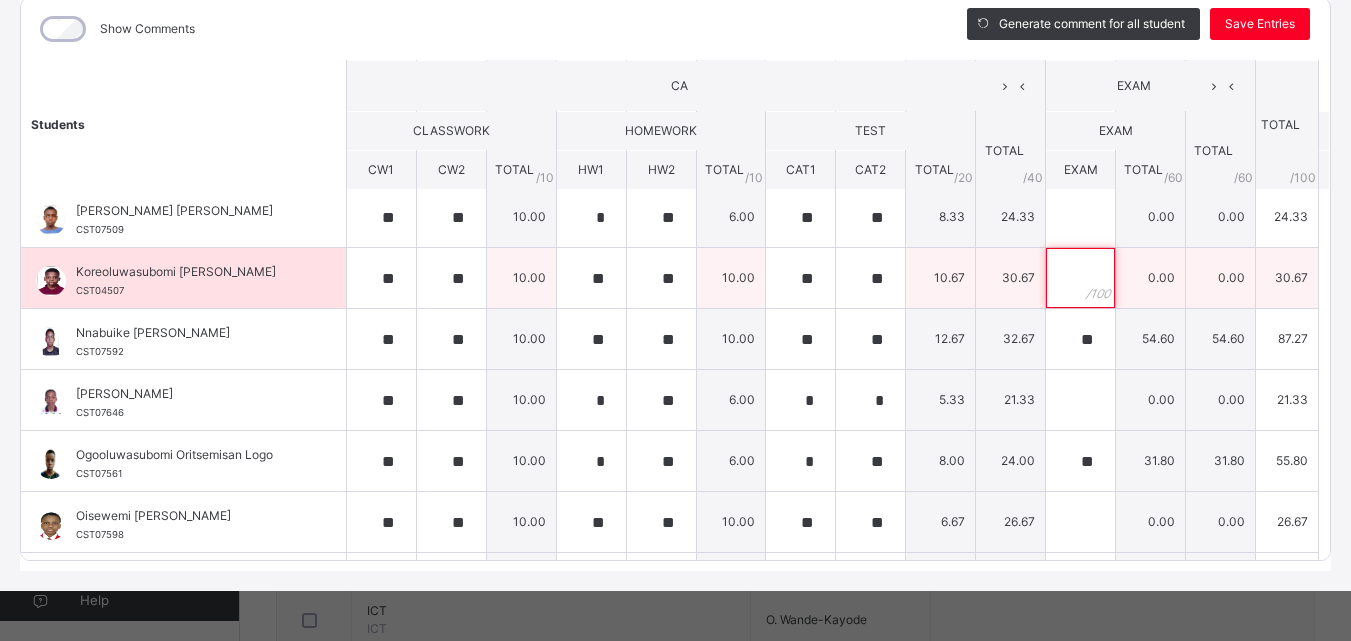 click at bounding box center (1080, 278) 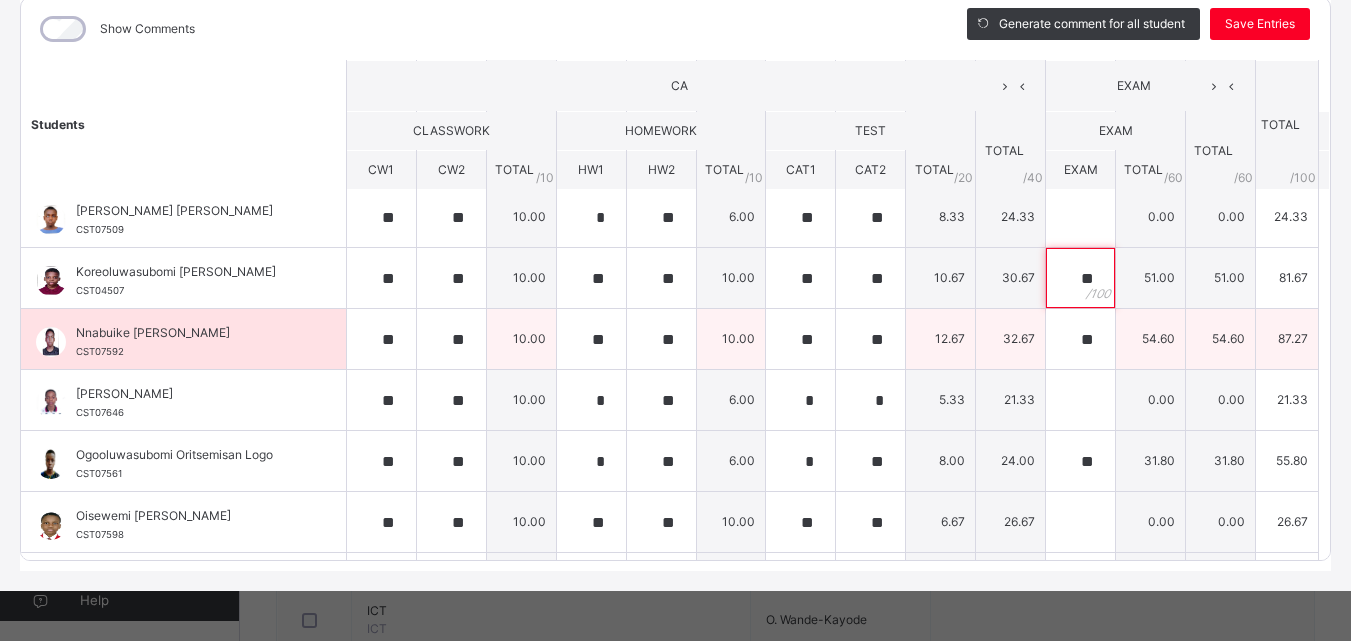 type on "**" 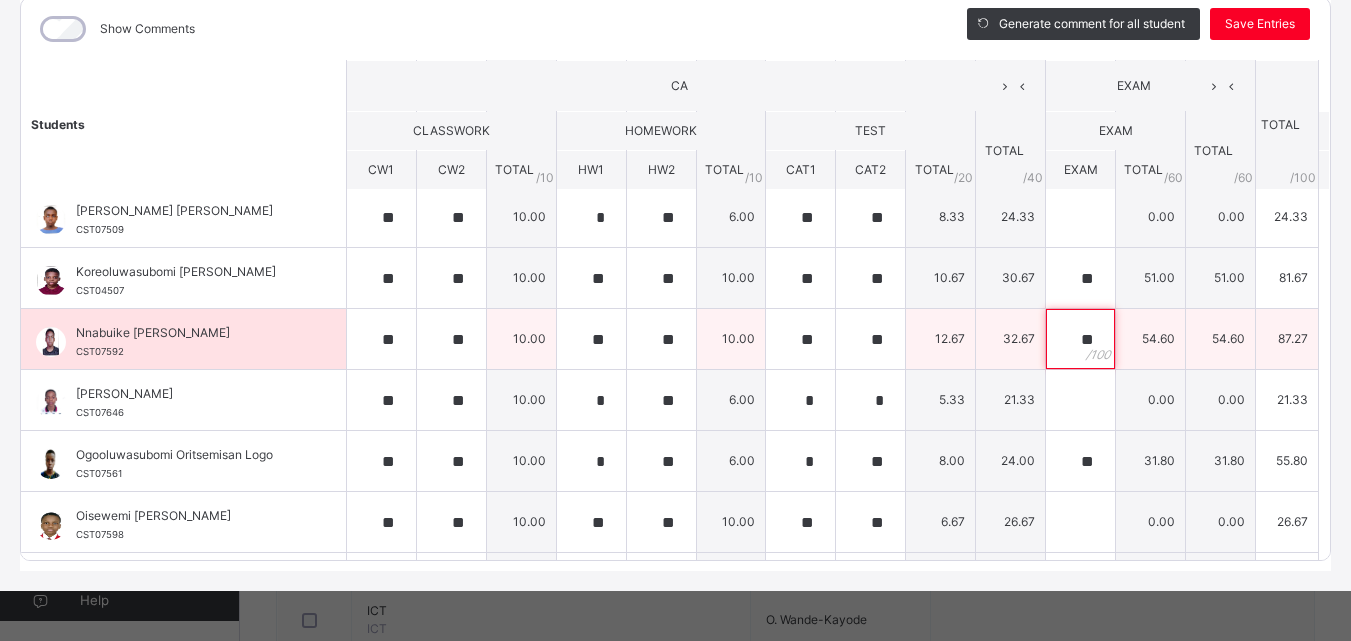 click on "**" at bounding box center (1080, 339) 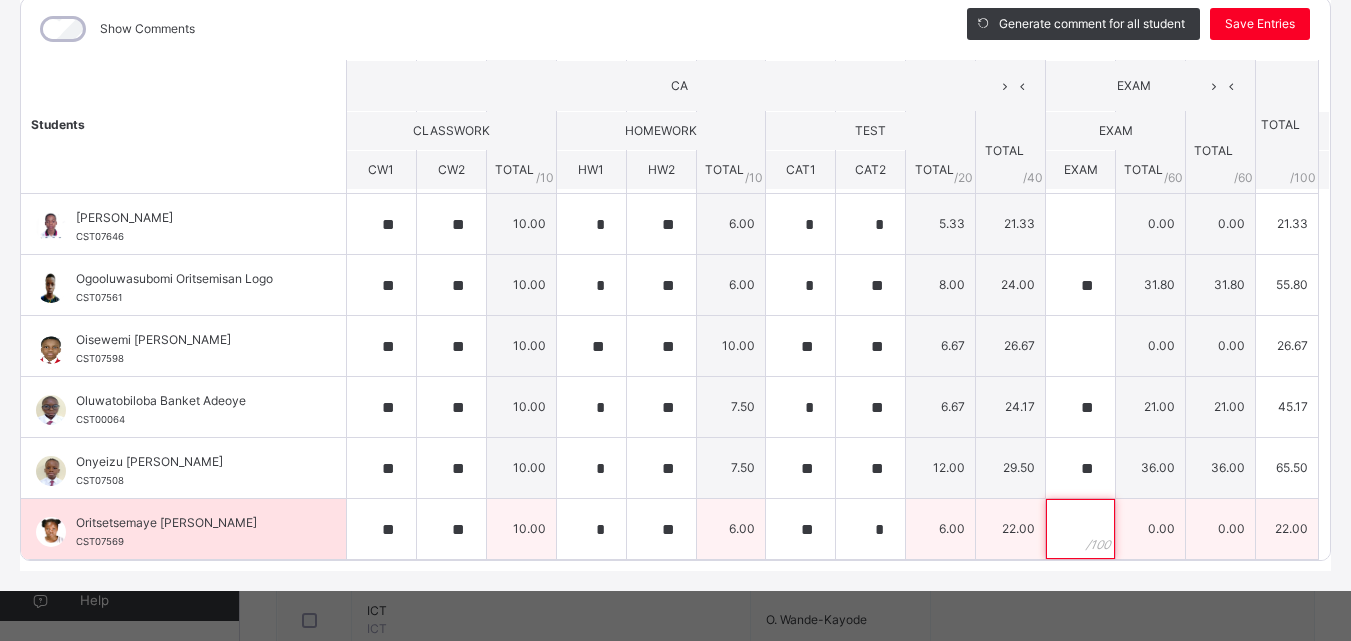 click at bounding box center (1080, 529) 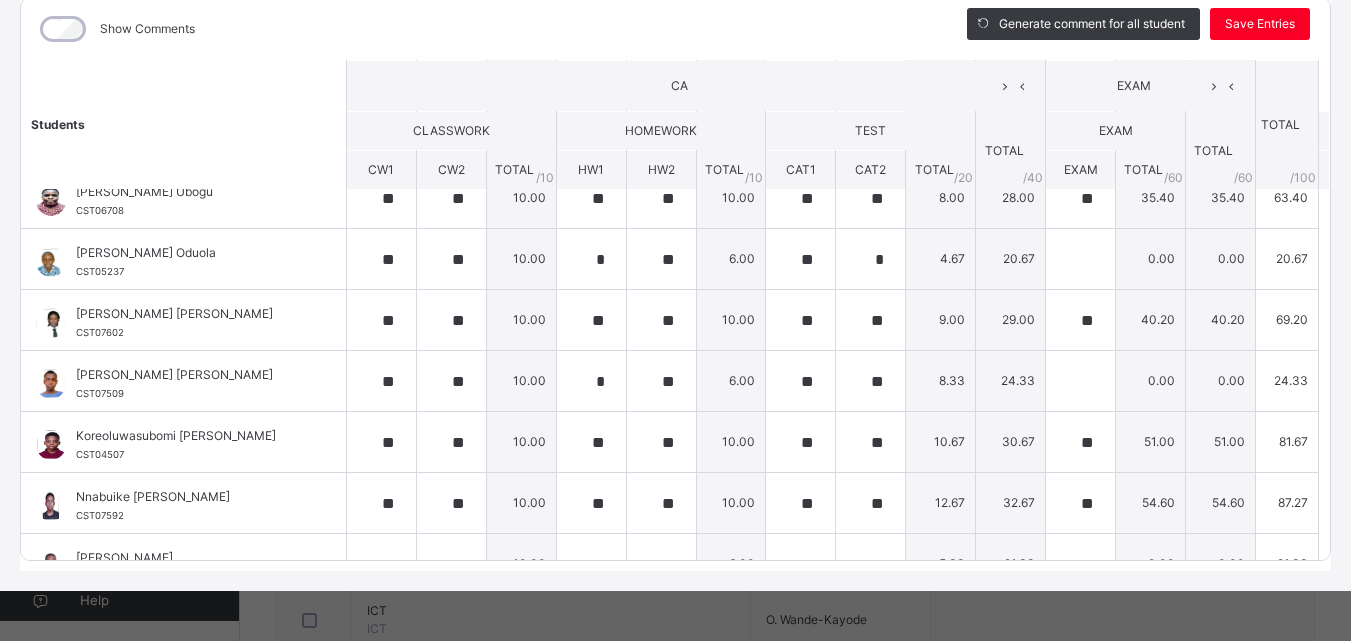 scroll, scrollTop: 368, scrollLeft: 0, axis: vertical 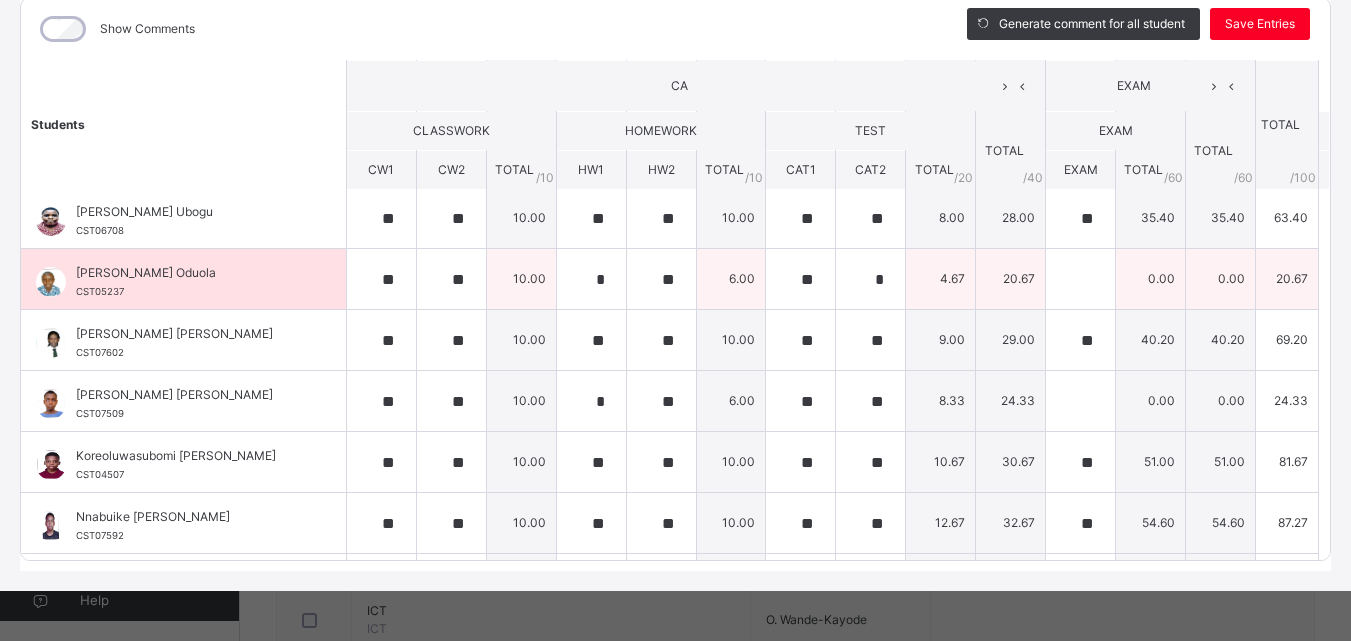 type on "**" 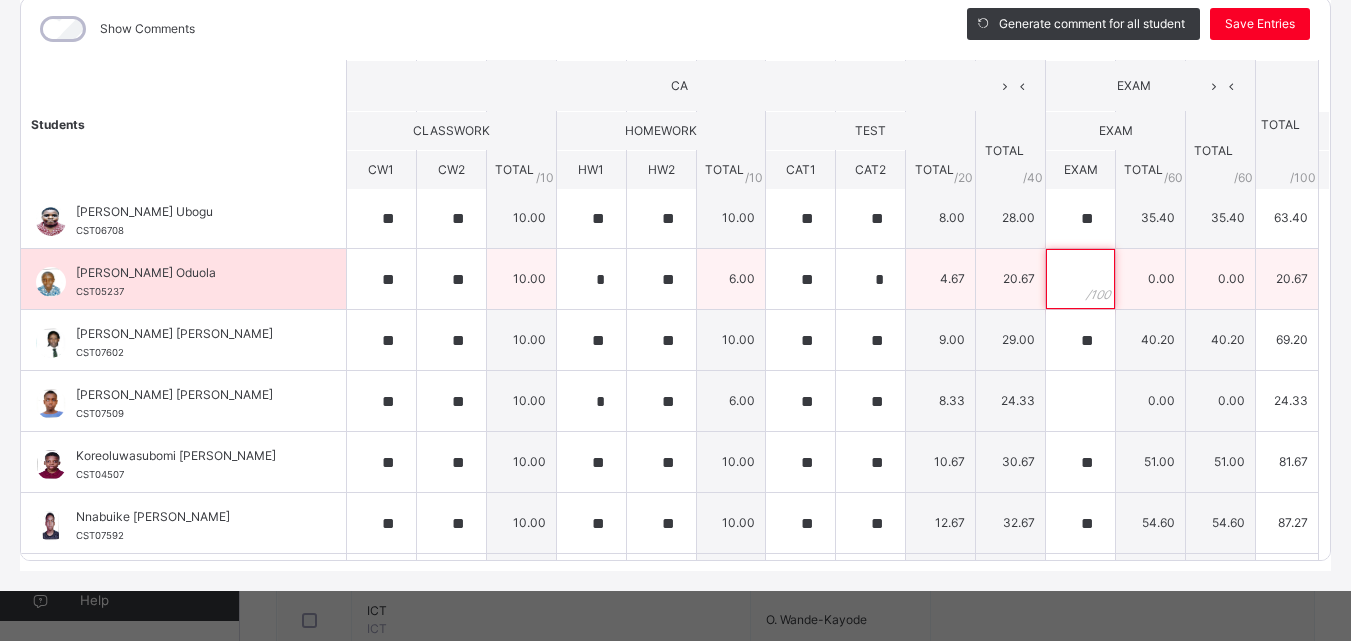 click at bounding box center (1080, 279) 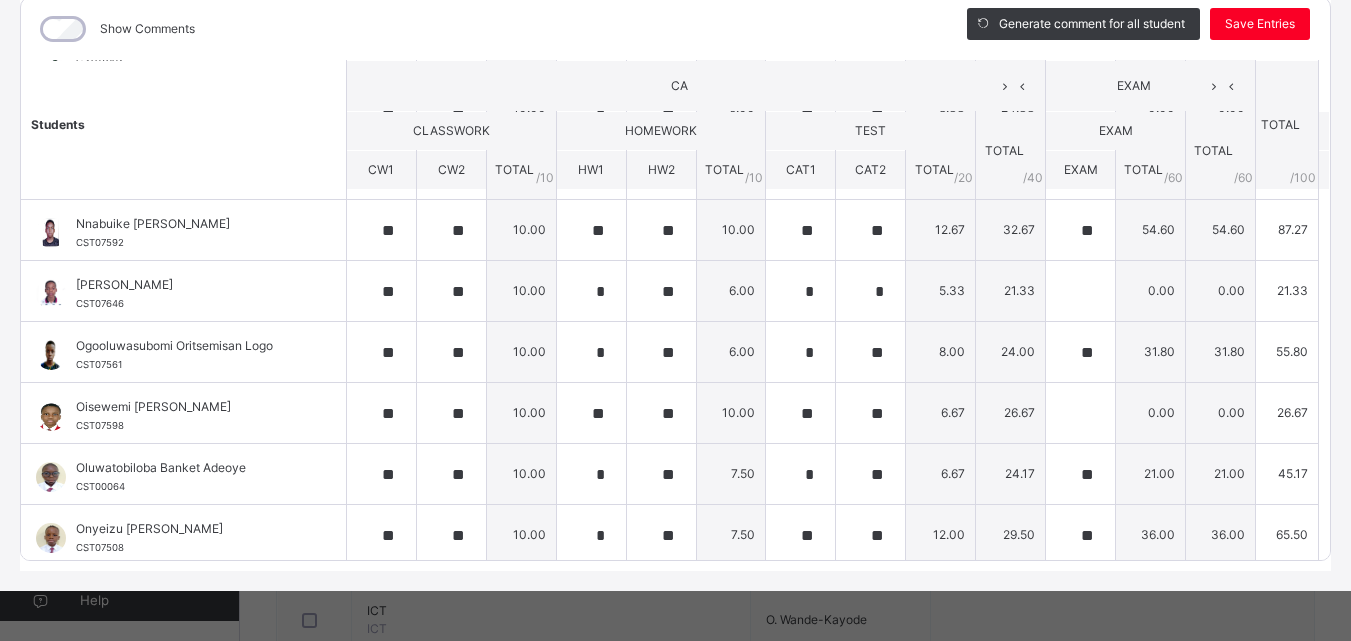 scroll, scrollTop: 662, scrollLeft: 0, axis: vertical 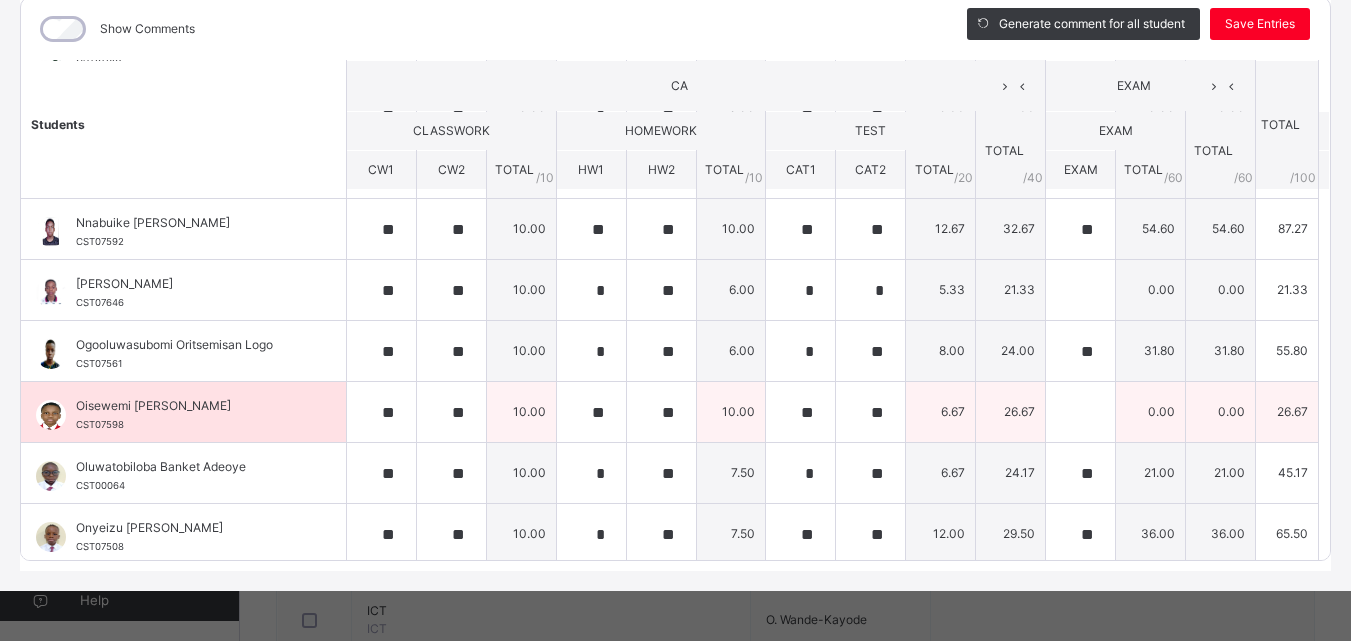 type on "**" 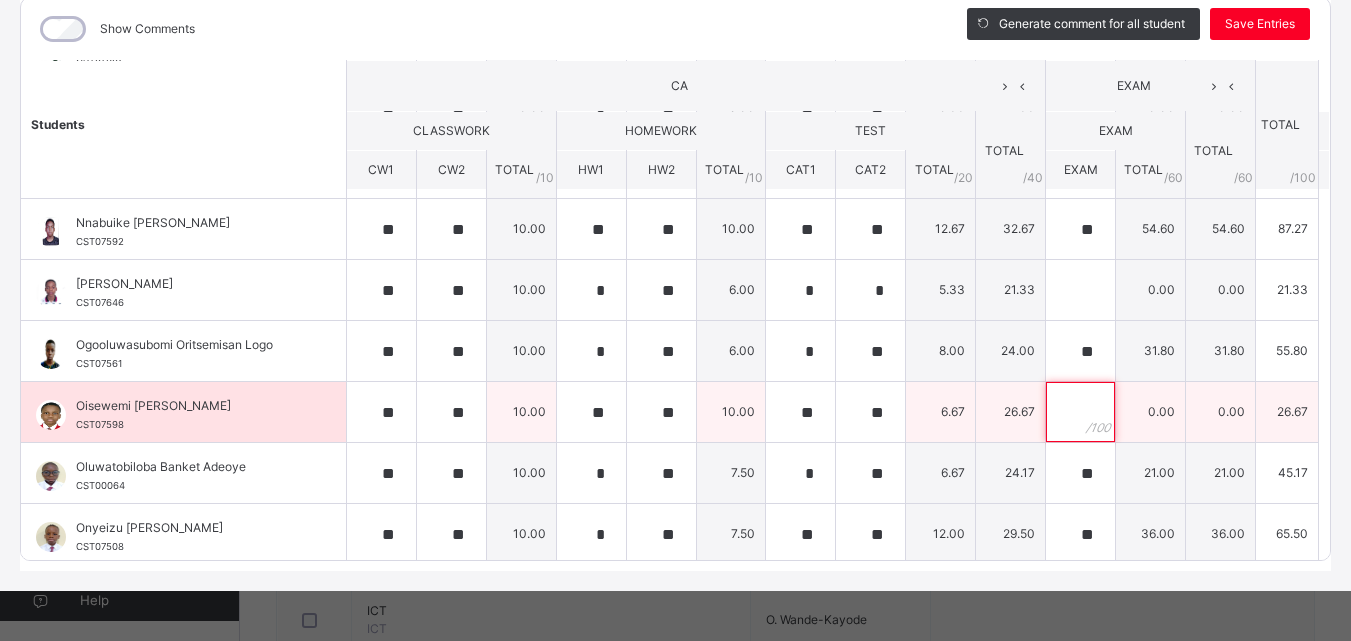 click at bounding box center (1080, 412) 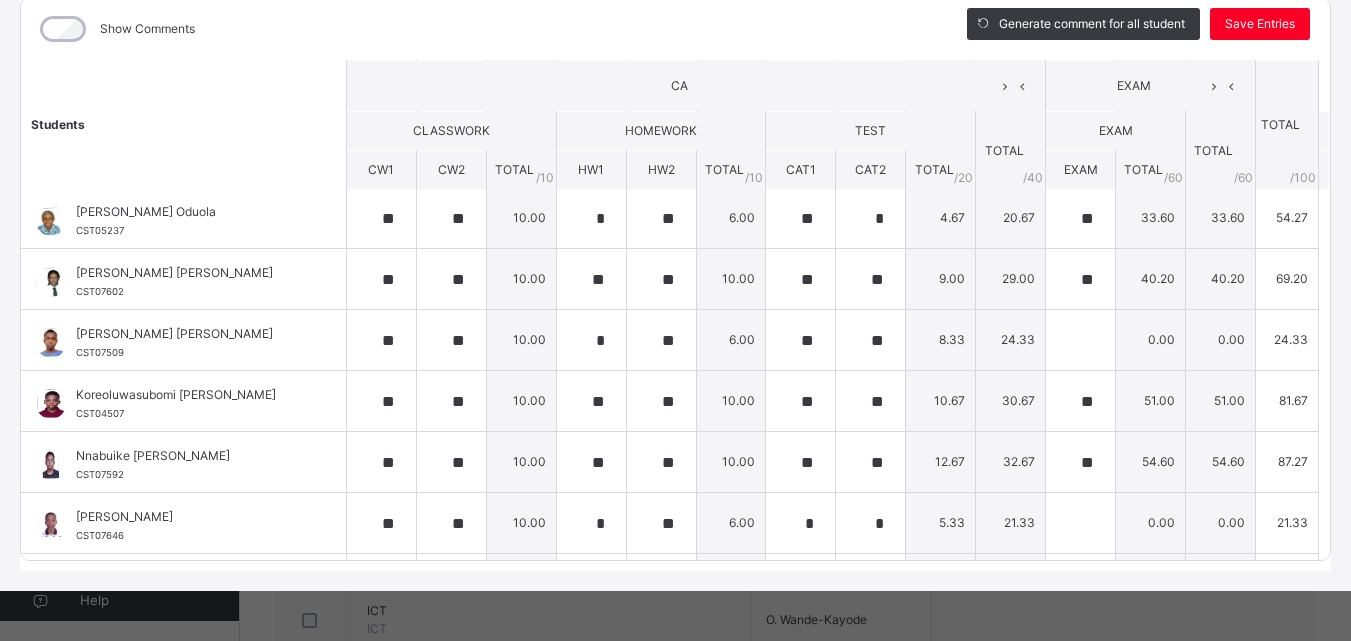 scroll, scrollTop: 423, scrollLeft: 0, axis: vertical 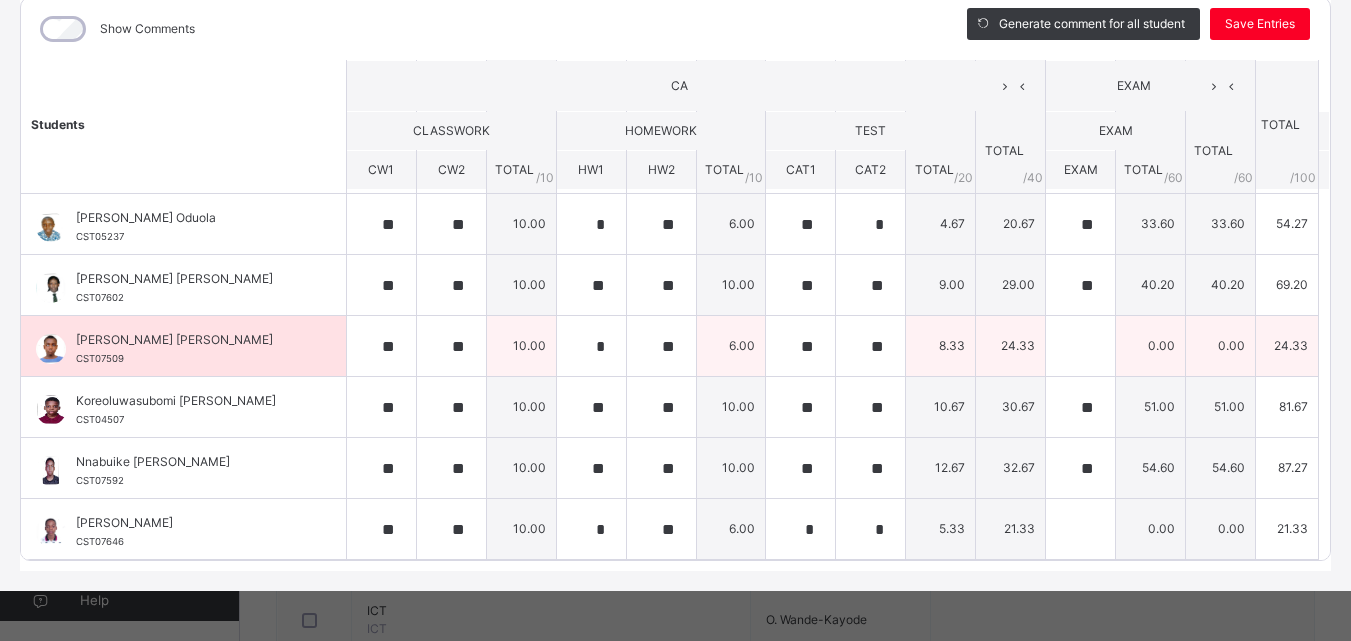 type on "**" 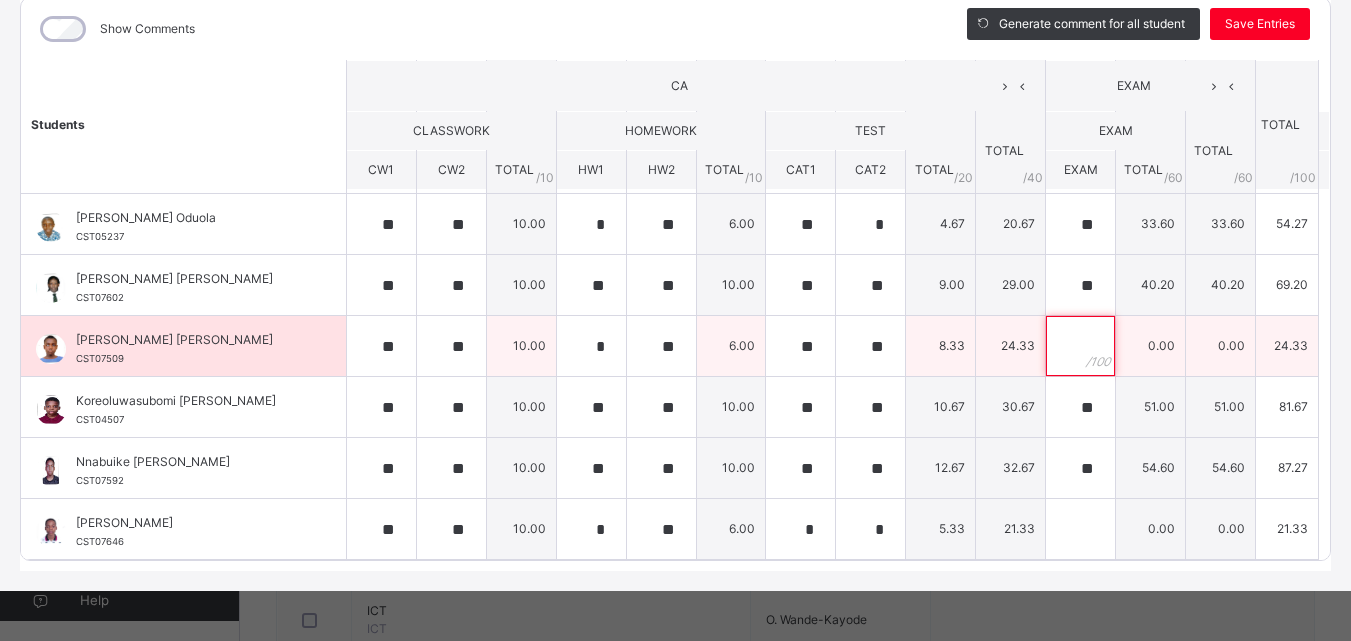 click at bounding box center [1080, 346] 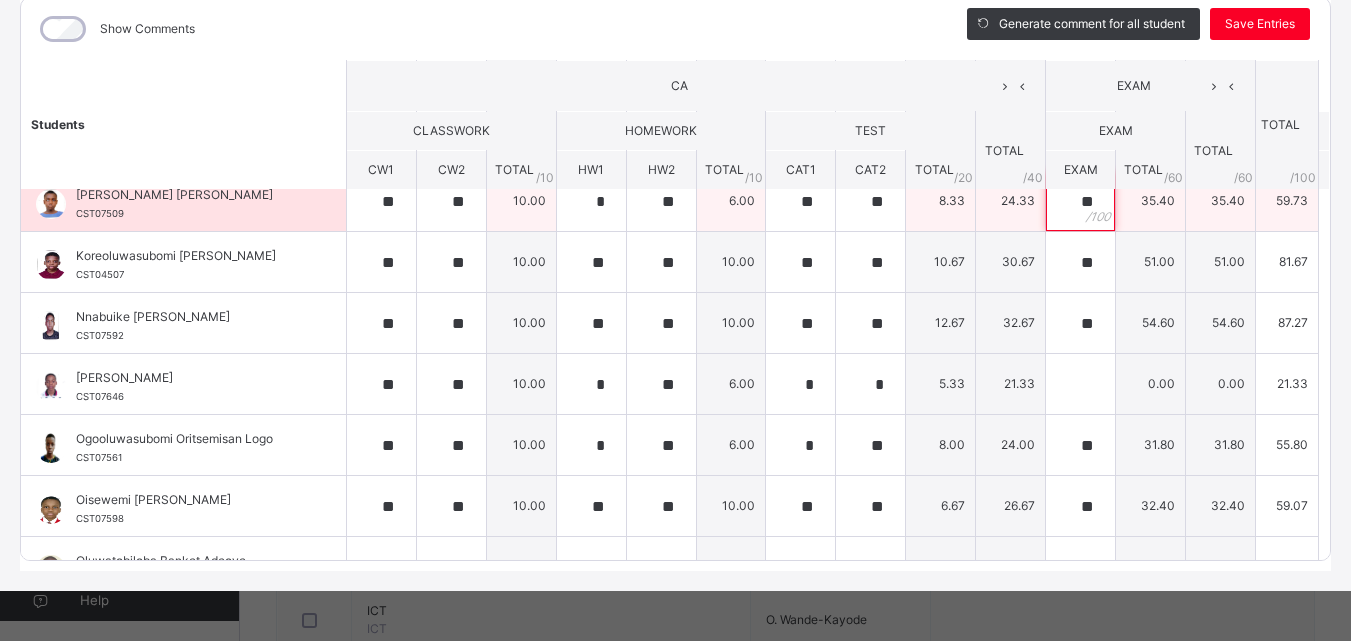 scroll, scrollTop: 612, scrollLeft: 0, axis: vertical 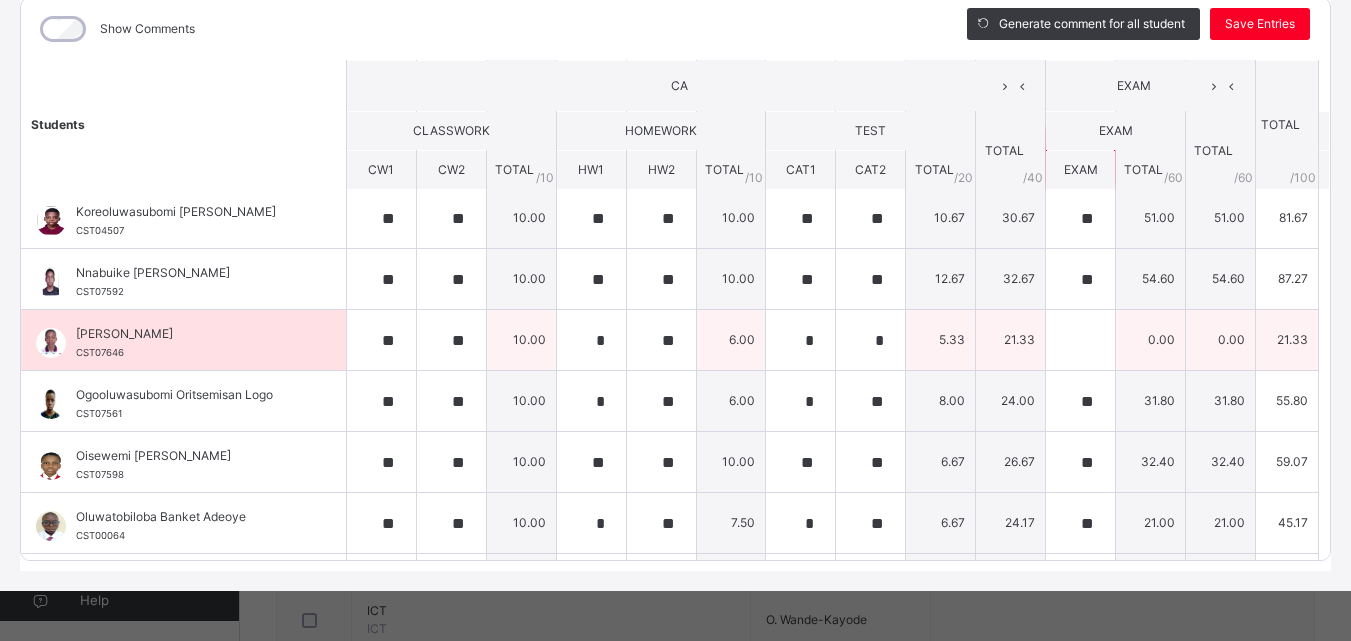 type on "**" 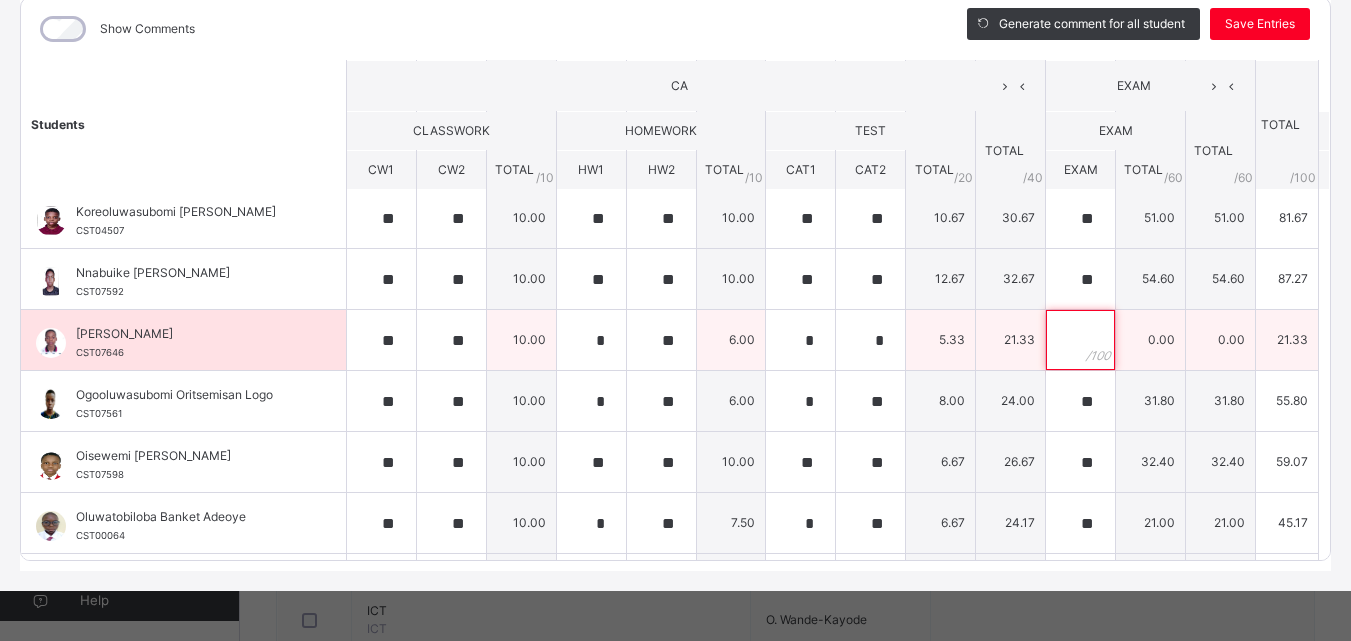 click at bounding box center (1080, 340) 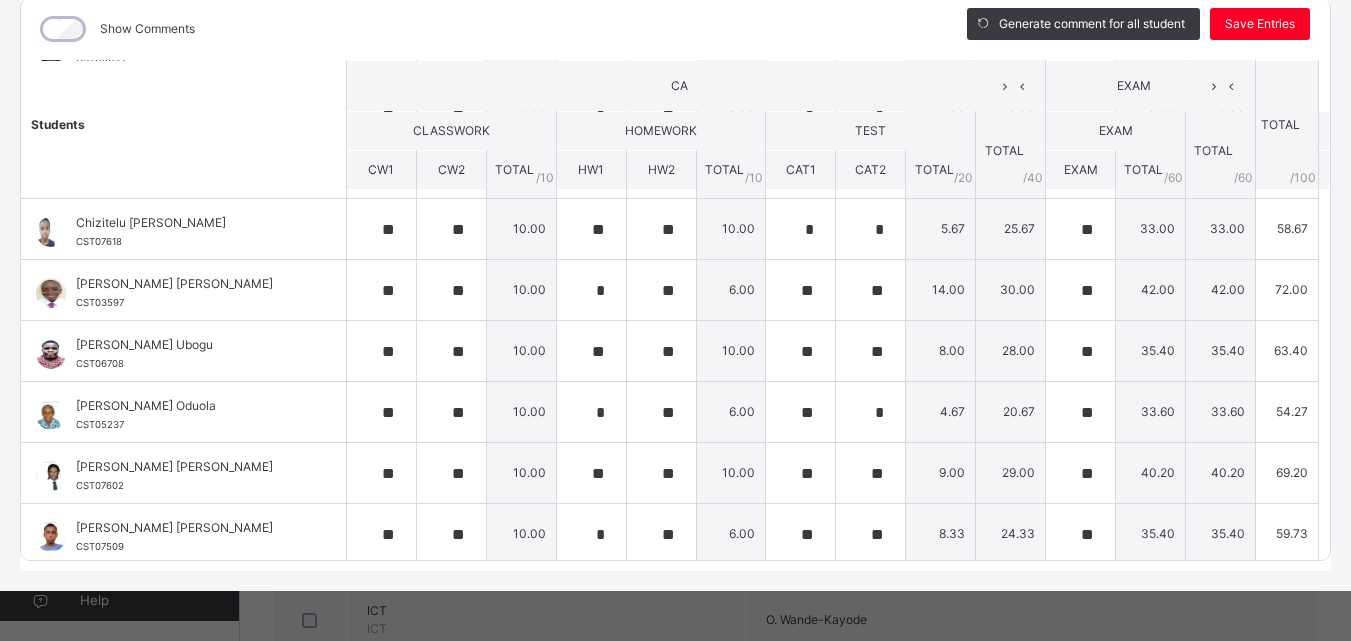 scroll, scrollTop: 0, scrollLeft: 0, axis: both 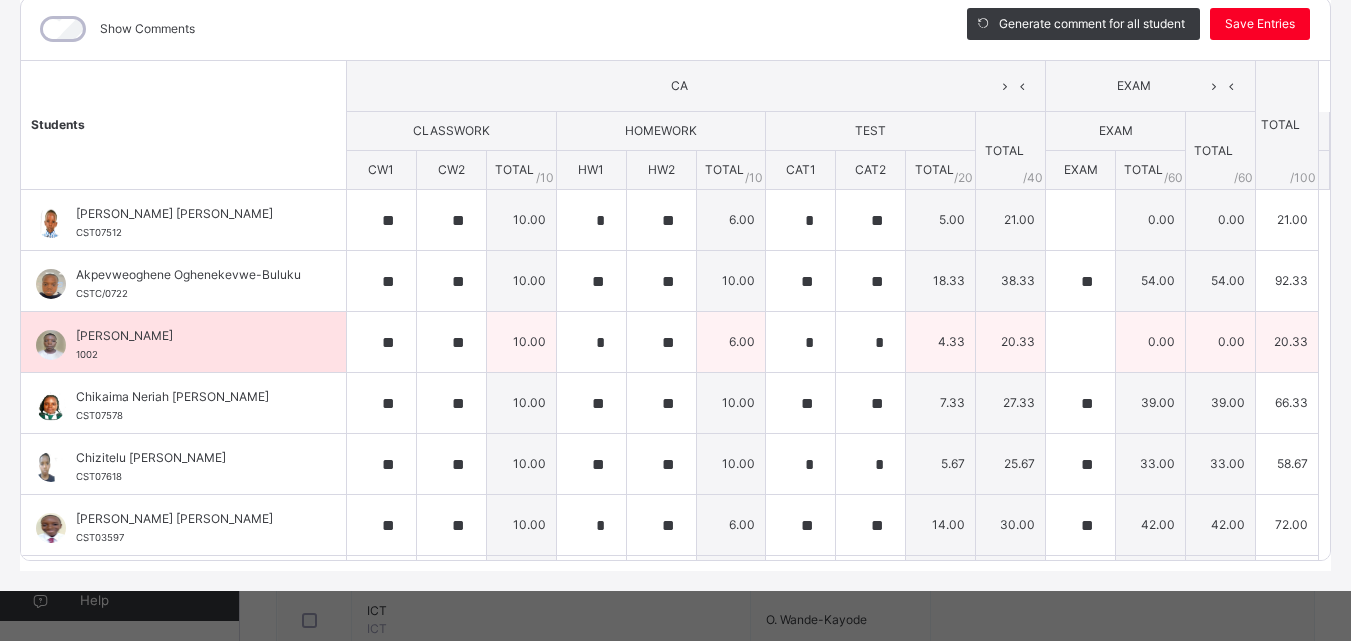 type on "**" 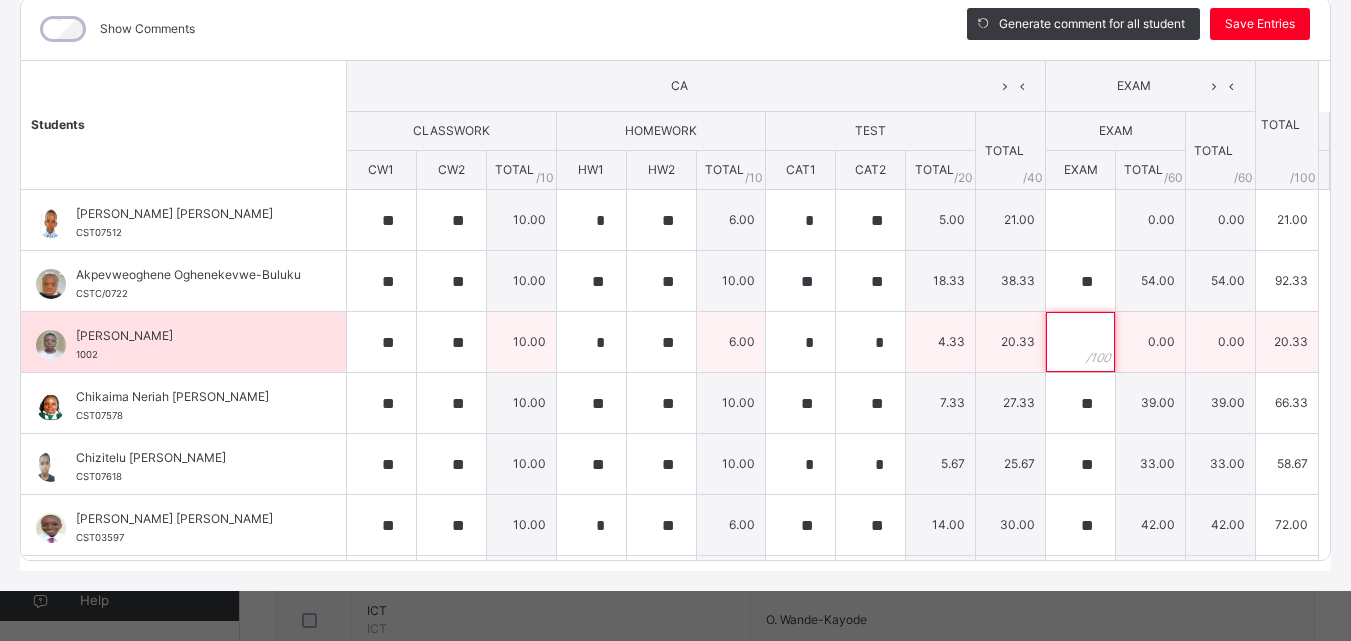 click at bounding box center (1080, 342) 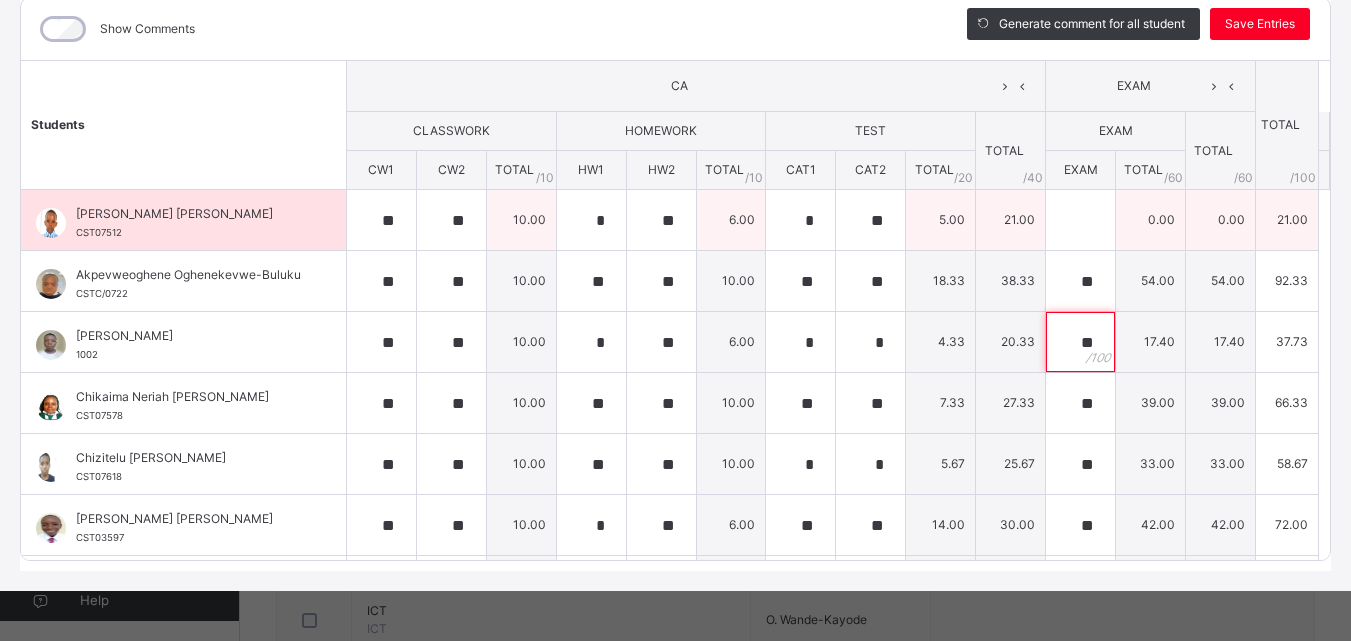 type on "**" 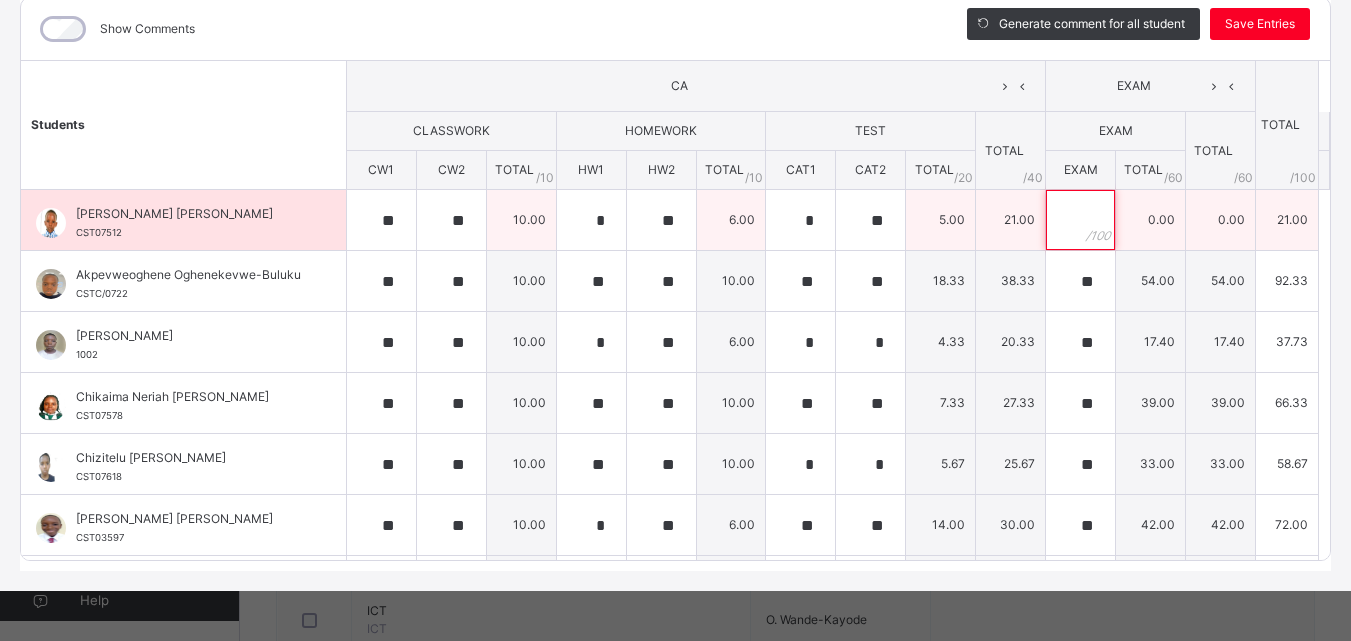 click at bounding box center [1080, 220] 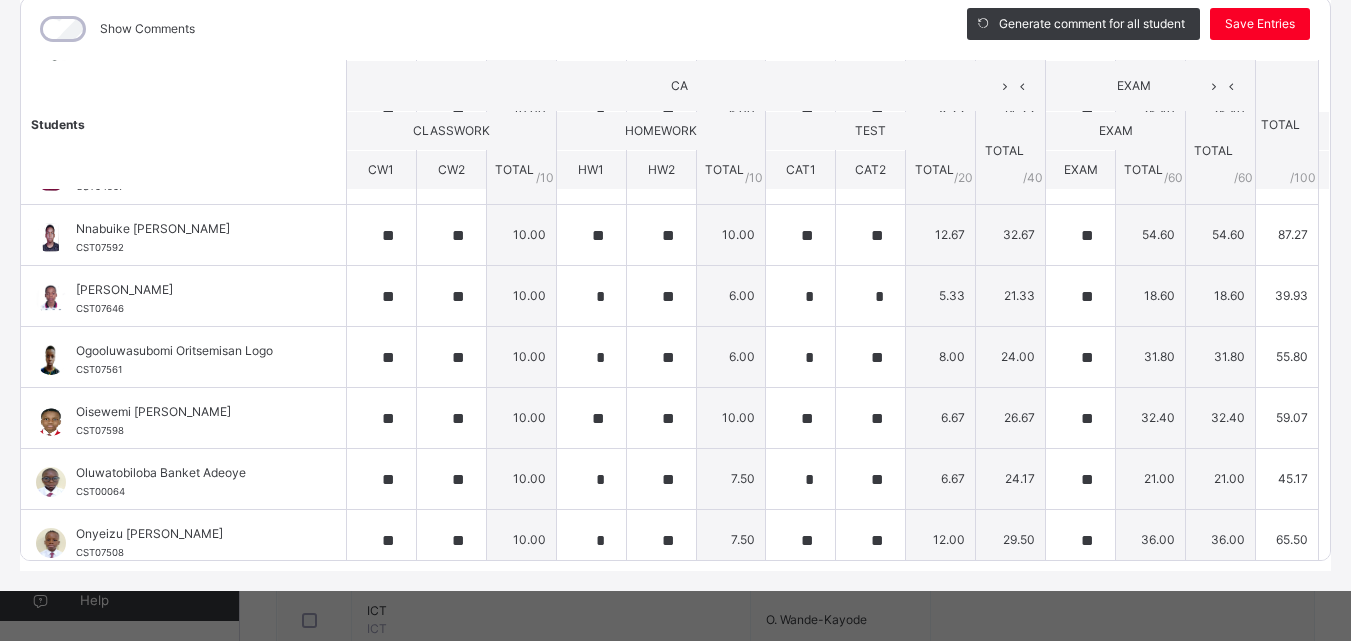 scroll, scrollTop: 728, scrollLeft: 0, axis: vertical 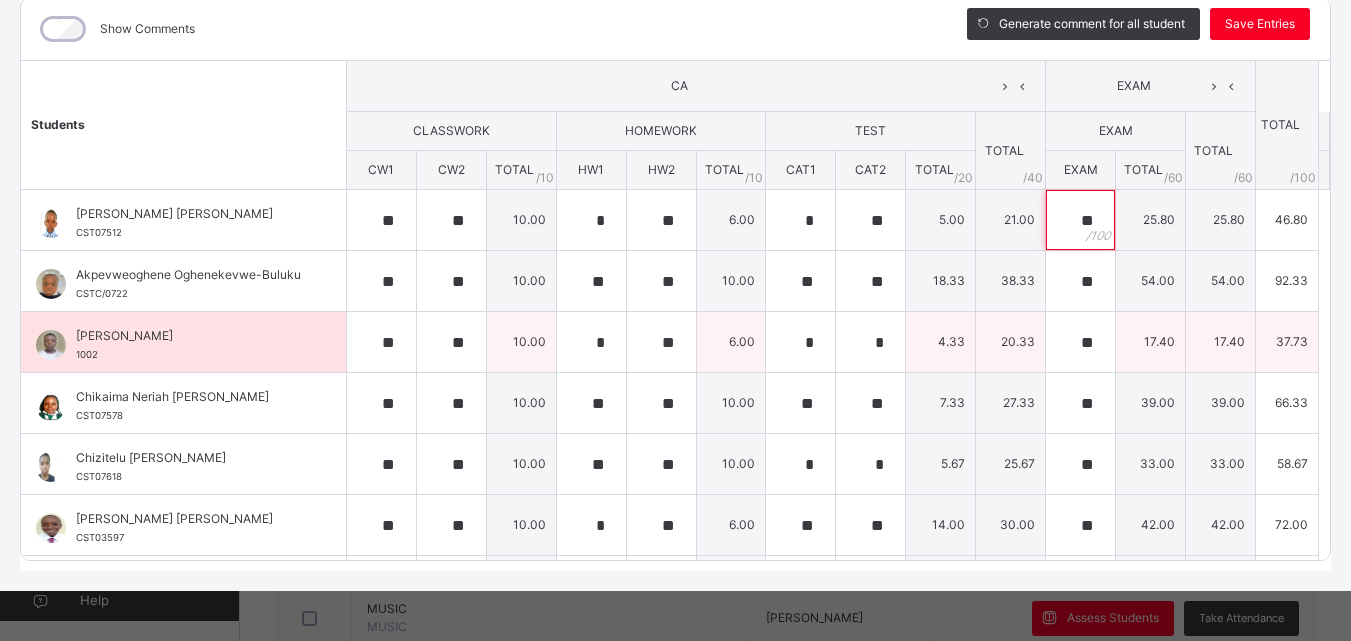 type on "**" 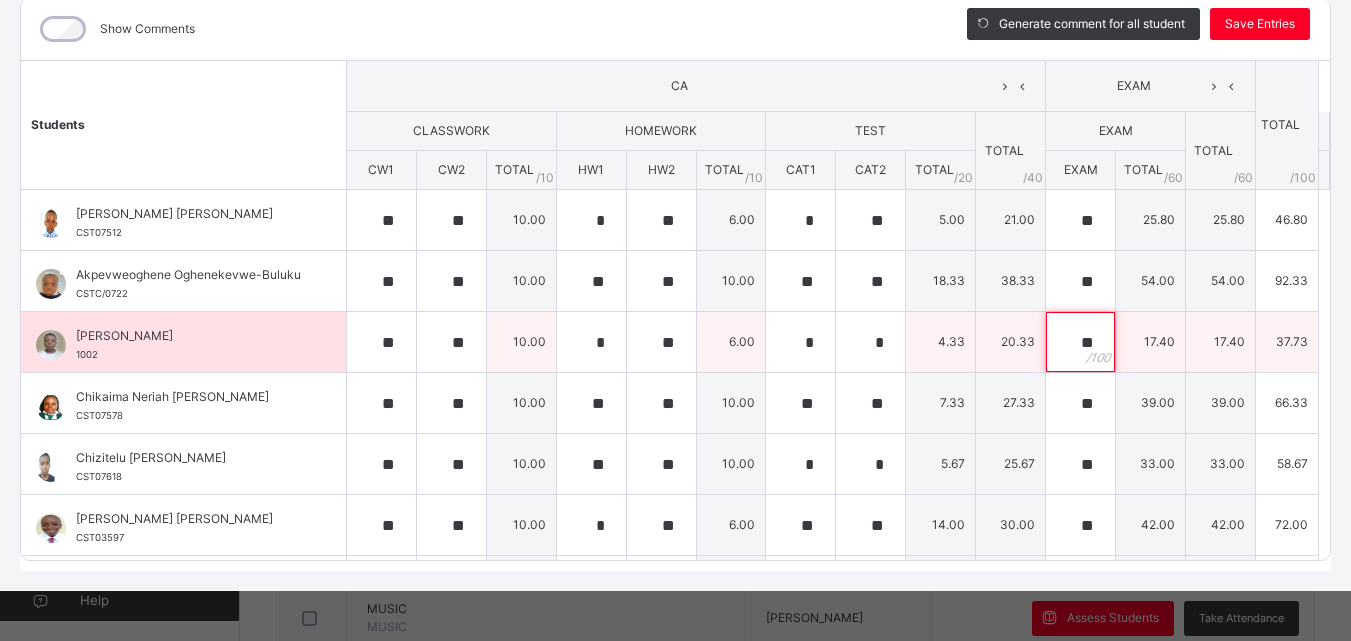 click on "**" at bounding box center (1080, 342) 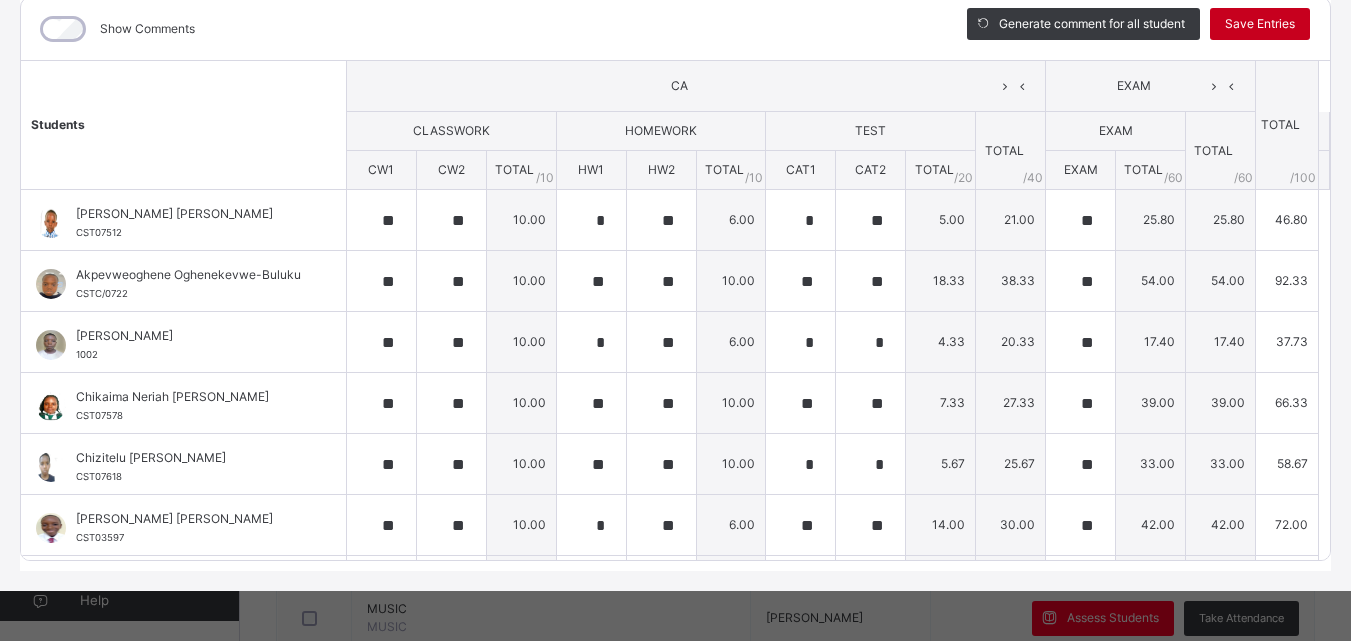 click on "Save Entries" at bounding box center [1260, 24] 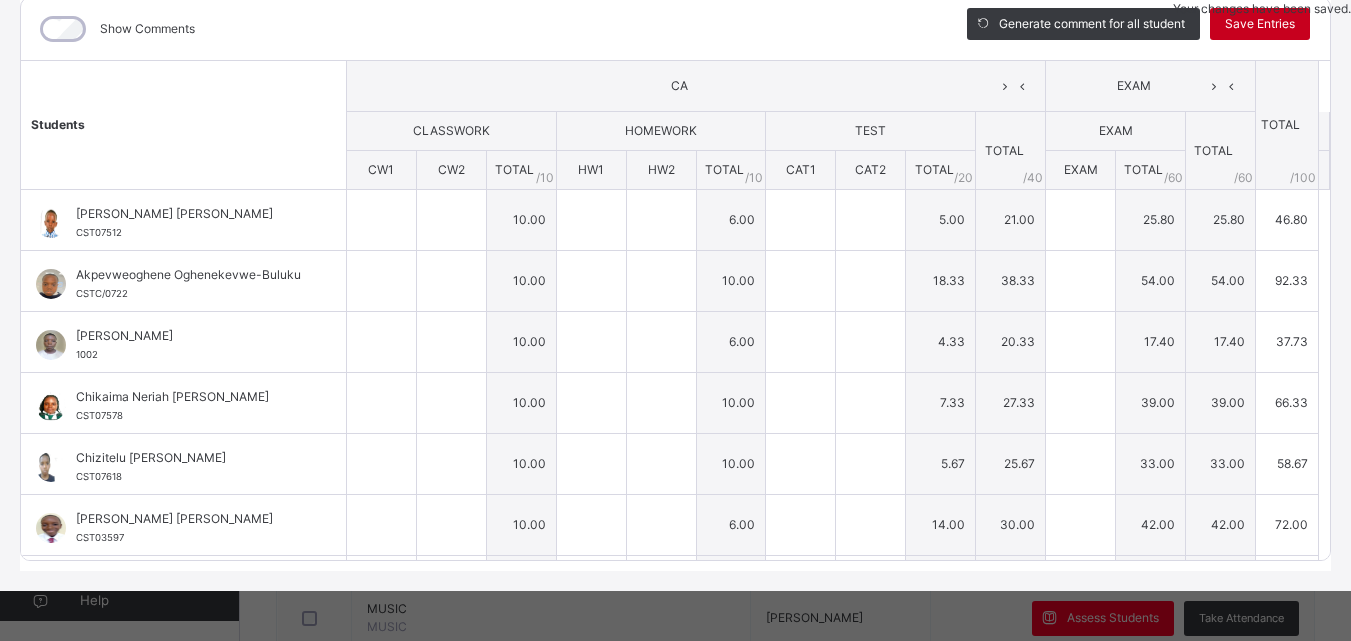 type on "**" 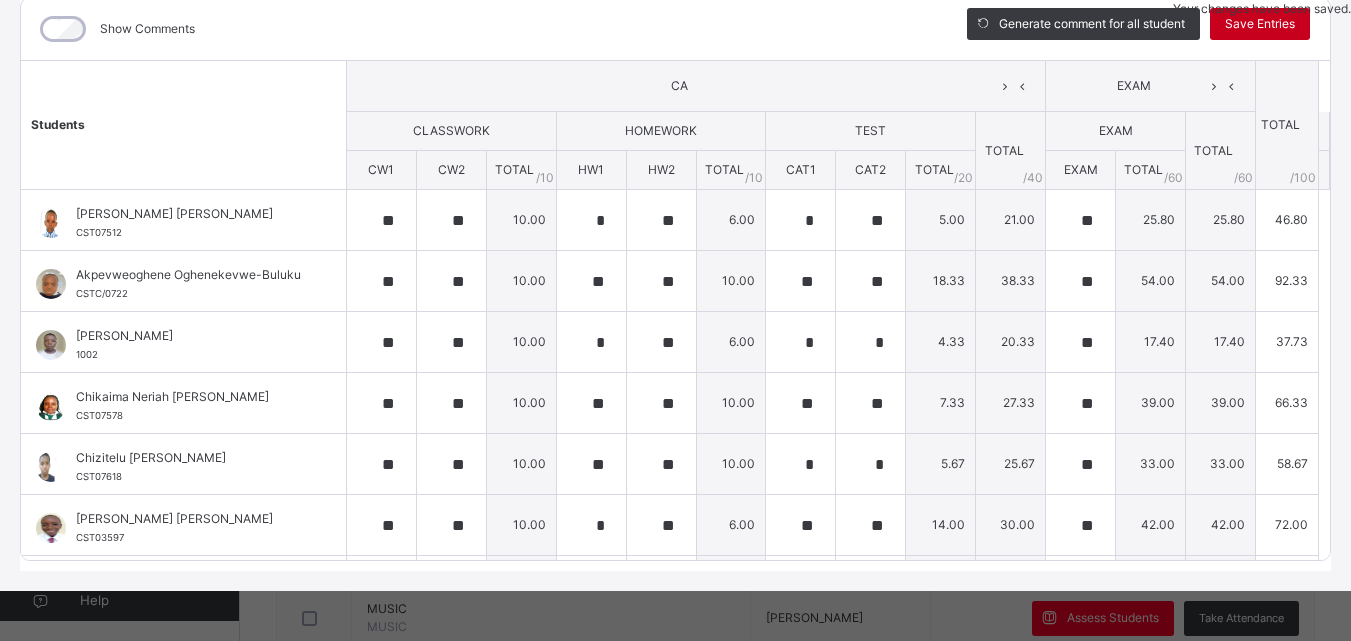 type on "**" 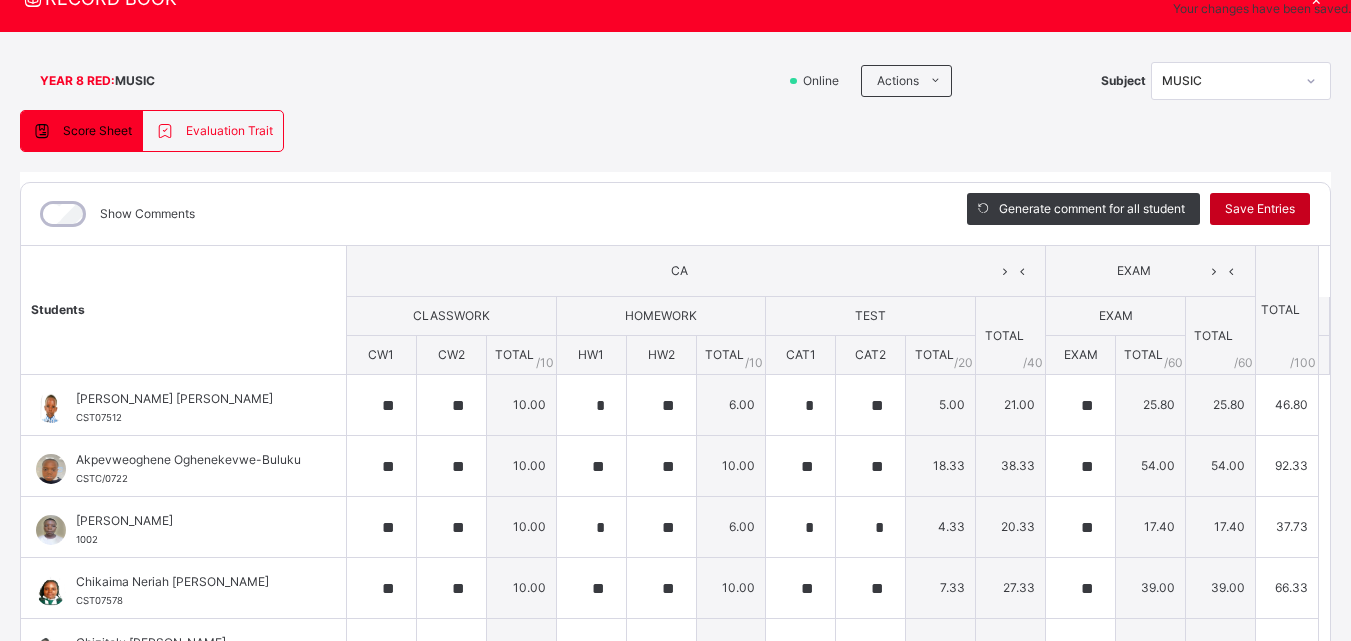 scroll, scrollTop: 83, scrollLeft: 0, axis: vertical 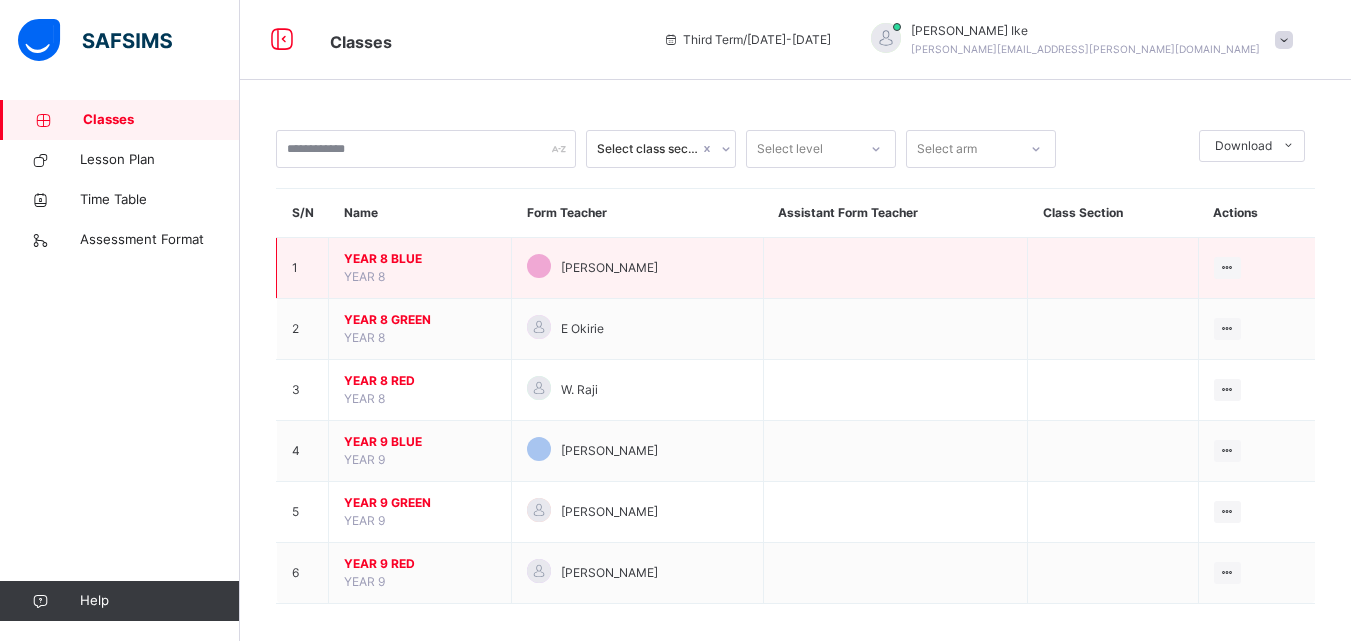 click on "YEAR 8   BLUE" at bounding box center (420, 259) 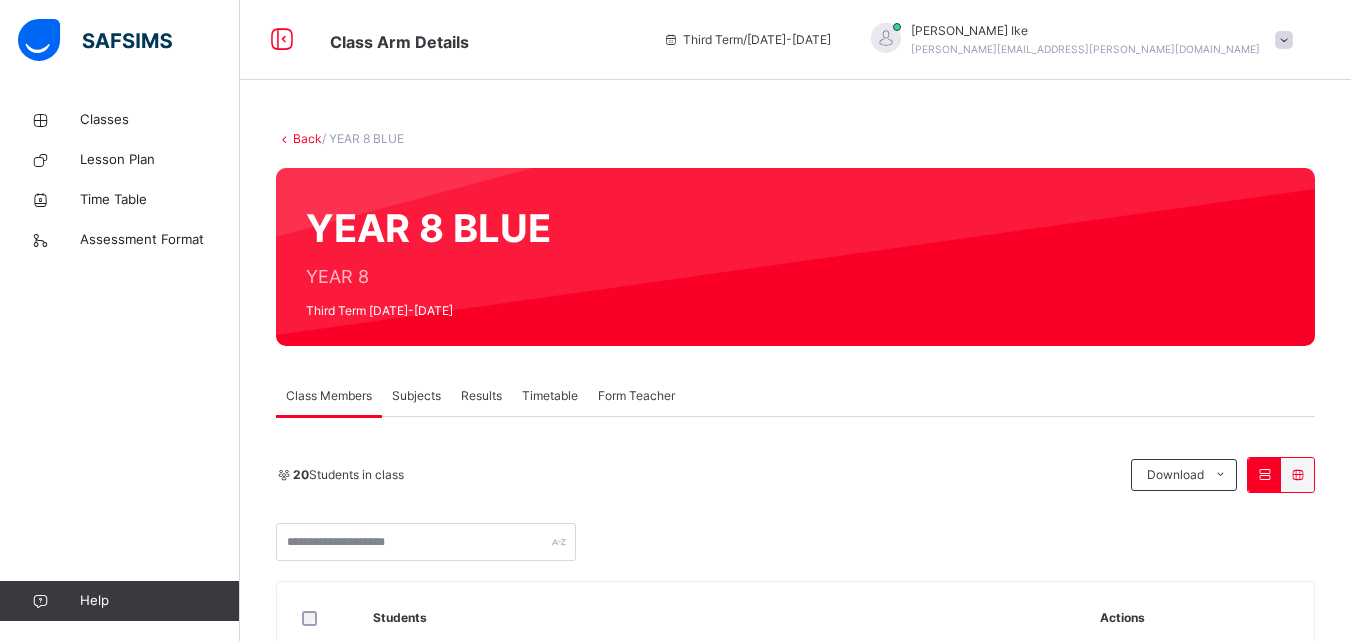 click on "Subjects" at bounding box center [416, 396] 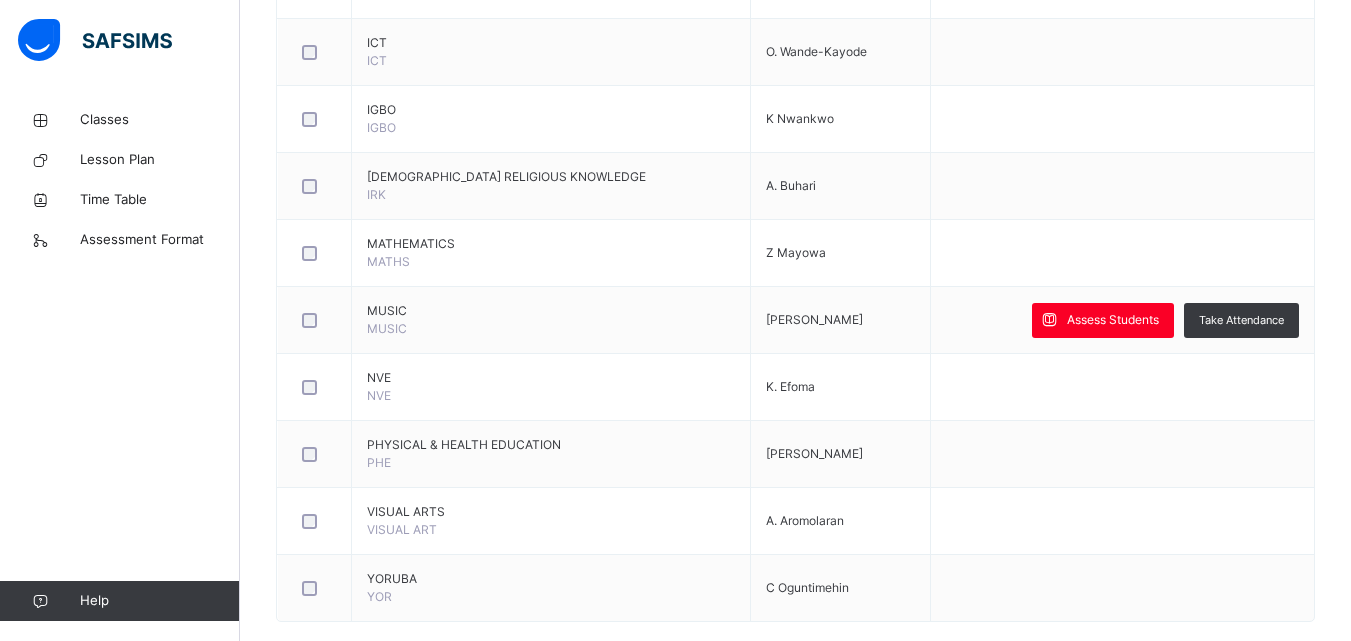 scroll, scrollTop: 1322, scrollLeft: 0, axis: vertical 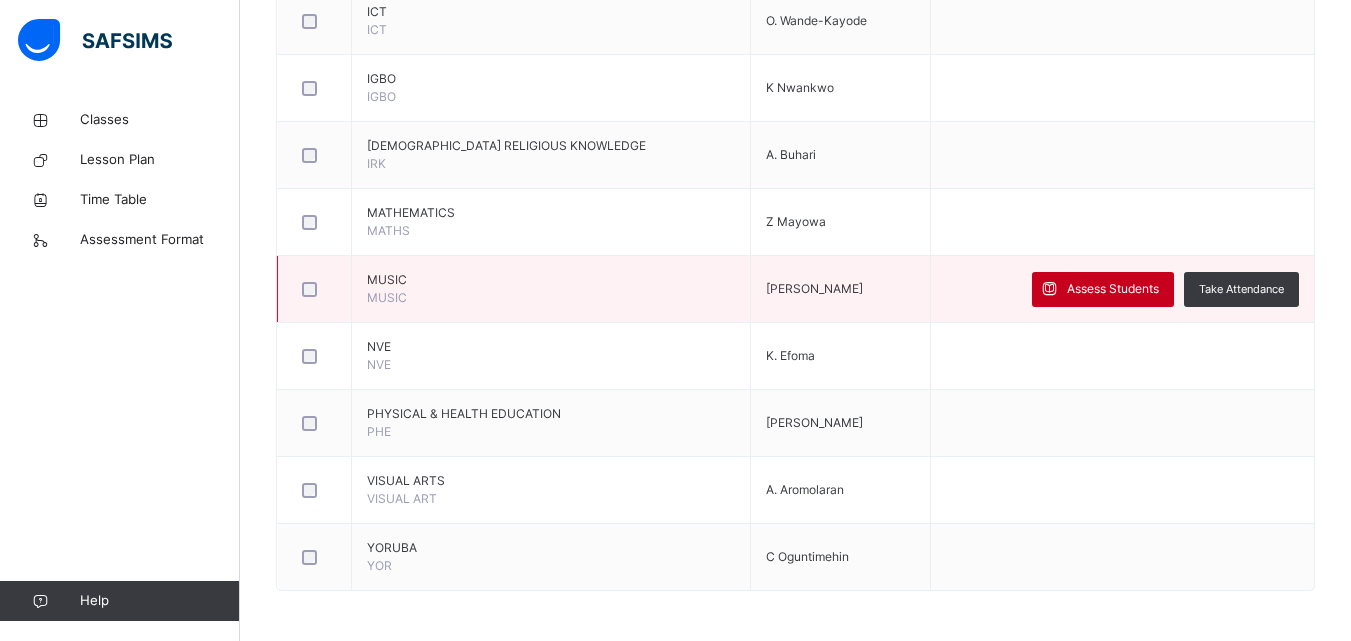 click on "Assess Students" at bounding box center (1113, 289) 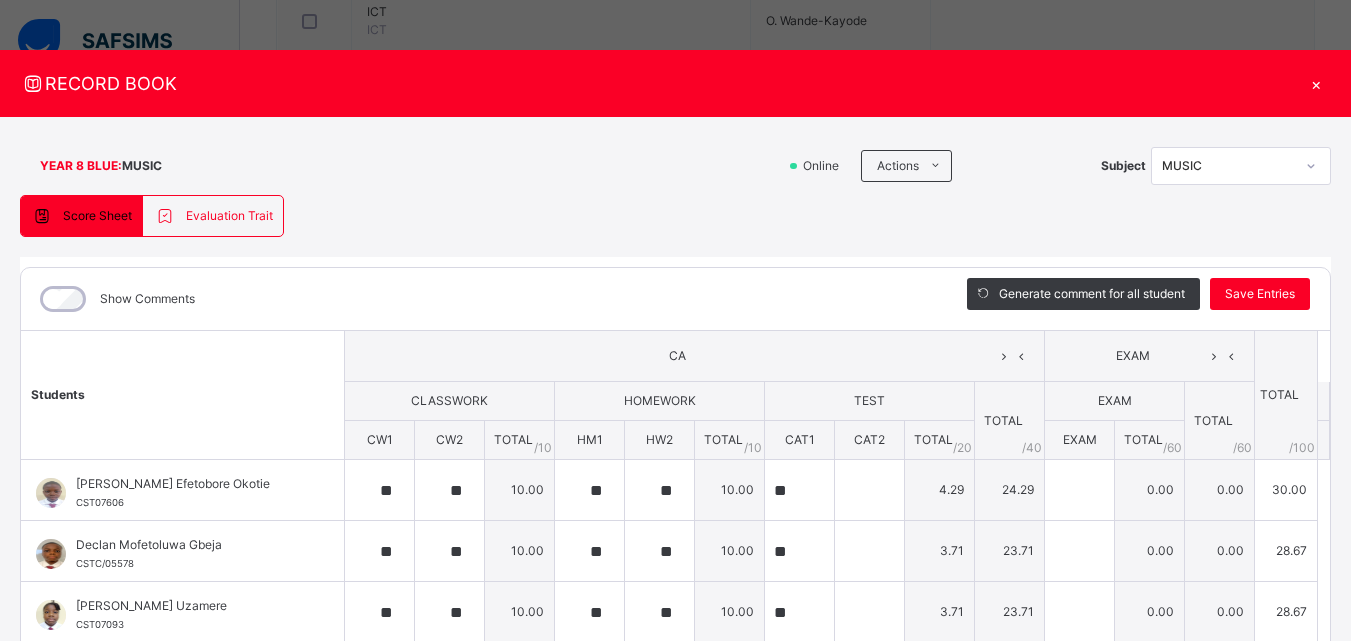 scroll, scrollTop: 86, scrollLeft: 0, axis: vertical 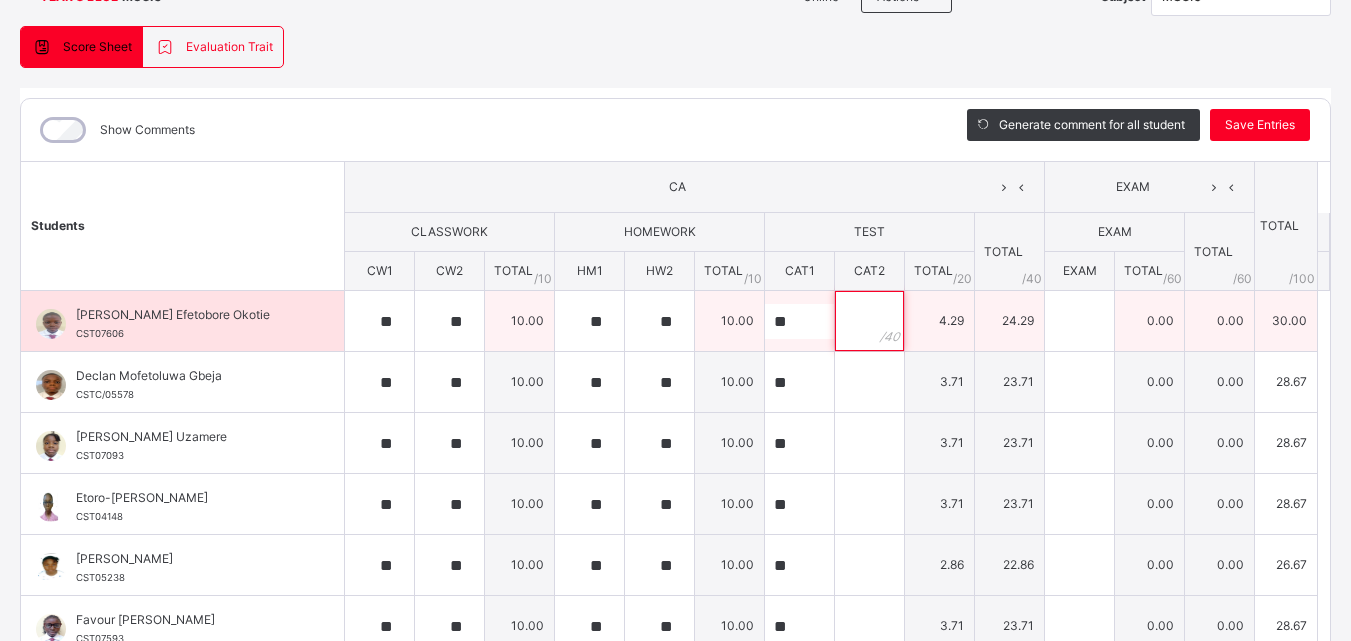 click at bounding box center (869, 321) 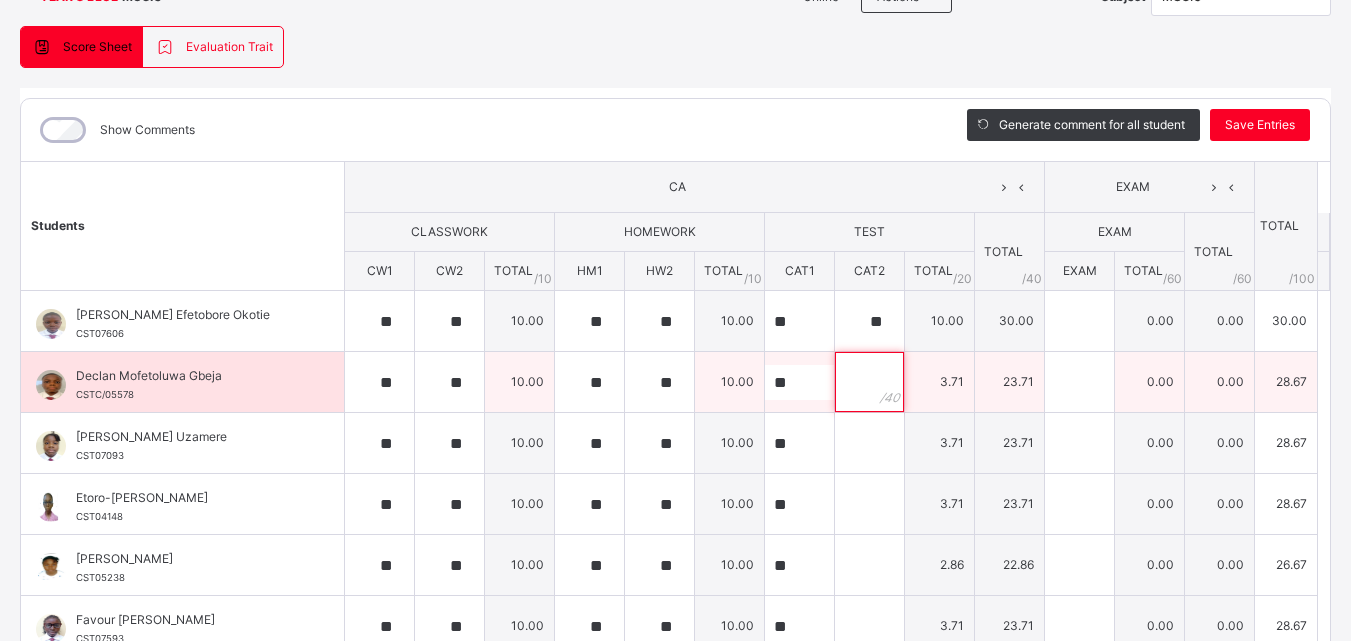 click at bounding box center (869, 382) 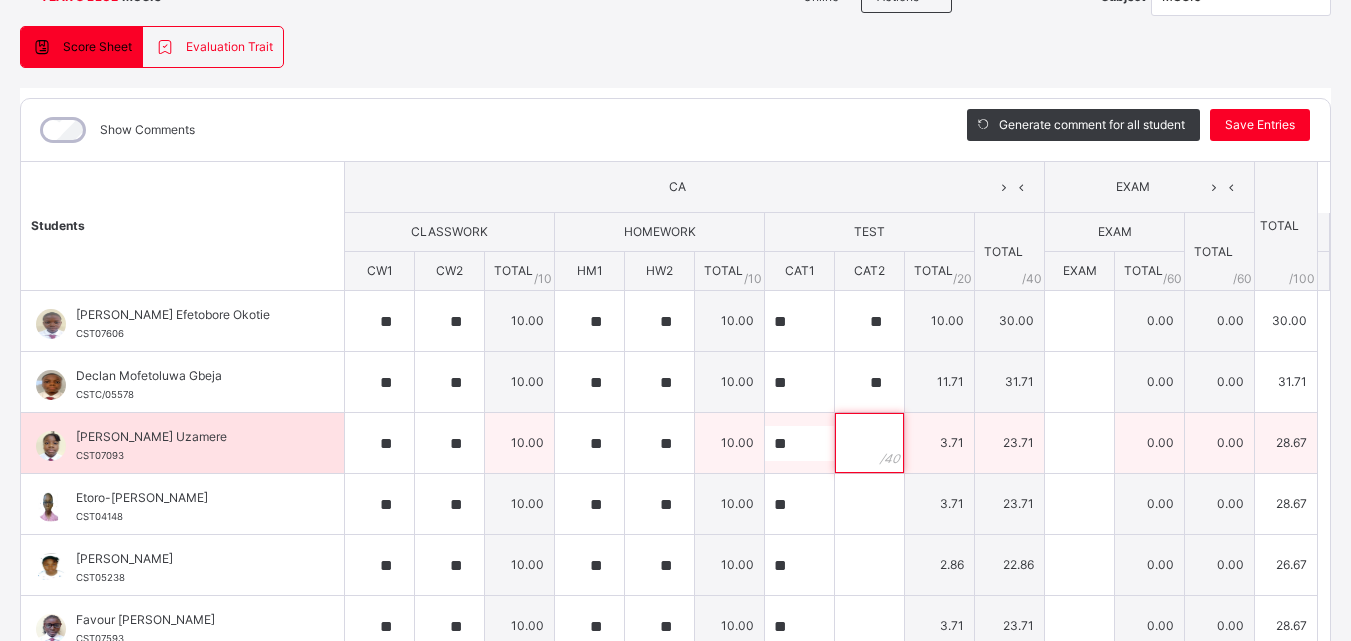 click at bounding box center (869, 443) 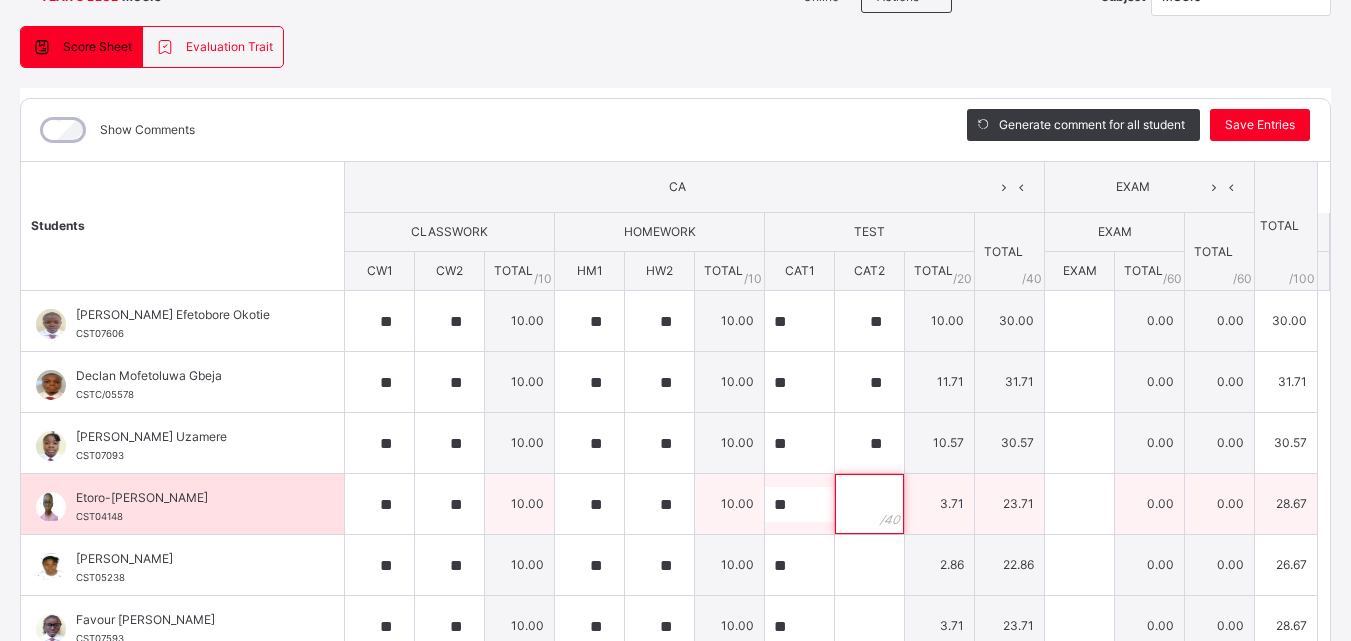 click at bounding box center [869, 504] 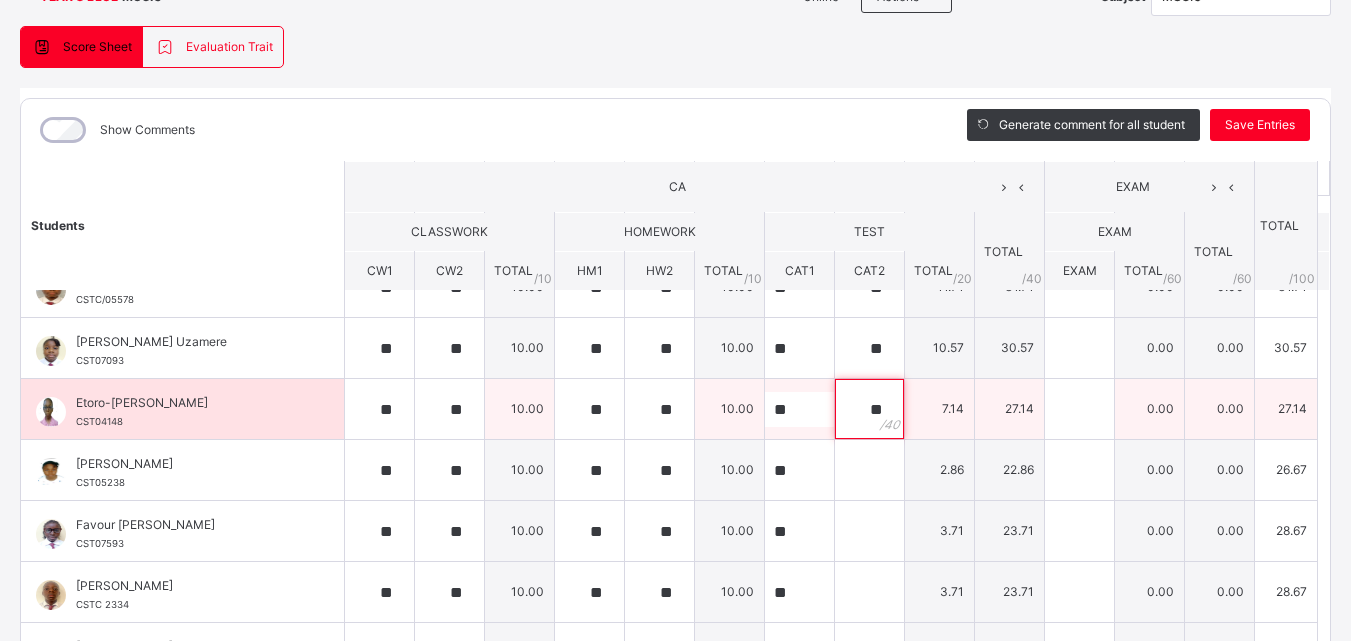 scroll, scrollTop: 100, scrollLeft: 0, axis: vertical 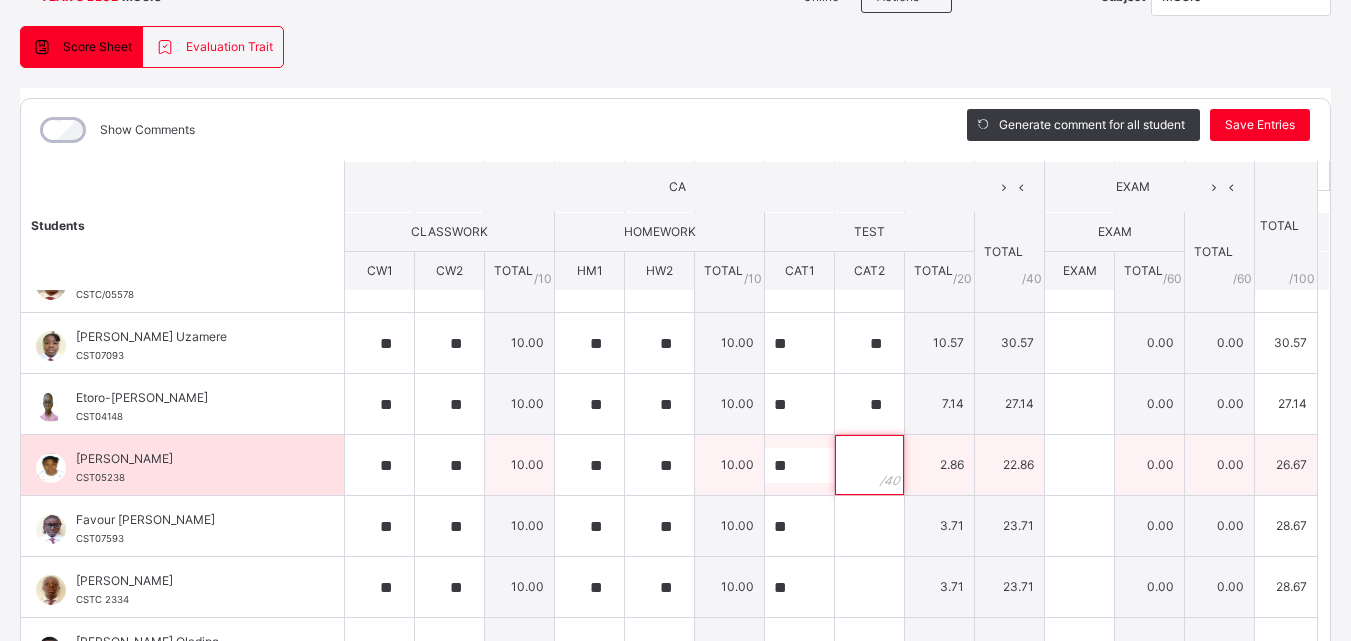 click at bounding box center (869, 465) 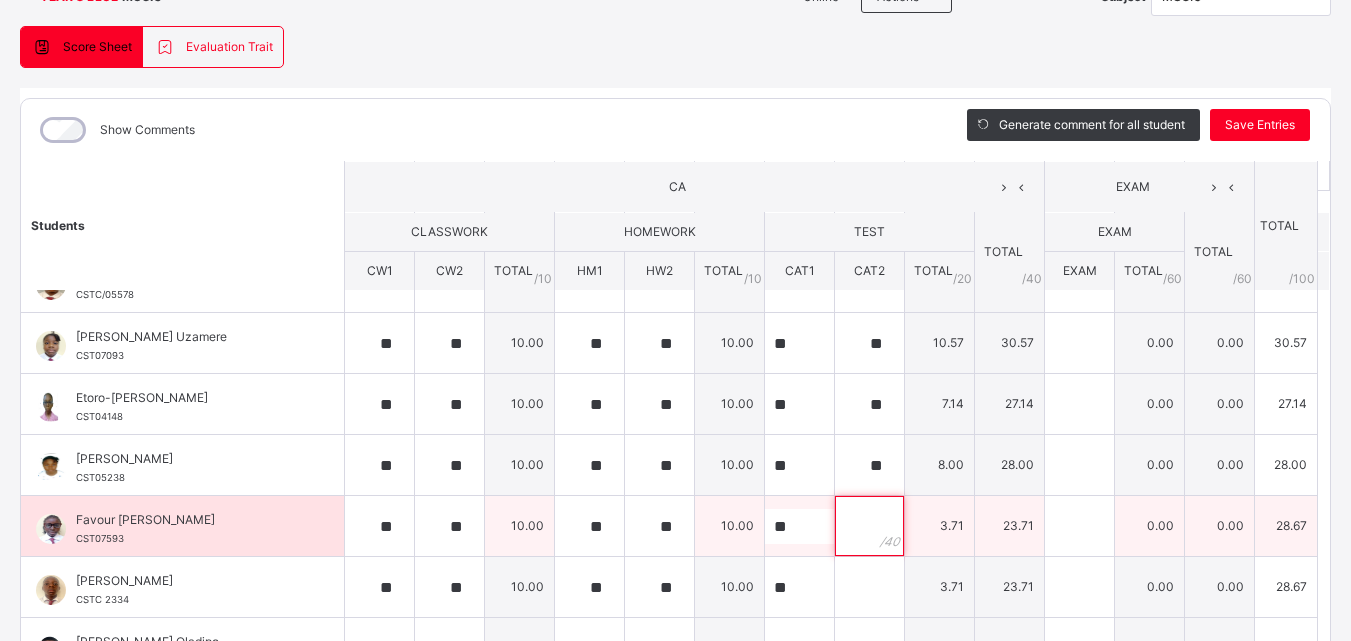 click at bounding box center [869, 526] 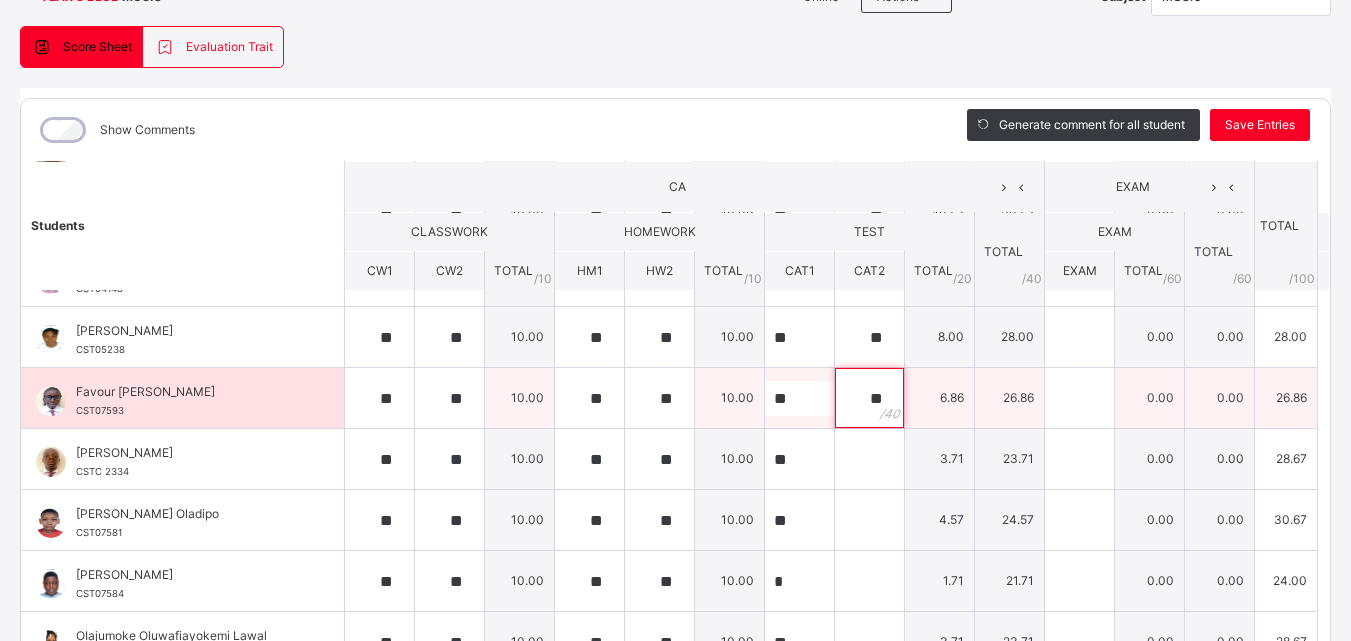 scroll, scrollTop: 286, scrollLeft: 0, axis: vertical 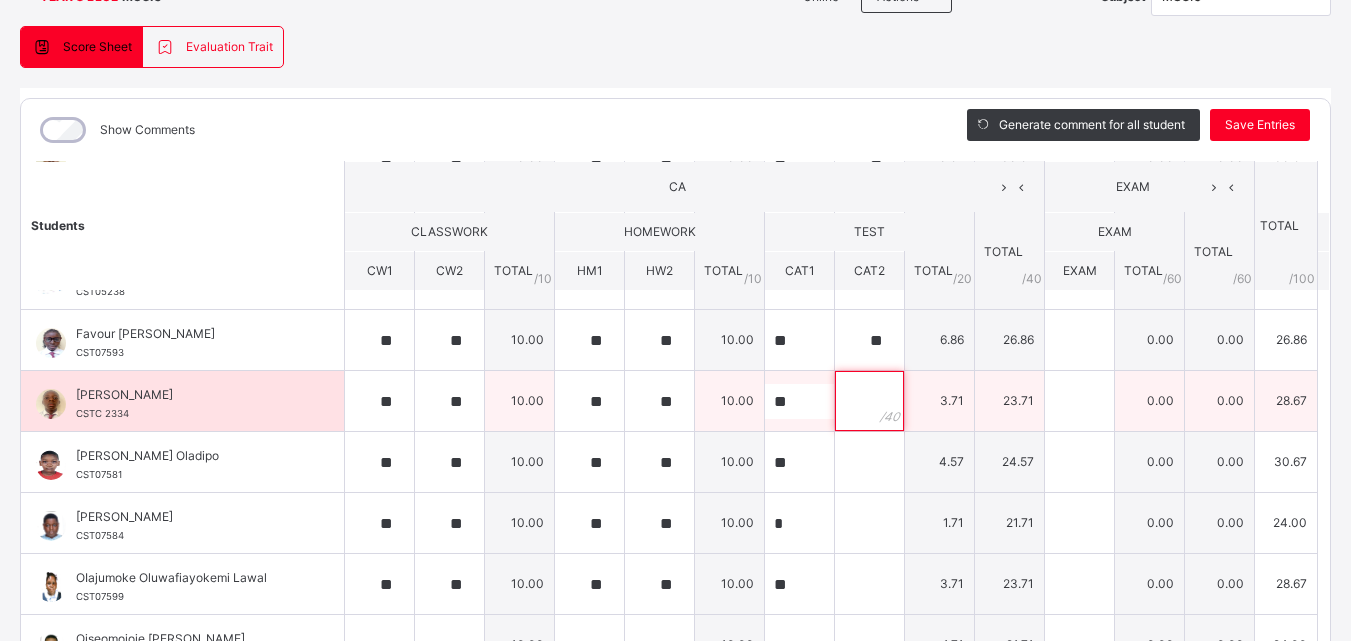 click at bounding box center [869, 401] 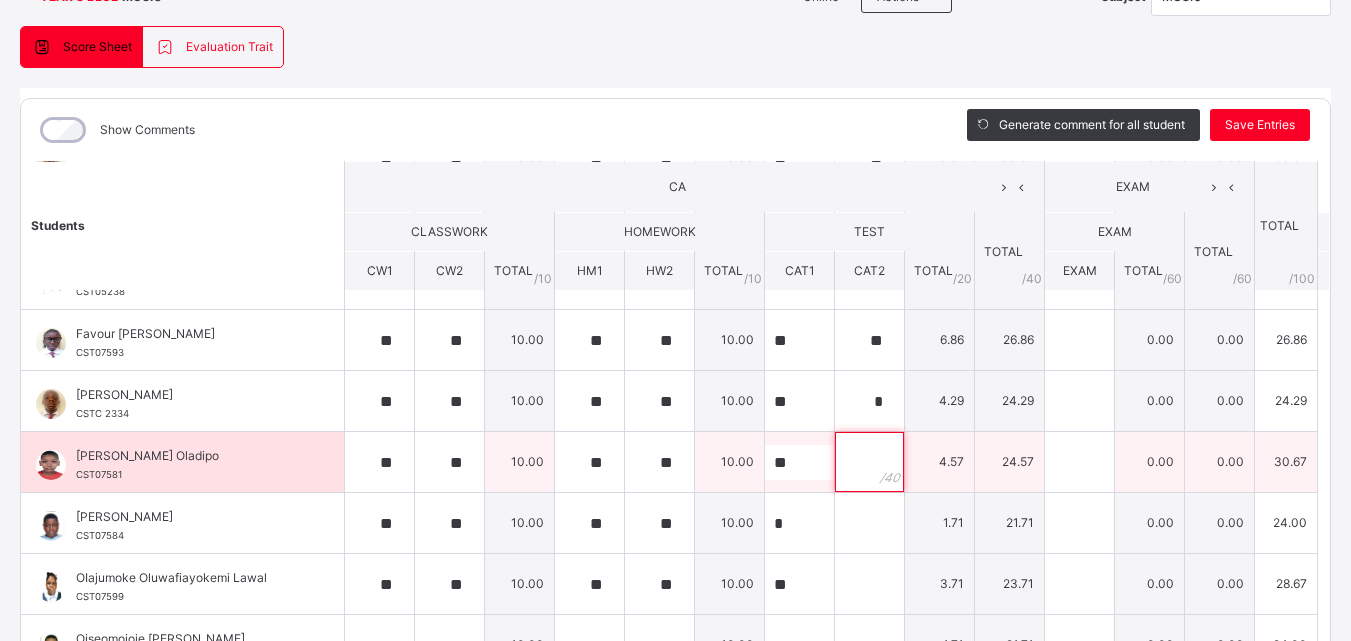 click at bounding box center [869, 462] 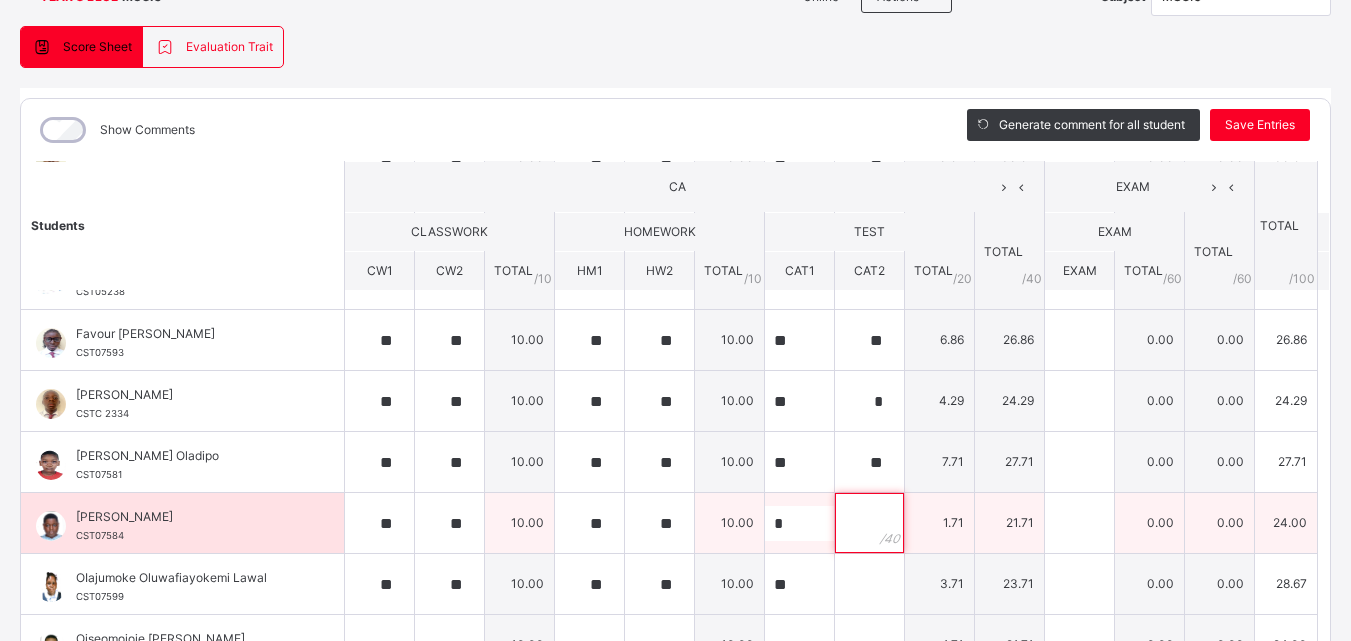 click at bounding box center [869, 523] 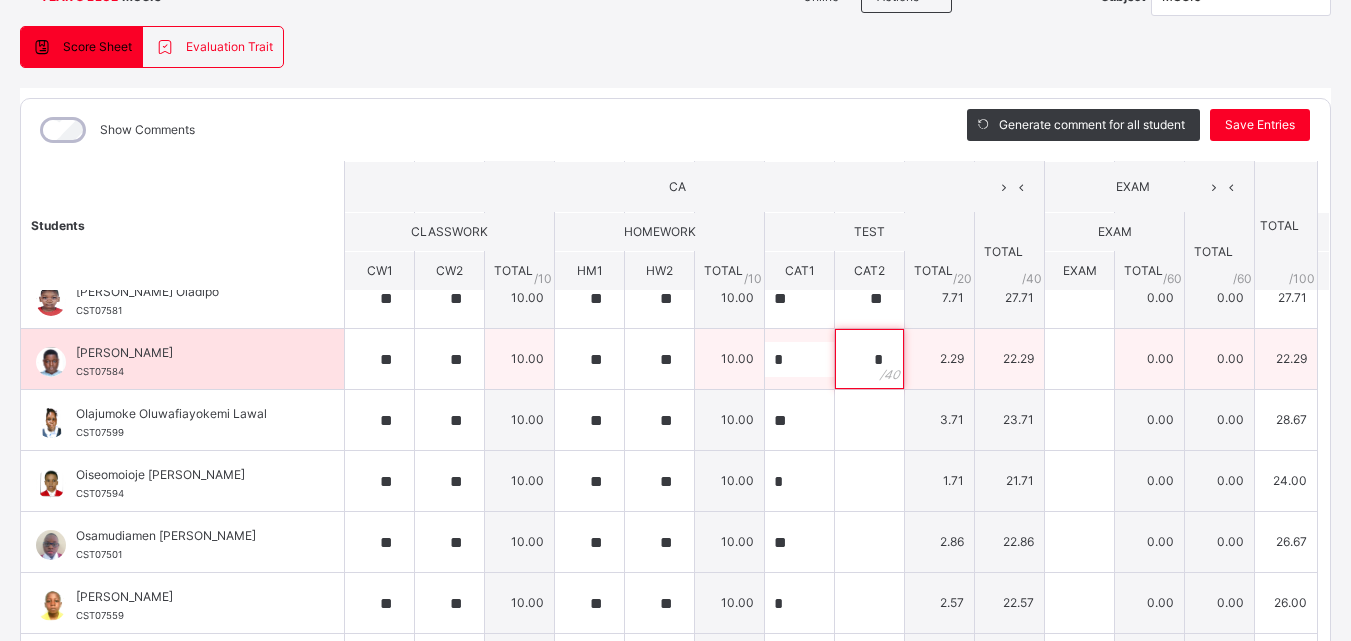 scroll, scrollTop: 461, scrollLeft: 0, axis: vertical 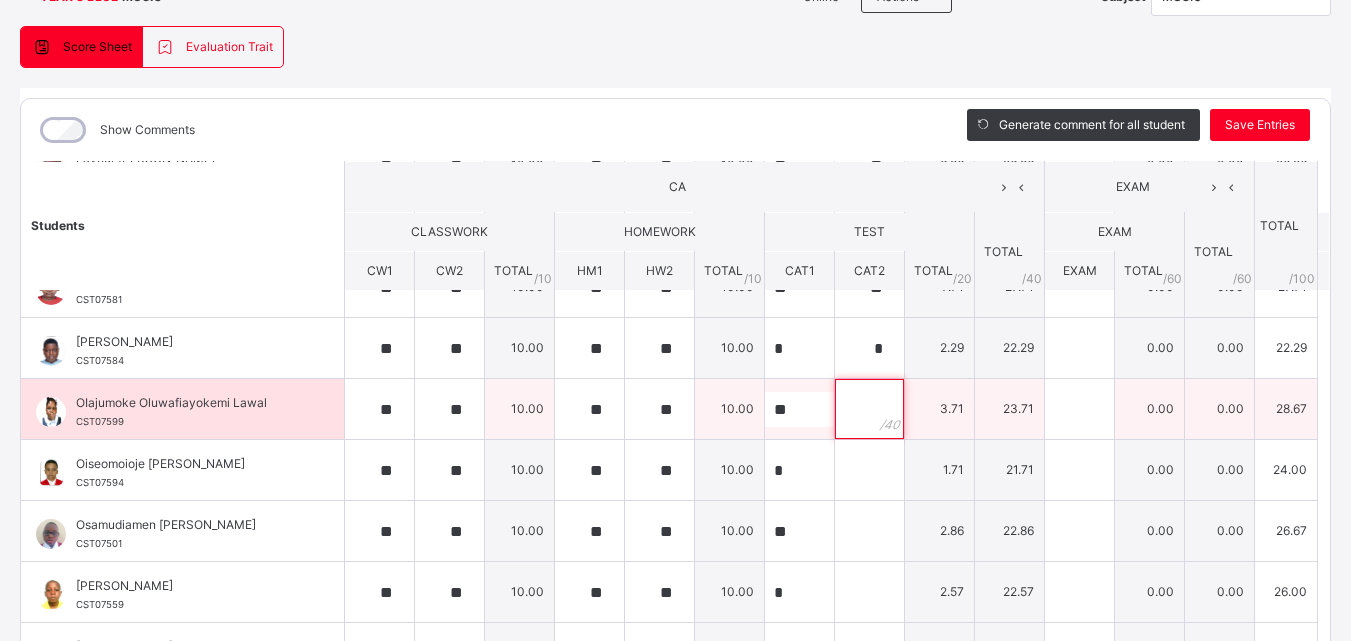 click at bounding box center [869, 409] 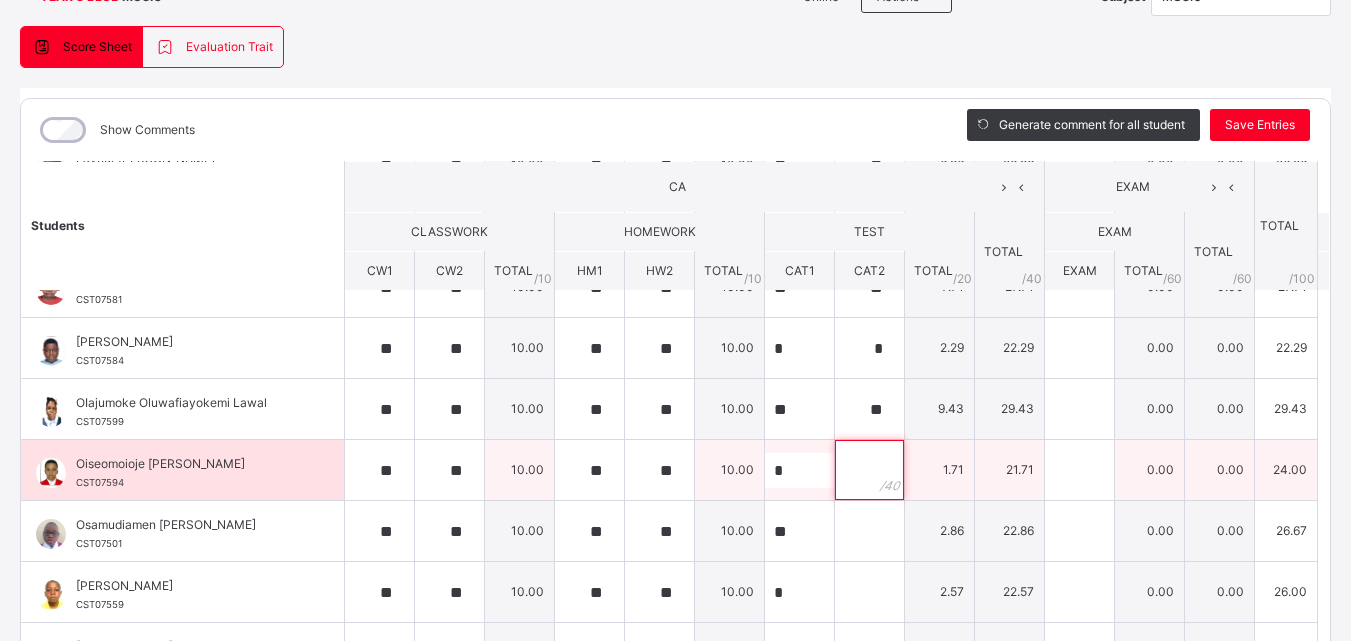 click at bounding box center [869, 470] 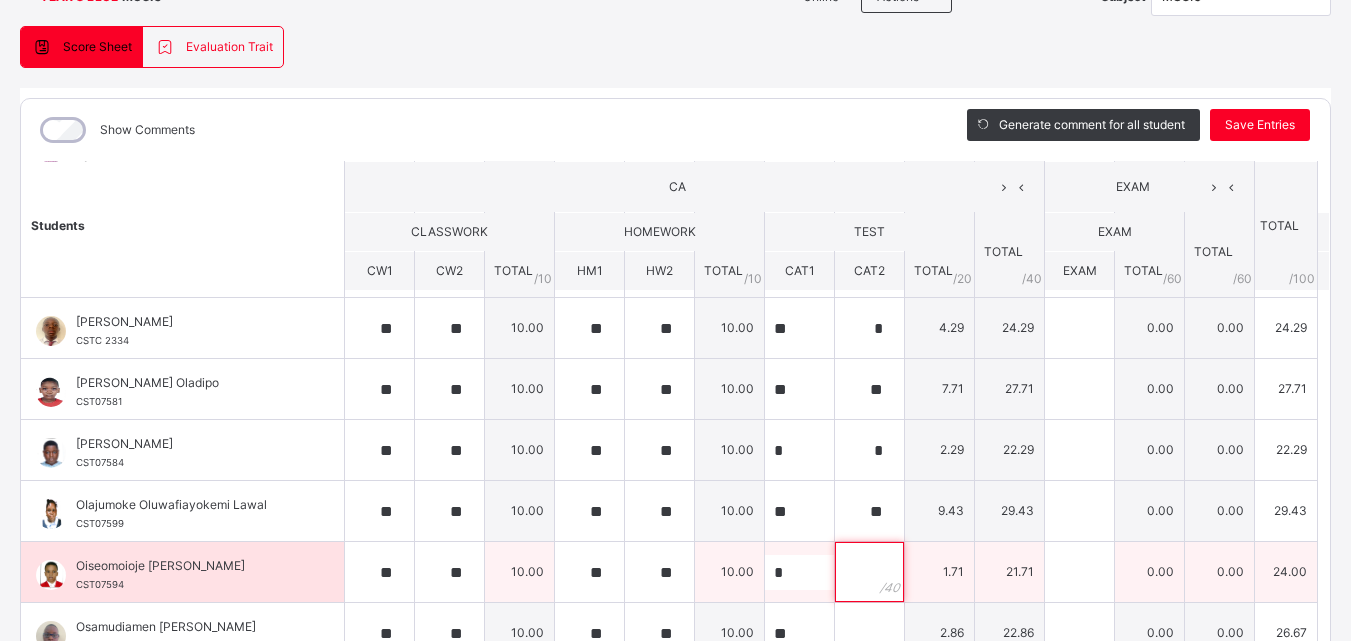 scroll, scrollTop: 330, scrollLeft: 0, axis: vertical 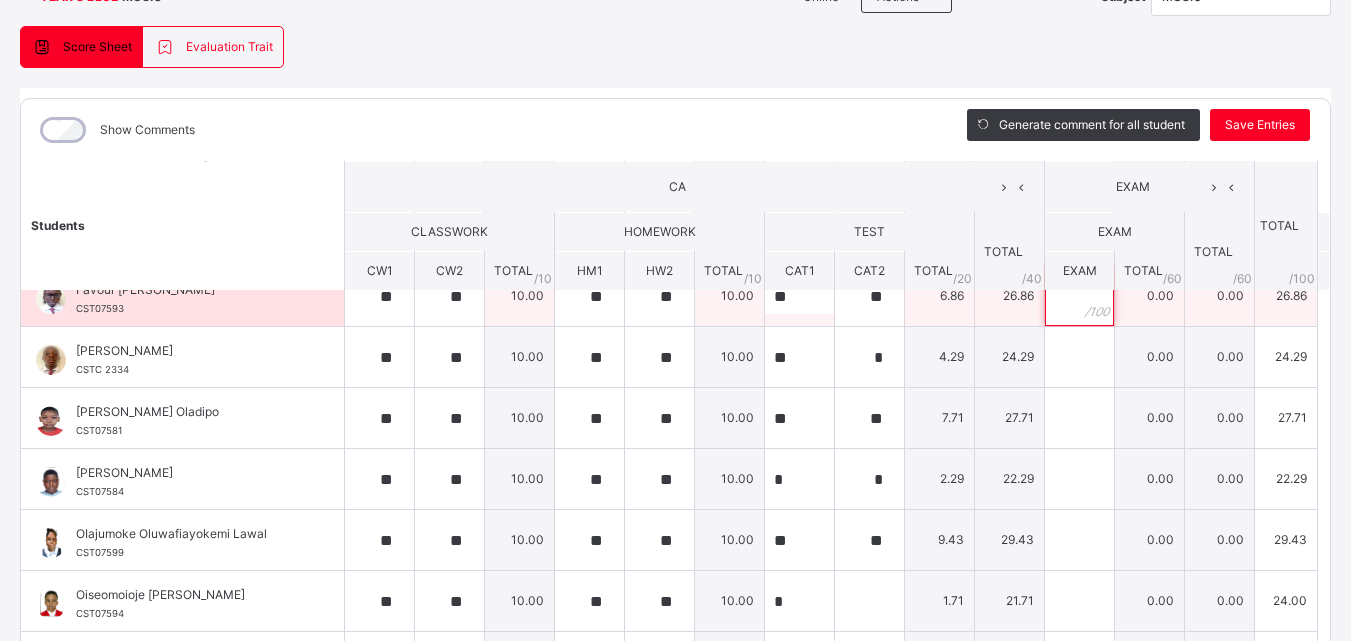 click at bounding box center (1079, 296) 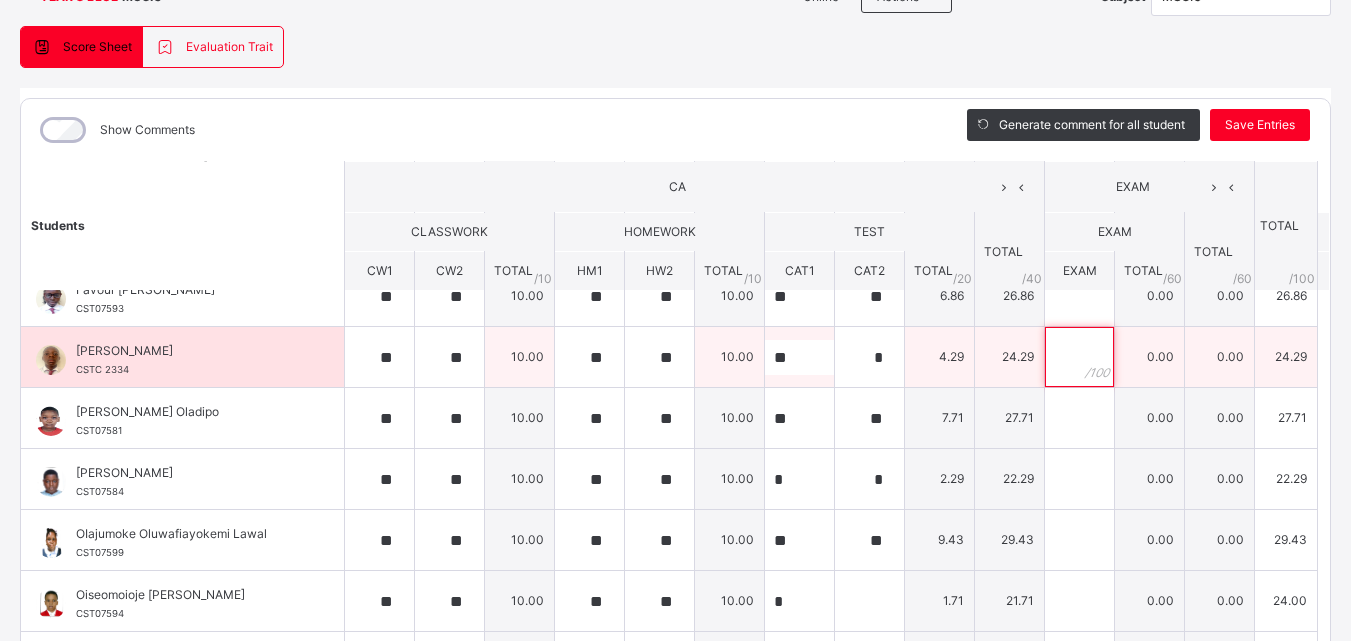 click at bounding box center [1079, 357] 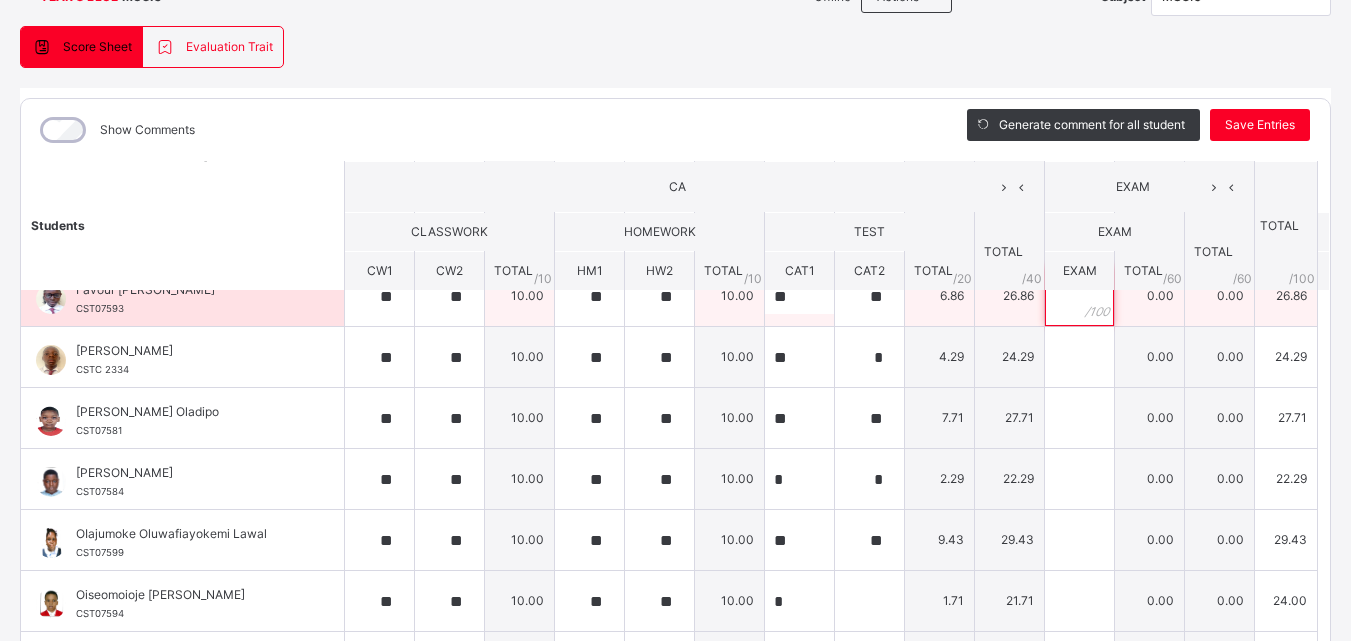 click at bounding box center [1079, 296] 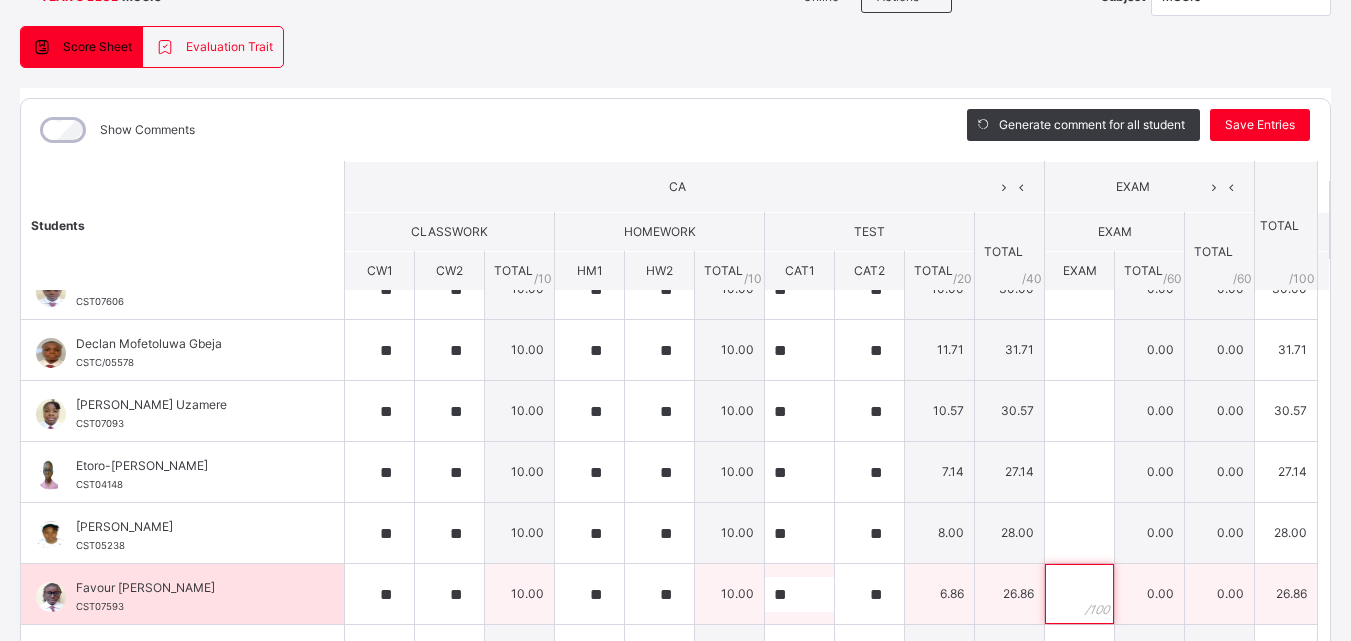 scroll, scrollTop: 0, scrollLeft: 0, axis: both 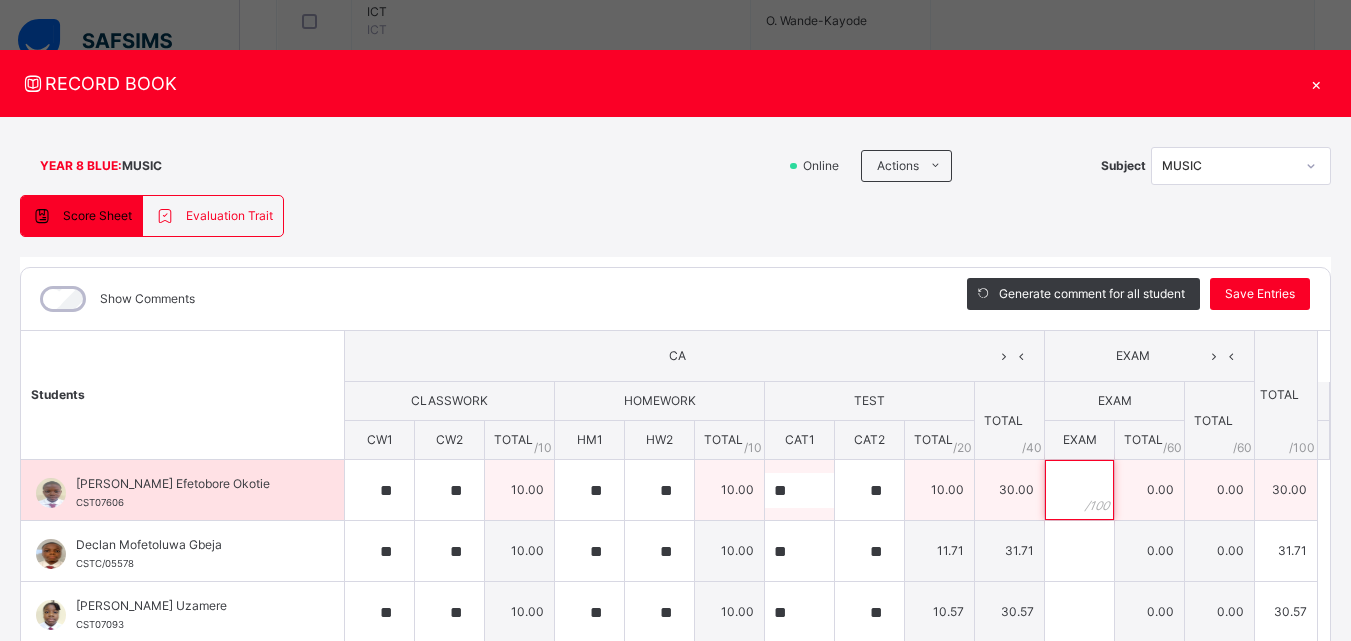 click at bounding box center [1079, 490] 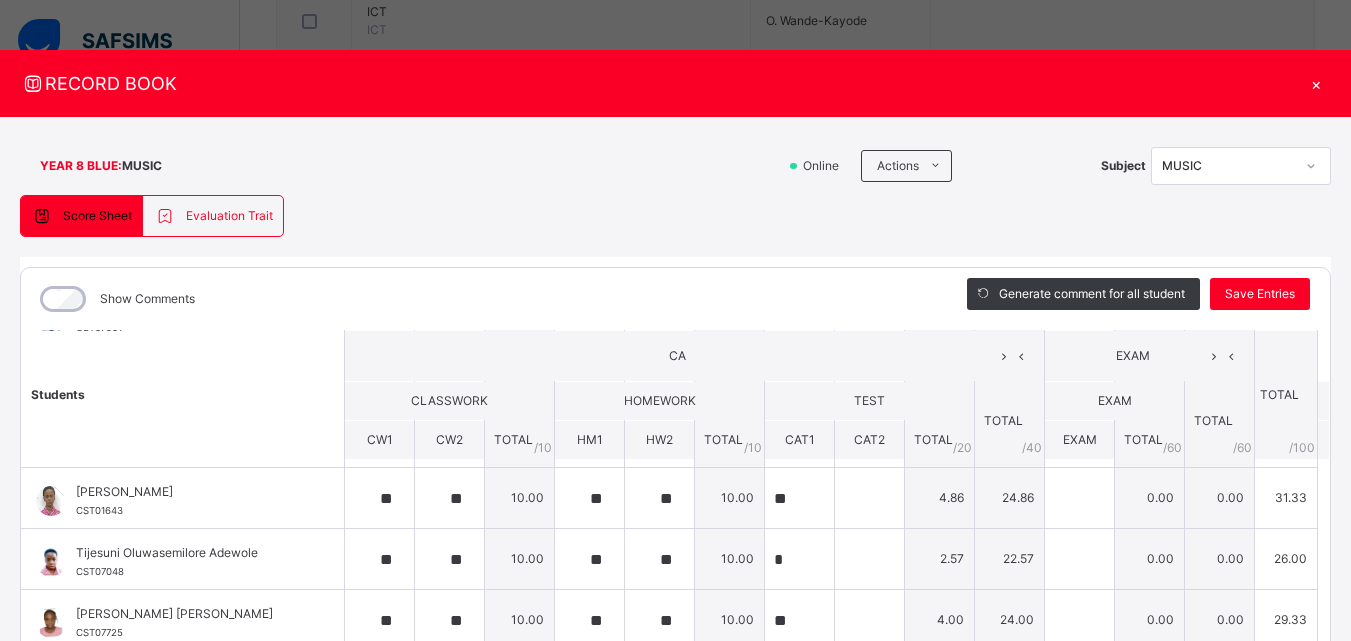 scroll, scrollTop: 850, scrollLeft: 0, axis: vertical 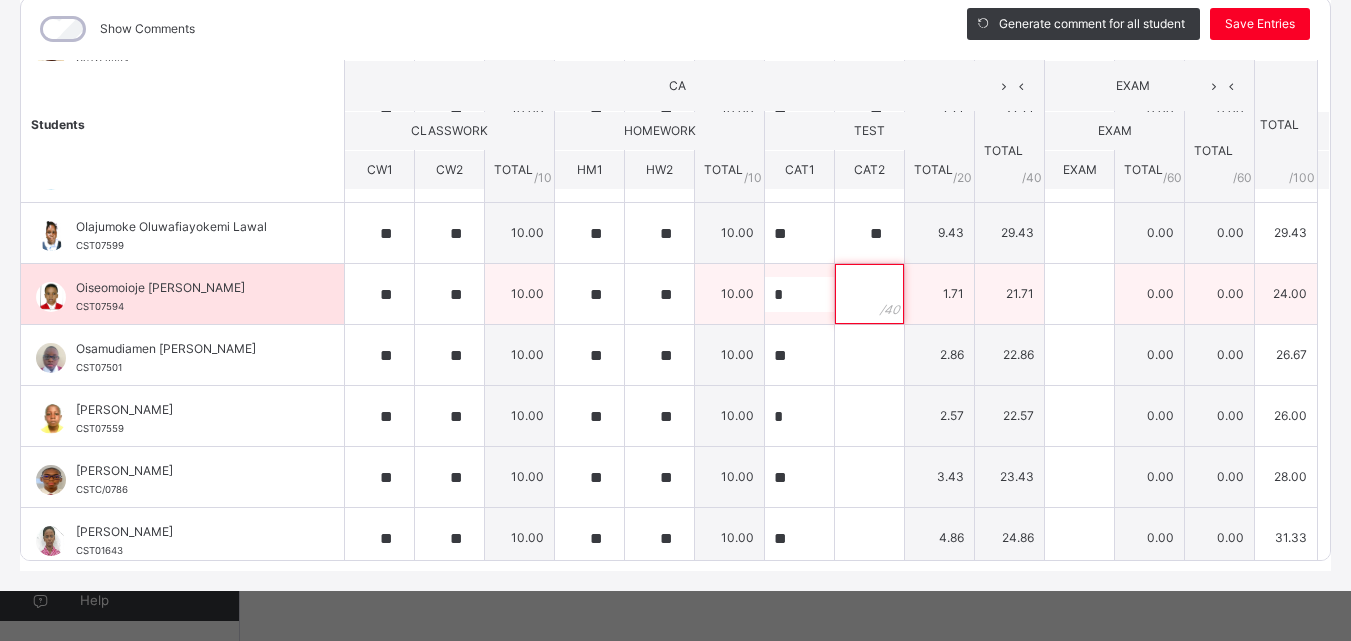 click at bounding box center (869, 294) 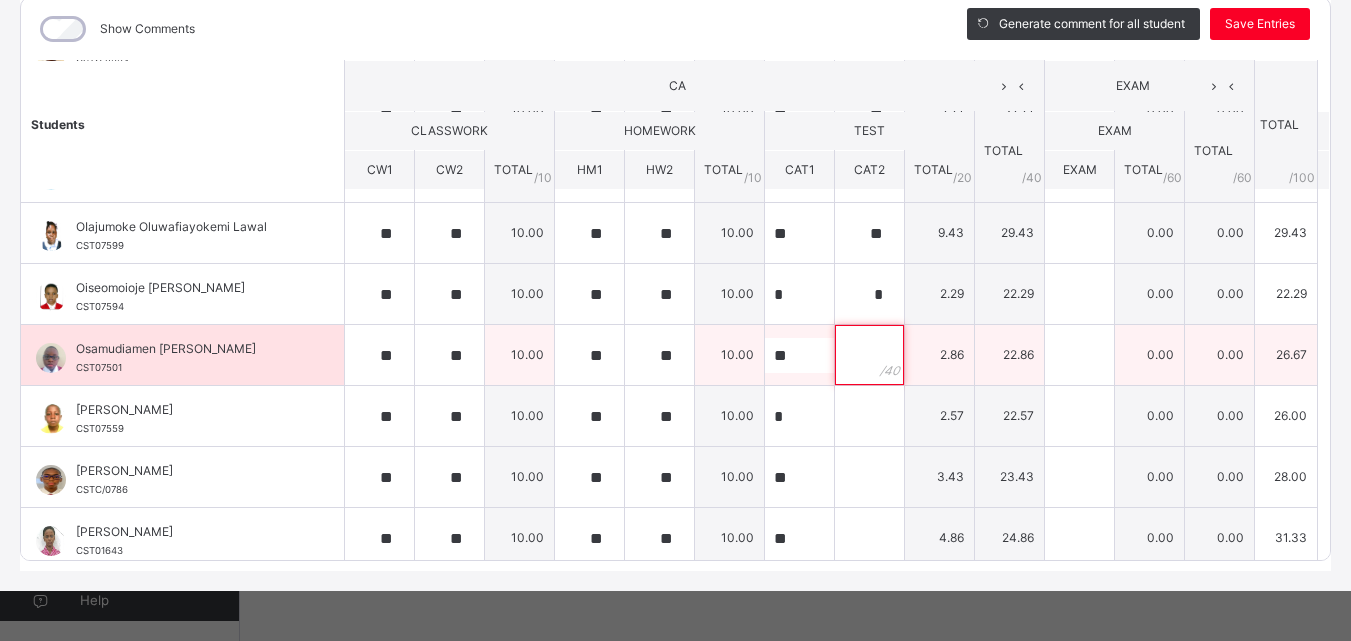 click at bounding box center (869, 355) 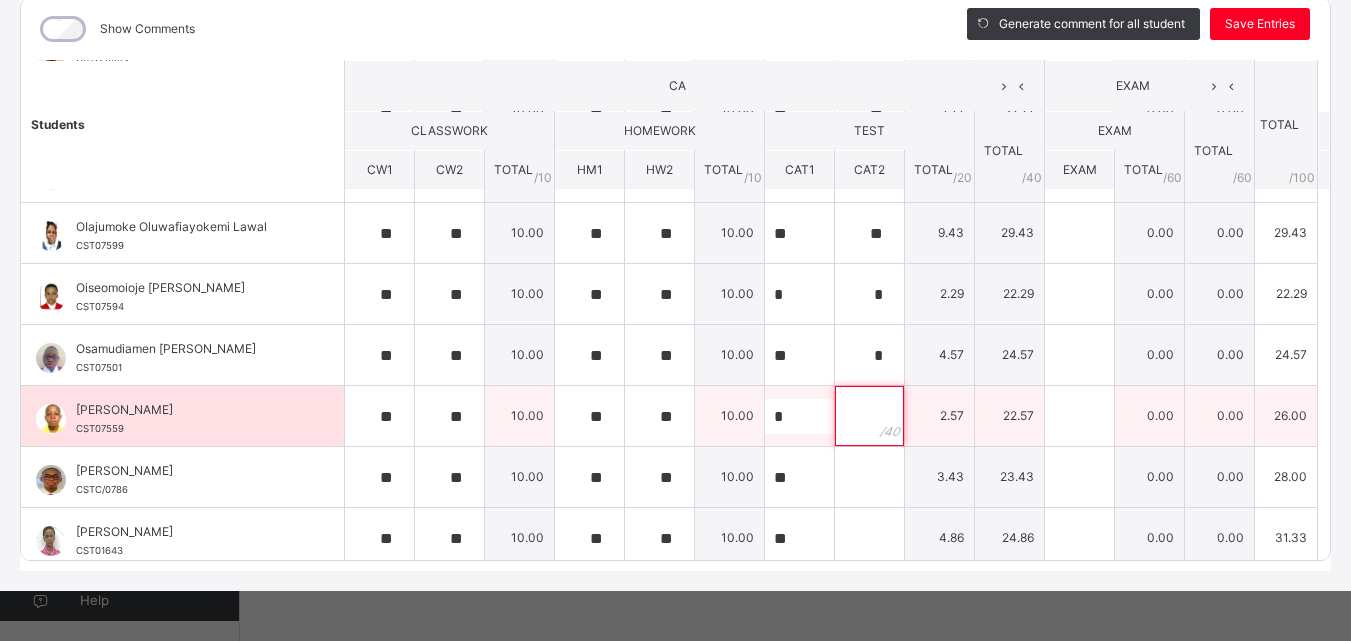 click at bounding box center (869, 416) 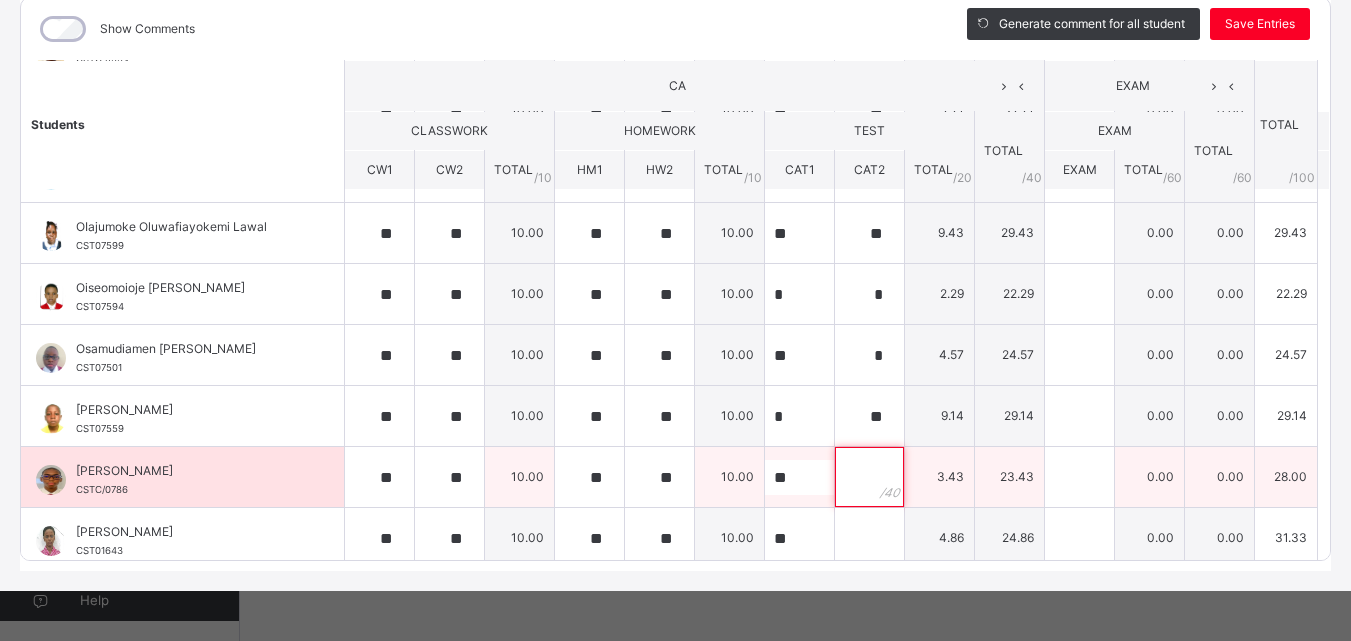 click at bounding box center [869, 477] 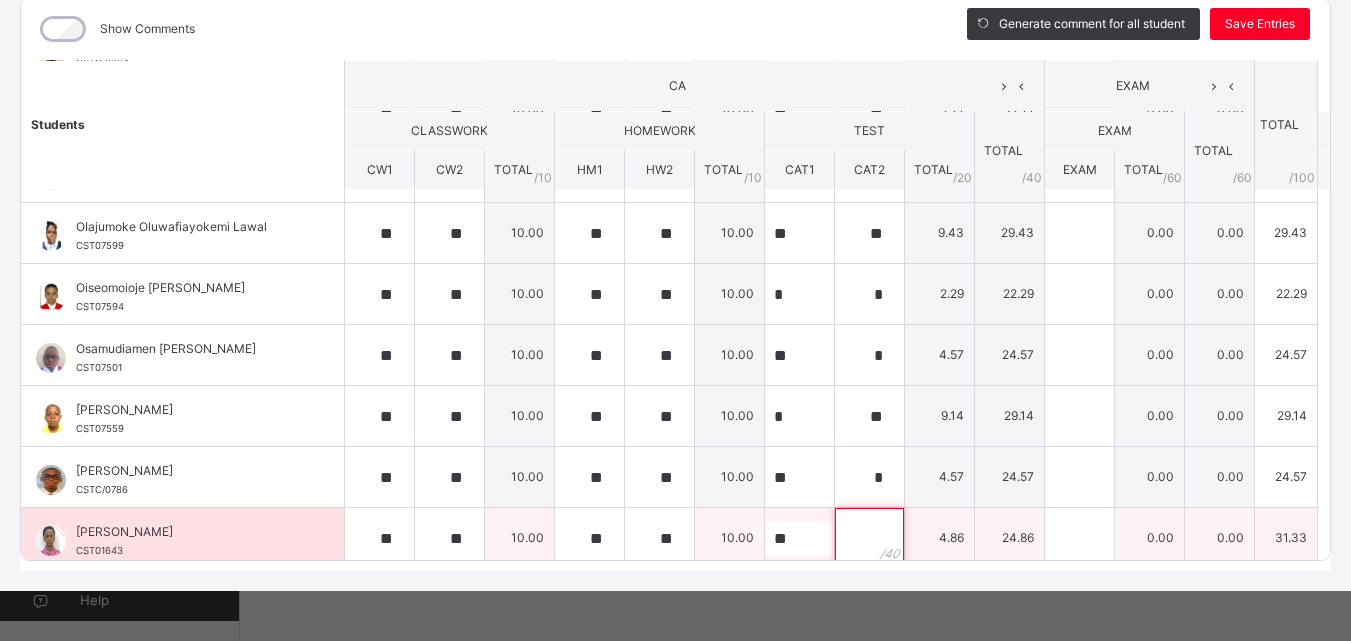 click at bounding box center (869, 538) 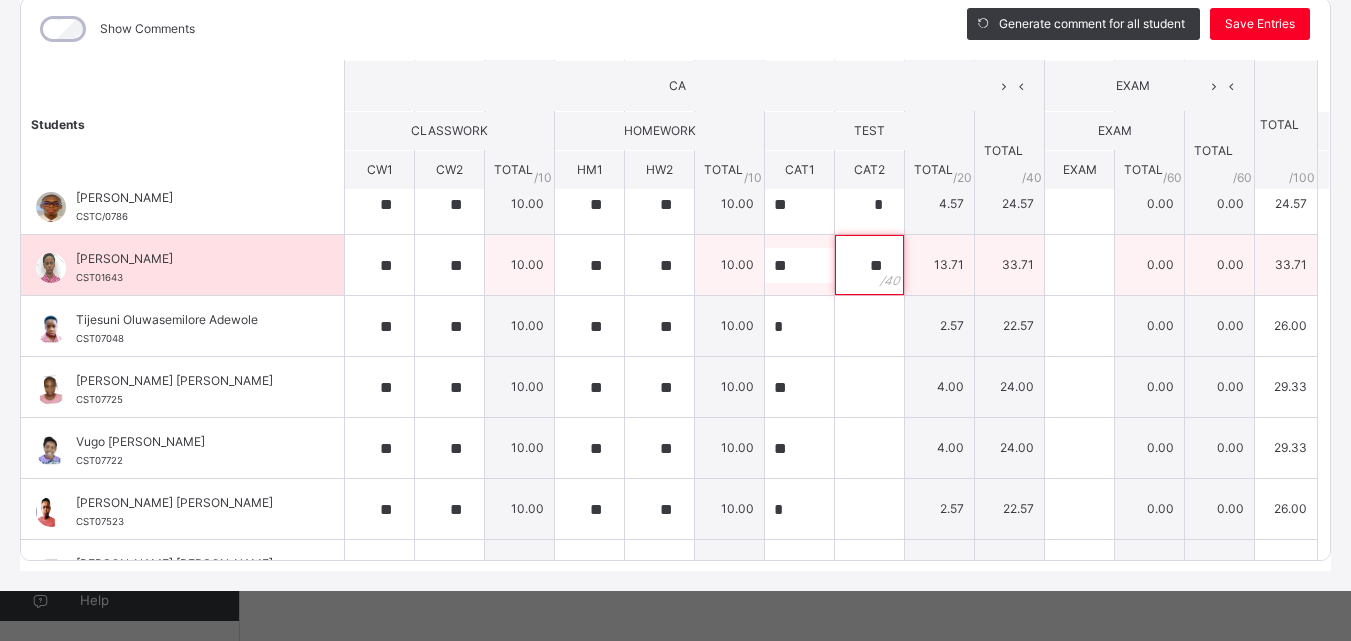 scroll, scrollTop: 810, scrollLeft: 0, axis: vertical 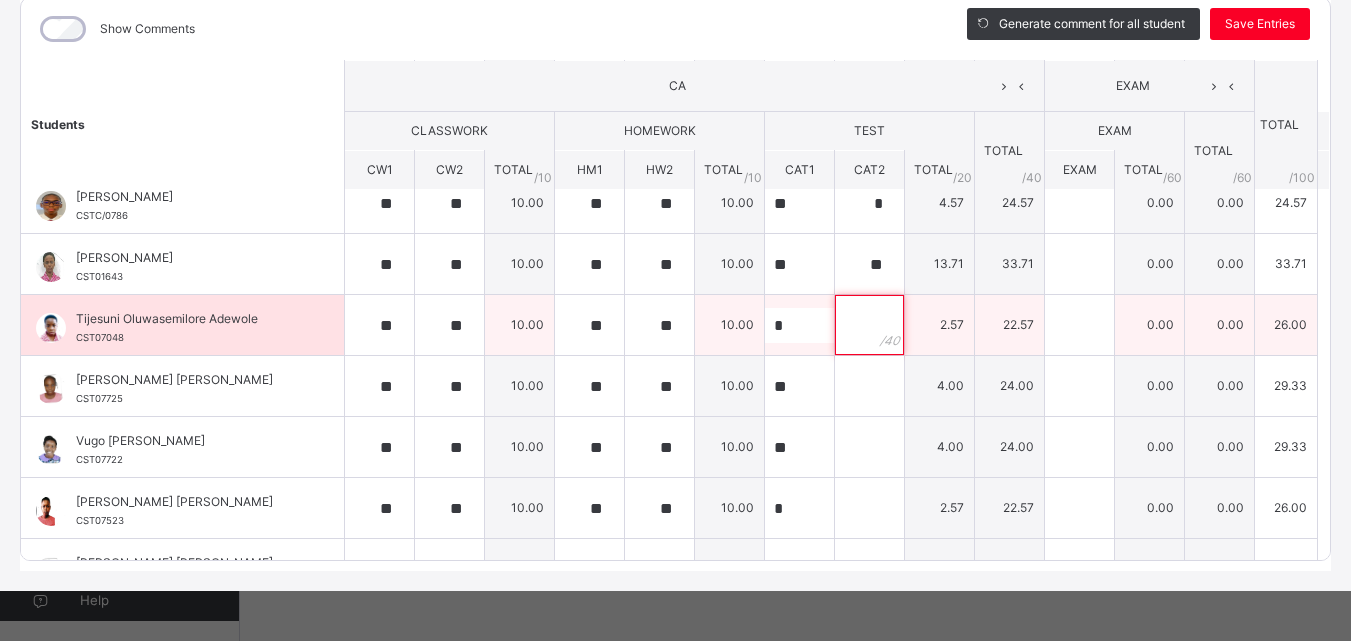 click at bounding box center [869, 325] 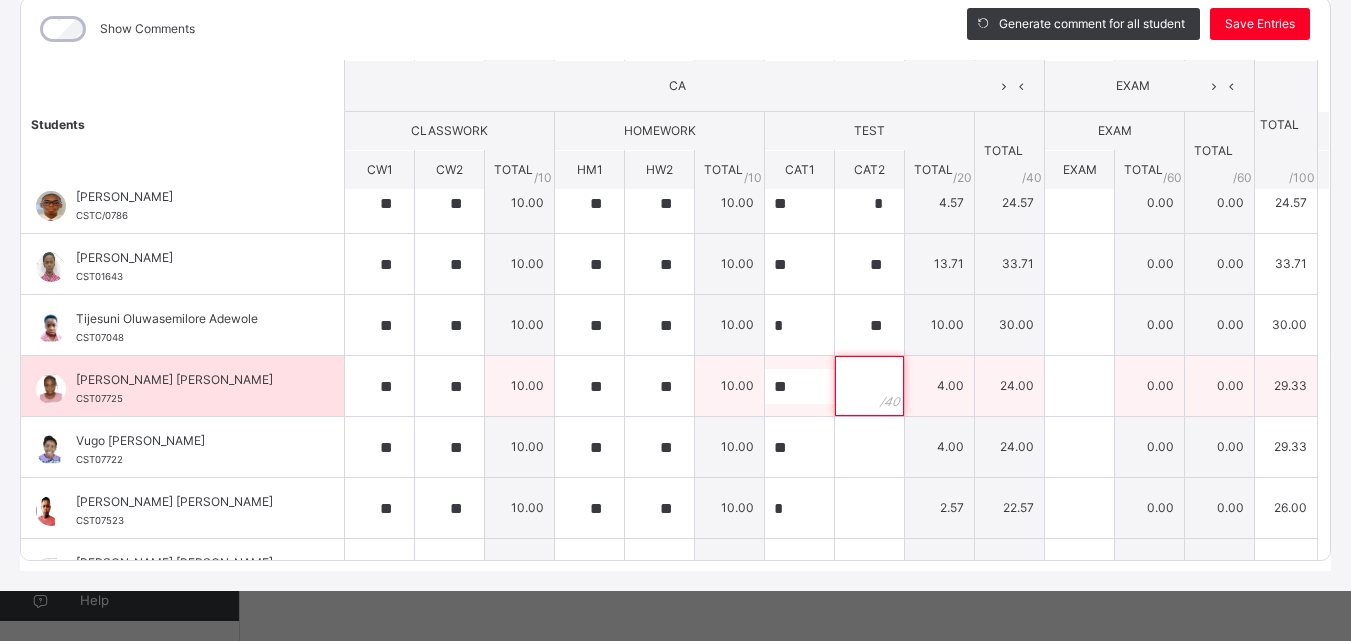 click at bounding box center [869, 386] 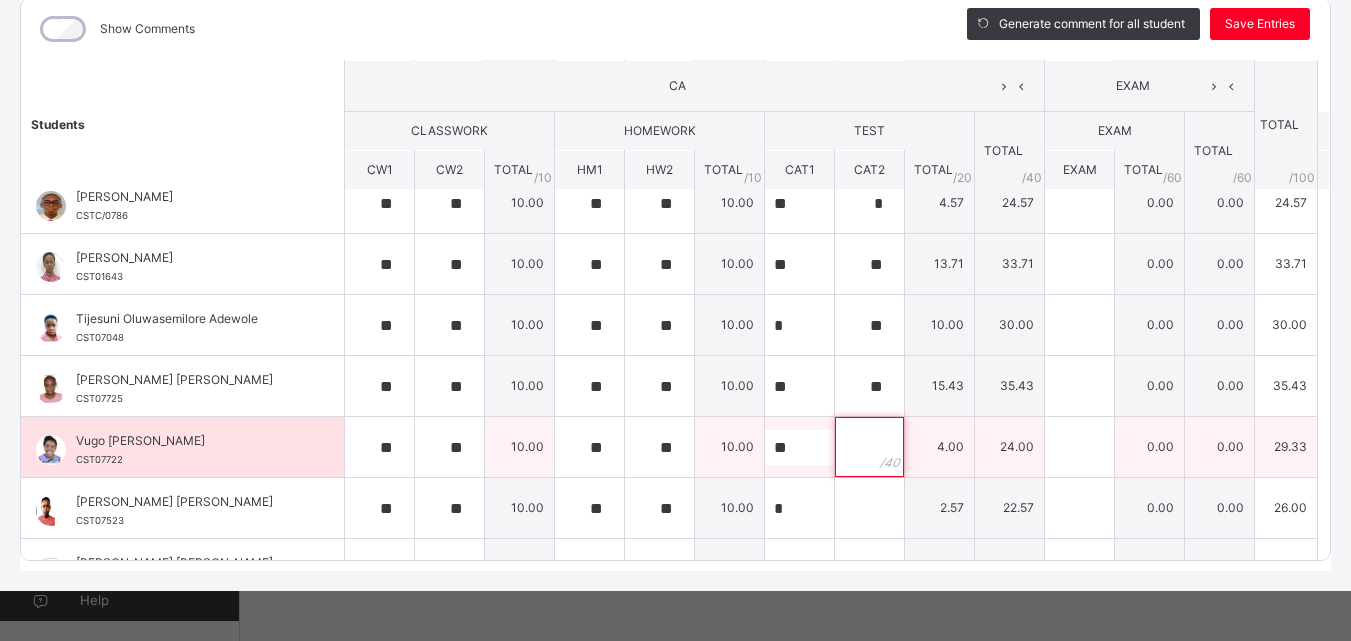 click at bounding box center [869, 447] 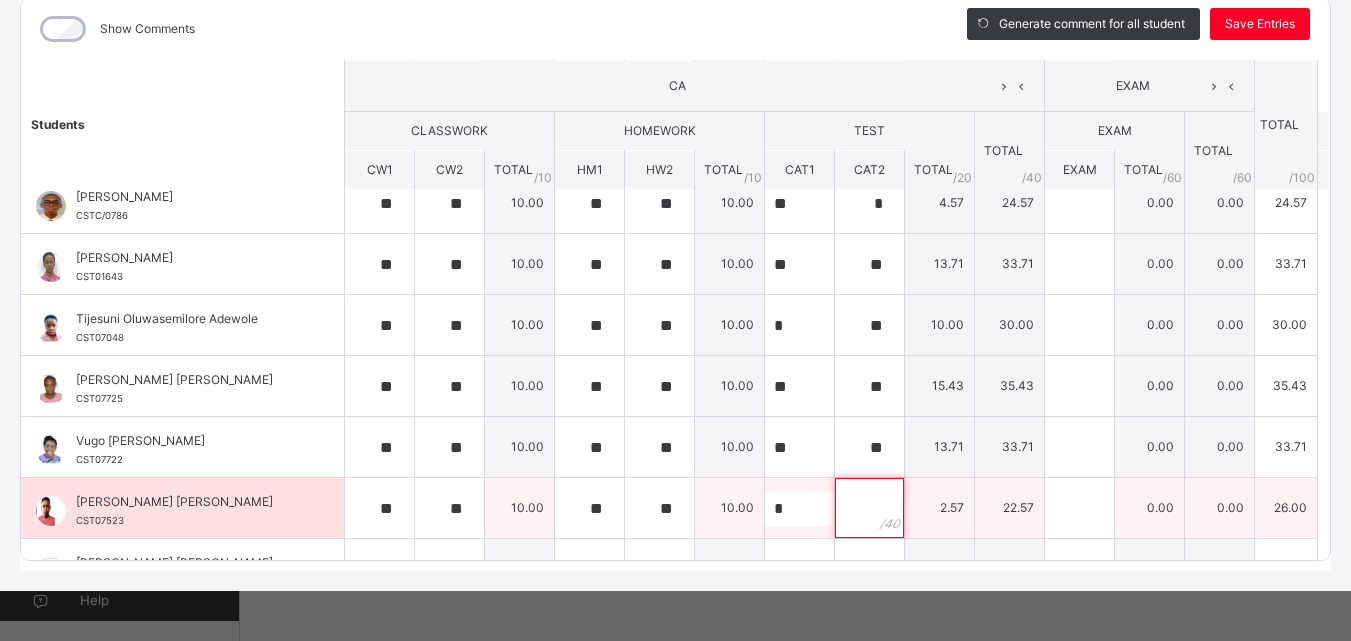 click at bounding box center [869, 508] 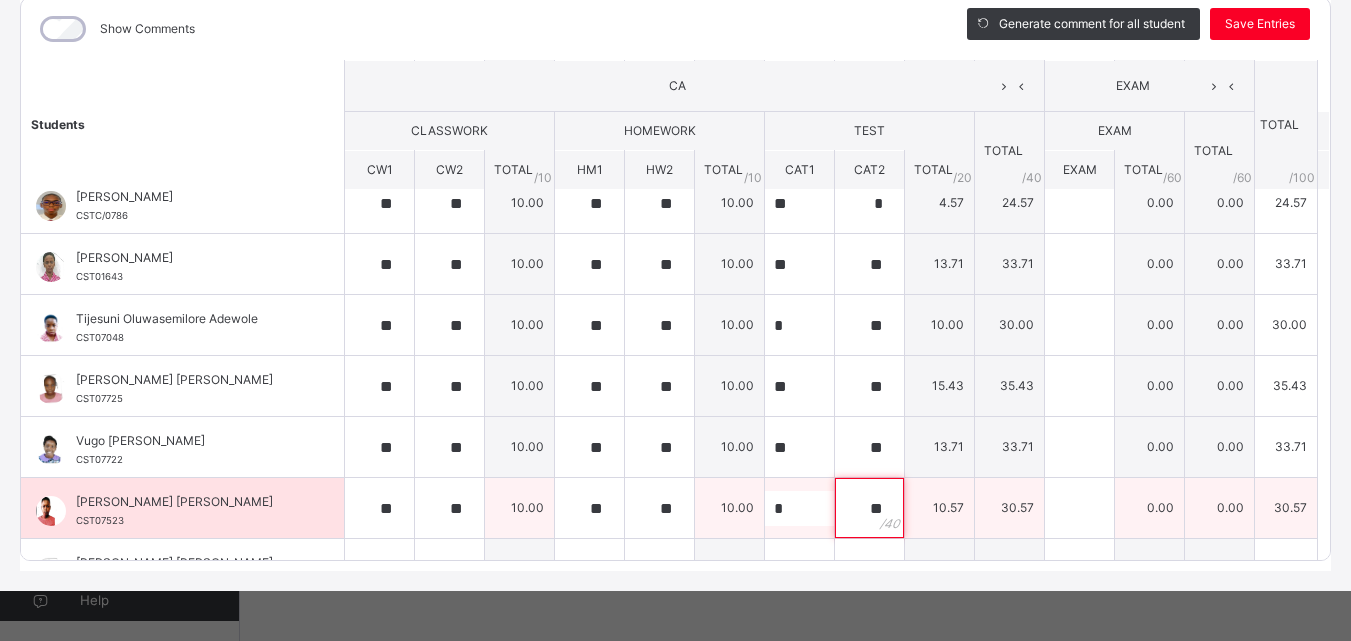 scroll, scrollTop: 850, scrollLeft: 0, axis: vertical 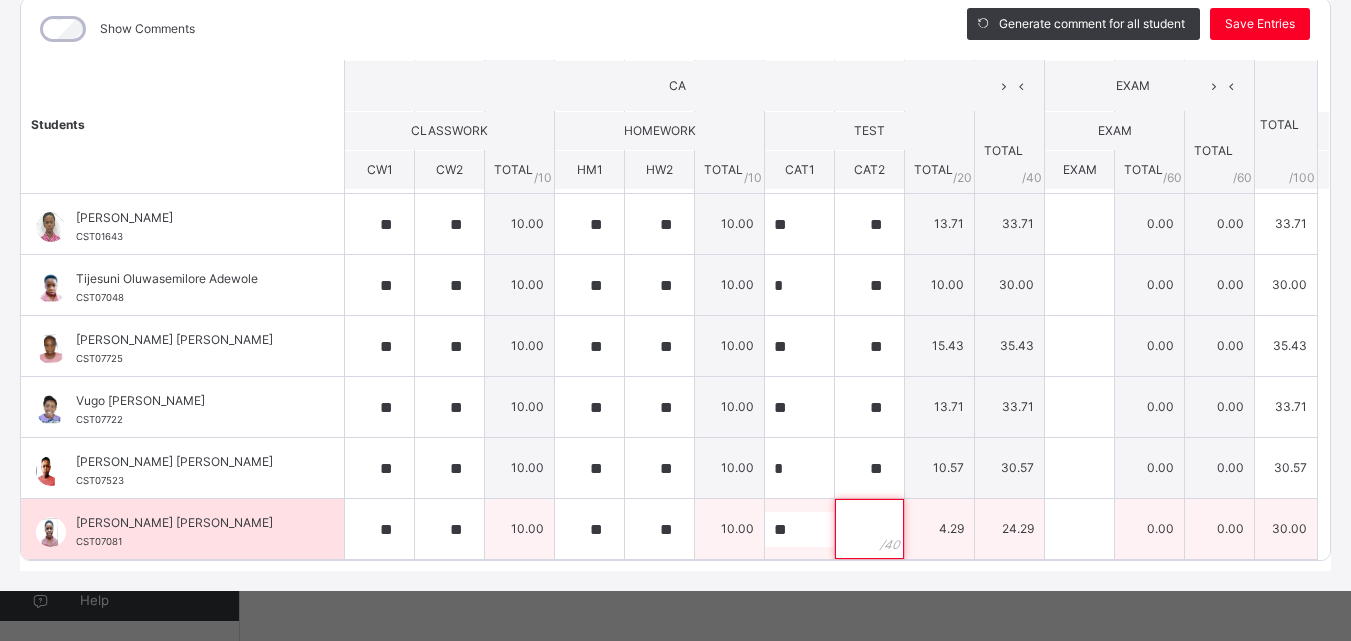 click at bounding box center (869, 529) 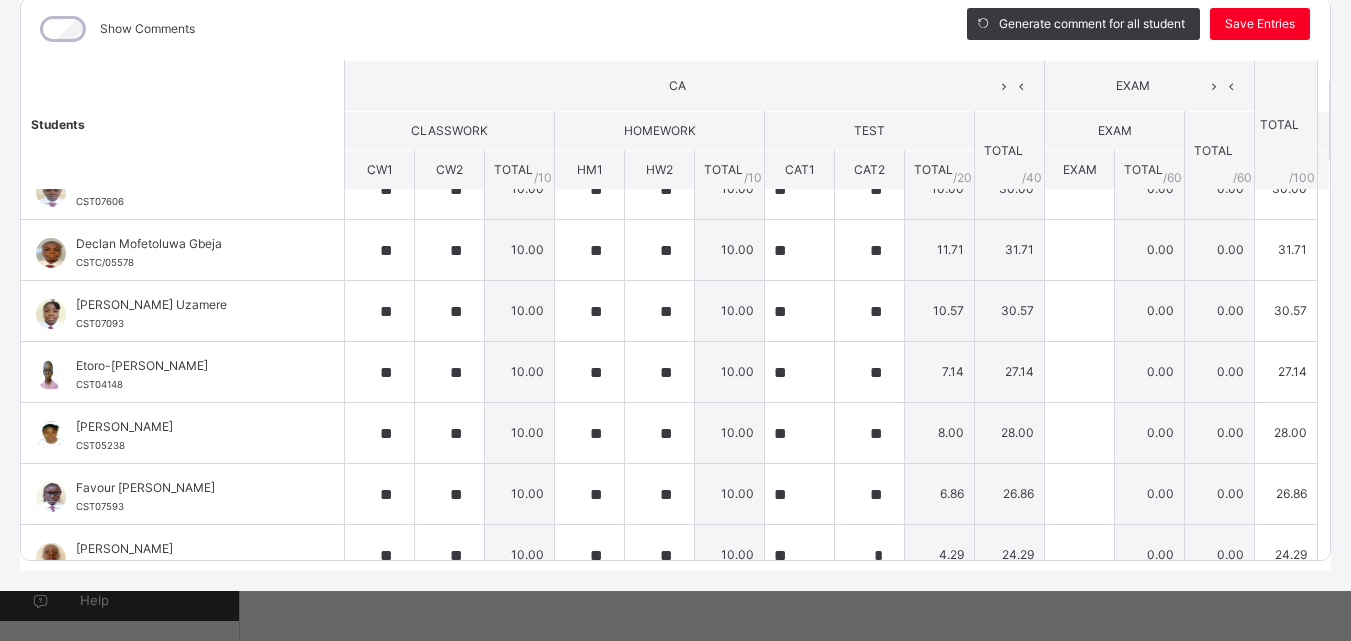 scroll, scrollTop: 0, scrollLeft: 0, axis: both 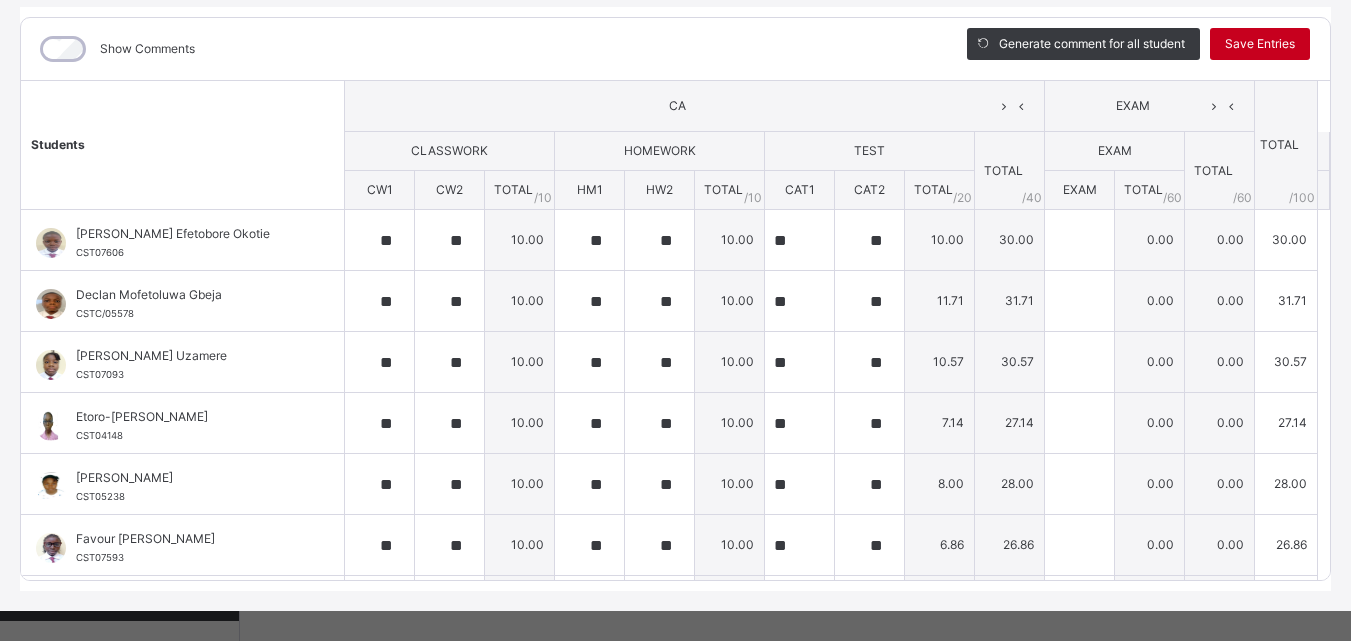 click on "Save Entries" at bounding box center [1260, 44] 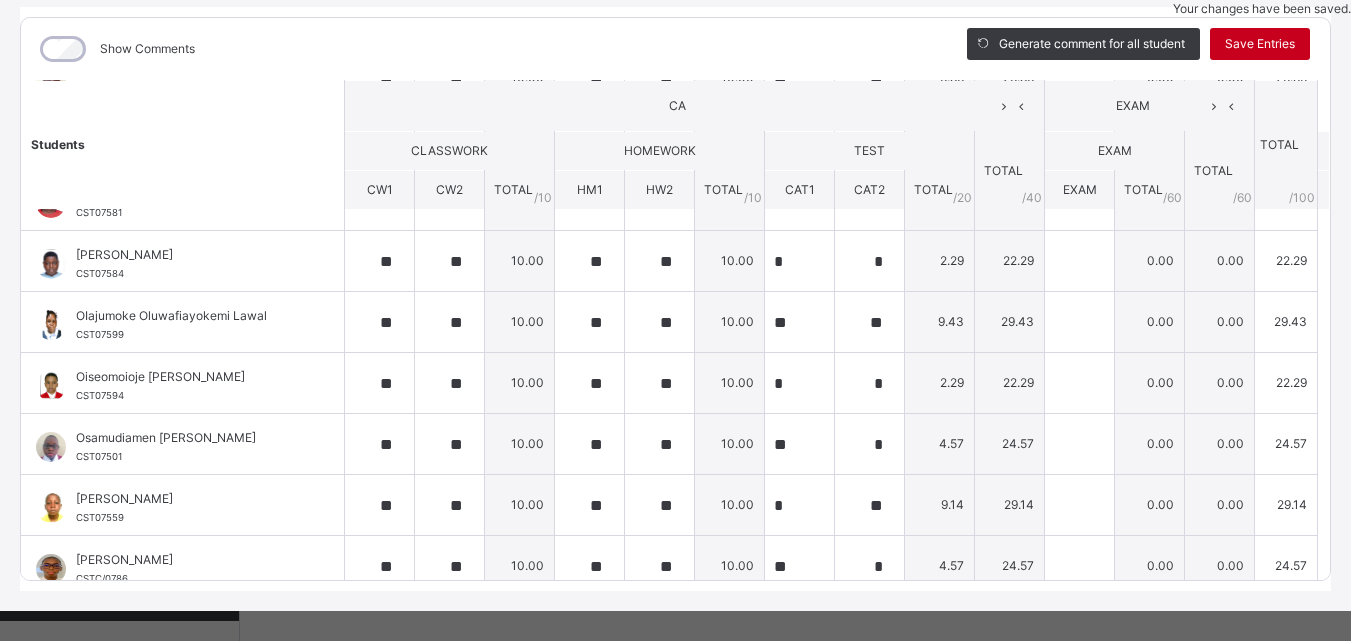 scroll, scrollTop: 464, scrollLeft: 0, axis: vertical 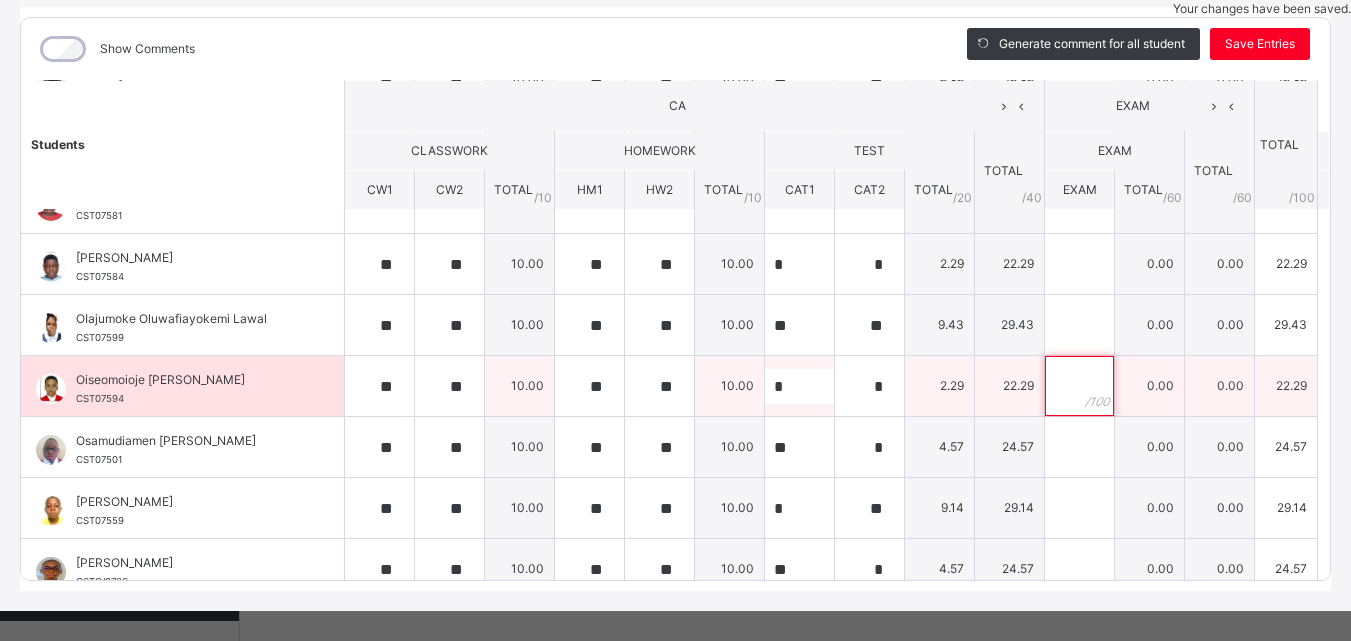 click at bounding box center [1079, 386] 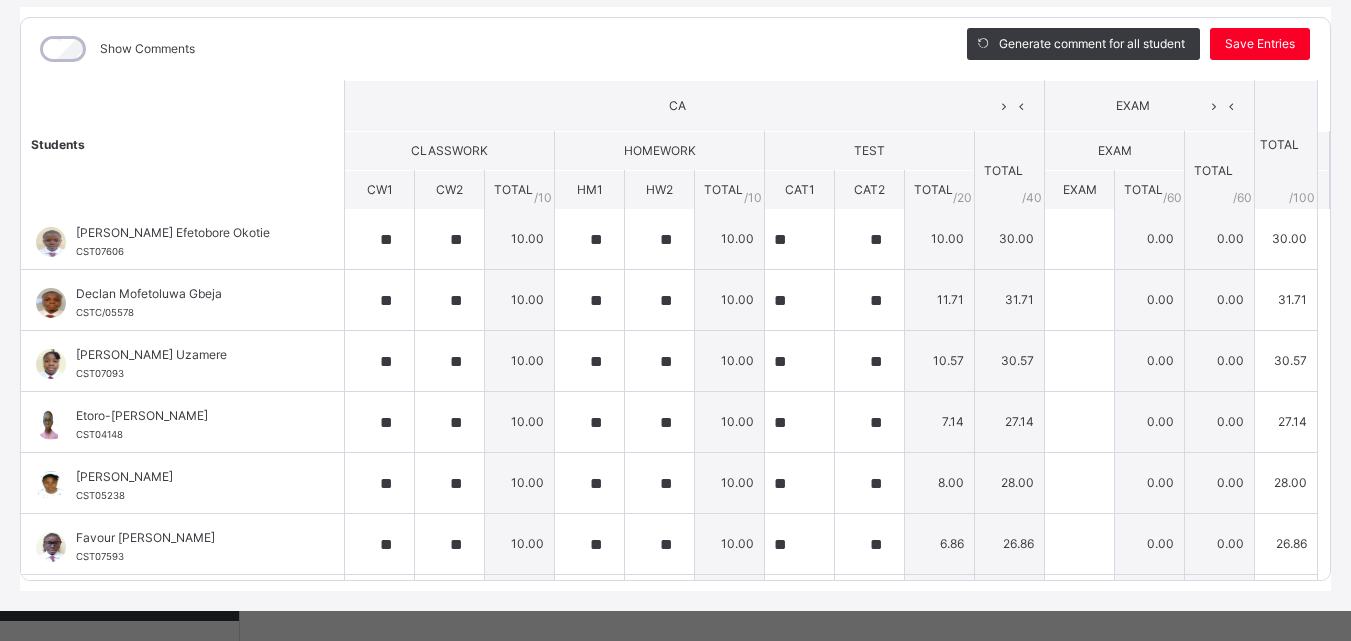 scroll, scrollTop: 0, scrollLeft: 0, axis: both 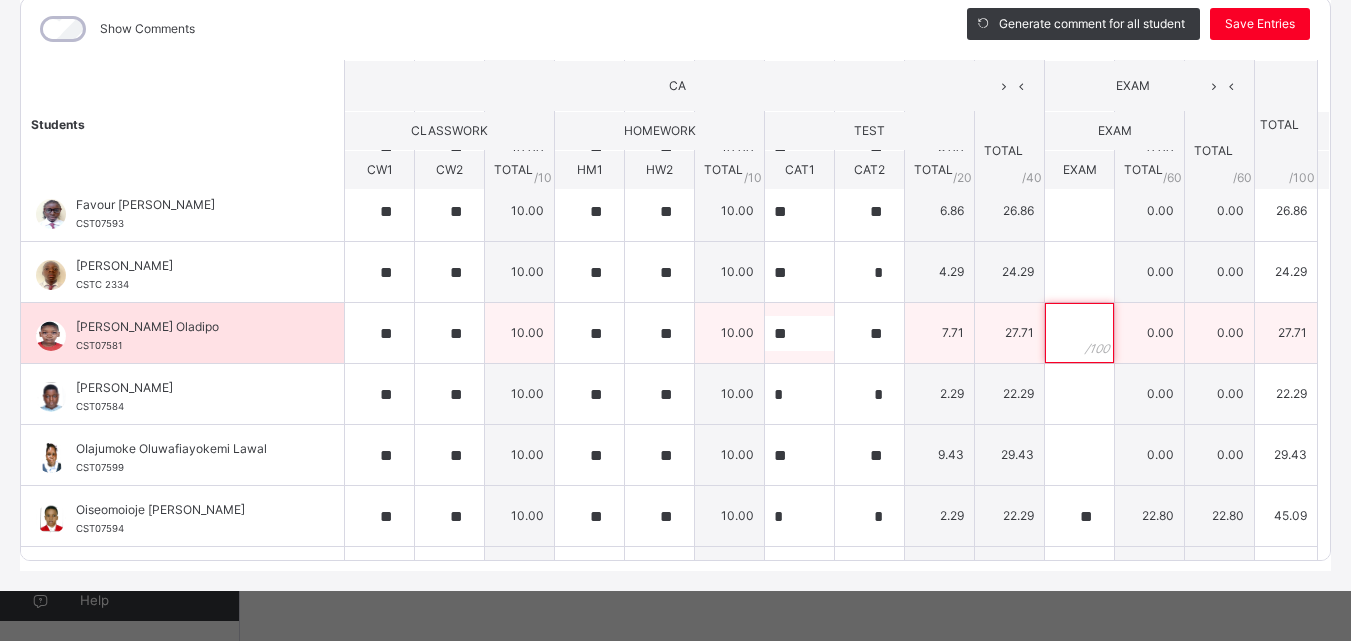 click at bounding box center (1079, 333) 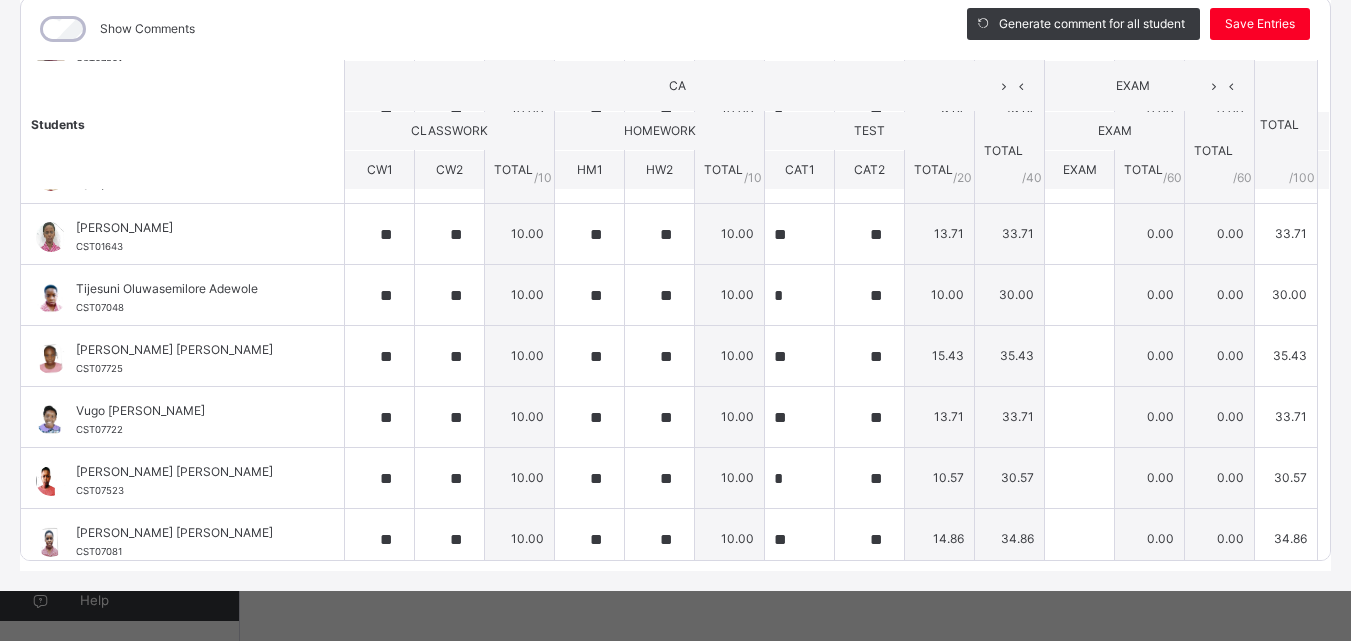 scroll, scrollTop: 850, scrollLeft: 0, axis: vertical 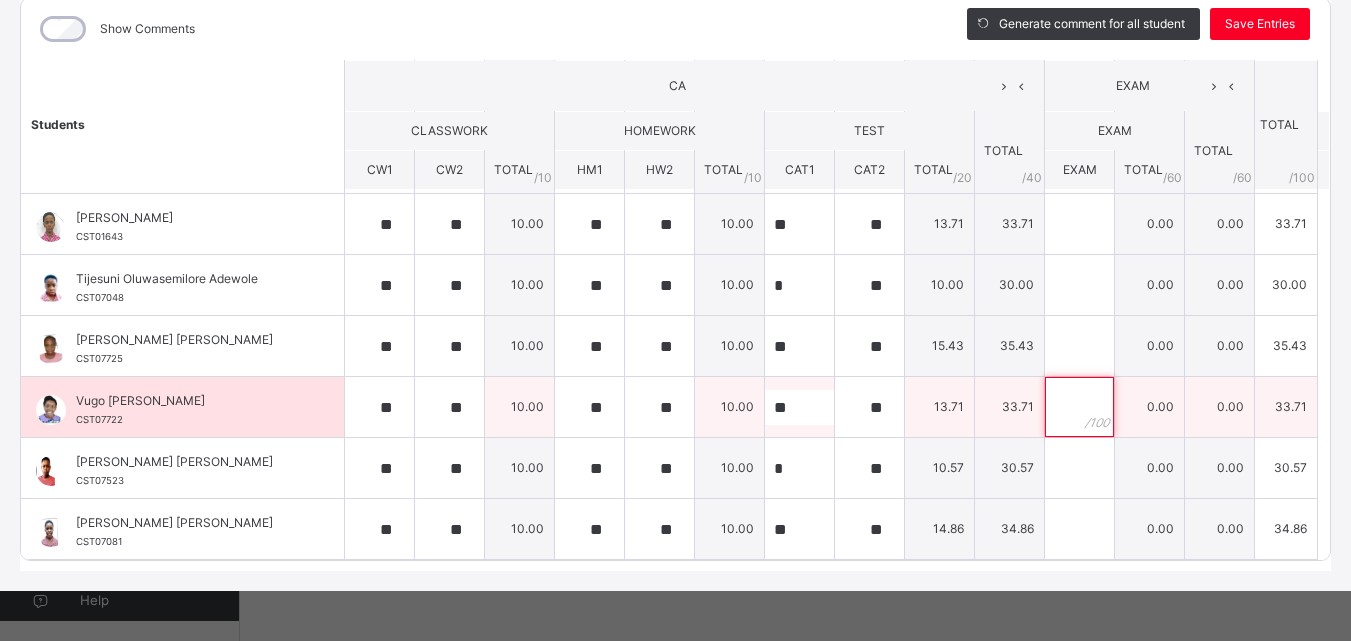 click at bounding box center (1079, 407) 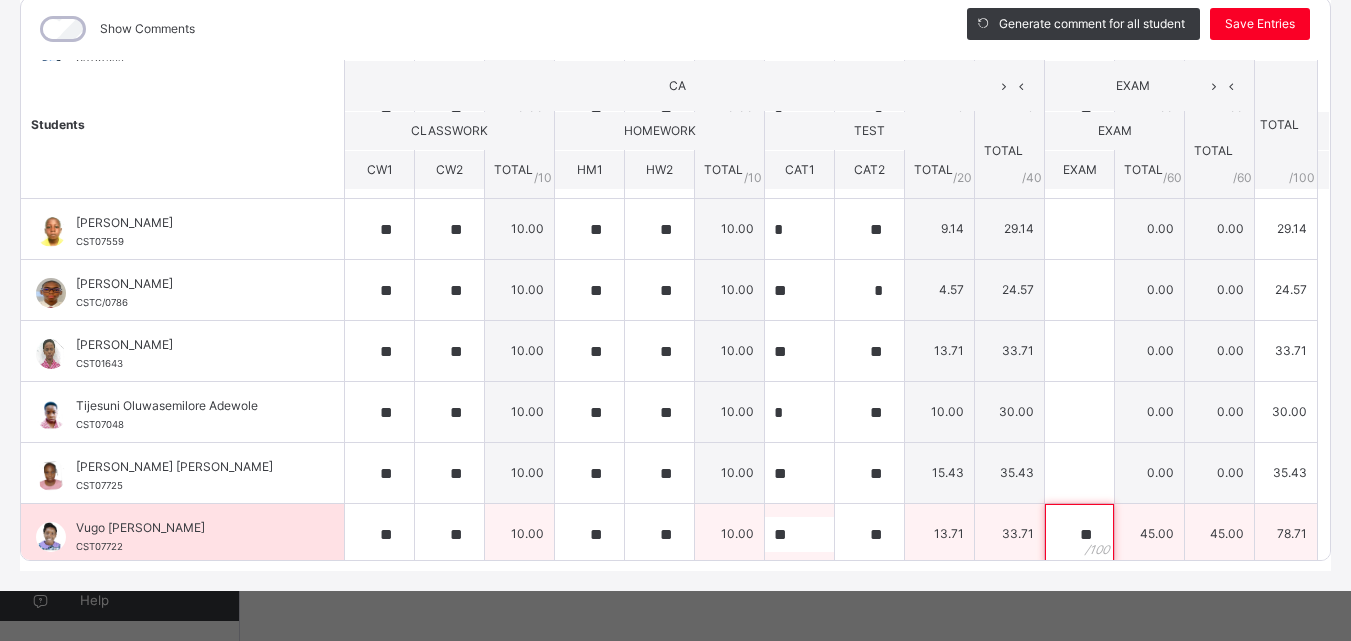 scroll, scrollTop: 766, scrollLeft: 0, axis: vertical 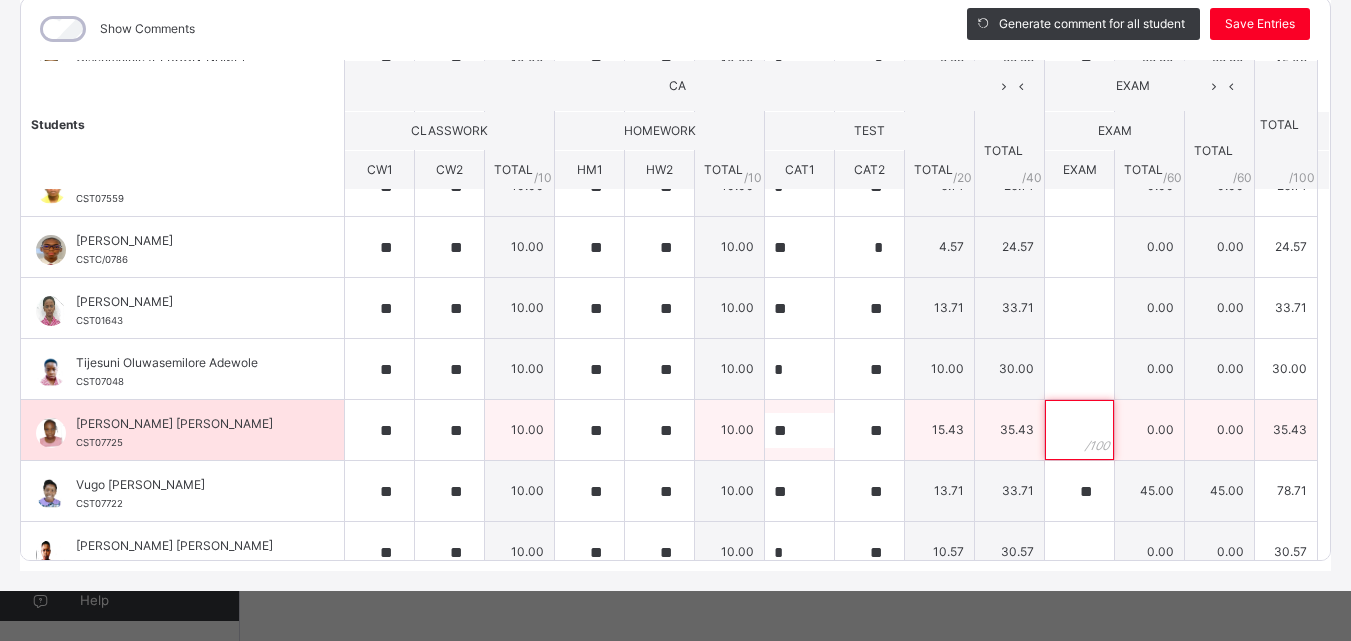 click at bounding box center [1079, 430] 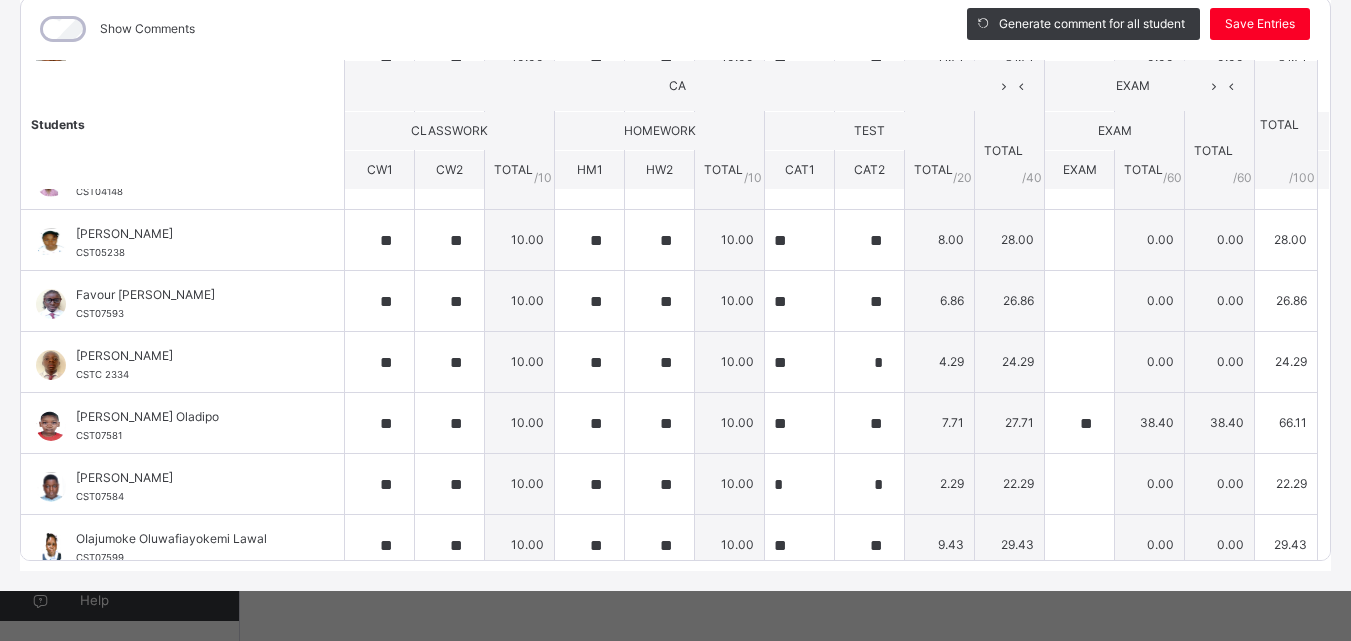scroll, scrollTop: 223, scrollLeft: 0, axis: vertical 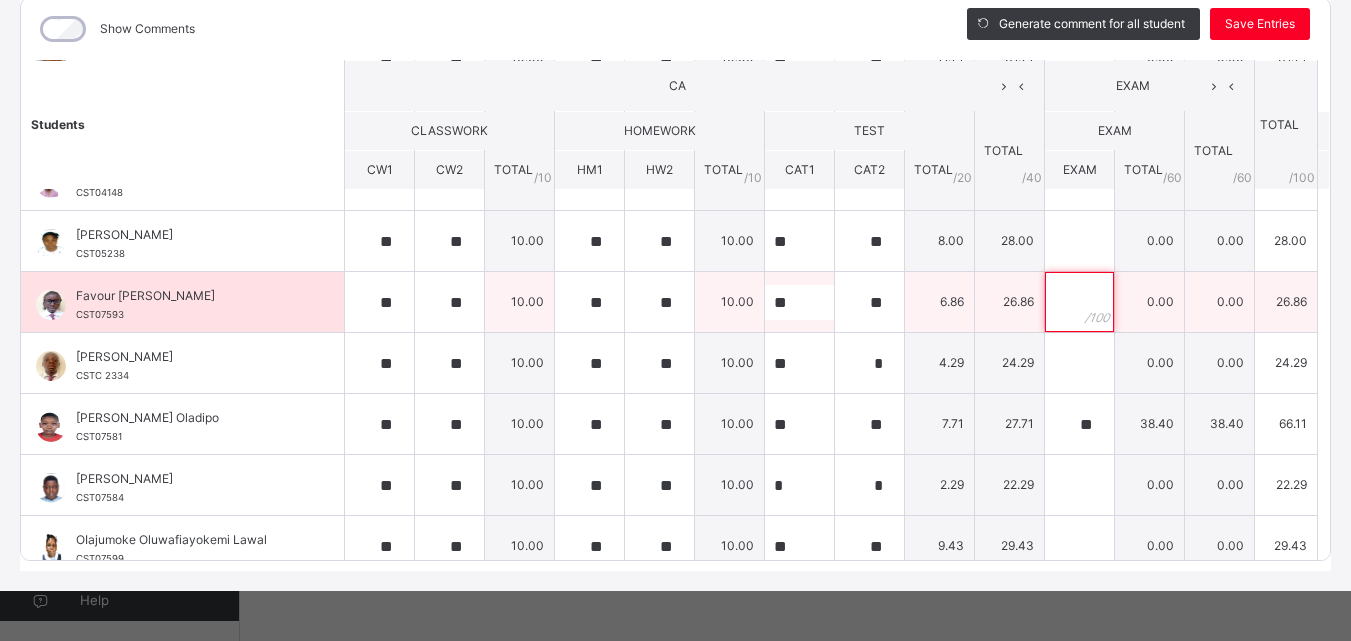 click at bounding box center (1079, 302) 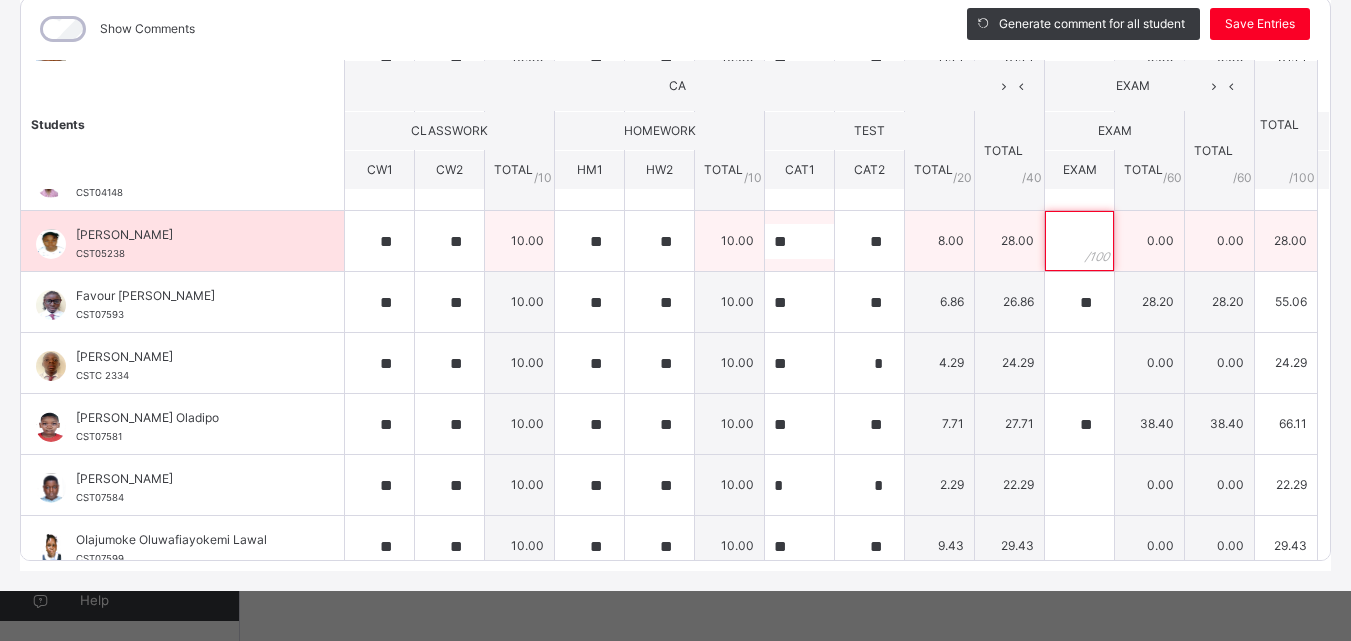 click at bounding box center (1079, 241) 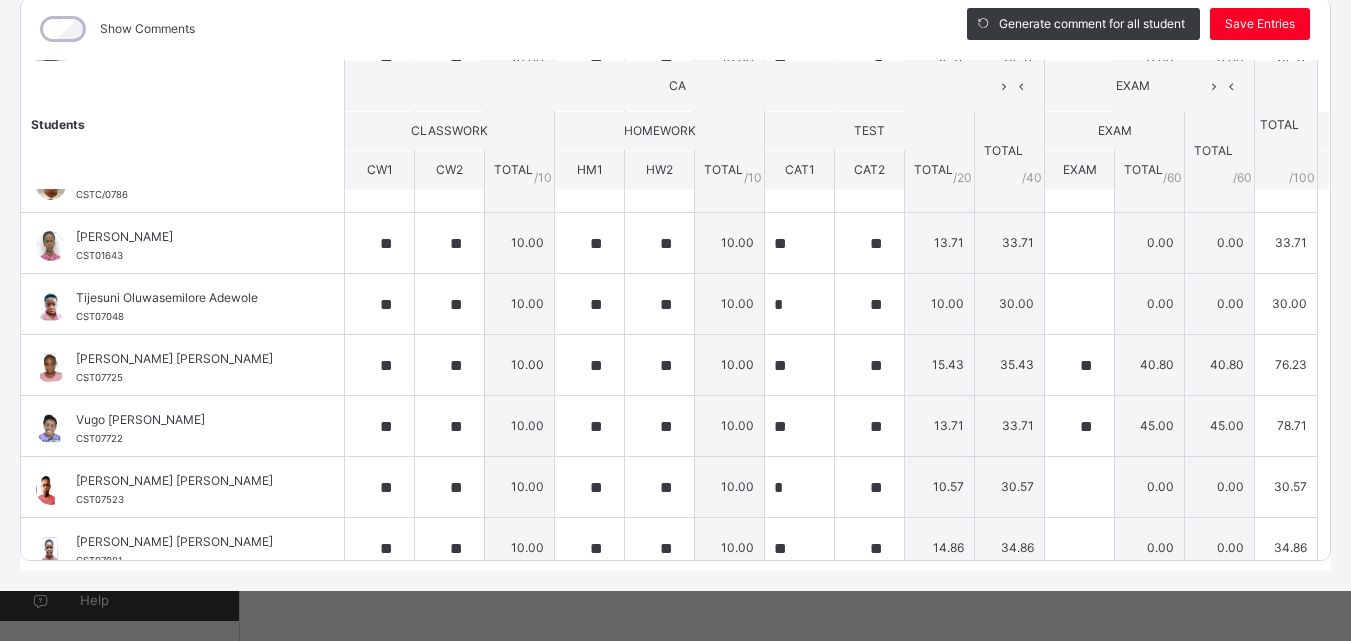 scroll, scrollTop: 850, scrollLeft: 0, axis: vertical 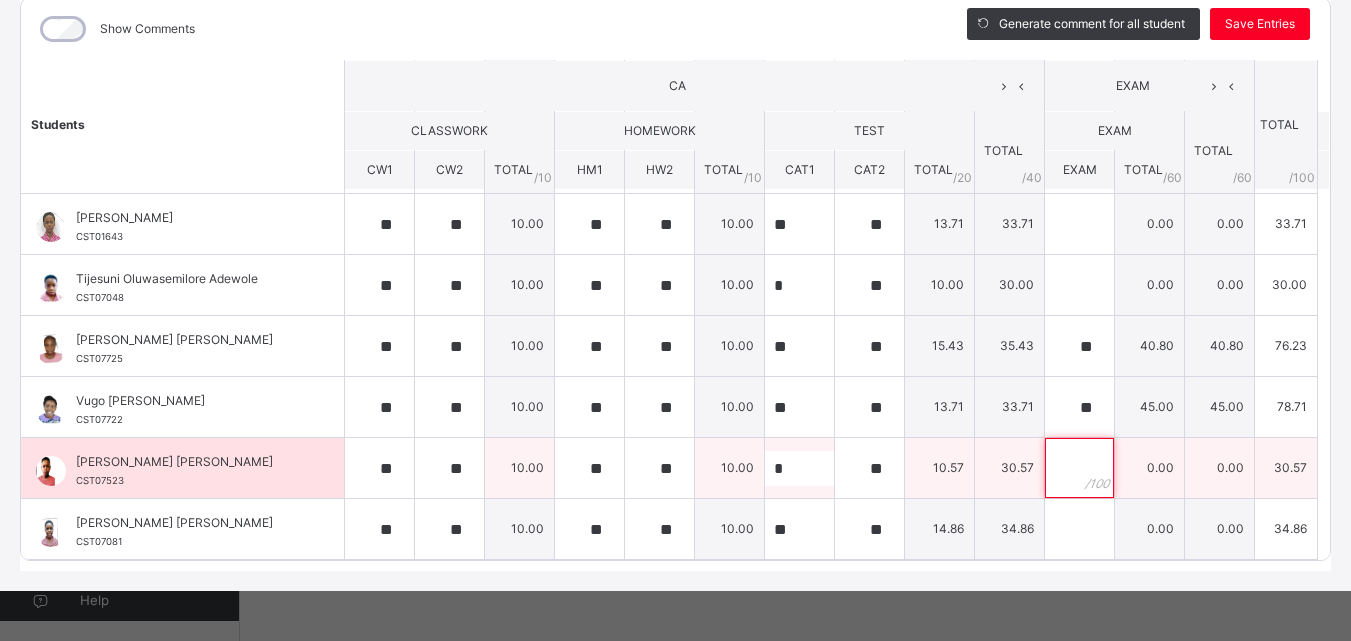 click at bounding box center [1079, 468] 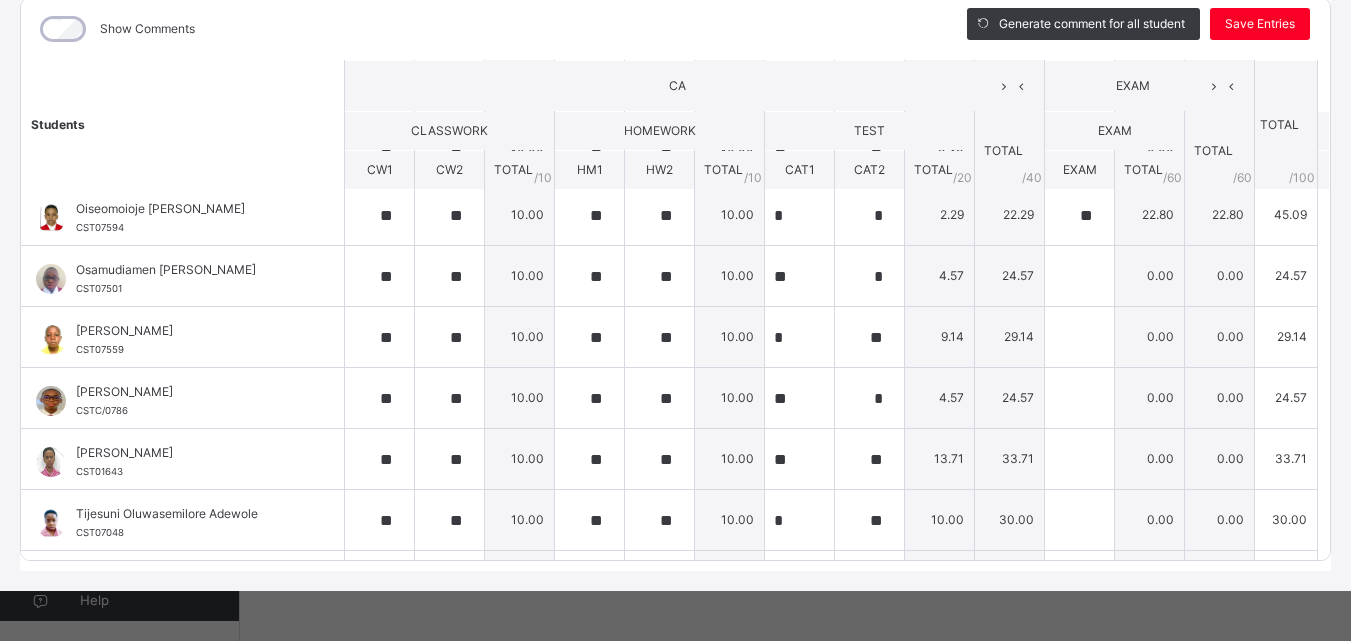 scroll, scrollTop: 610, scrollLeft: 0, axis: vertical 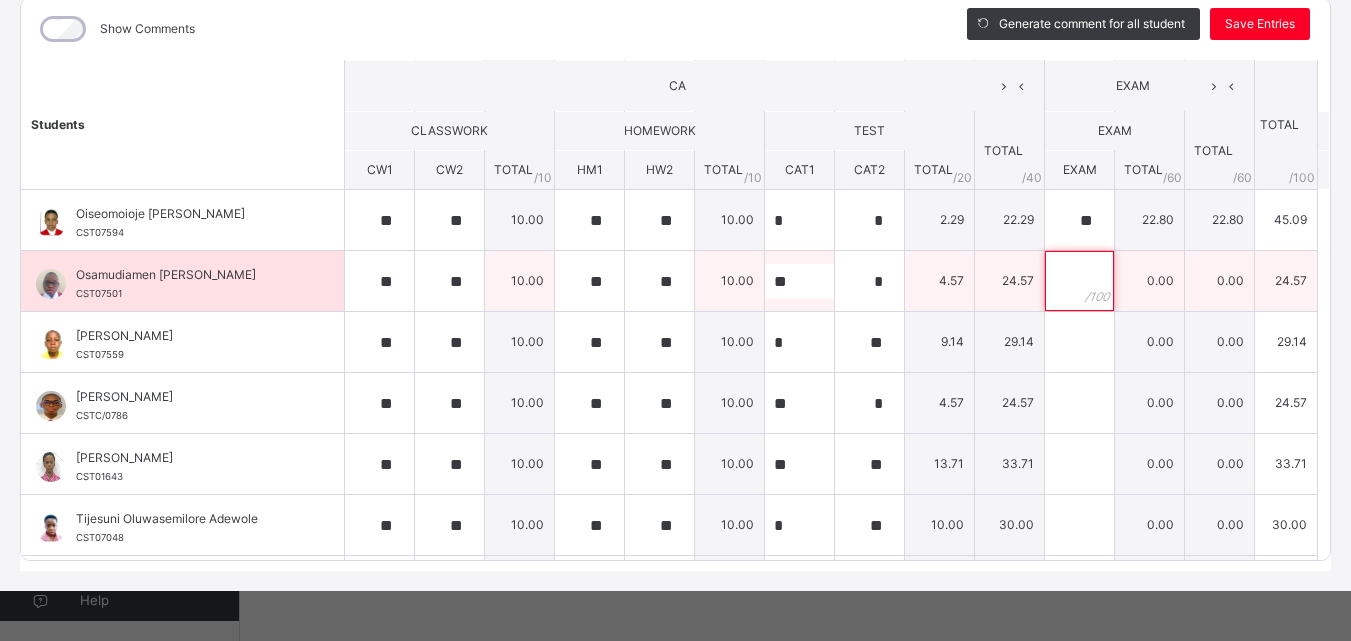 click at bounding box center (1079, 281) 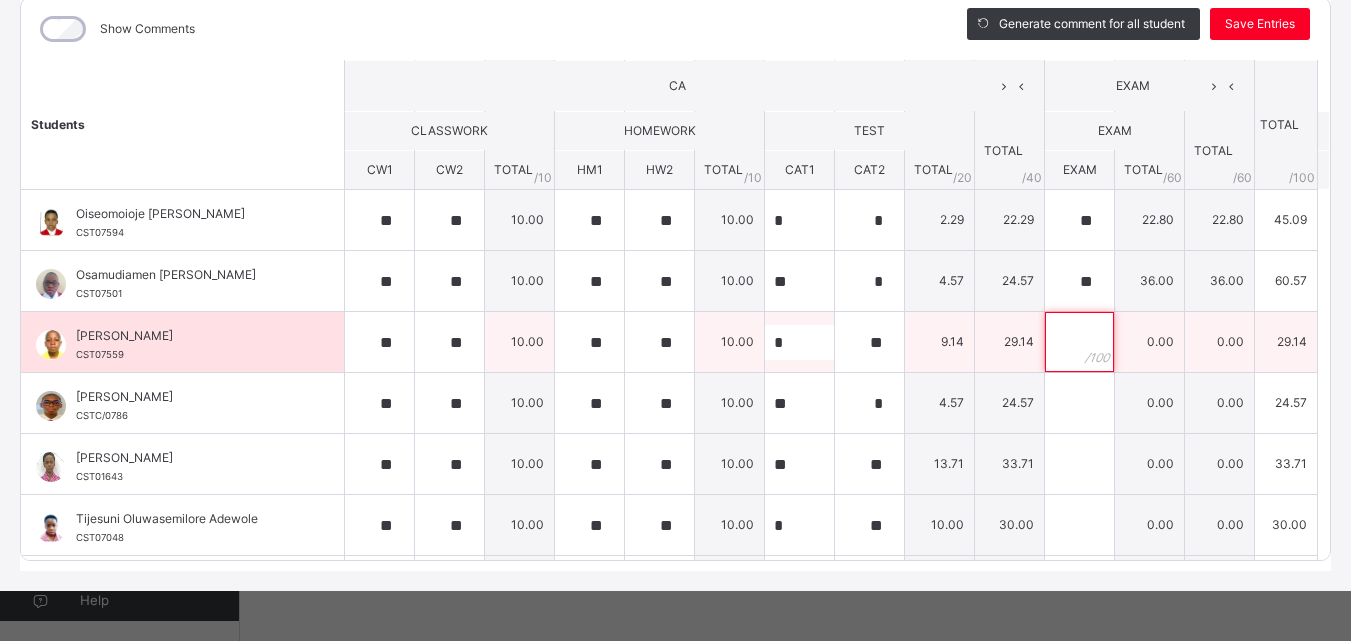 click at bounding box center [1079, 342] 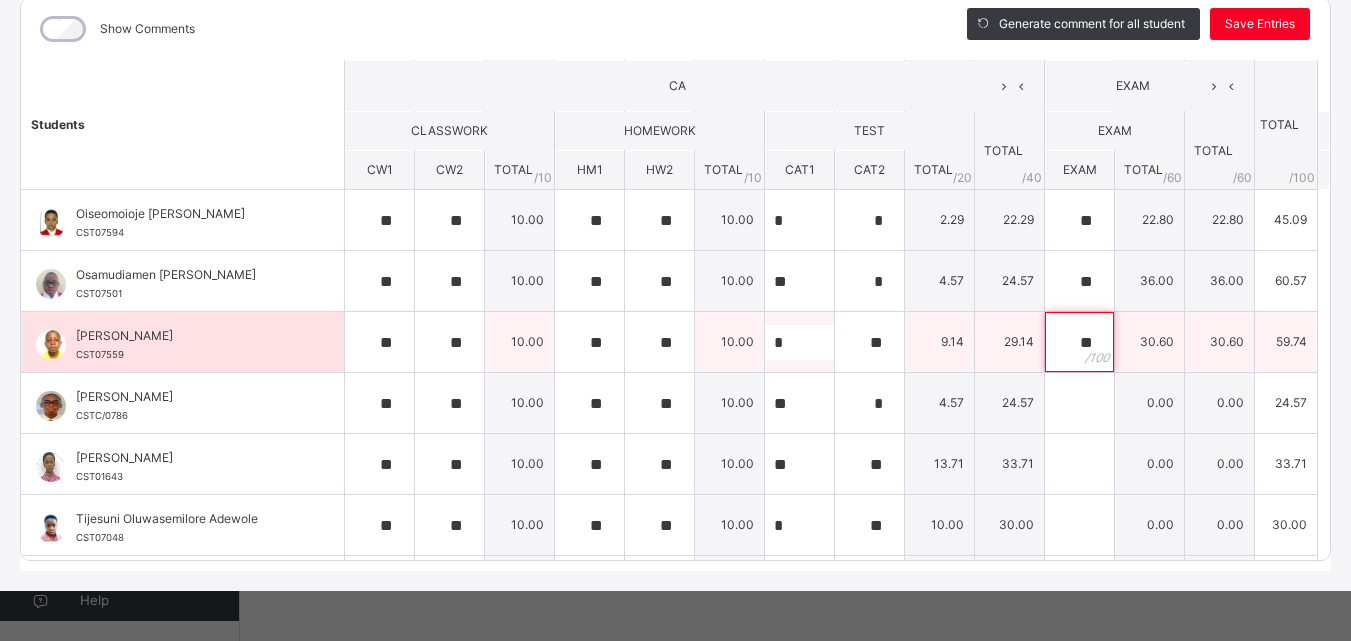 scroll, scrollTop: 850, scrollLeft: 0, axis: vertical 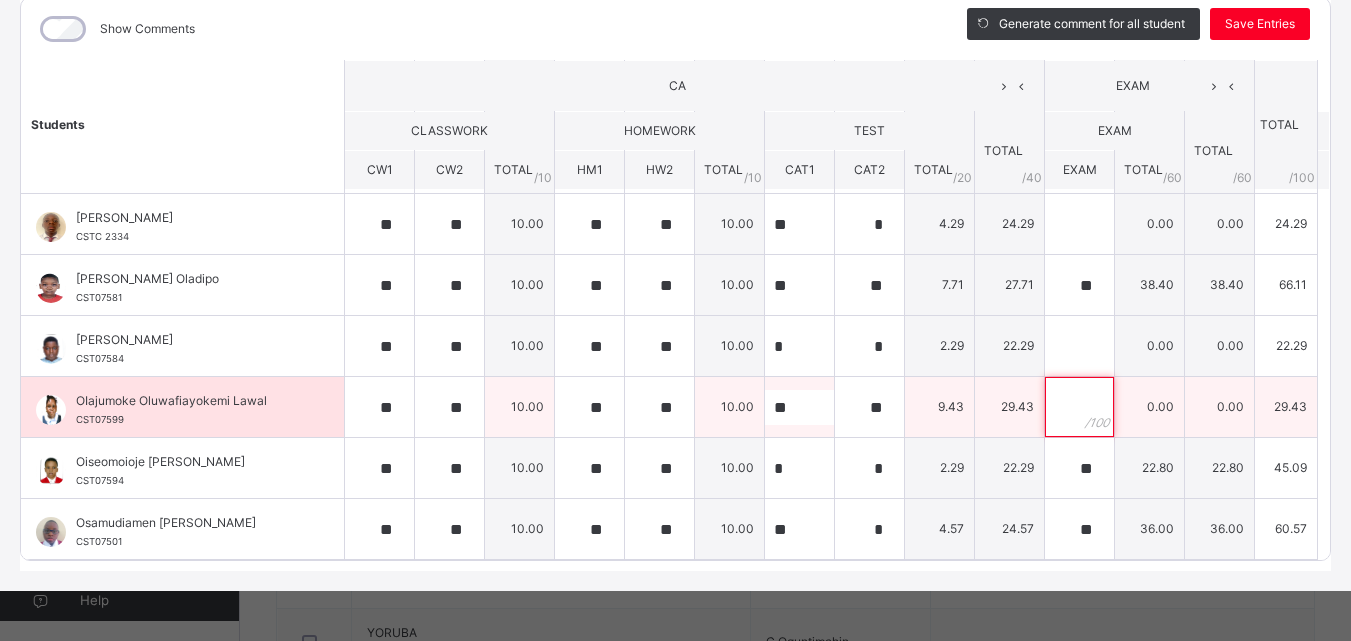 click at bounding box center [1079, 407] 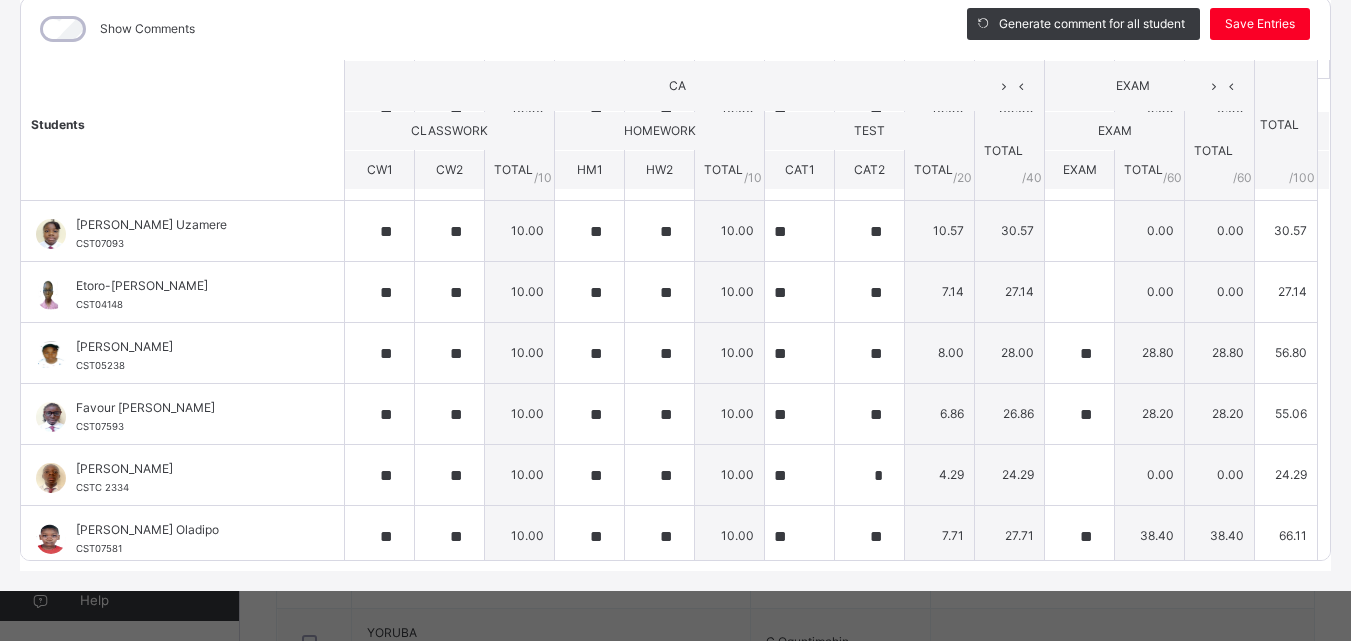 scroll, scrollTop: 110, scrollLeft: 0, axis: vertical 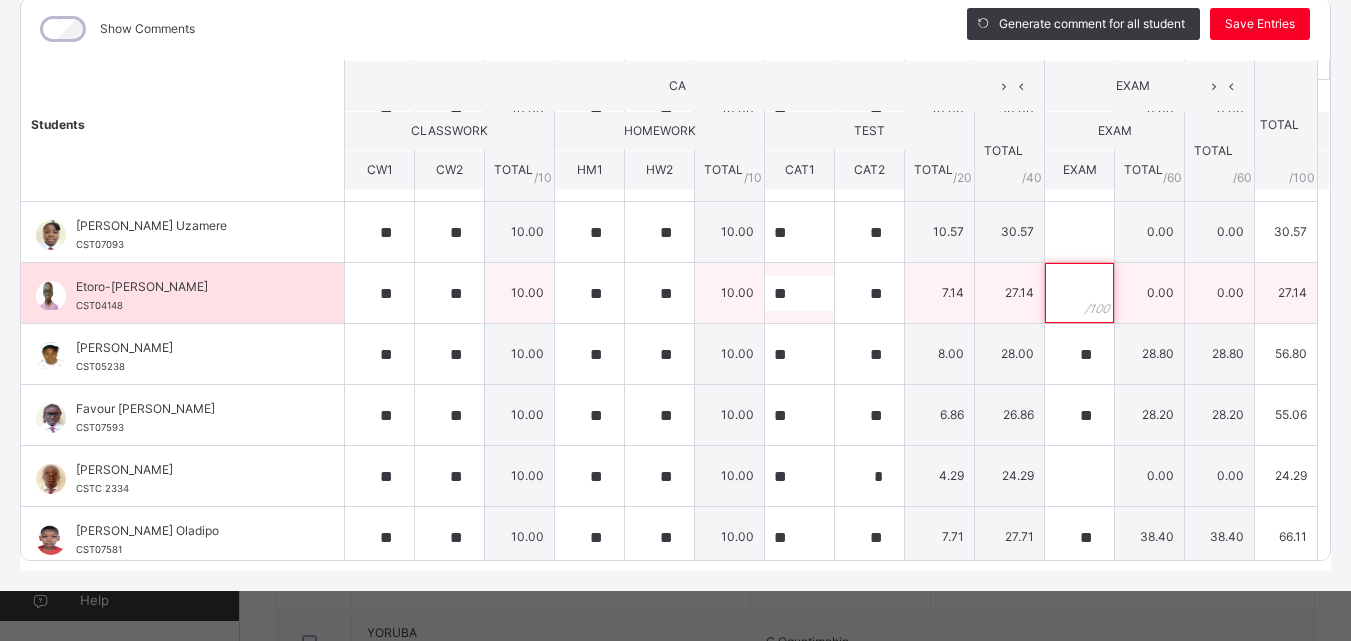click at bounding box center [1079, 293] 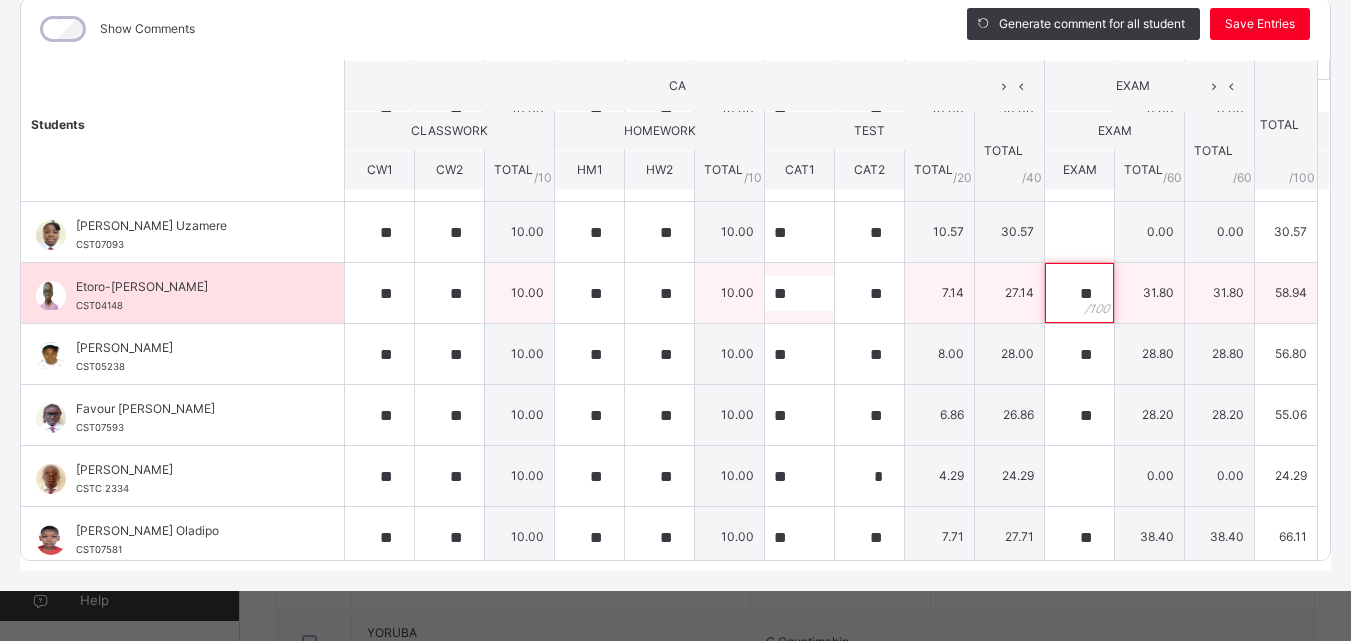 scroll, scrollTop: 0, scrollLeft: 0, axis: both 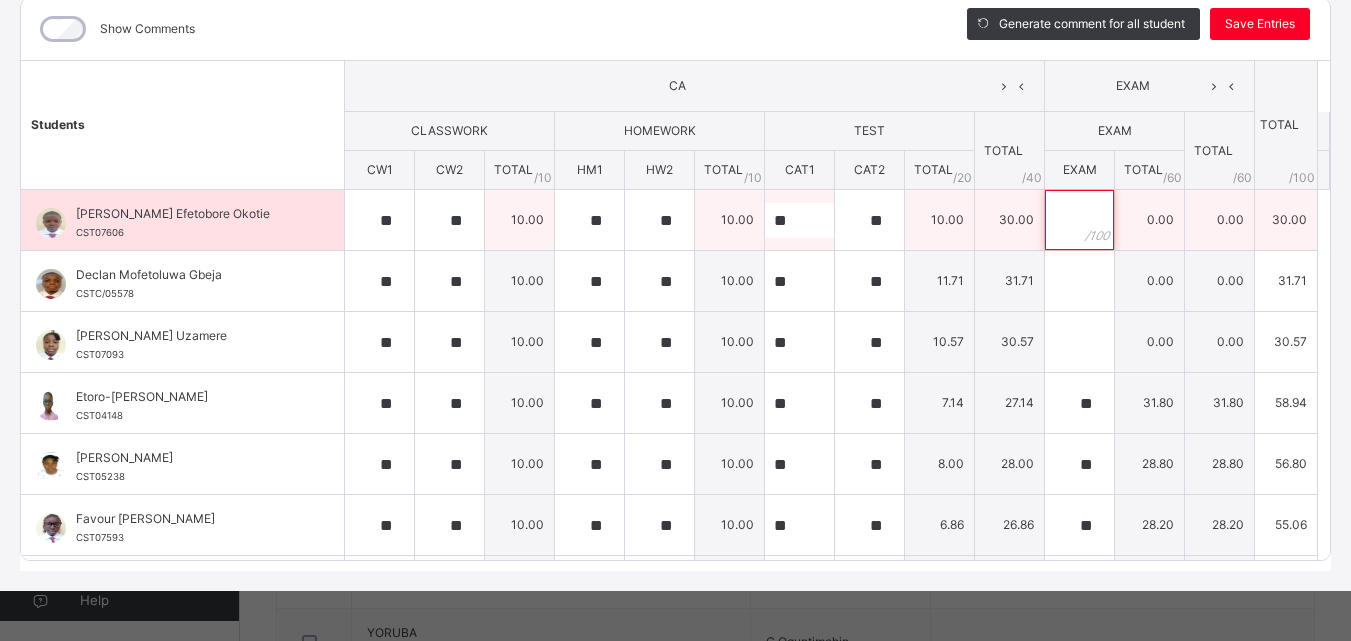 click at bounding box center (1079, 220) 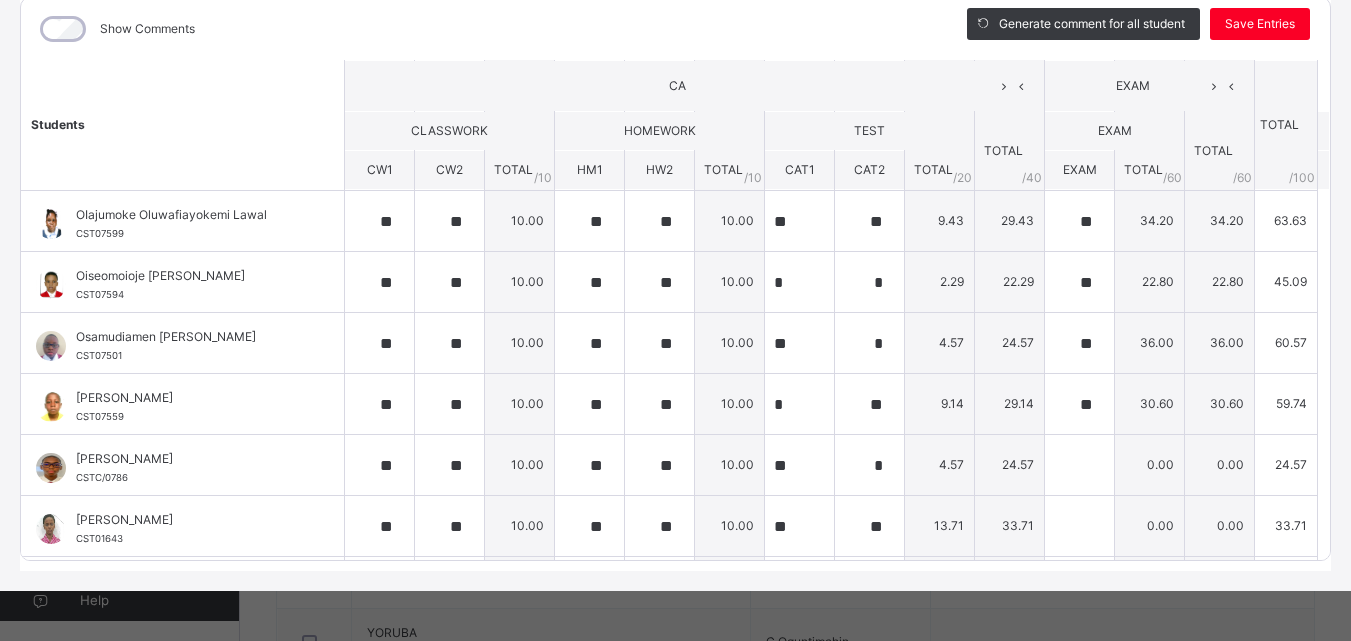 scroll, scrollTop: 850, scrollLeft: 0, axis: vertical 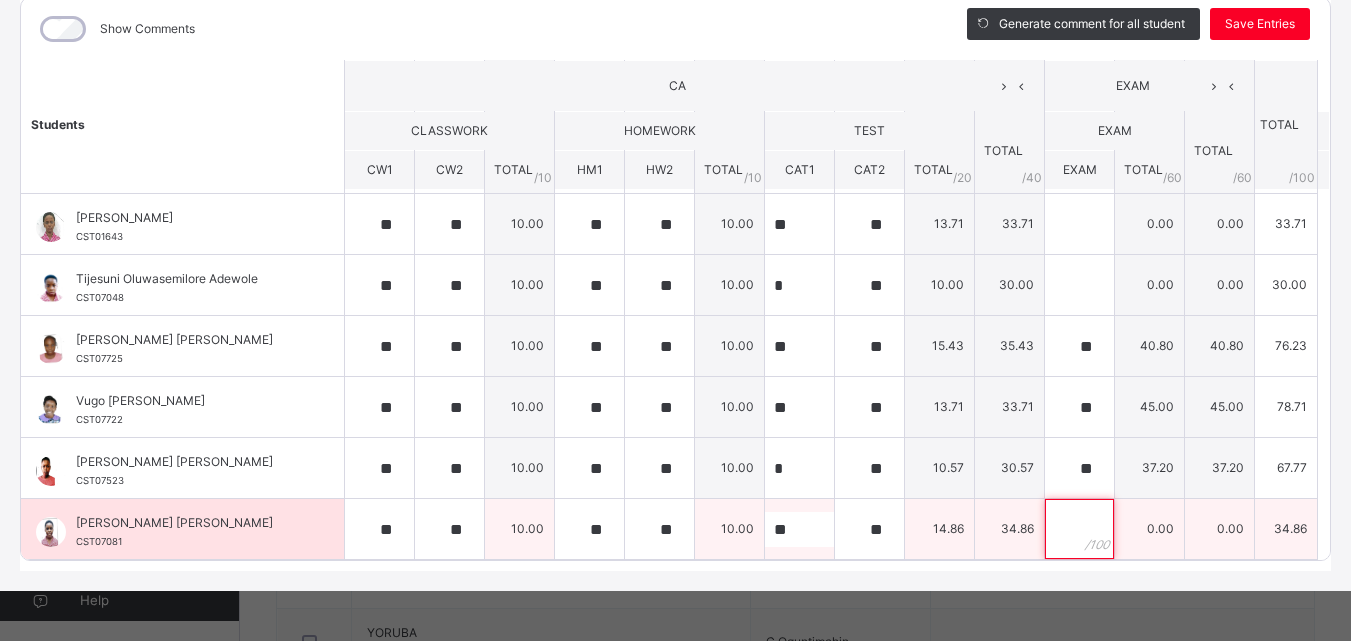 click at bounding box center [1079, 529] 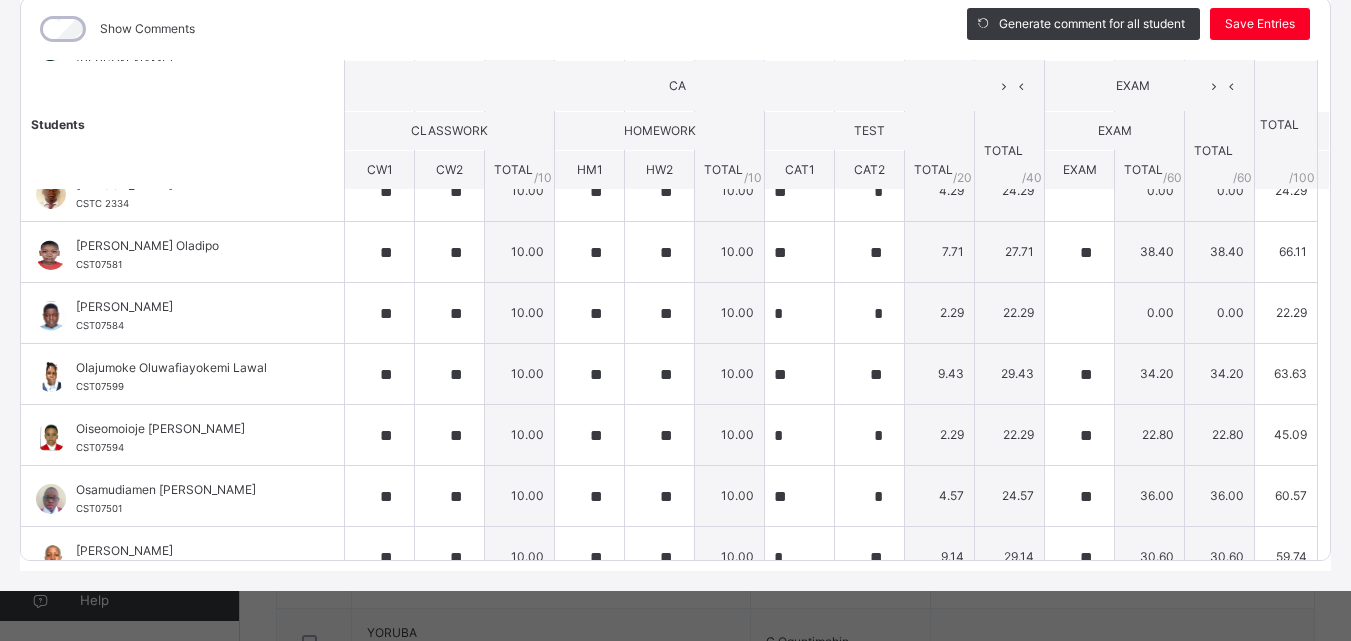 scroll, scrollTop: 390, scrollLeft: 0, axis: vertical 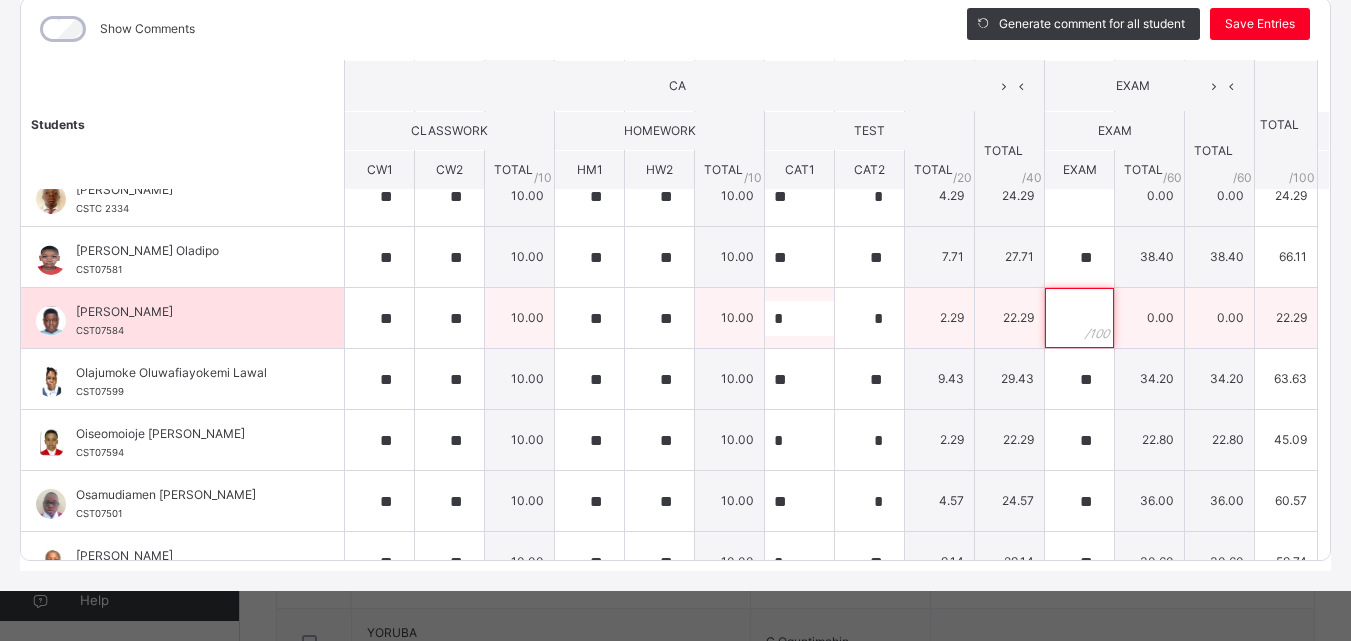 click at bounding box center (1079, 318) 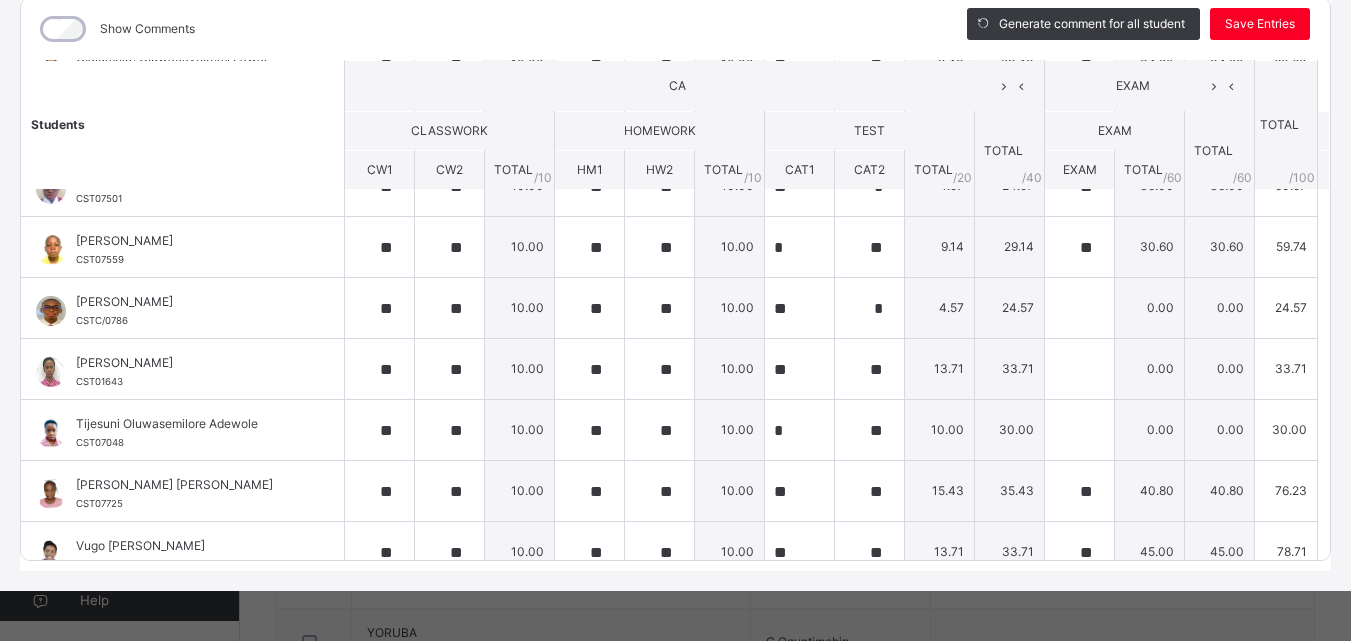 scroll, scrollTop: 850, scrollLeft: 0, axis: vertical 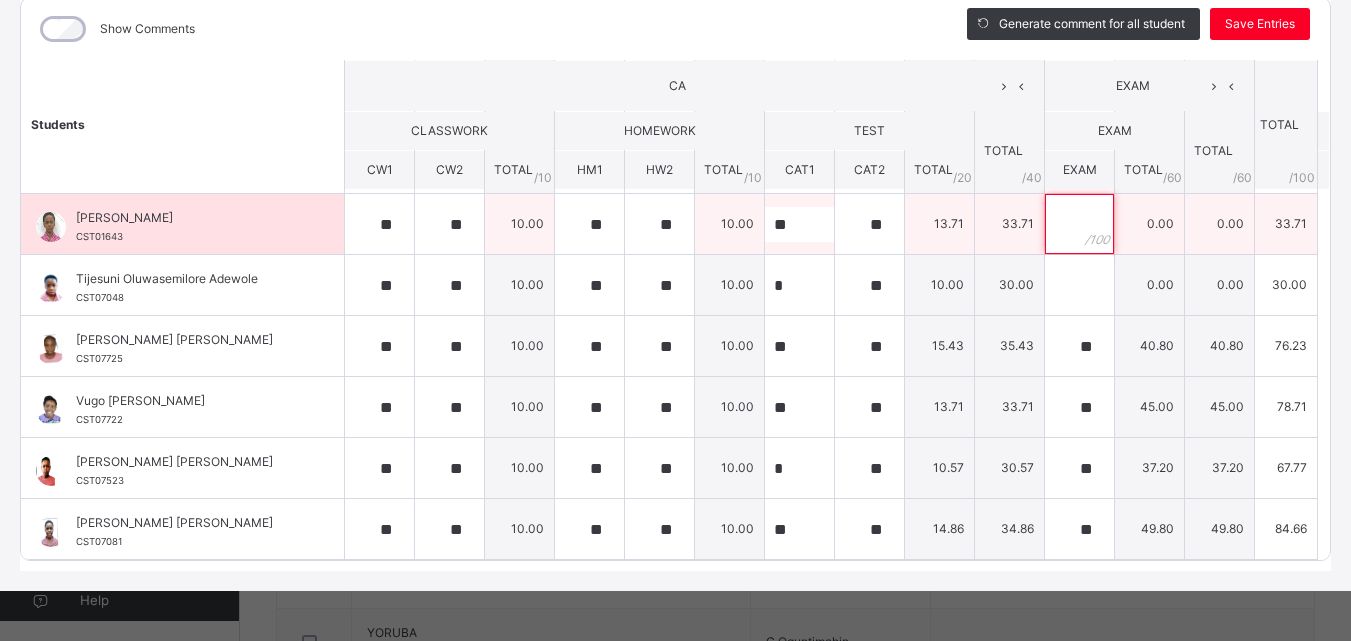 click at bounding box center [1079, 224] 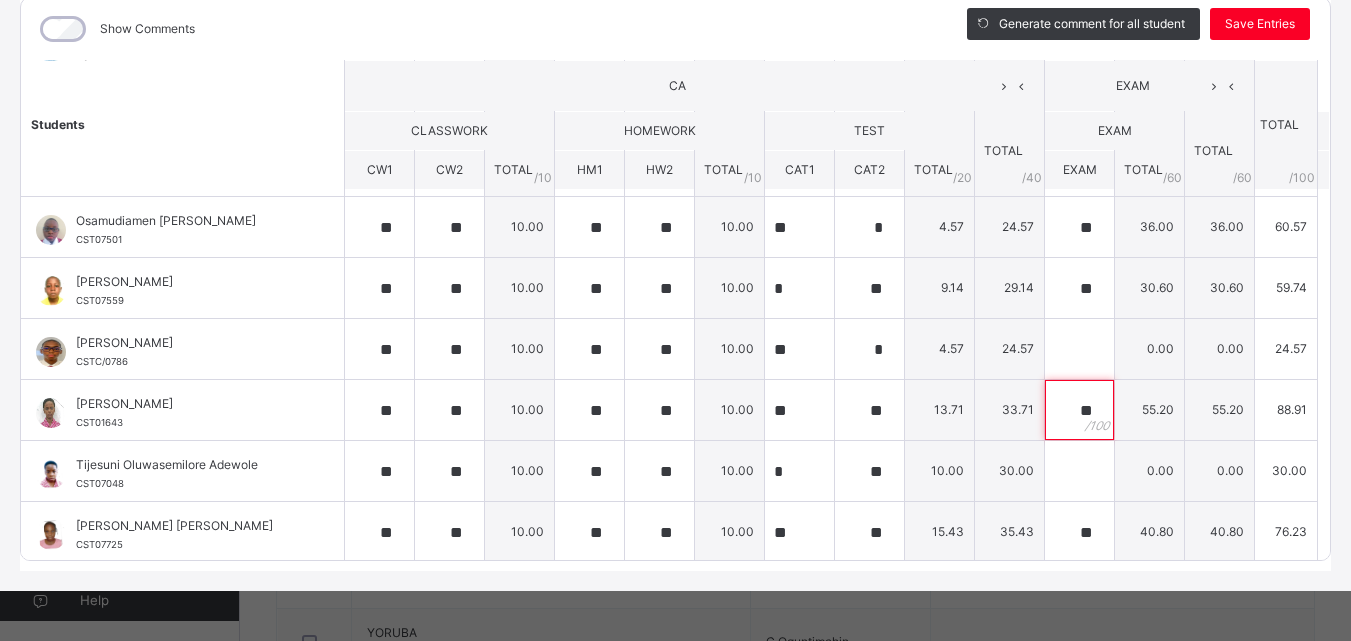 scroll, scrollTop: 662, scrollLeft: 0, axis: vertical 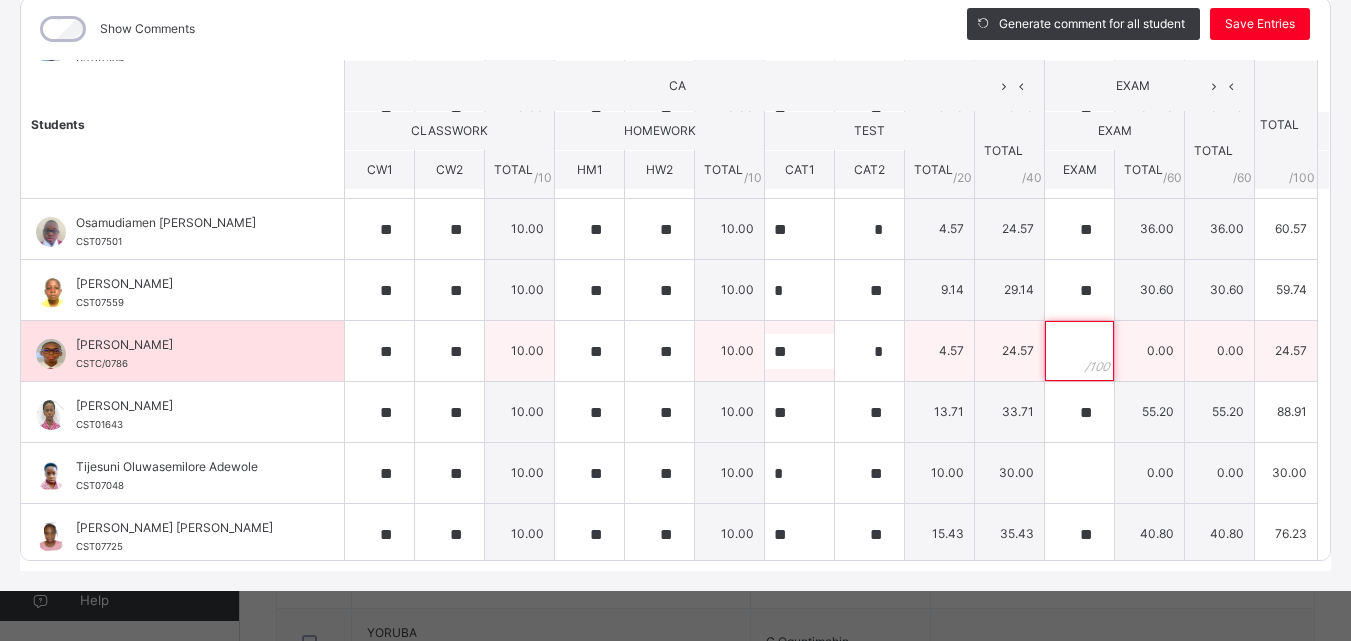 click at bounding box center [1079, 351] 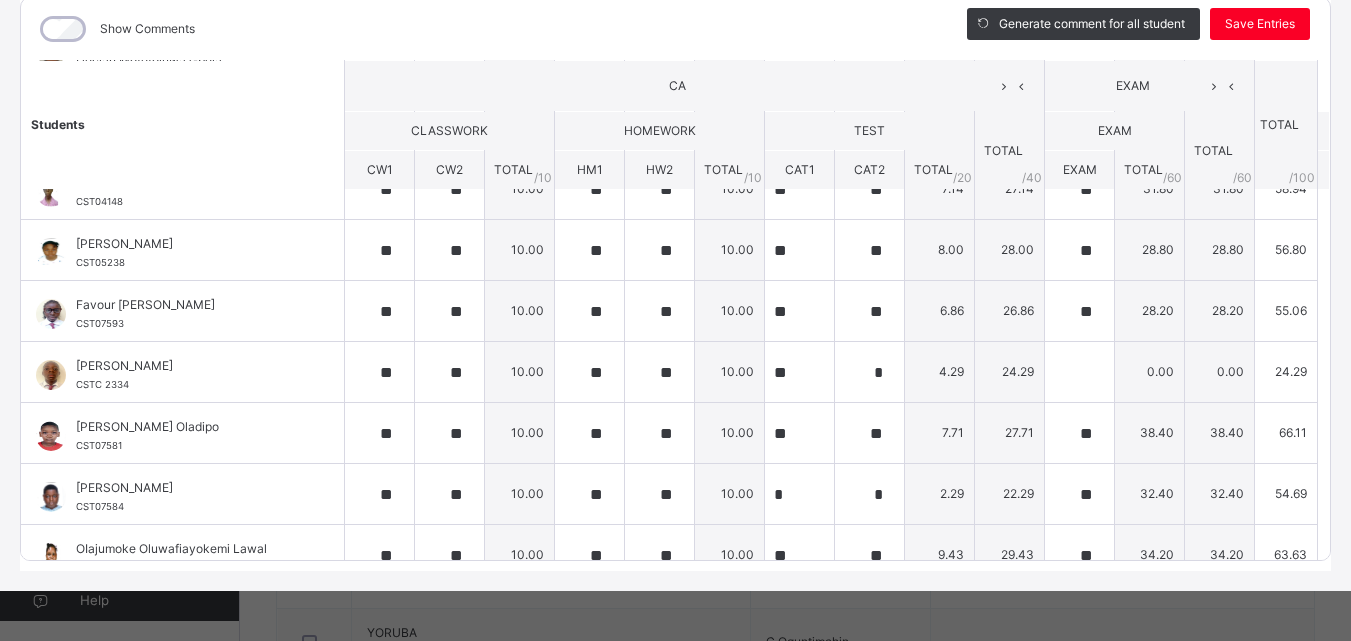 scroll, scrollTop: 0, scrollLeft: 0, axis: both 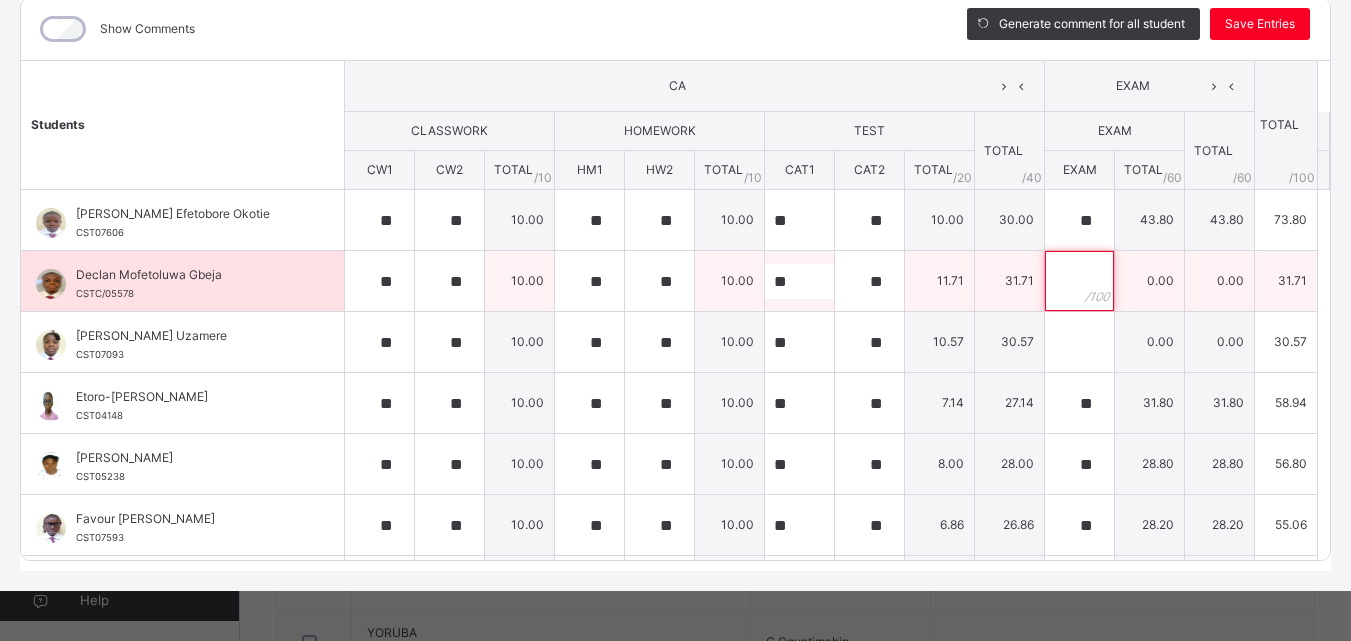 click at bounding box center (1079, 281) 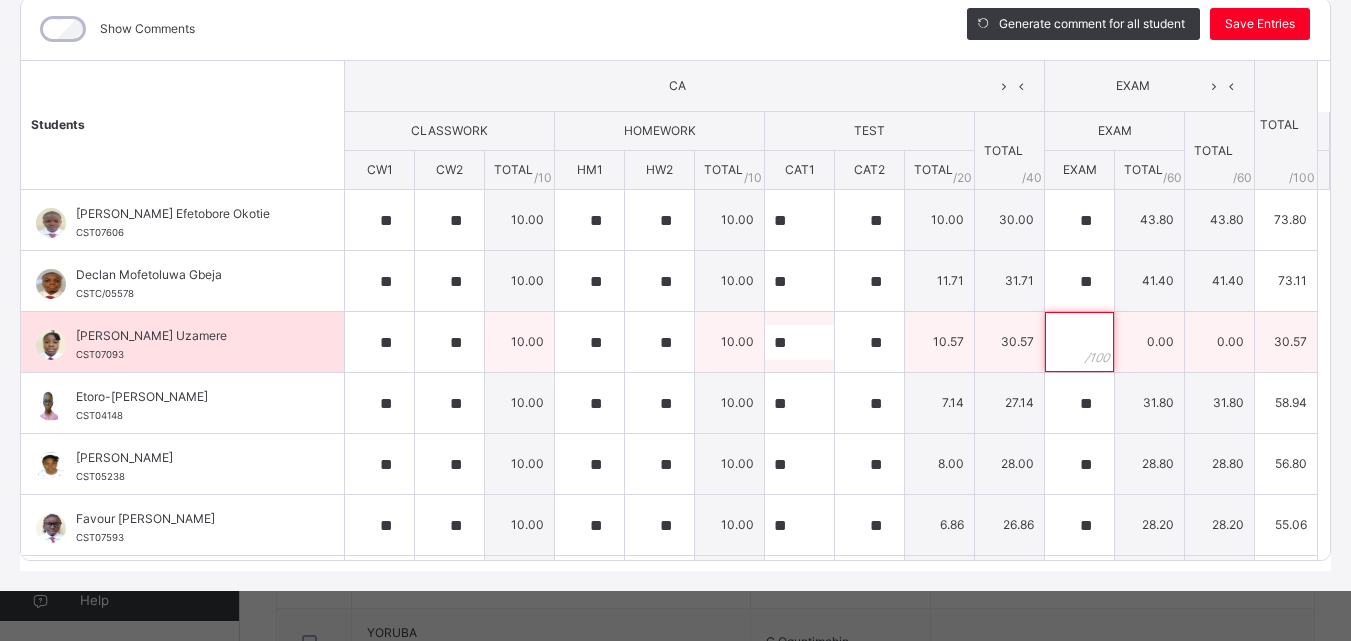 click at bounding box center [1079, 342] 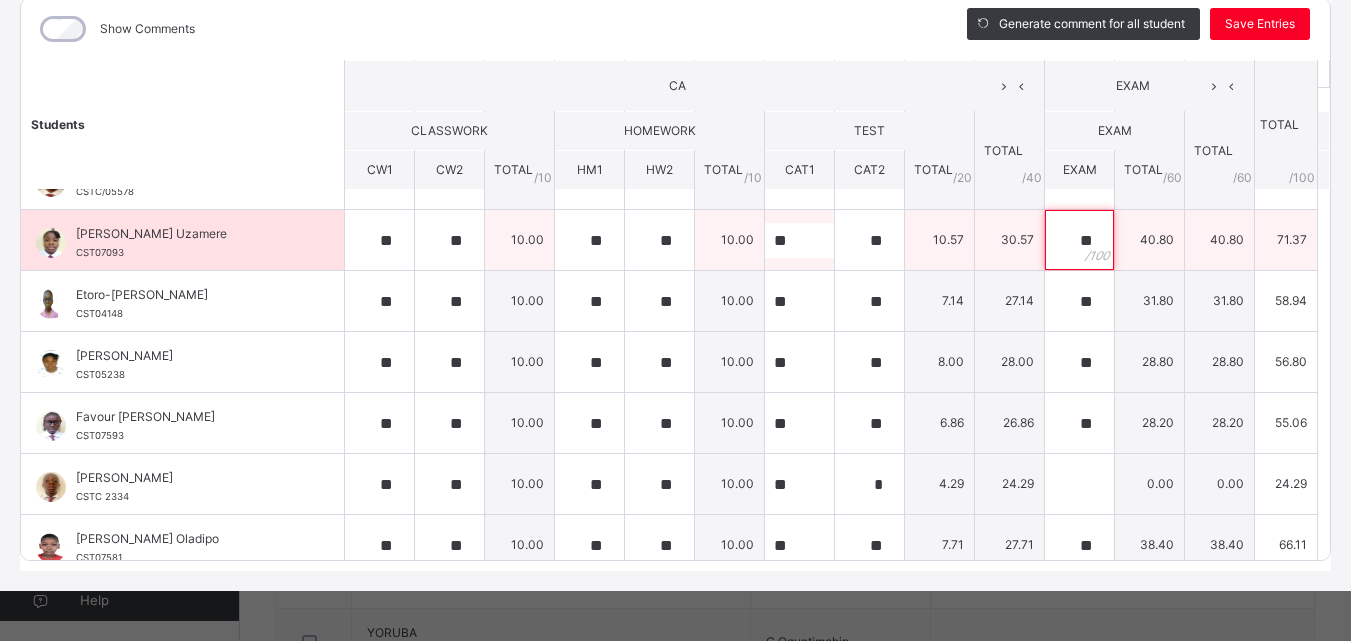 scroll, scrollTop: 152, scrollLeft: 0, axis: vertical 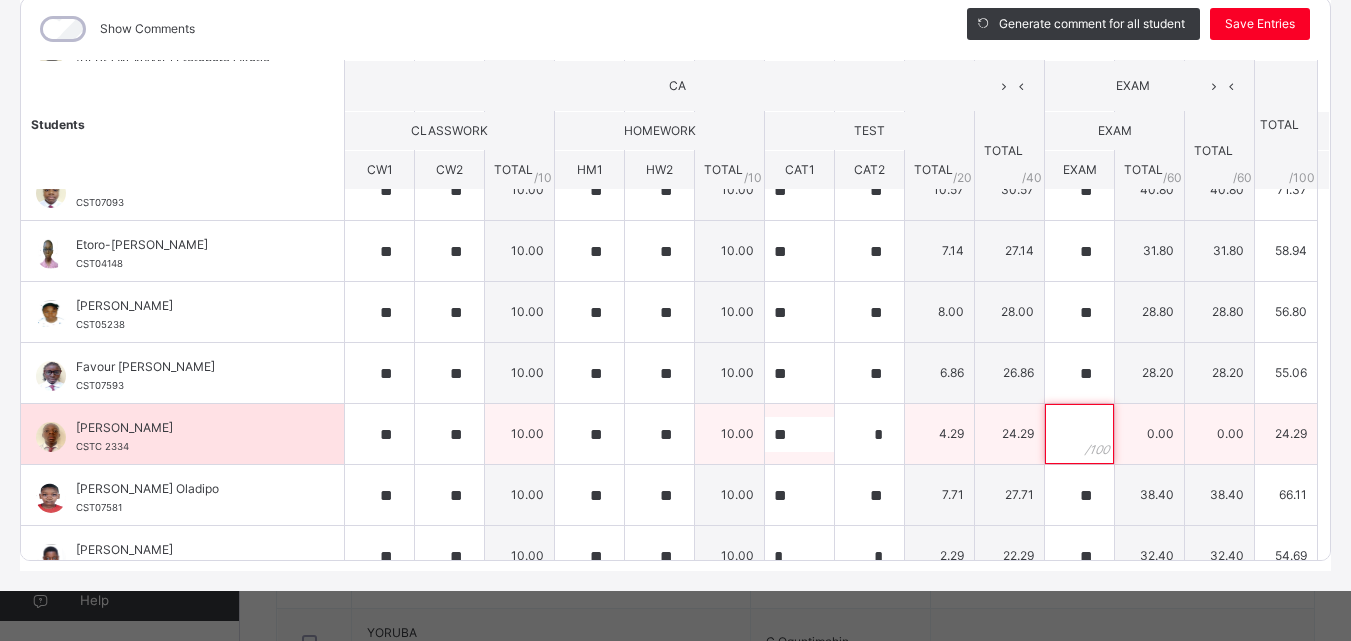 click at bounding box center (1079, 434) 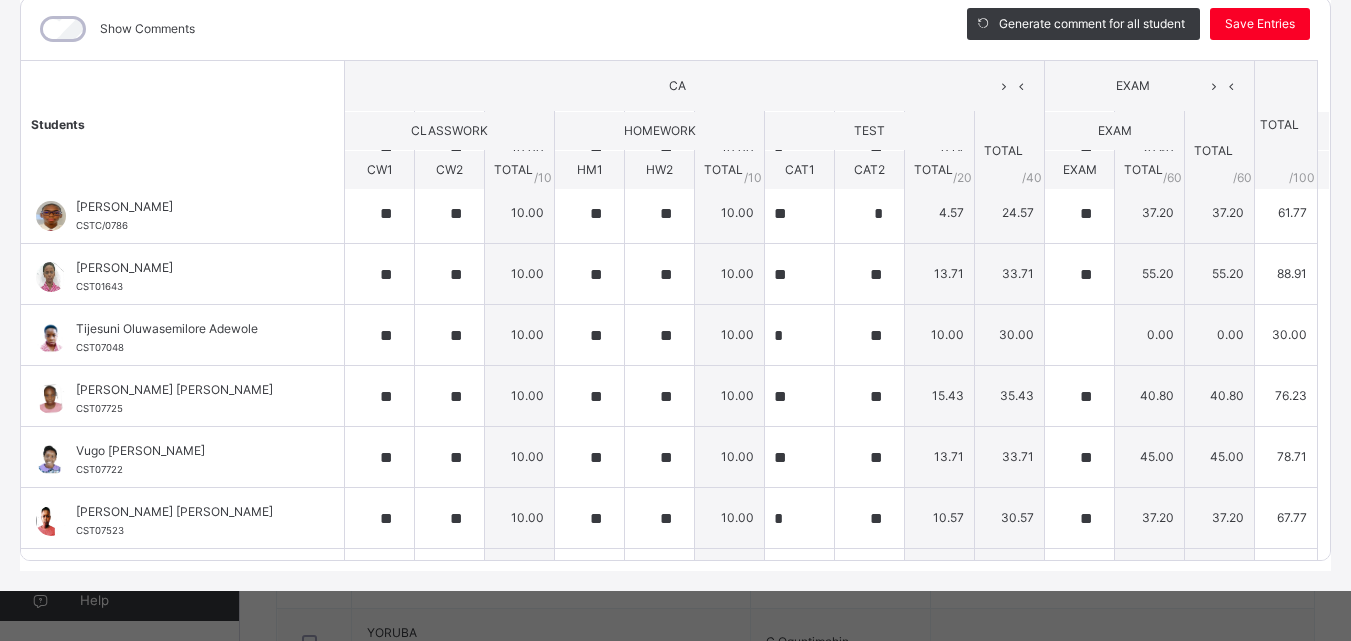 scroll, scrollTop: 828, scrollLeft: 0, axis: vertical 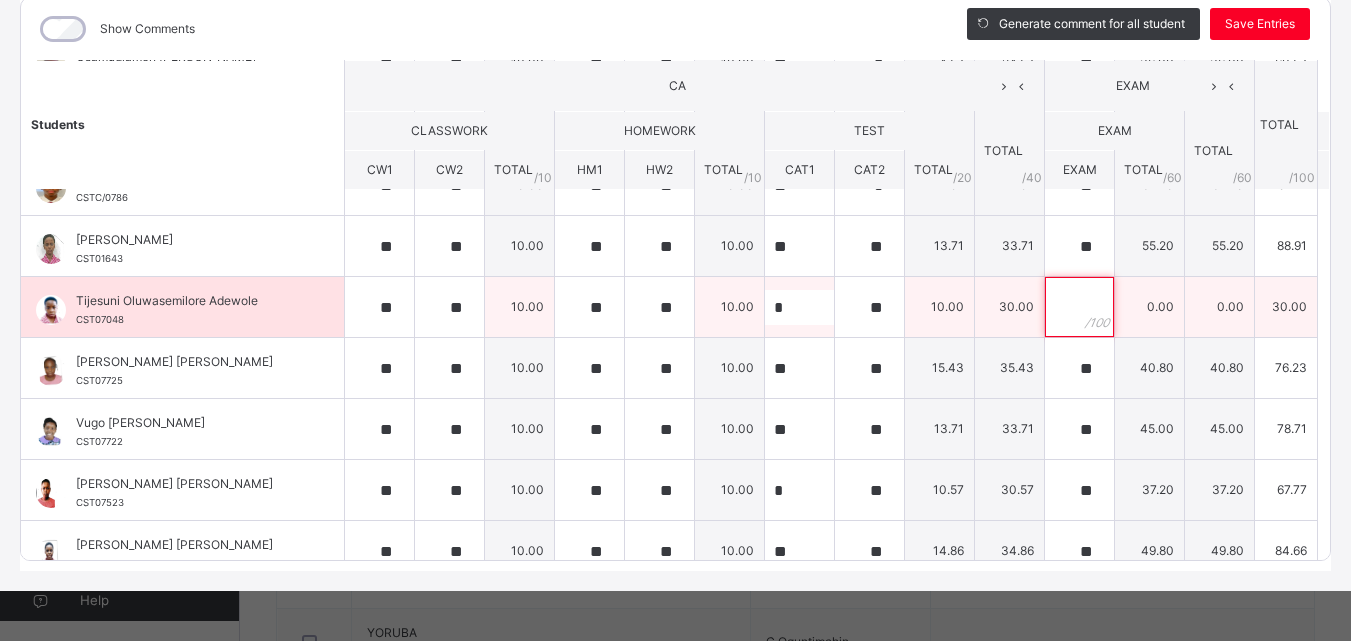 click at bounding box center [1079, 307] 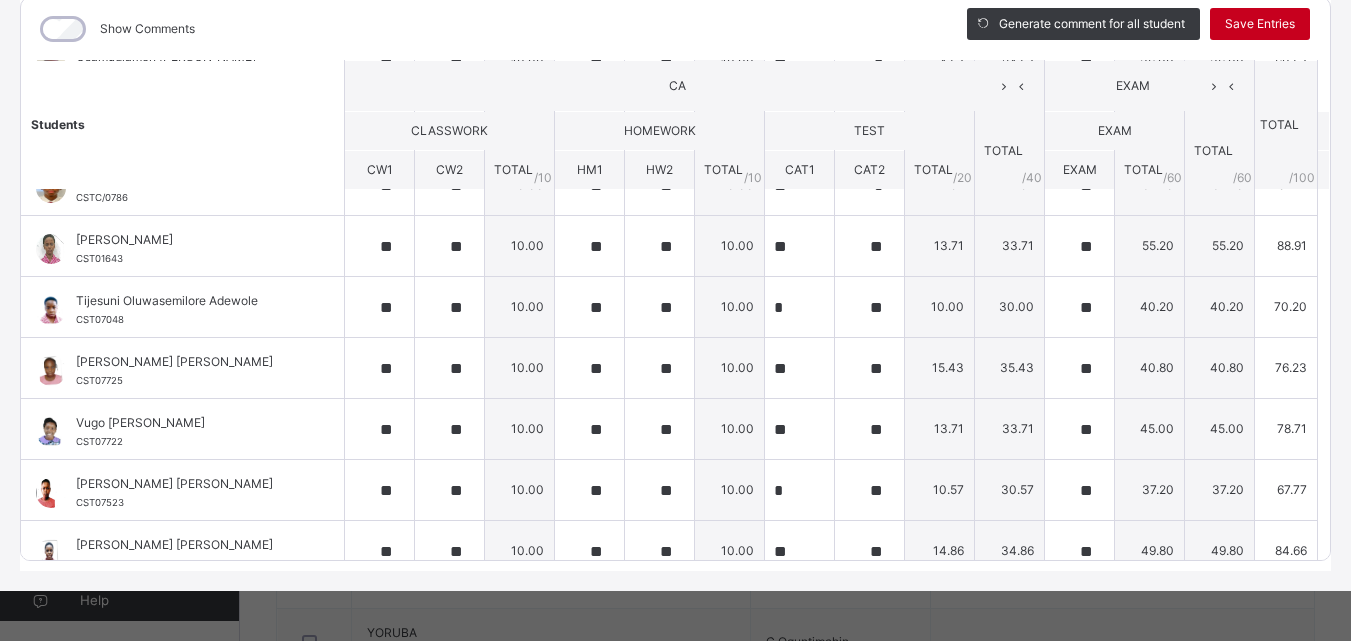 click on "Save Entries" at bounding box center [1260, 24] 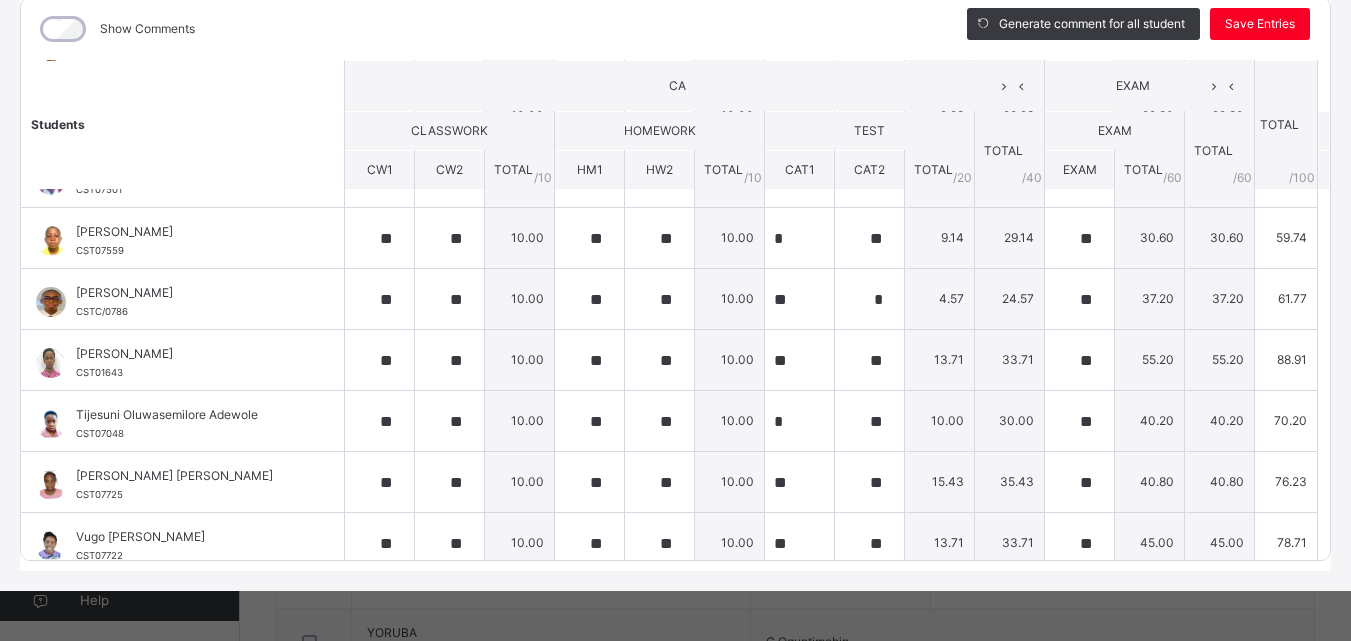 scroll, scrollTop: 850, scrollLeft: 0, axis: vertical 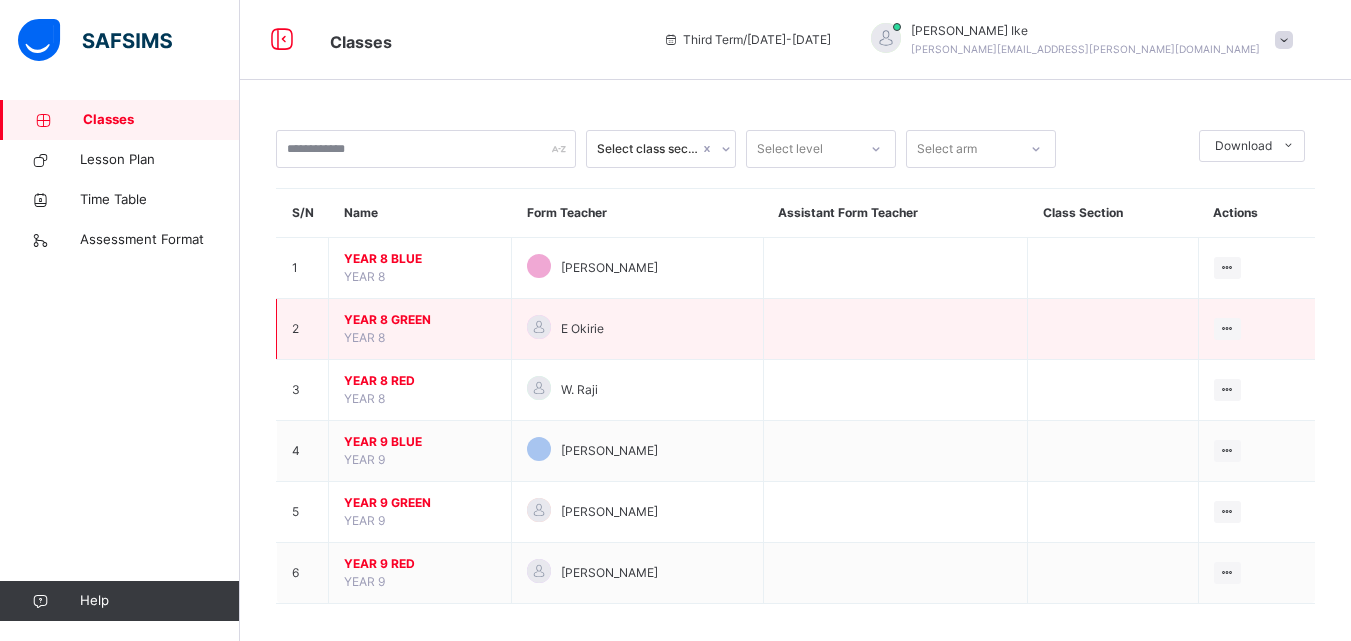 click on "YEAR 8   GREEN" at bounding box center (420, 320) 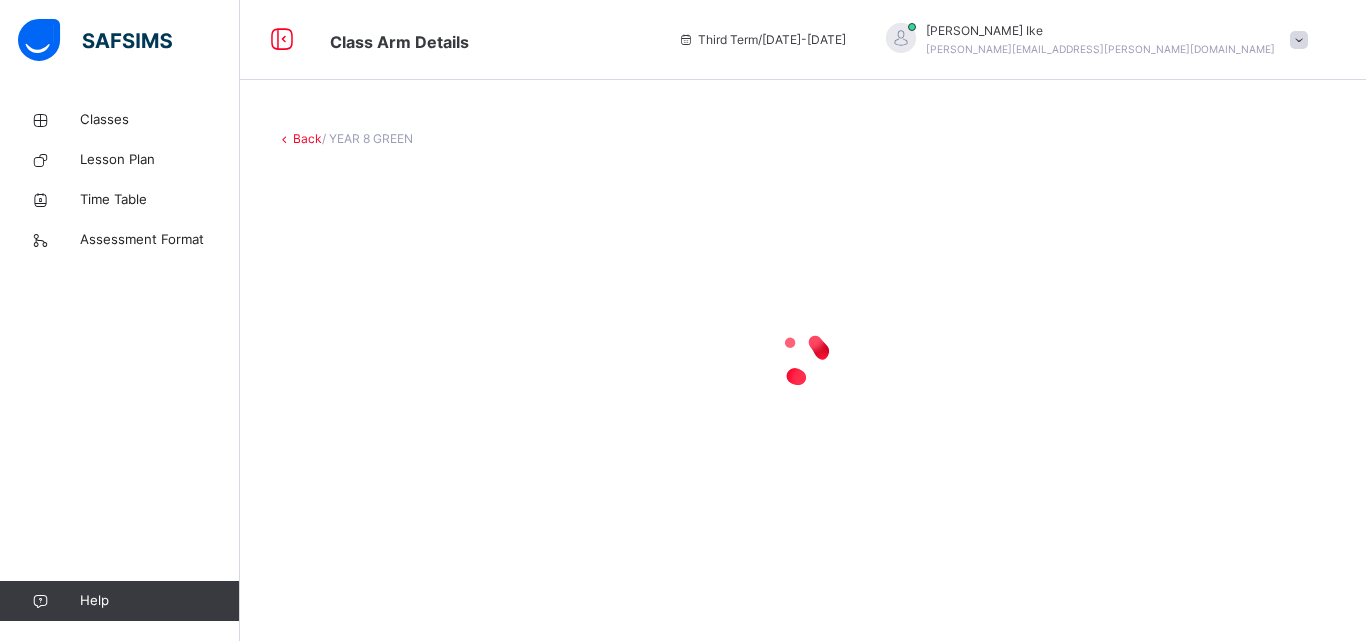 click at bounding box center [803, 358] 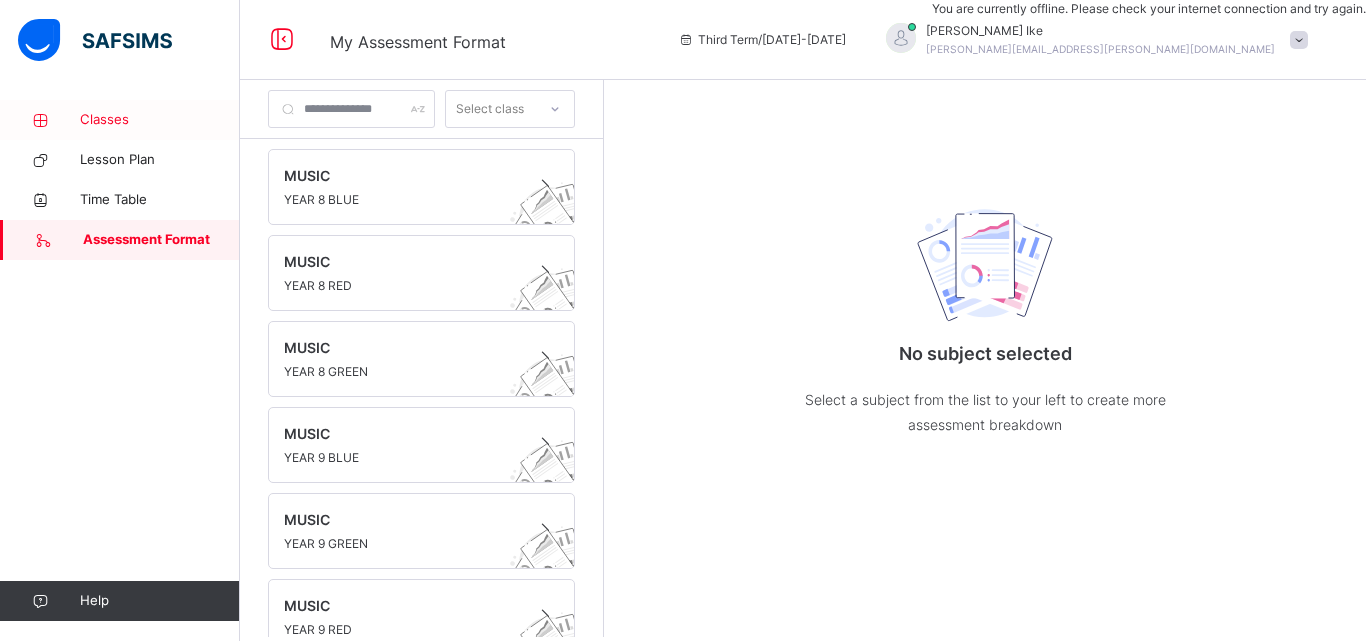 click on "Classes" at bounding box center (160, 120) 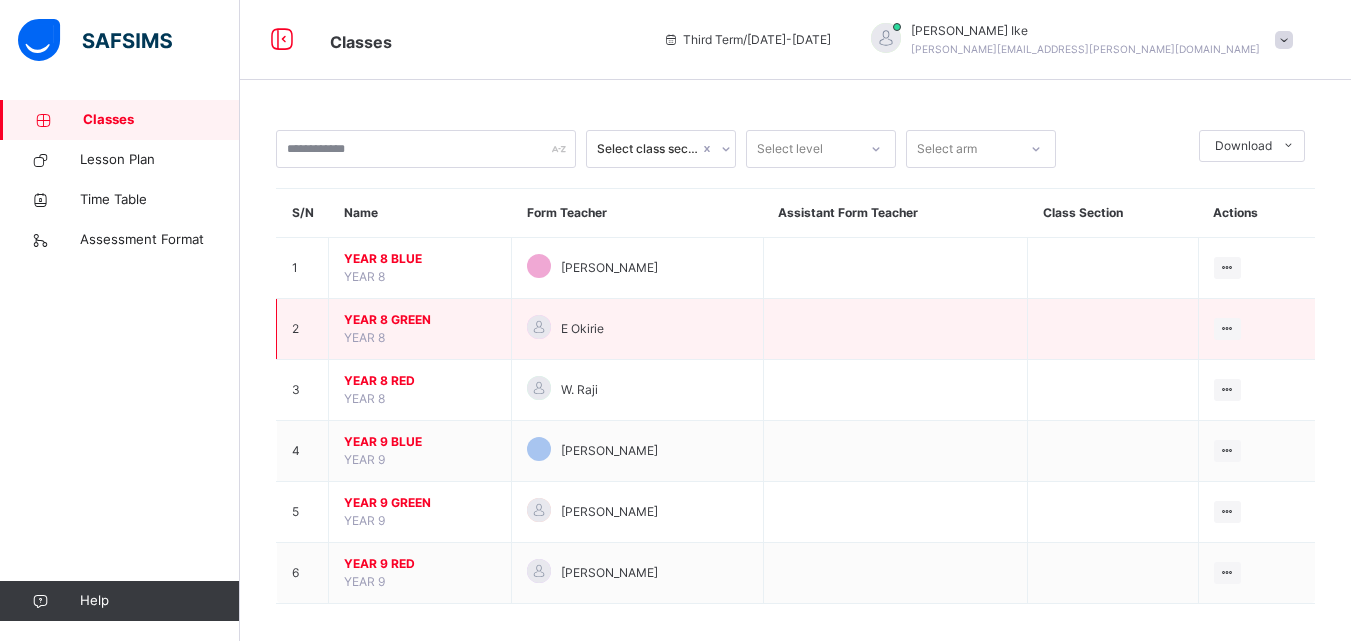 click on "YEAR 8   GREEN" at bounding box center [420, 320] 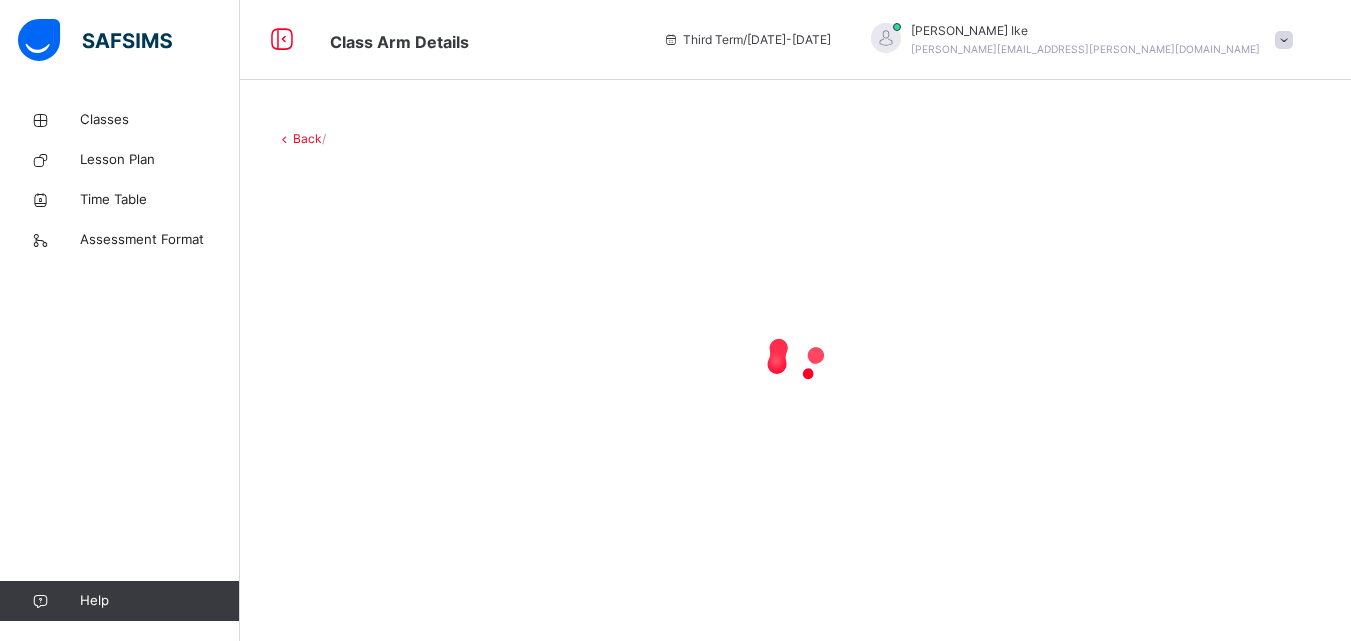 click at bounding box center (795, 358) 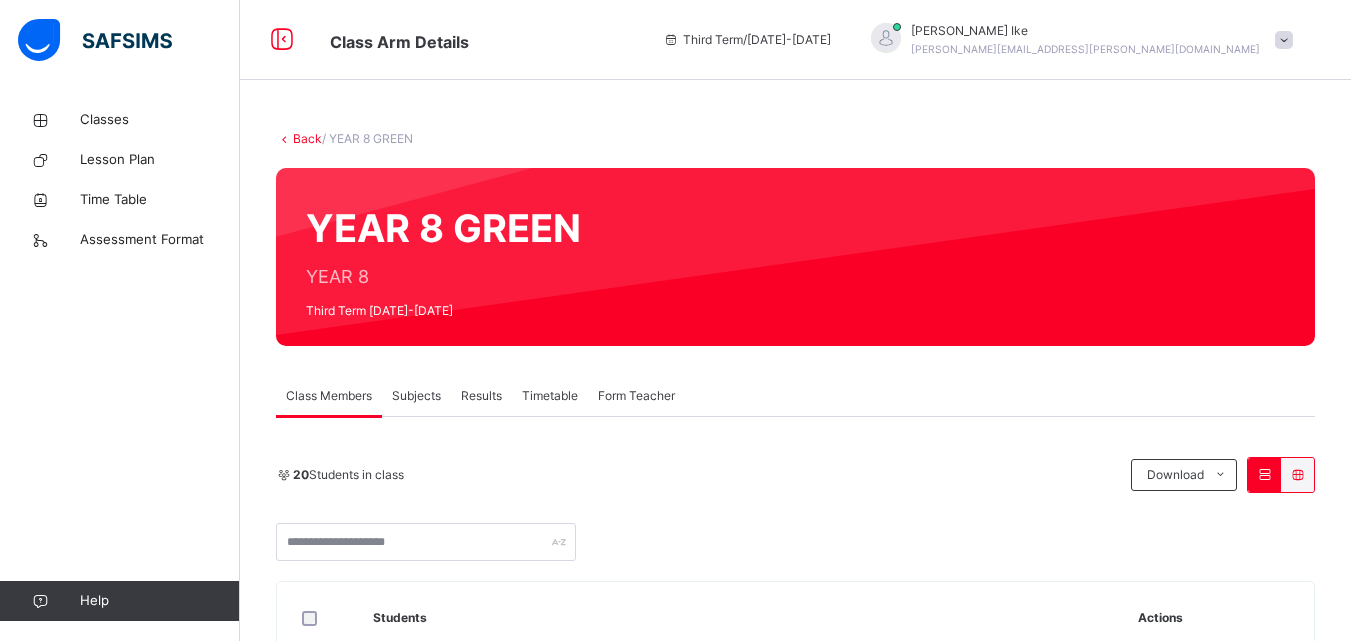click on "Subjects" at bounding box center [416, 396] 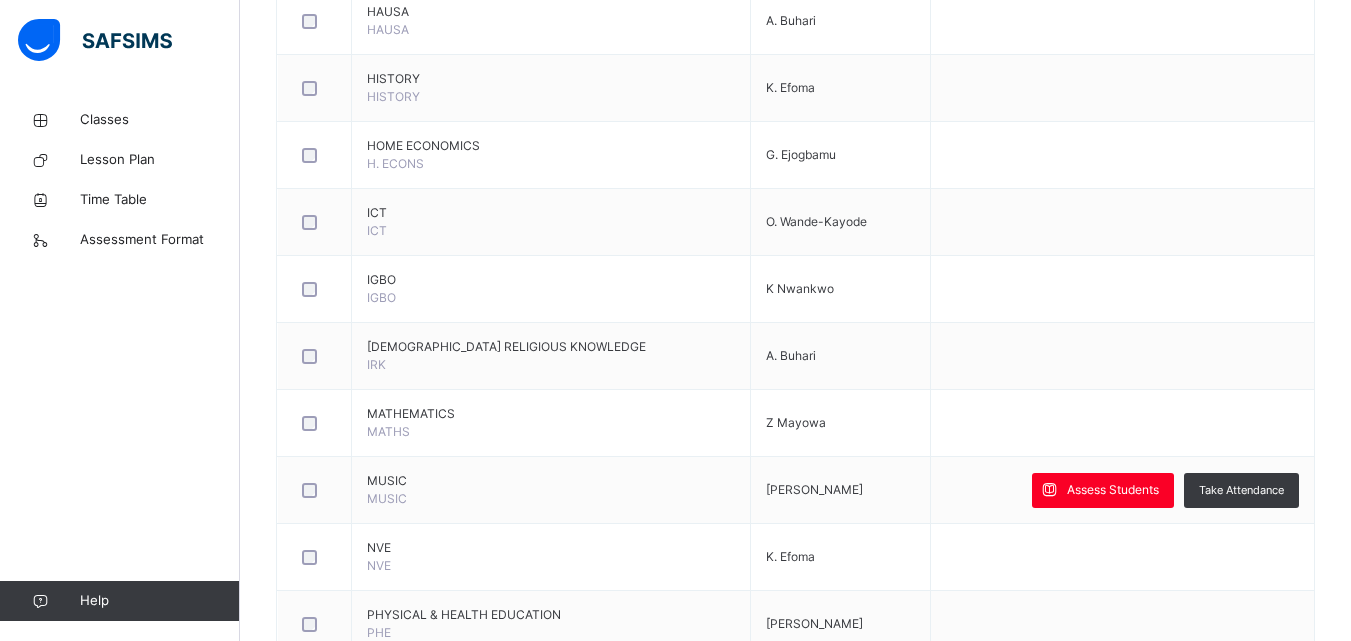 scroll, scrollTop: 1160, scrollLeft: 0, axis: vertical 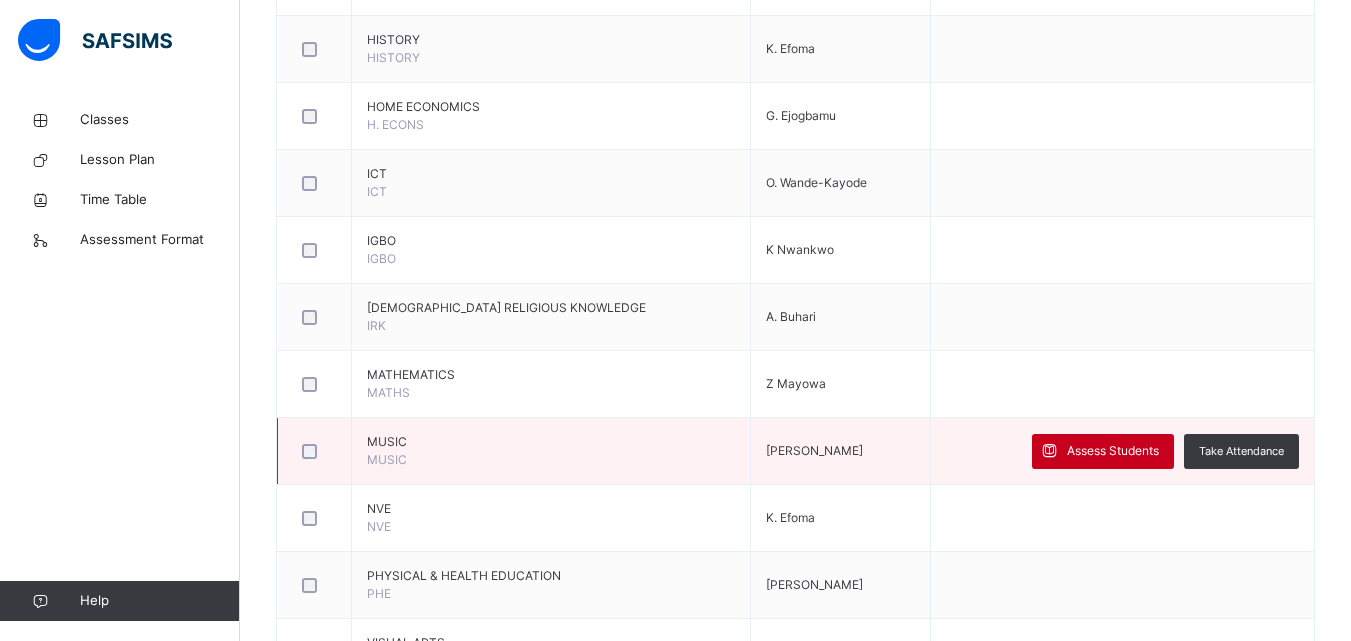 click on "Assess Students" at bounding box center (1113, 451) 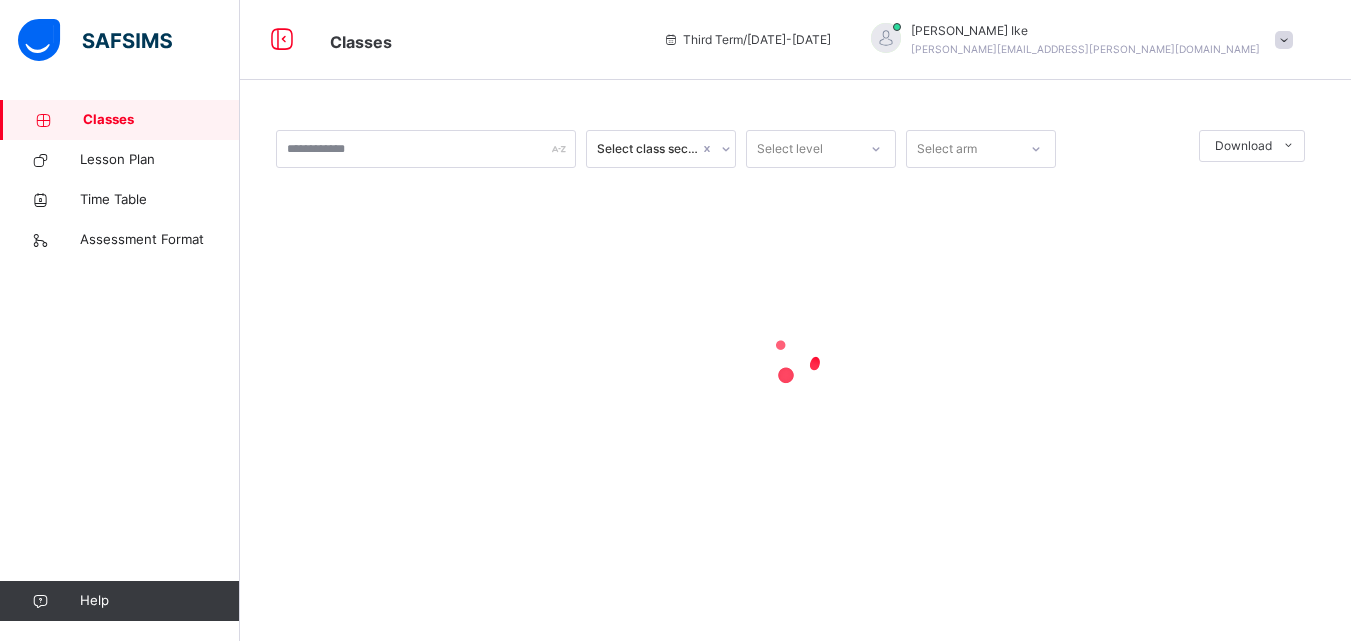 scroll, scrollTop: 0, scrollLeft: 0, axis: both 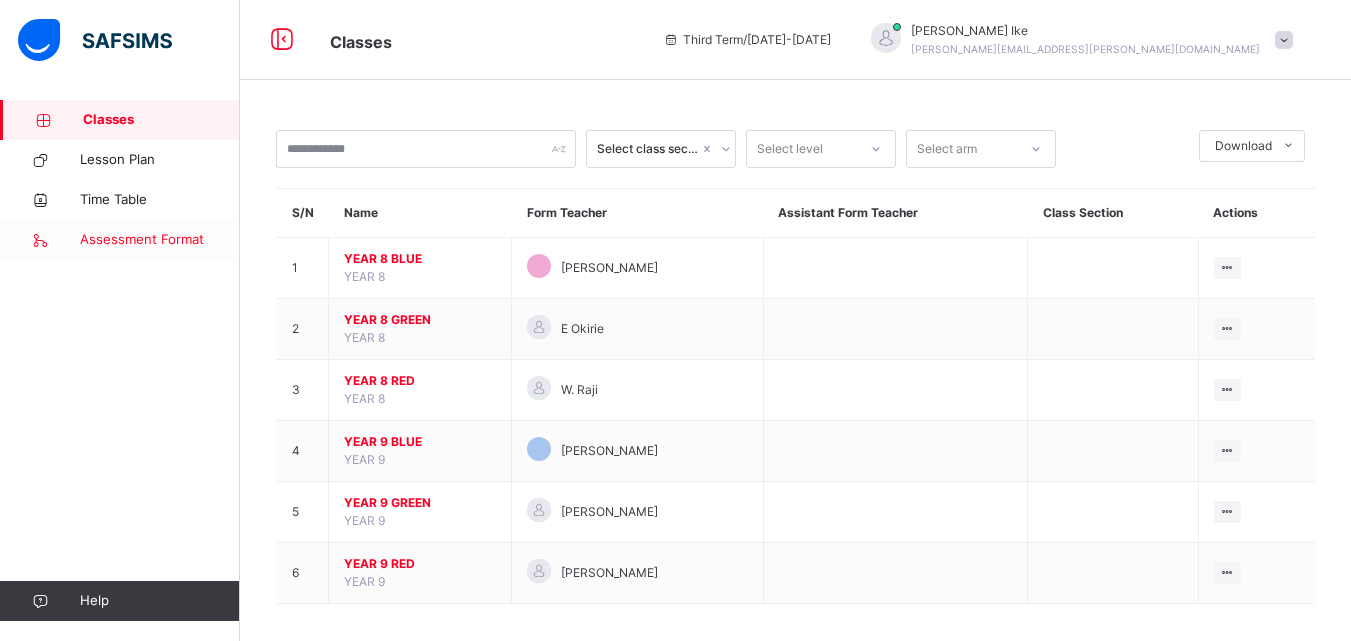 click on "Assessment Format" at bounding box center (160, 240) 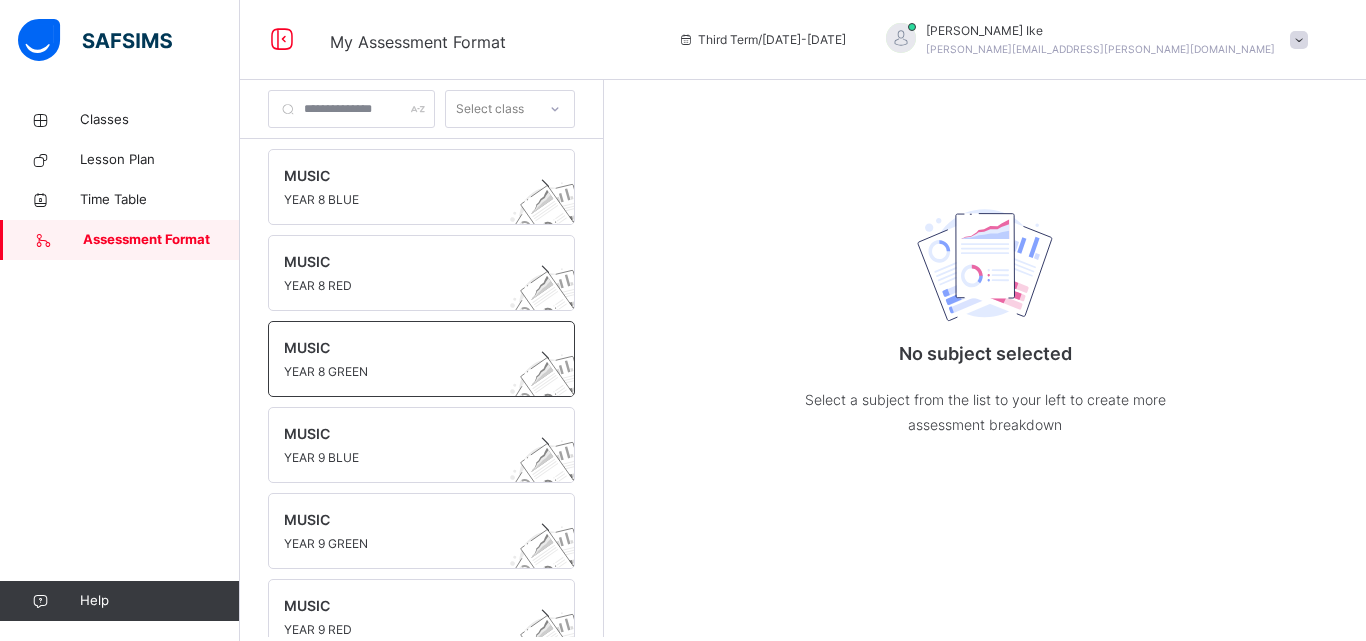click on "YEAR 8 GREEN" at bounding box center (402, 372) 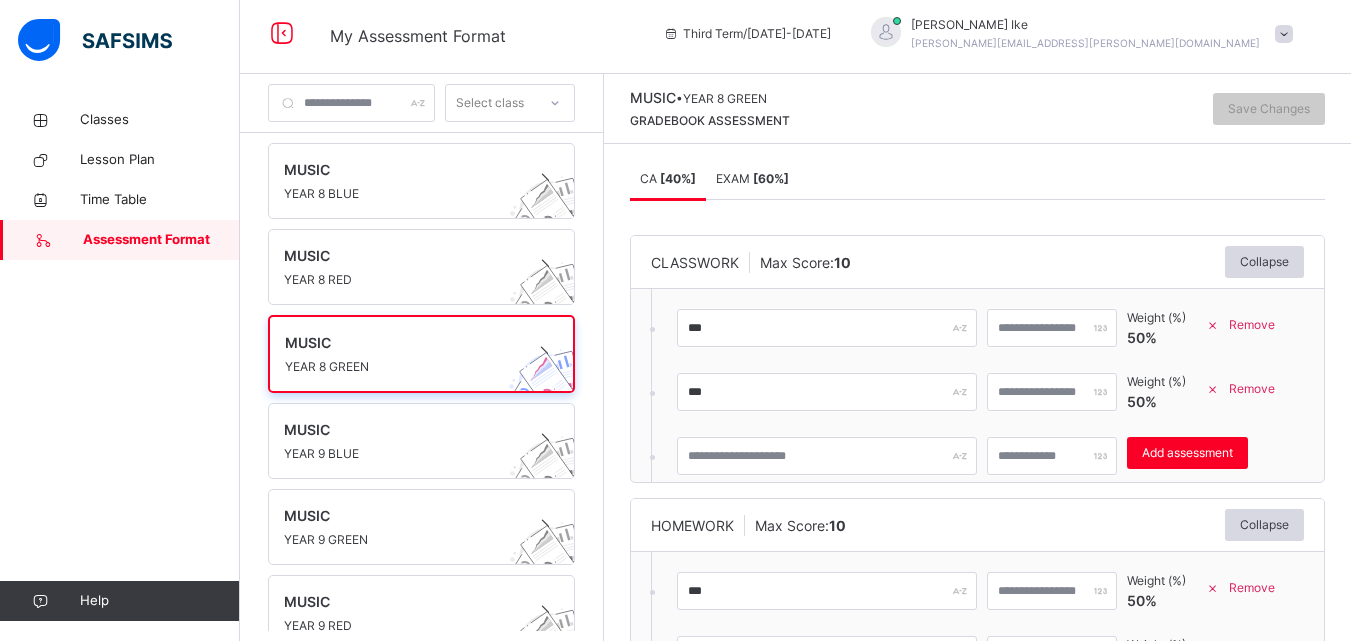 scroll, scrollTop: 7, scrollLeft: 0, axis: vertical 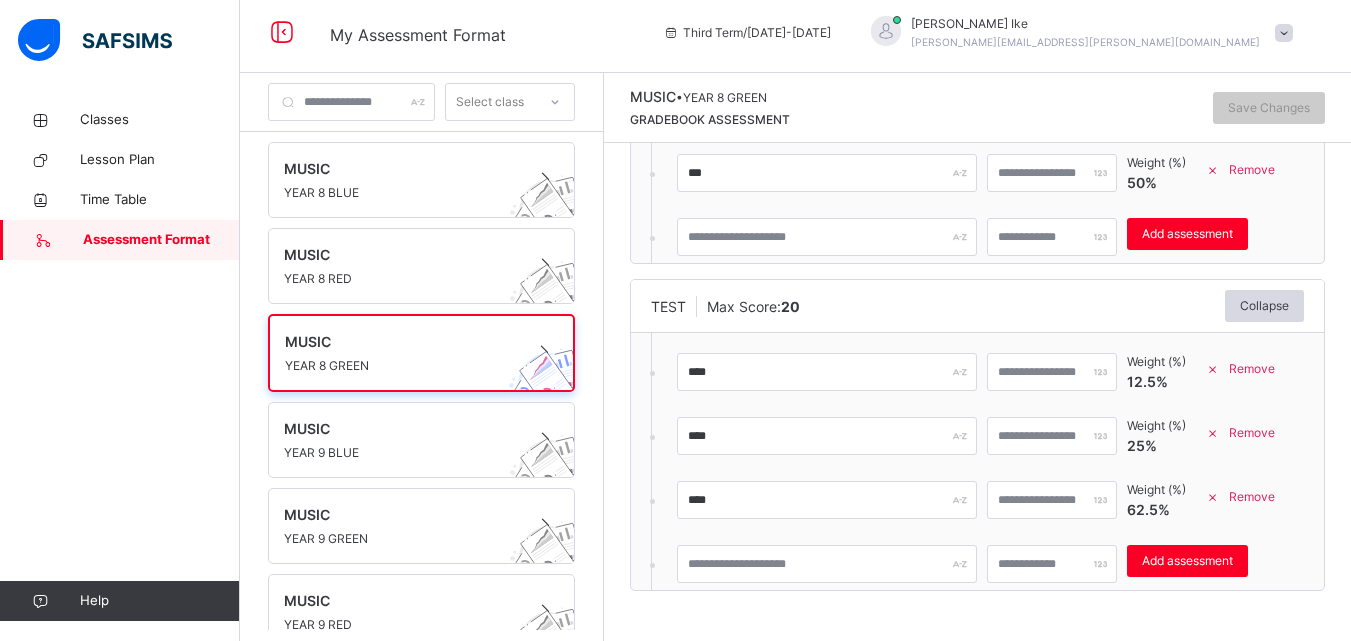 click on "Remove" at bounding box center [1252, 497] 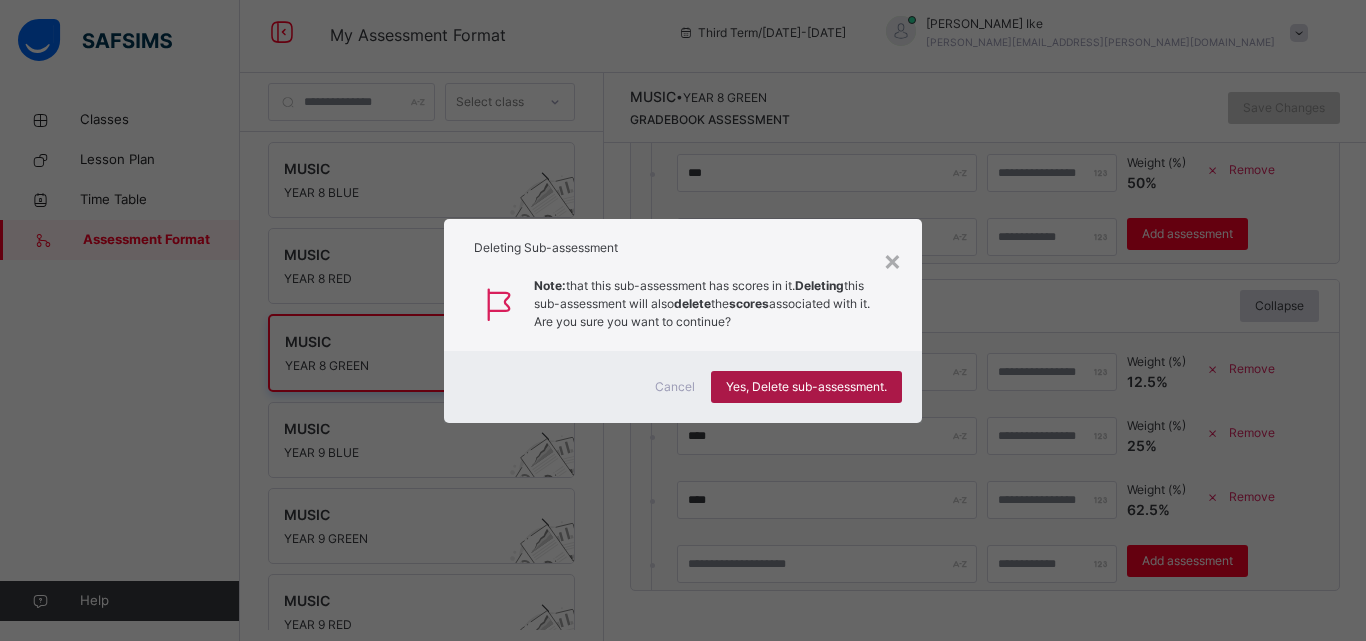 click on "Yes, Delete sub-assessment." at bounding box center [806, 387] 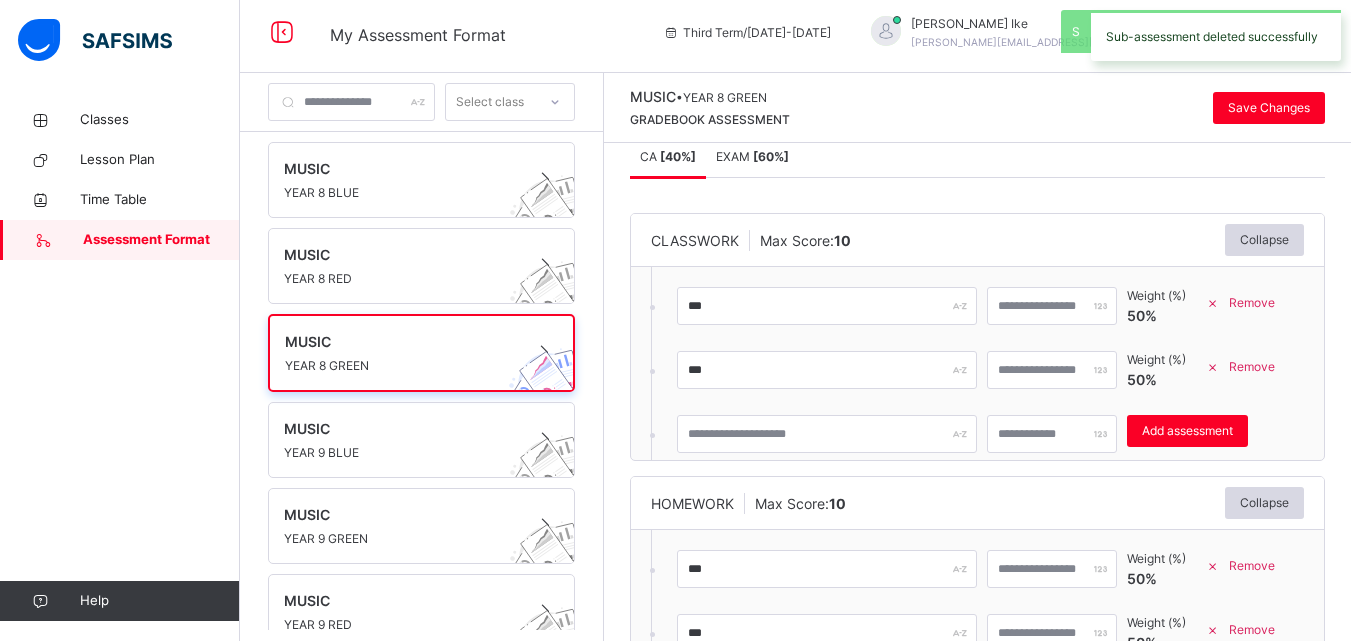 scroll, scrollTop: 0, scrollLeft: 0, axis: both 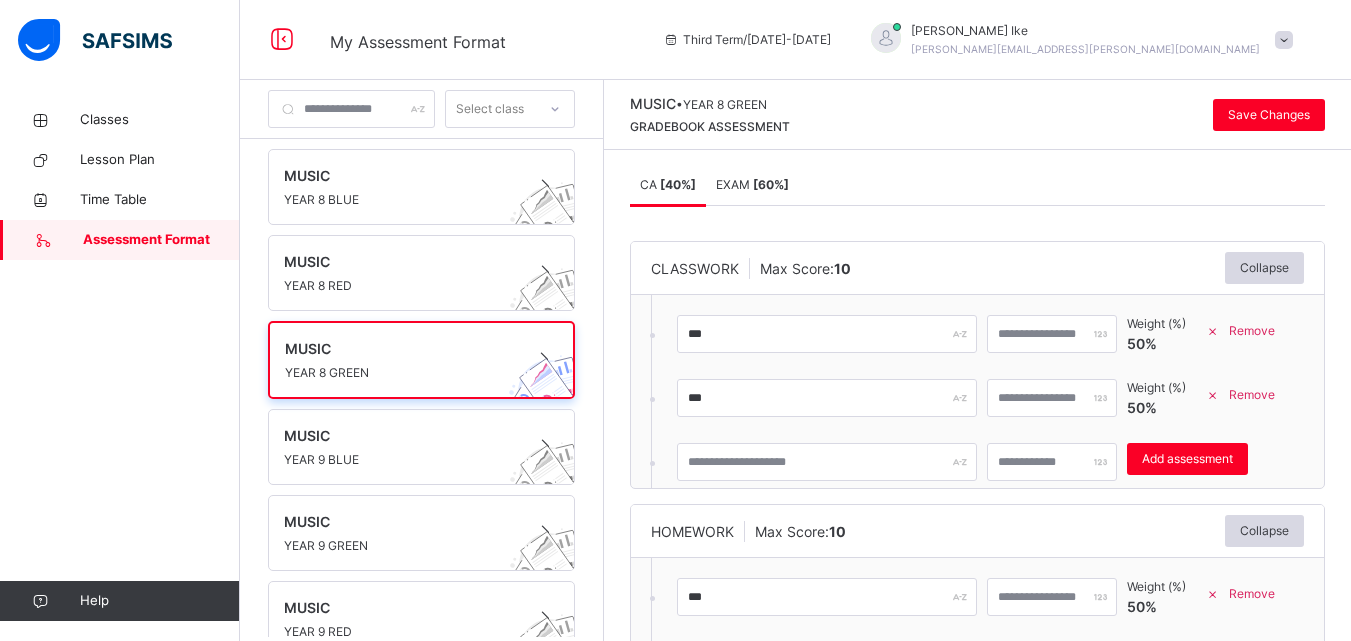 click on "EXAM   [ 60 %]" at bounding box center (752, 184) 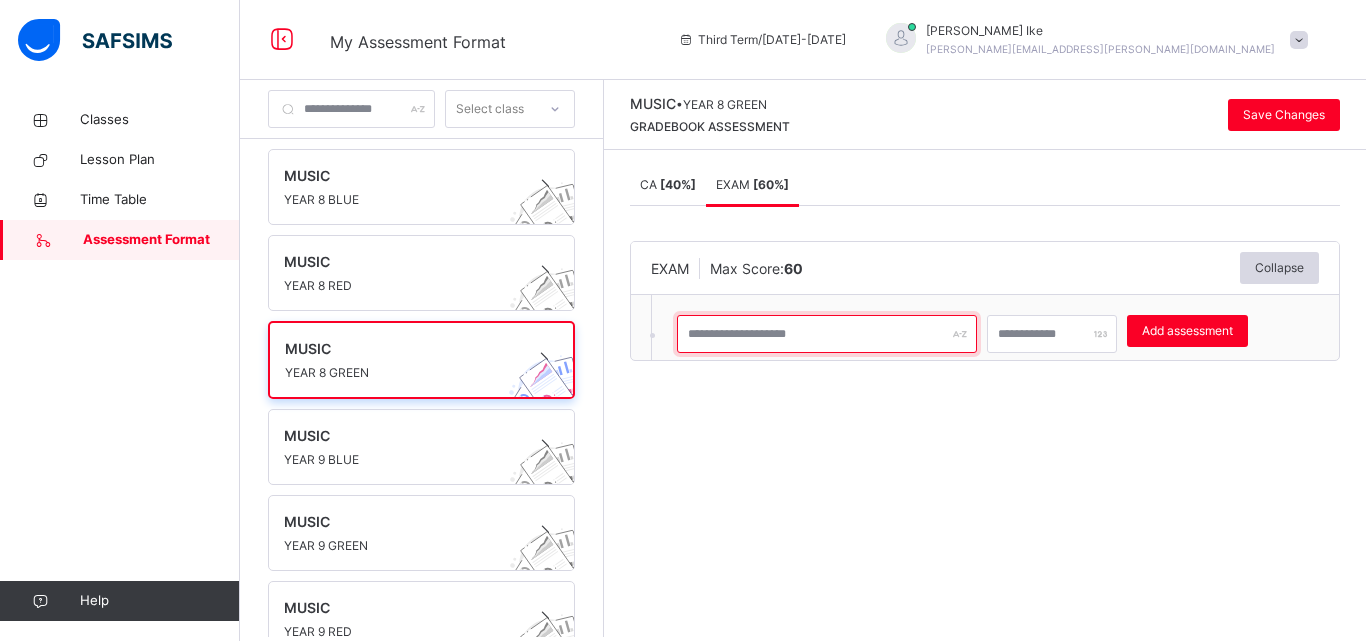 click at bounding box center (827, 334) 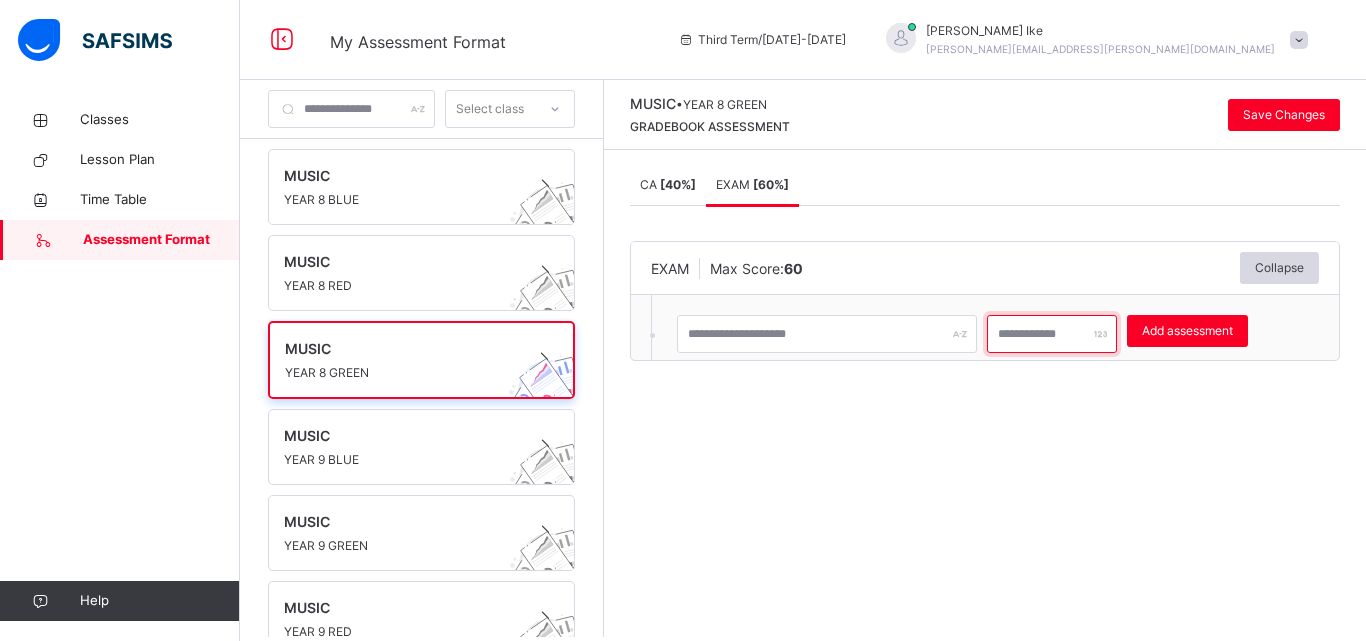 click at bounding box center [1052, 334] 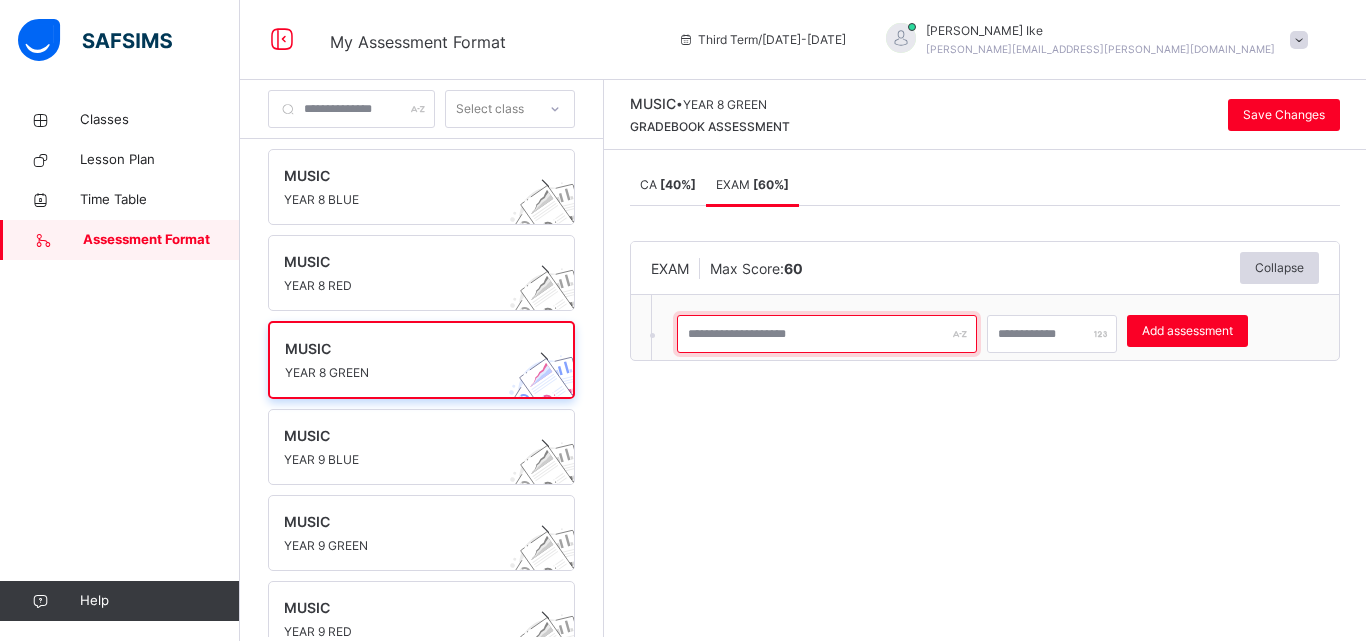click at bounding box center [827, 334] 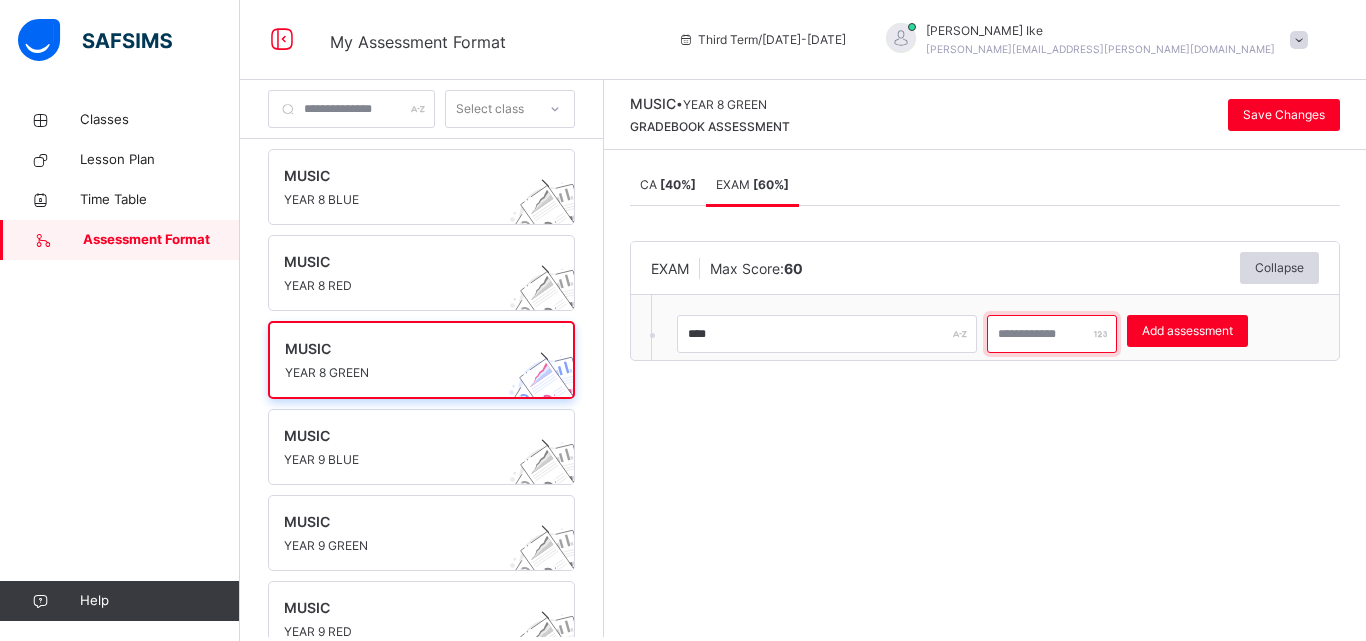click at bounding box center (1052, 334) 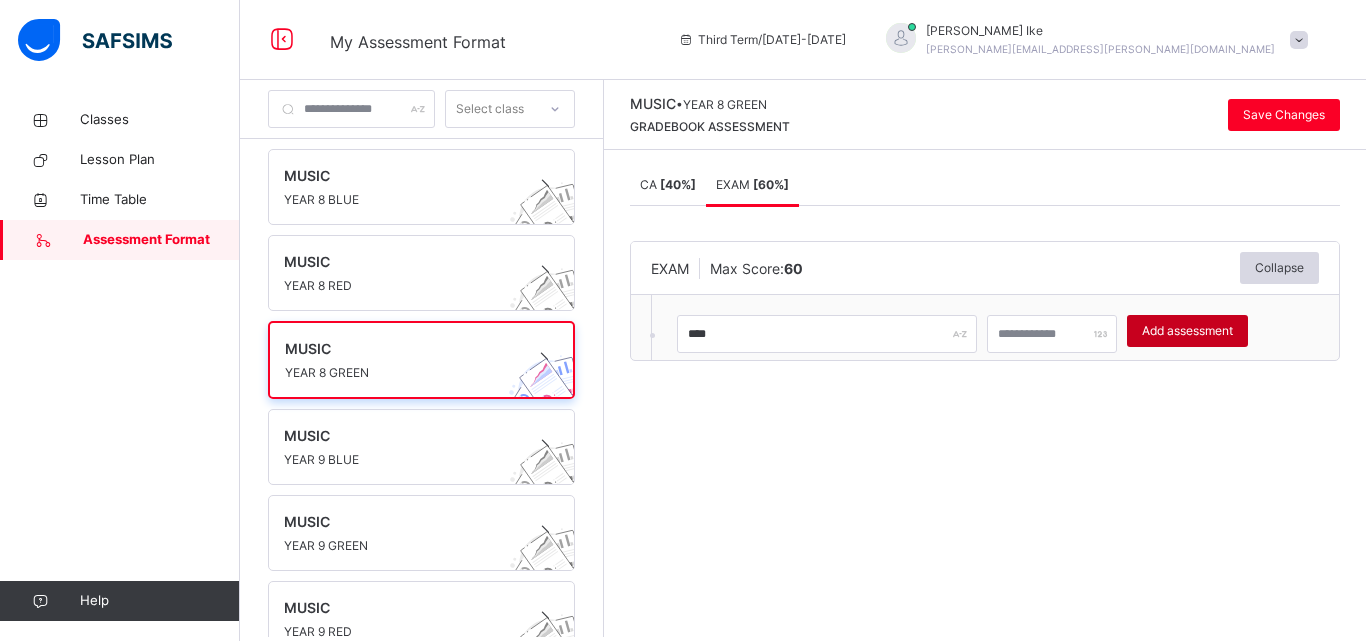 click on "Add assessment" at bounding box center [1187, 331] 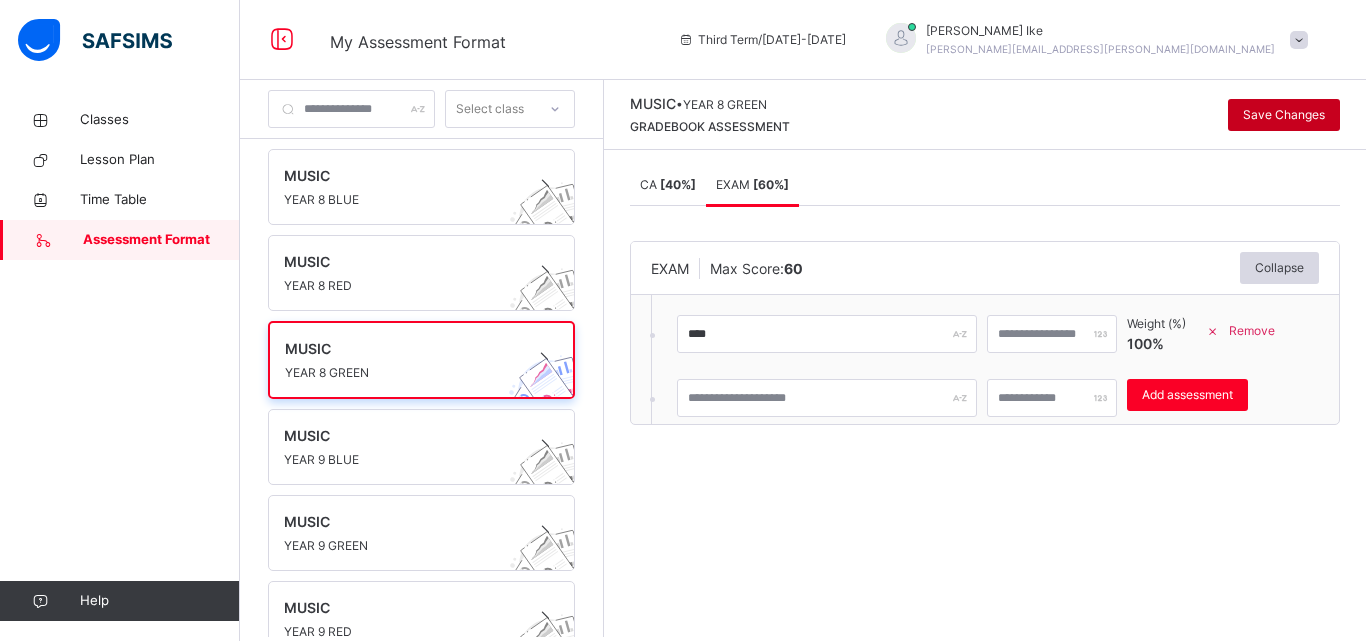 click on "Save Changes" at bounding box center [1284, 115] 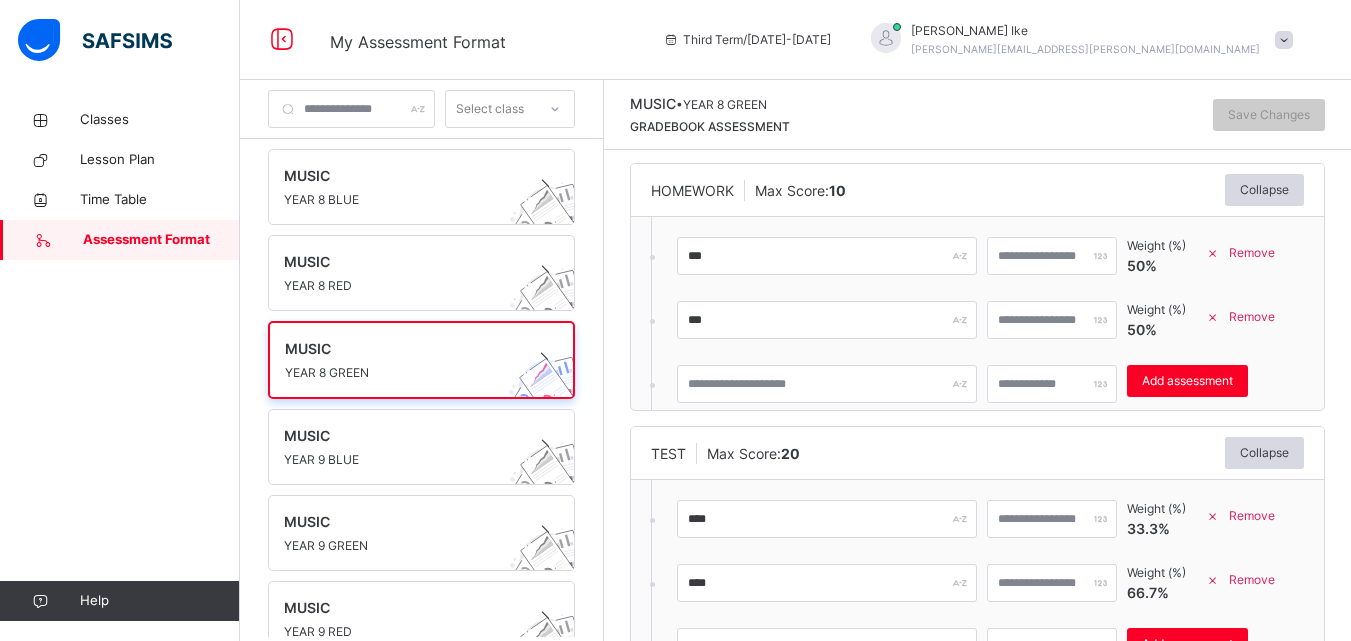 scroll, scrollTop: 417, scrollLeft: 0, axis: vertical 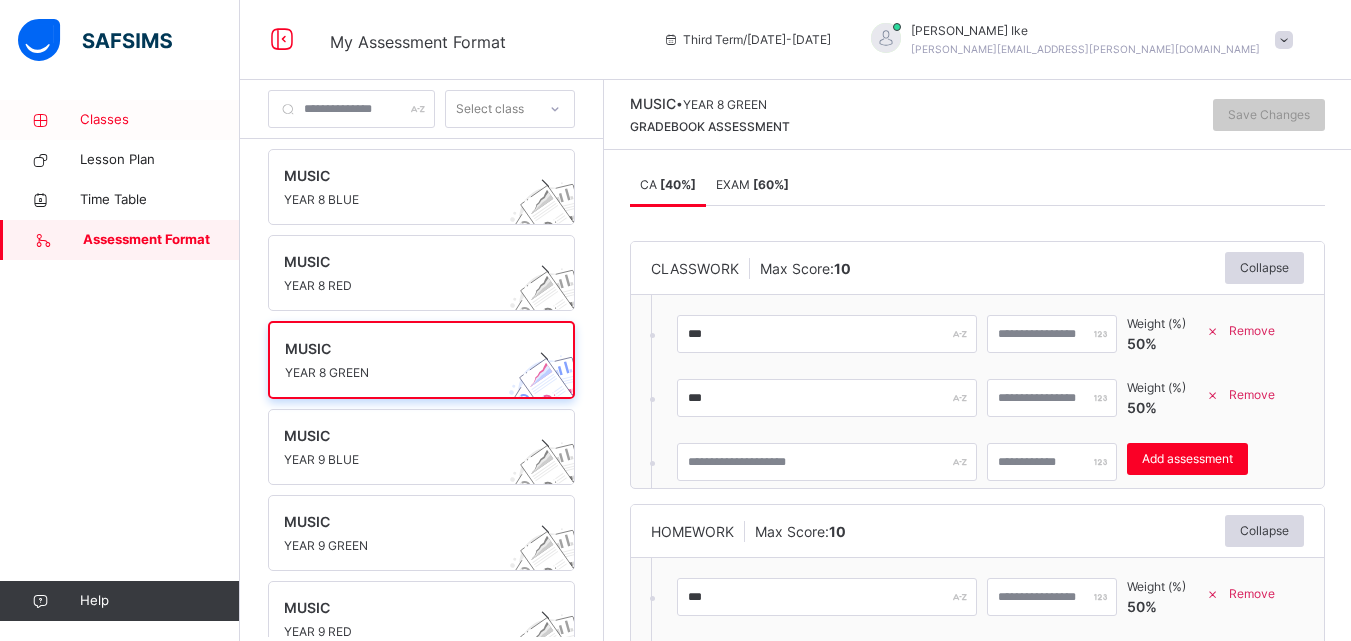 click on "Classes" at bounding box center (160, 120) 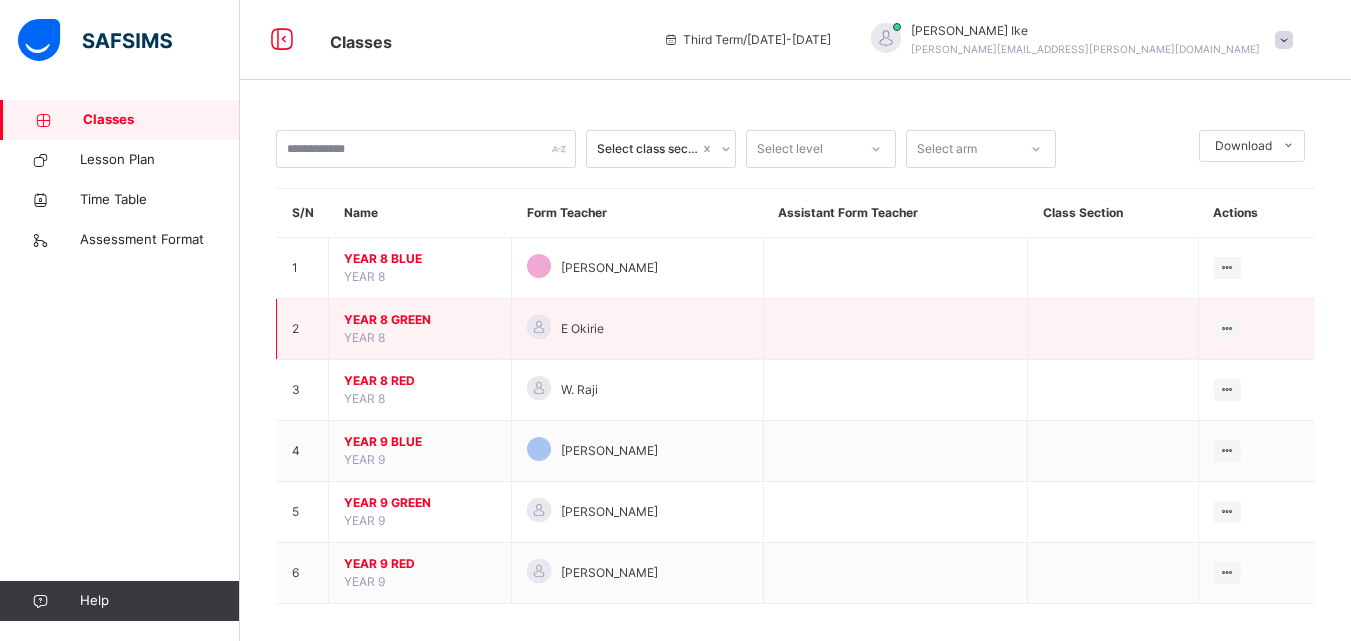 click on "YEAR 8   GREEN" at bounding box center (420, 320) 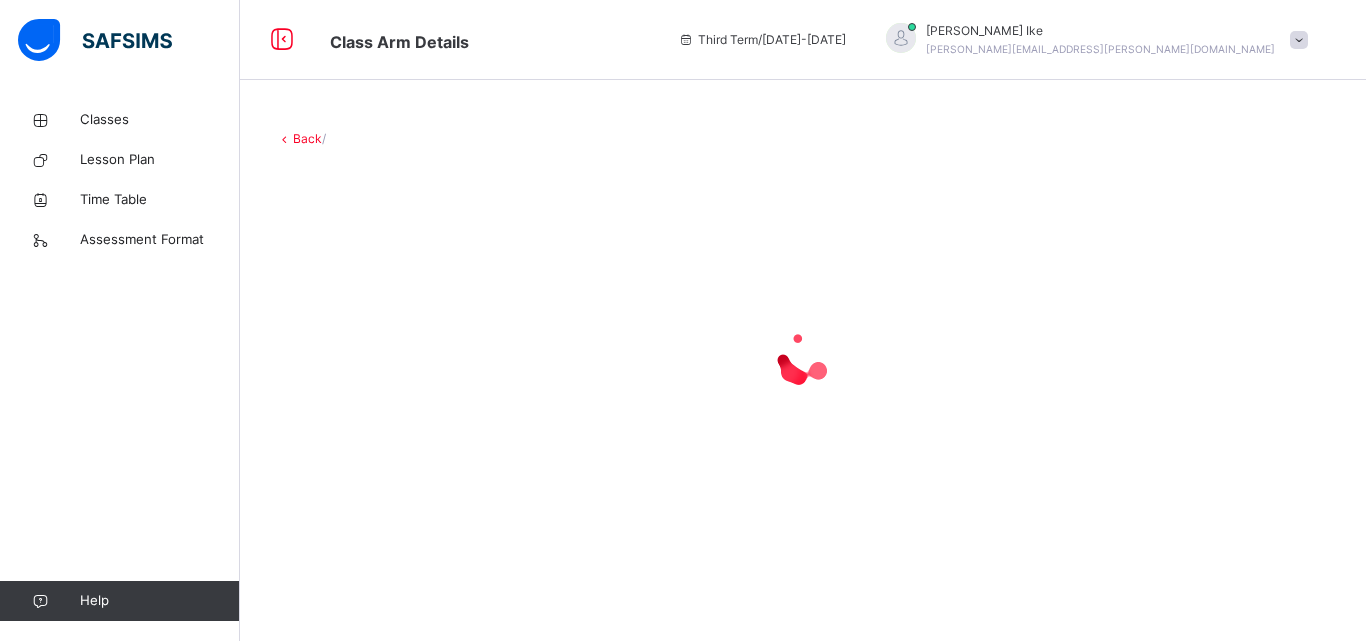 click at bounding box center [803, 358] 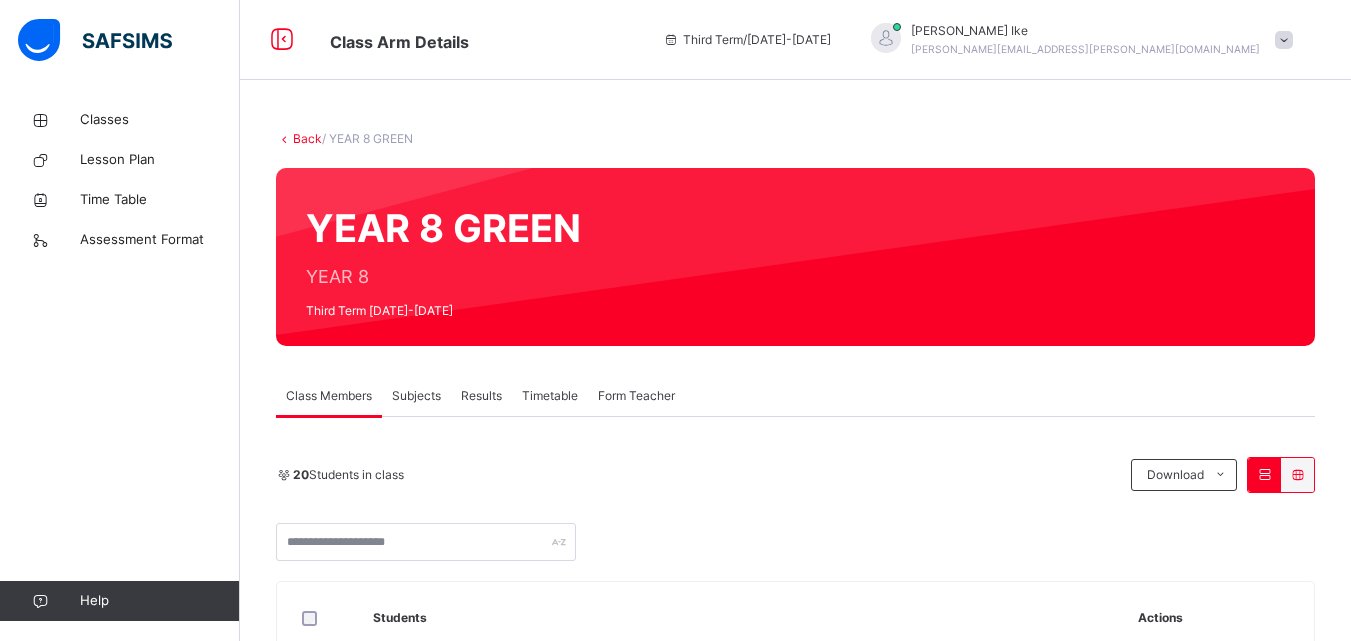 click on "Subjects" at bounding box center [416, 396] 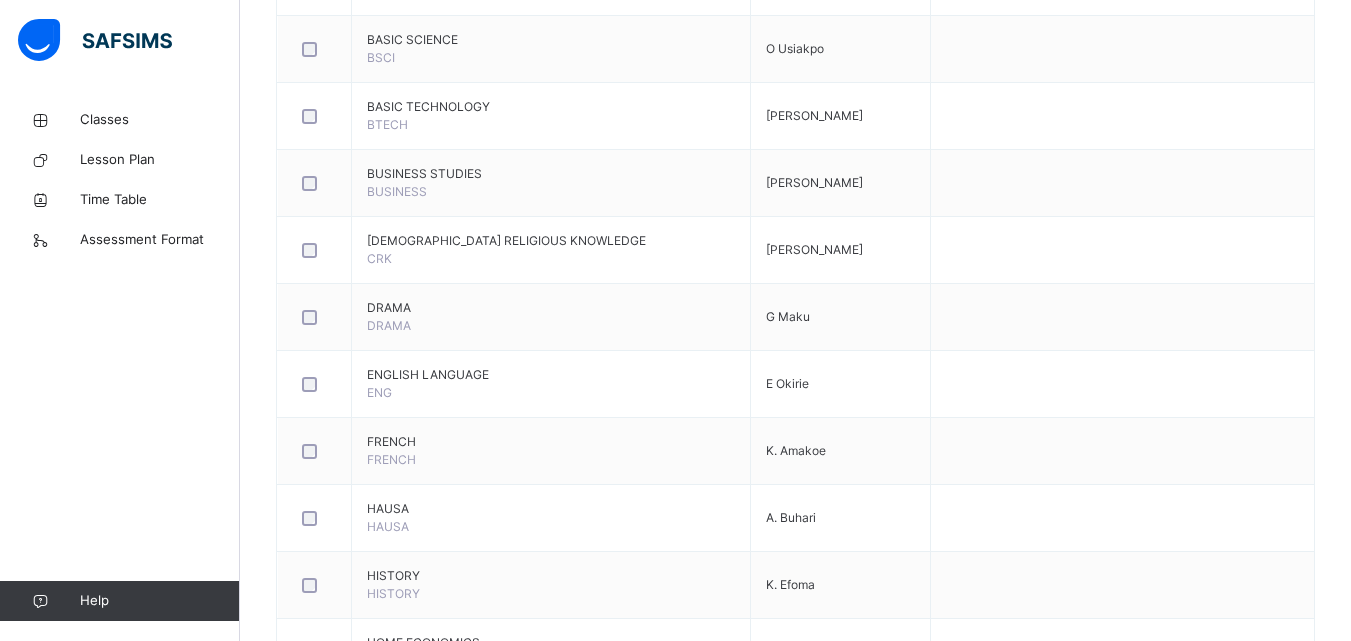scroll, scrollTop: 1322, scrollLeft: 0, axis: vertical 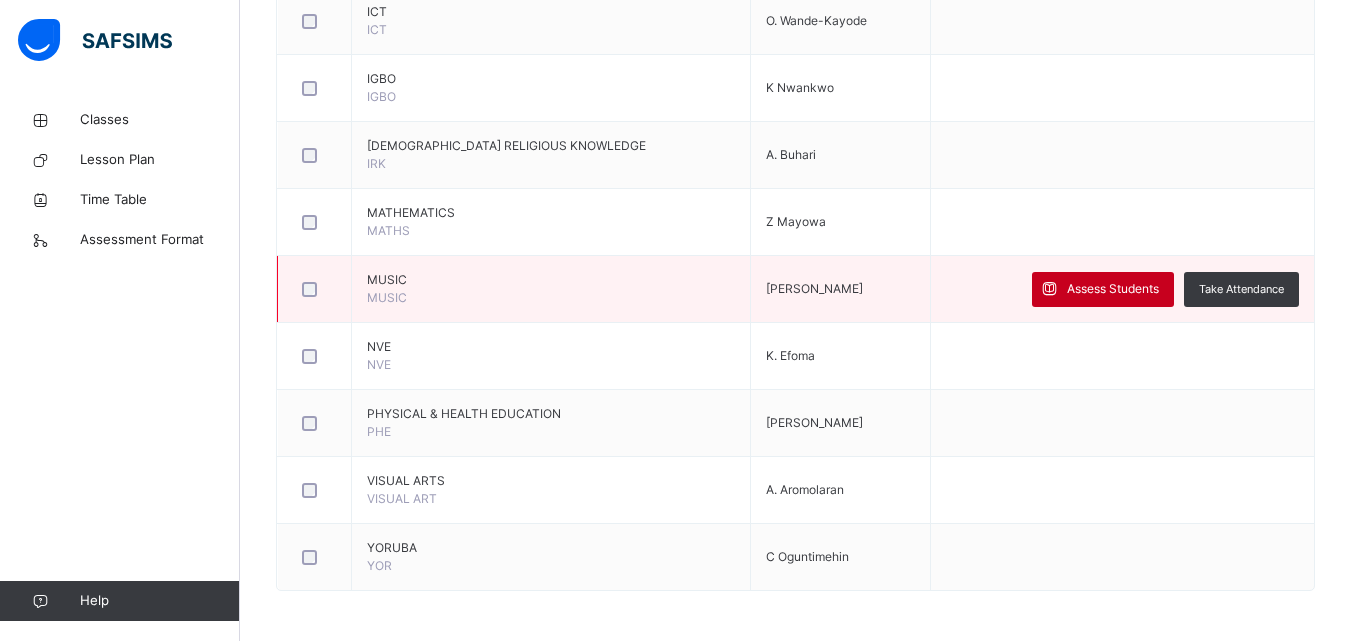 click on "Assess Students" at bounding box center (1113, 289) 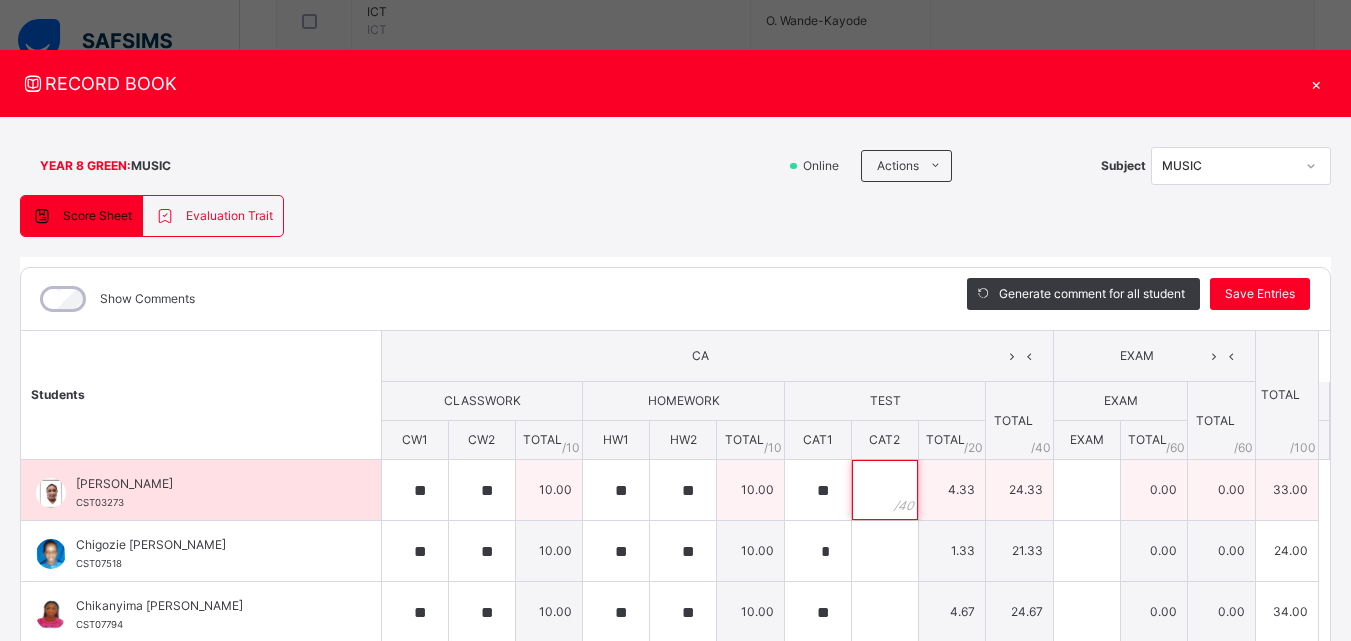 click at bounding box center [885, 490] 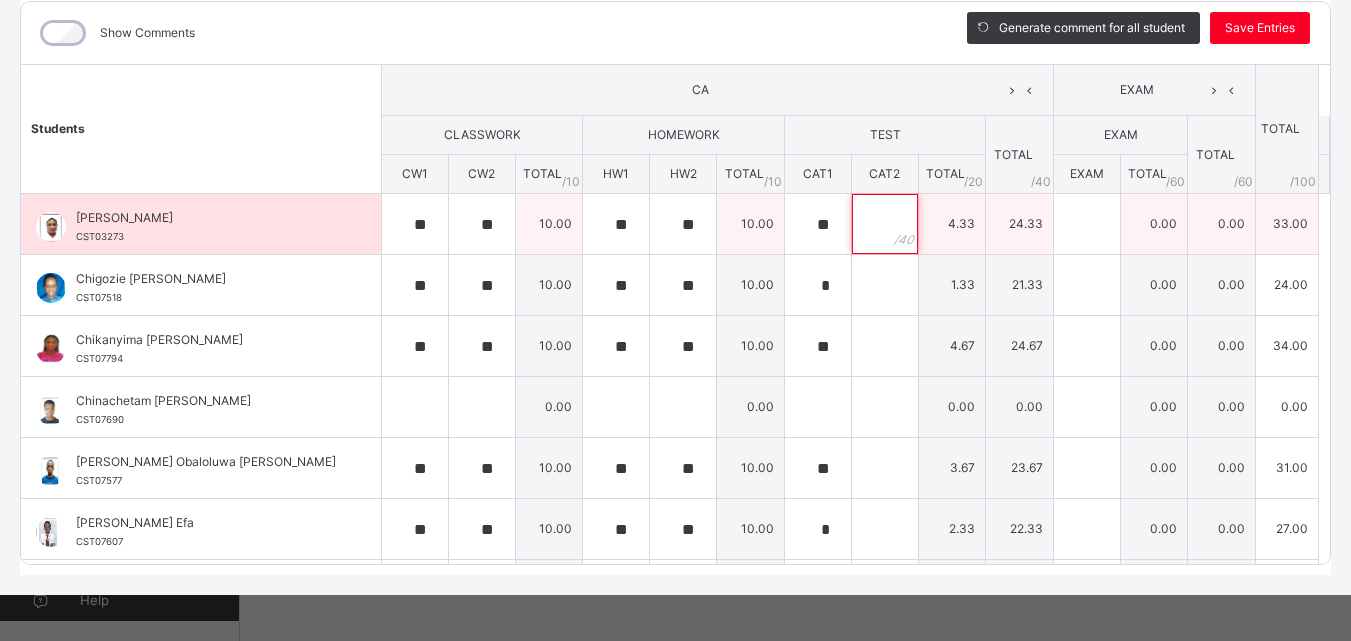scroll, scrollTop: 270, scrollLeft: 0, axis: vertical 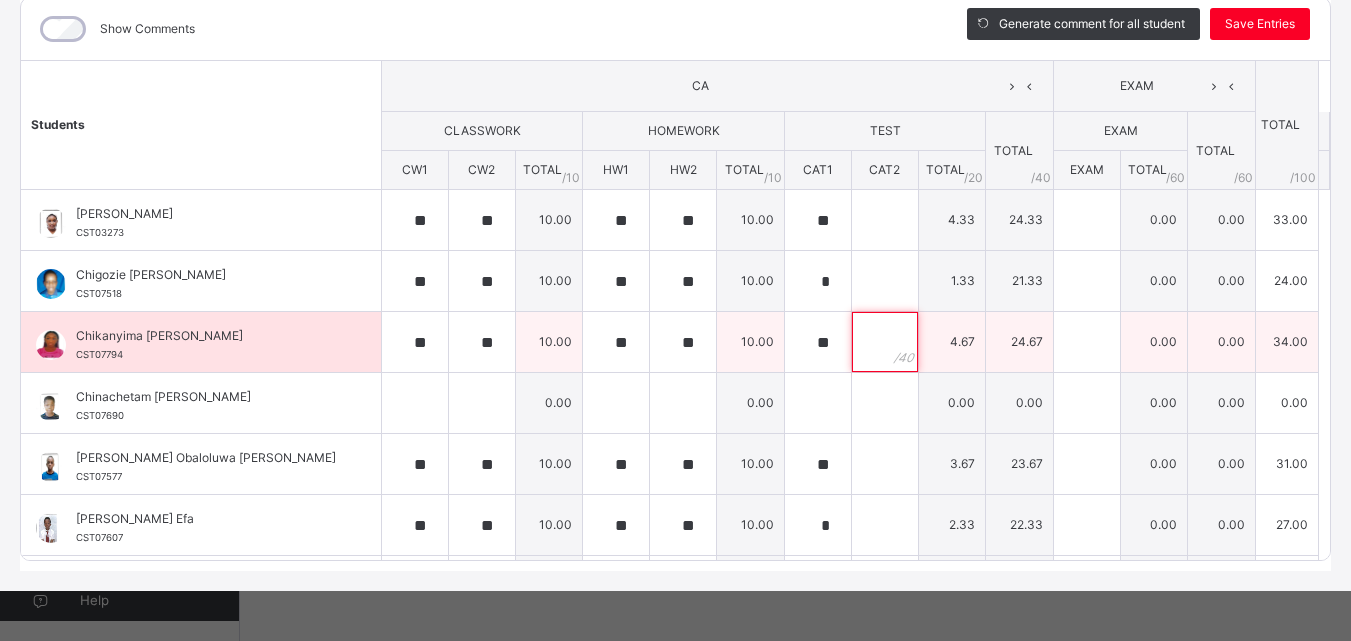 click at bounding box center [885, 342] 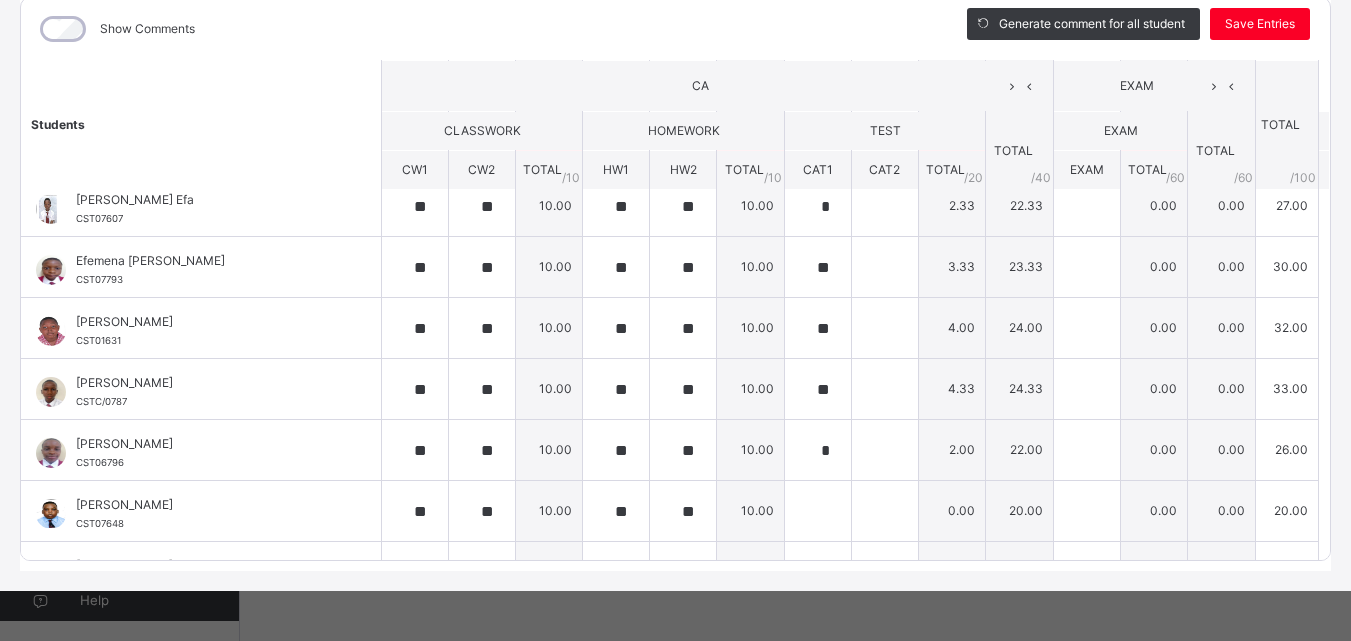 scroll, scrollTop: 332, scrollLeft: 0, axis: vertical 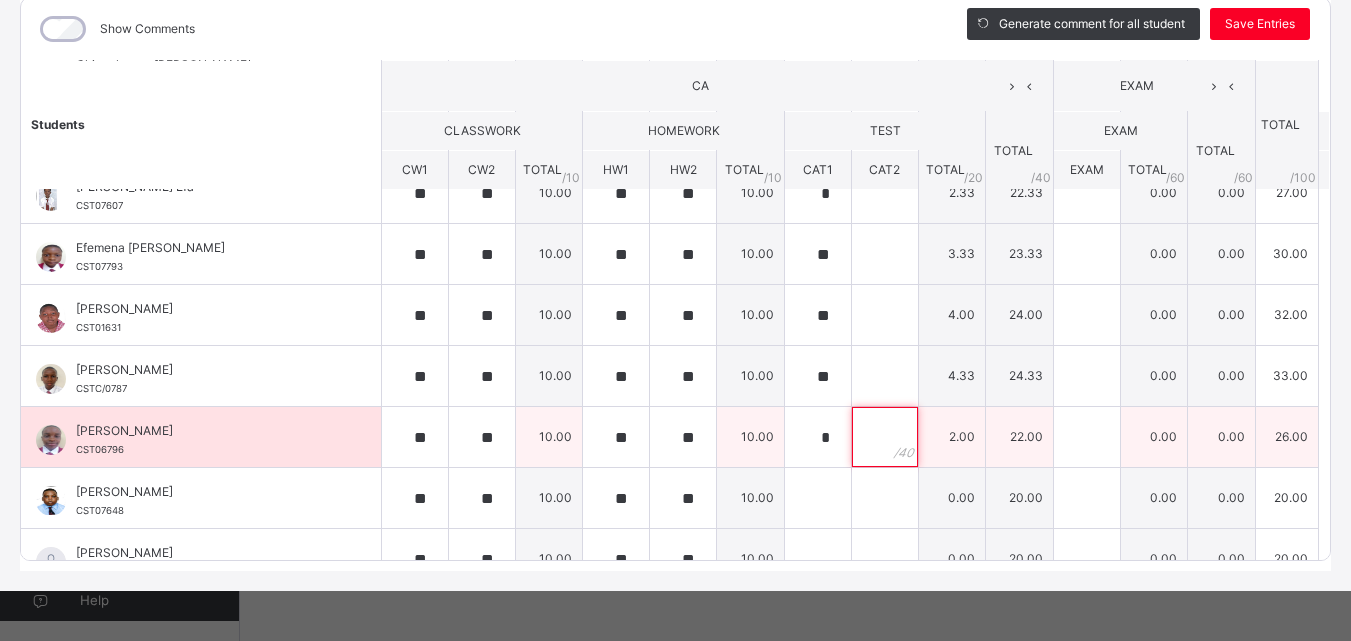click at bounding box center [885, 437] 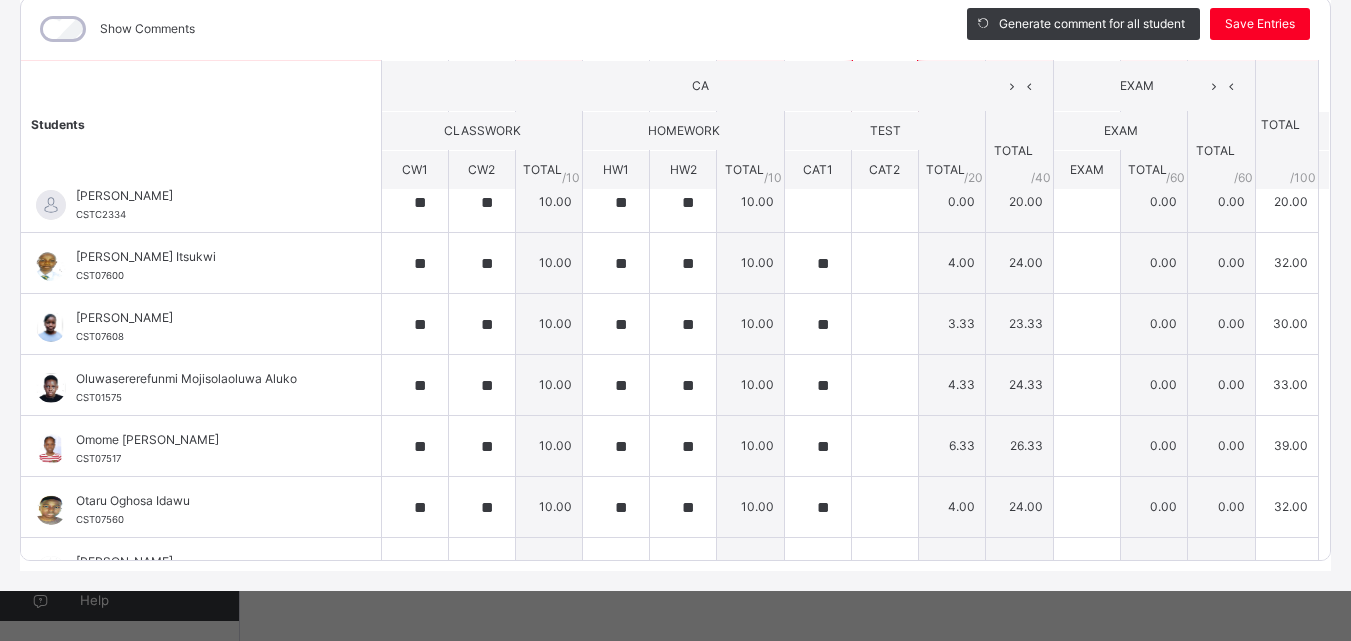 scroll, scrollTop: 695, scrollLeft: 0, axis: vertical 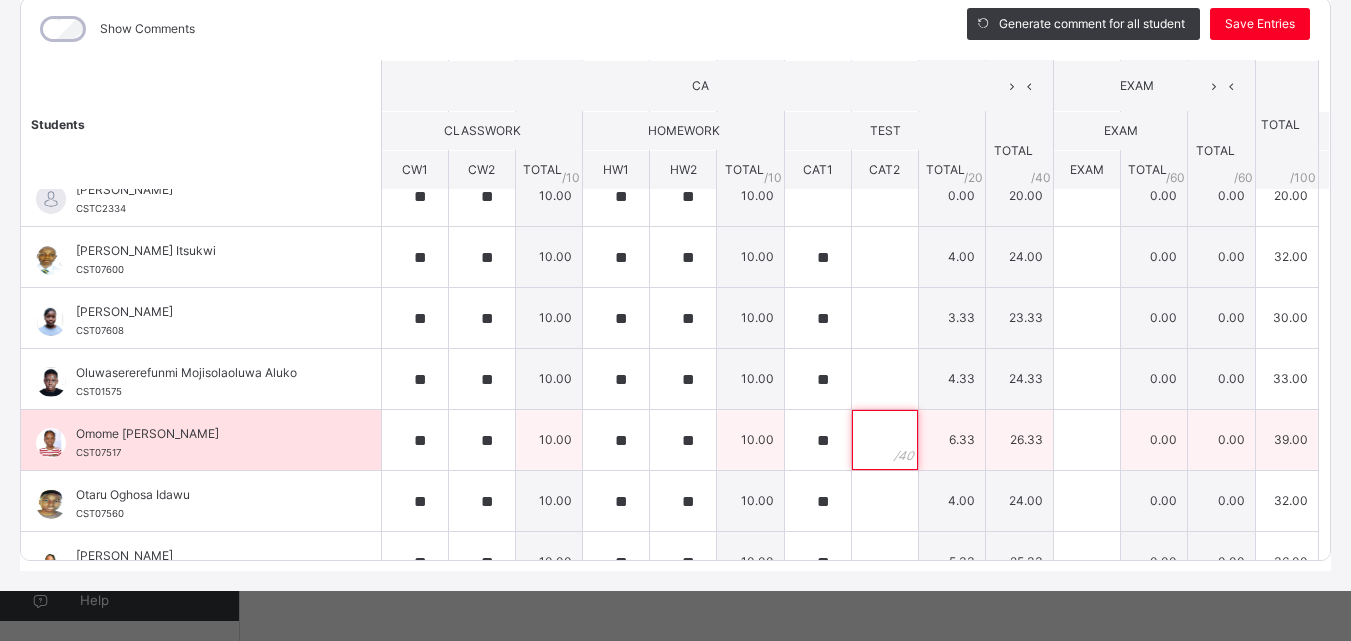 click at bounding box center (885, 440) 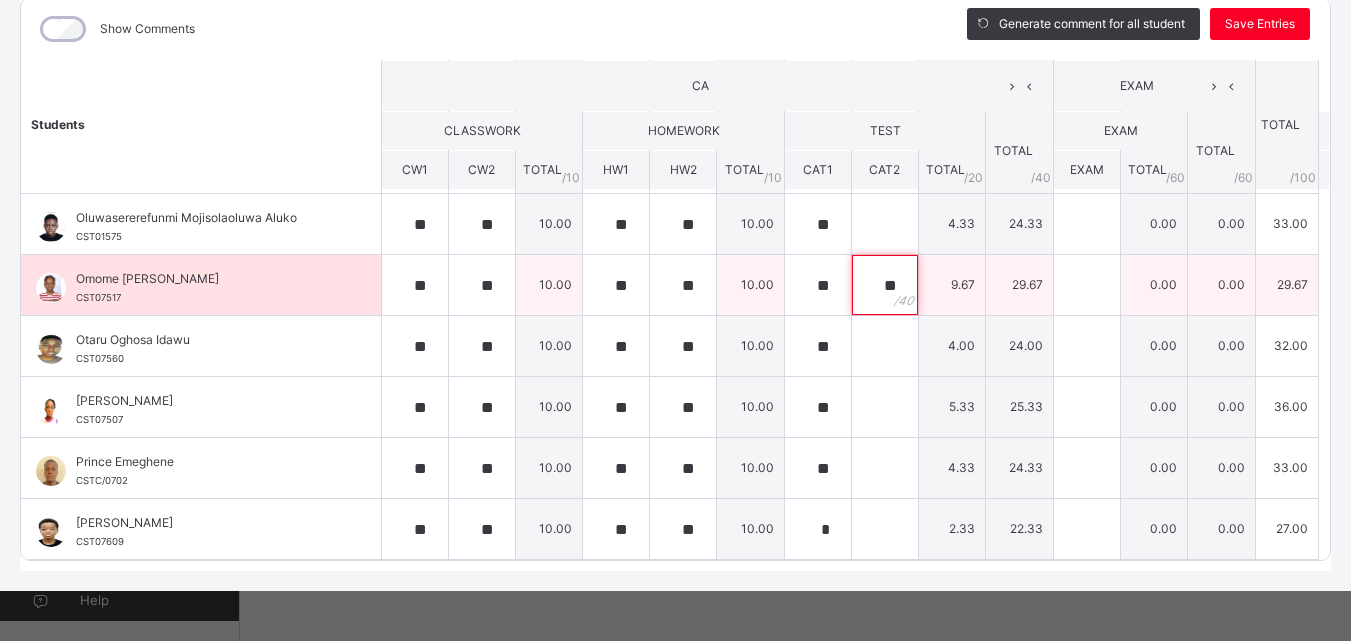 scroll, scrollTop: 847, scrollLeft: 0, axis: vertical 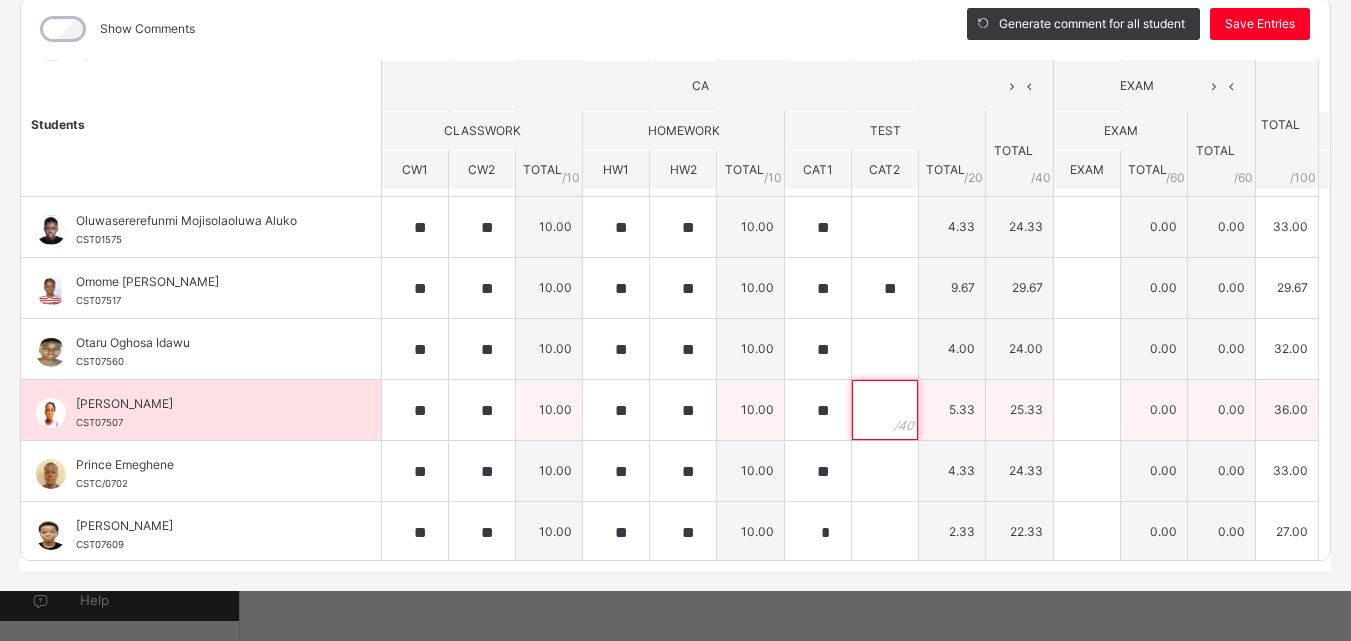 click at bounding box center (885, 410) 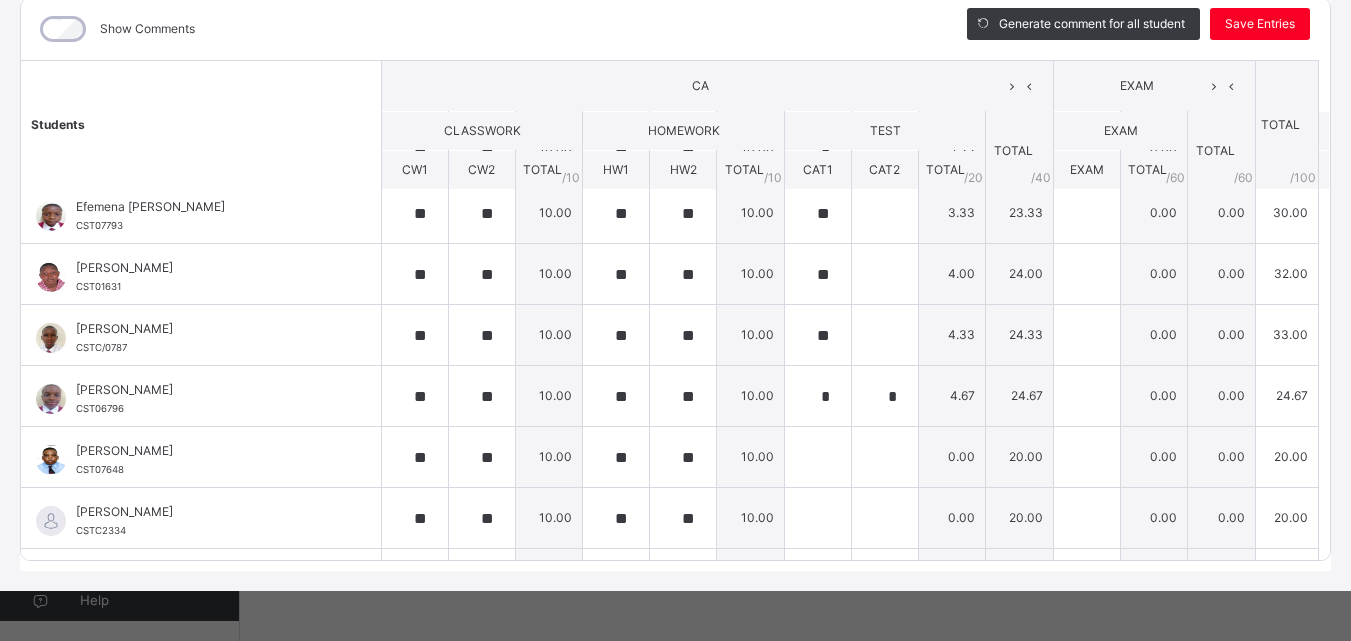 scroll, scrollTop: 385, scrollLeft: 0, axis: vertical 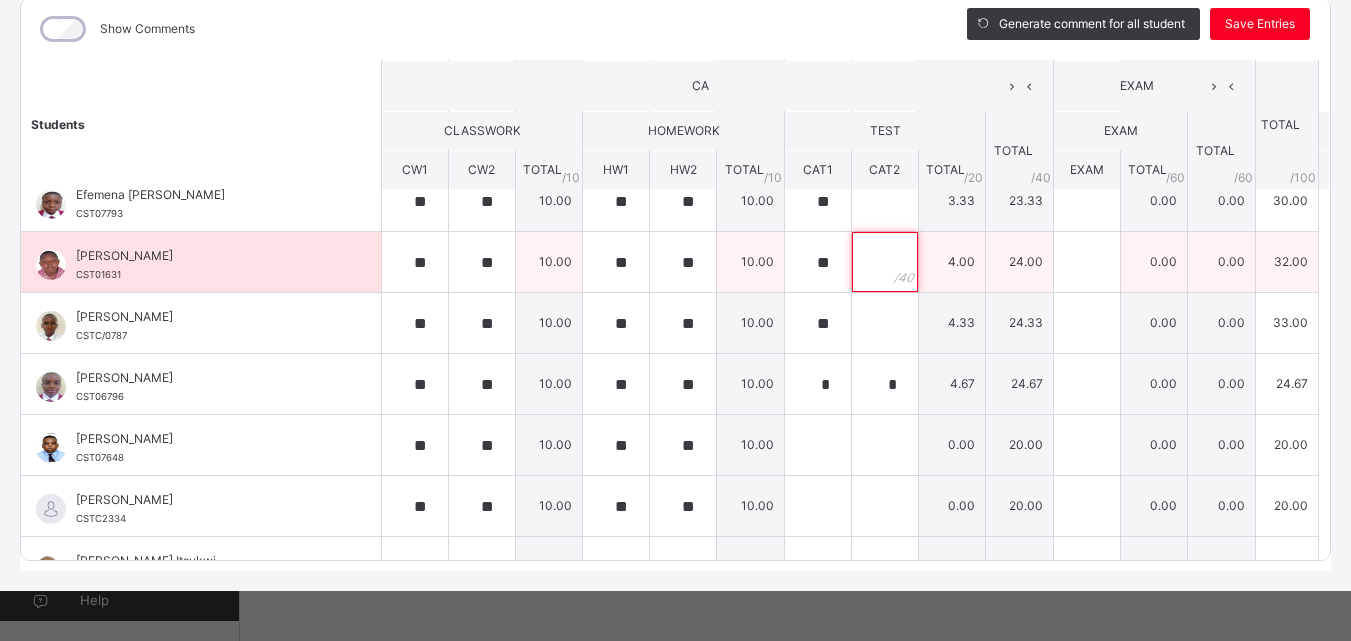 click at bounding box center [885, 262] 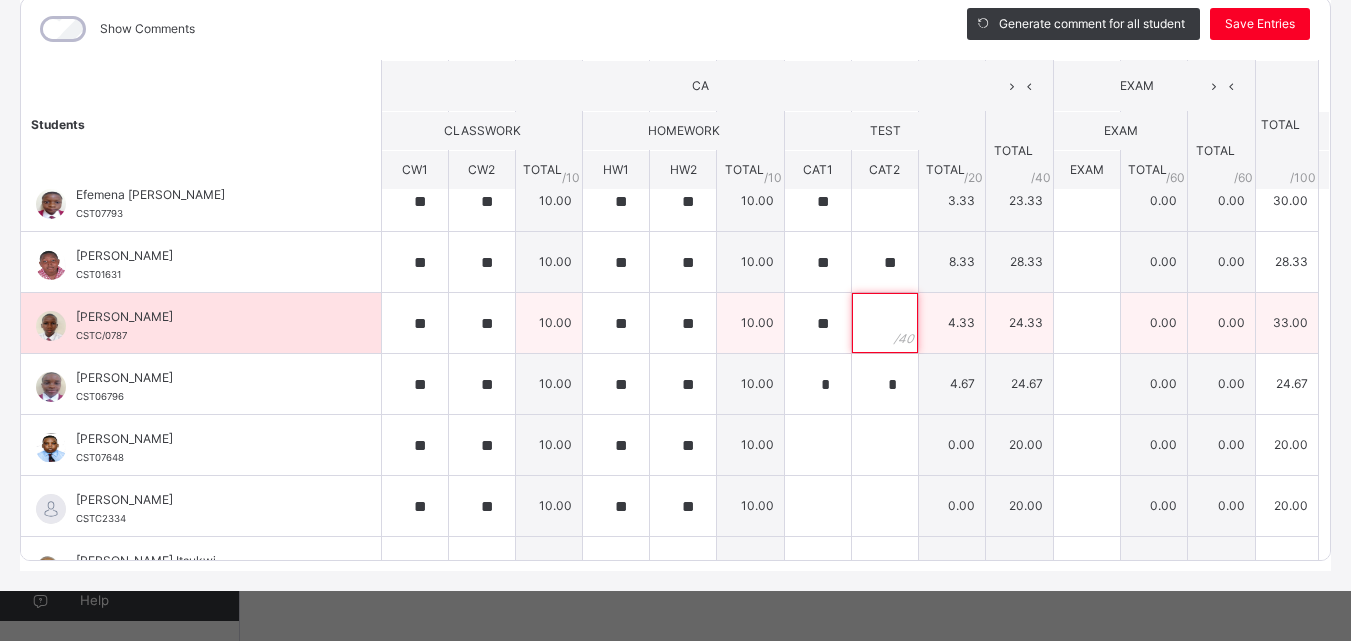 click at bounding box center [885, 323] 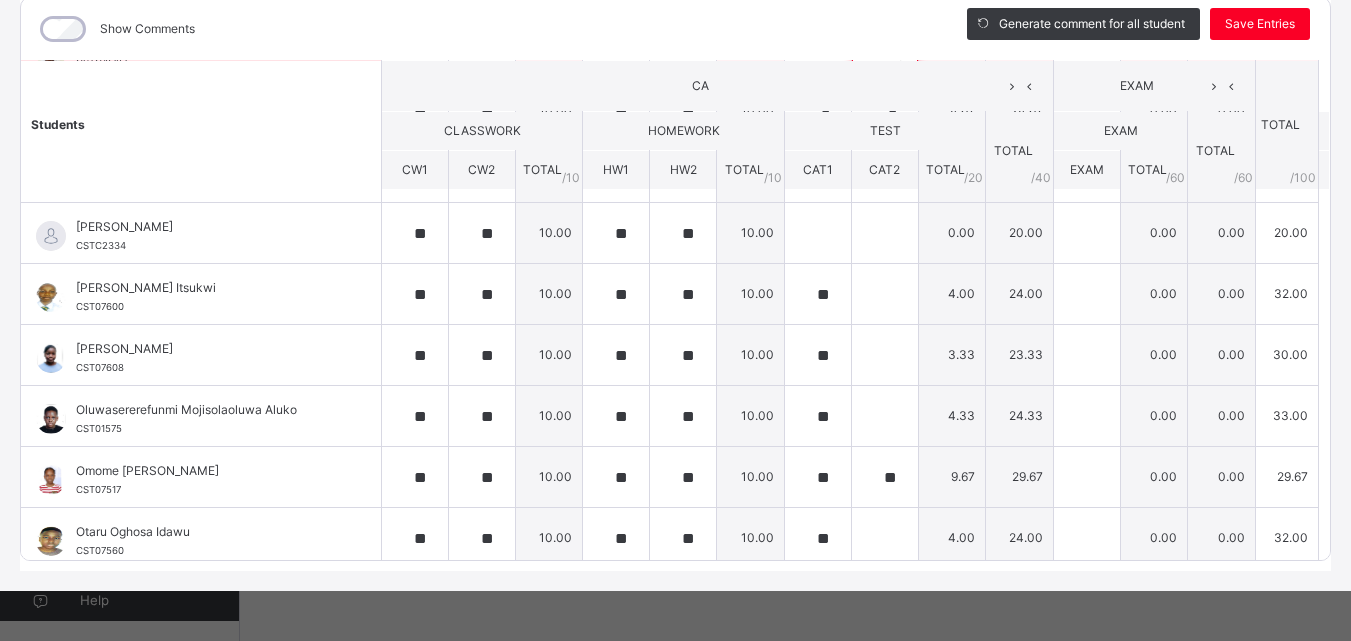 scroll, scrollTop: 850, scrollLeft: 0, axis: vertical 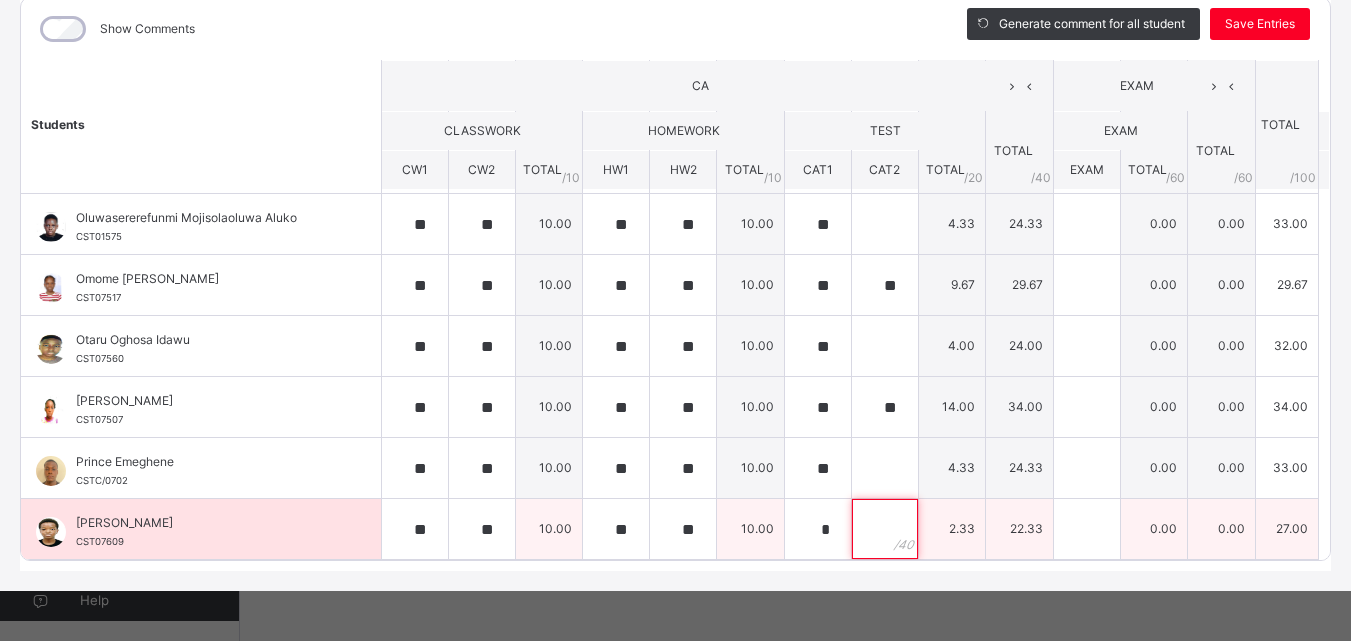 click at bounding box center (885, 529) 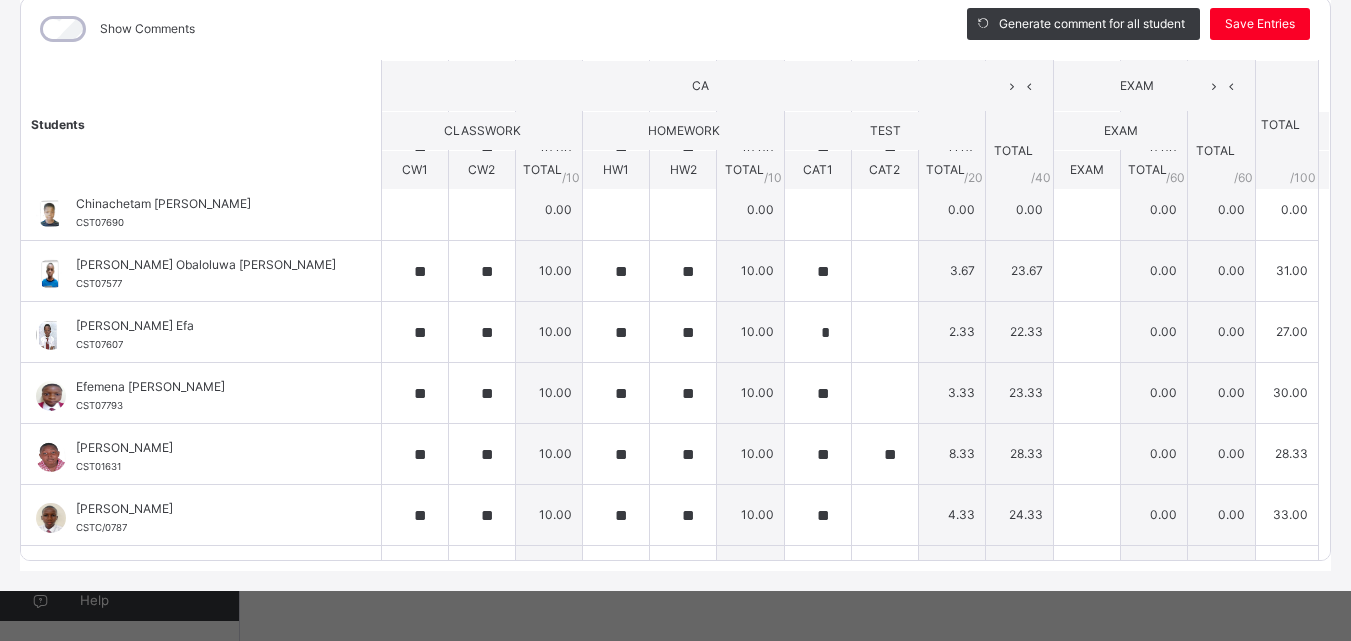 scroll, scrollTop: 195, scrollLeft: 0, axis: vertical 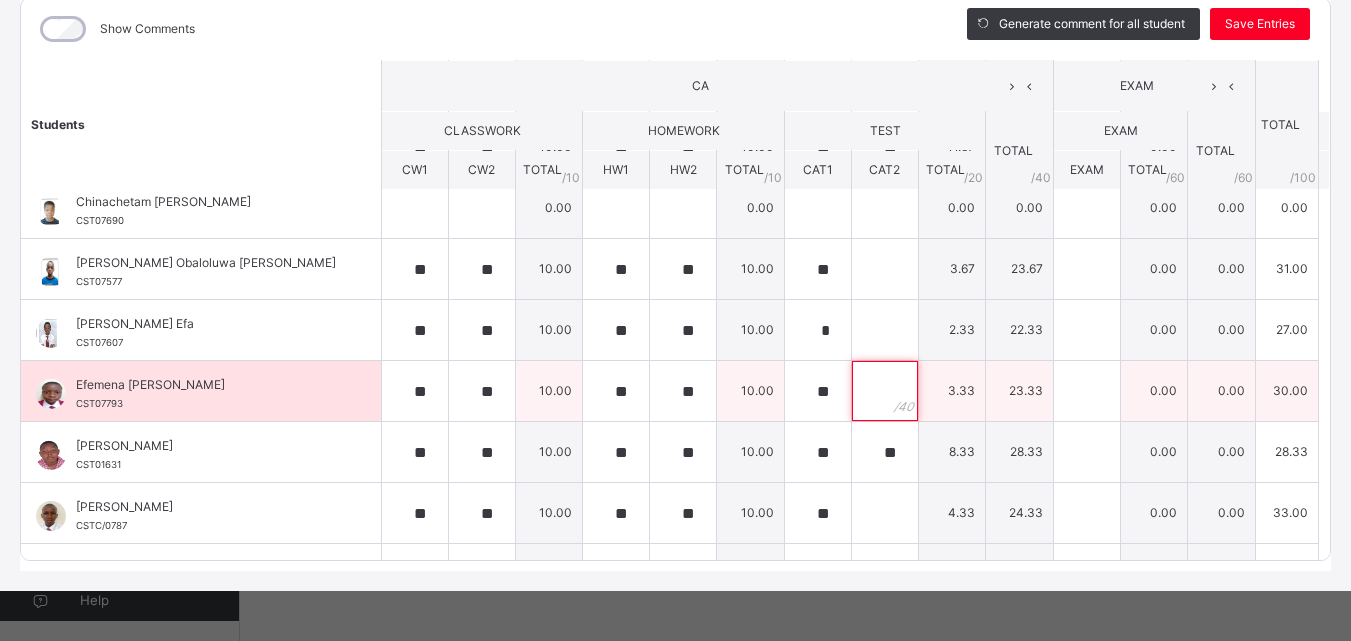 click at bounding box center (885, 391) 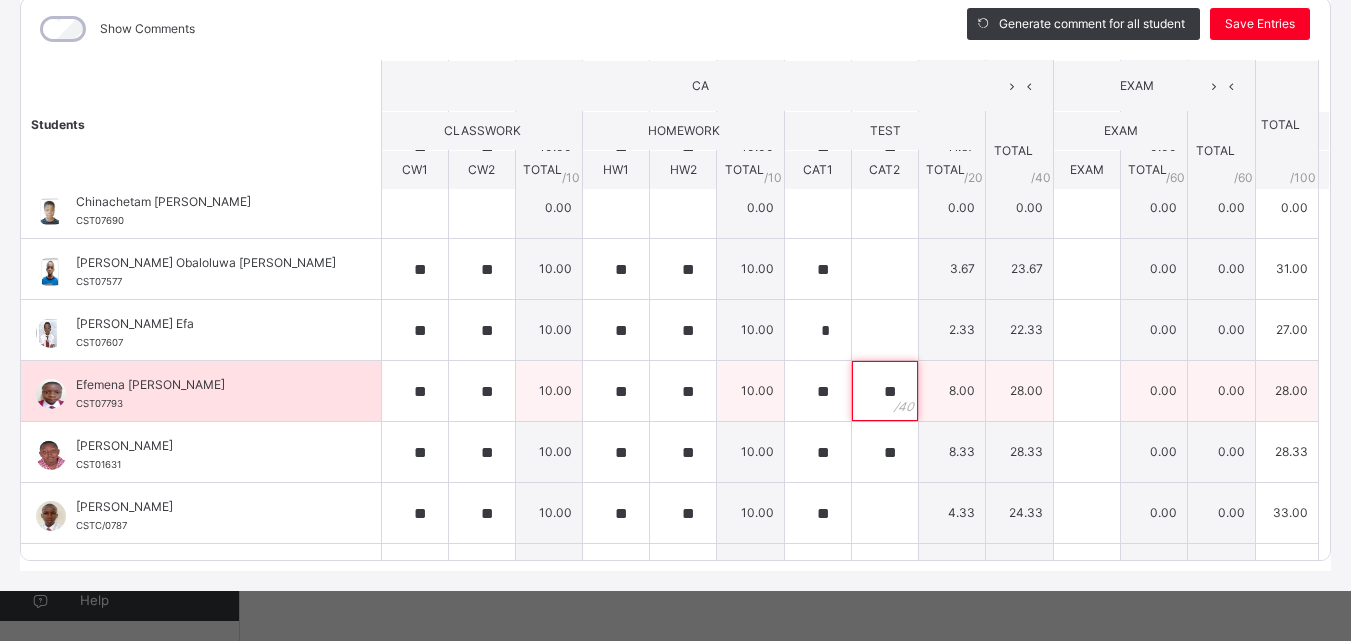 scroll, scrollTop: 0, scrollLeft: 0, axis: both 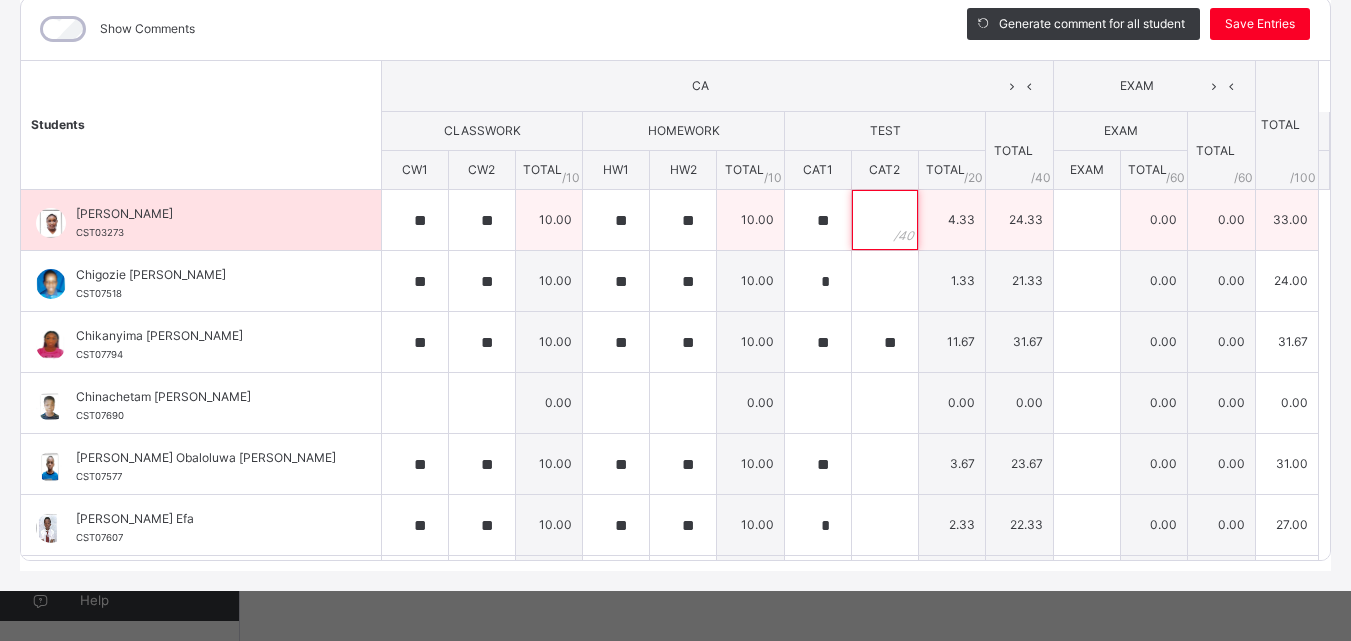 click at bounding box center [885, 220] 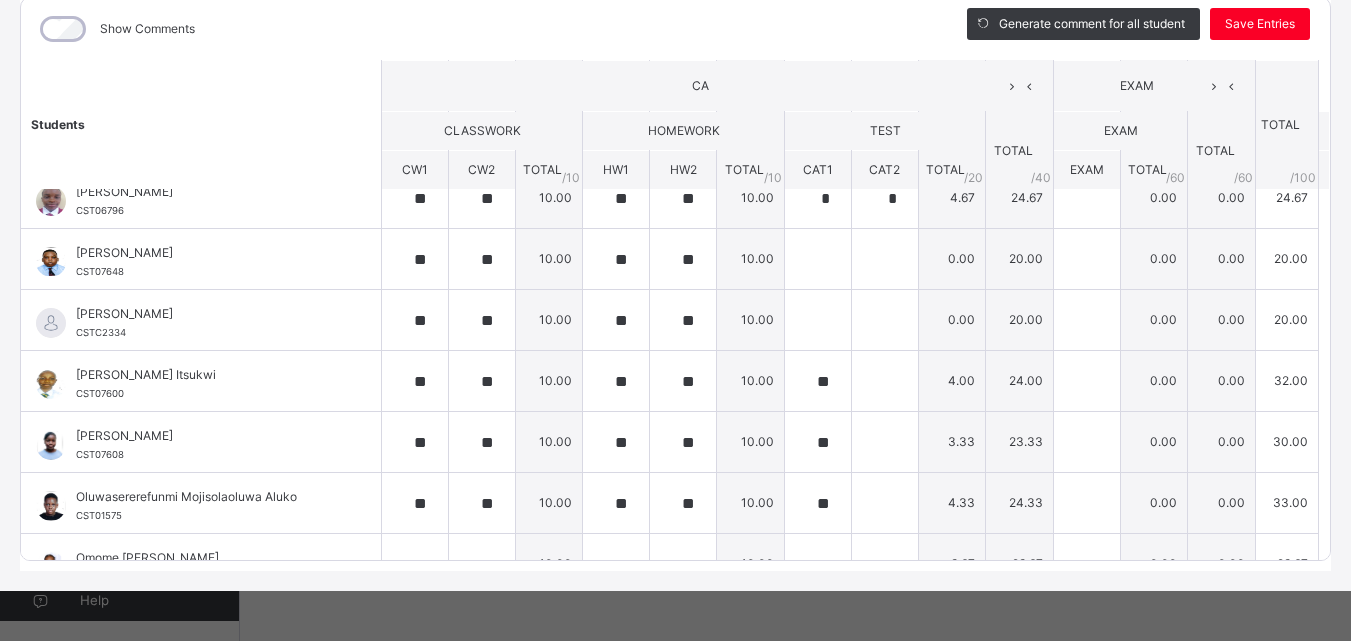 scroll, scrollTop: 572, scrollLeft: 0, axis: vertical 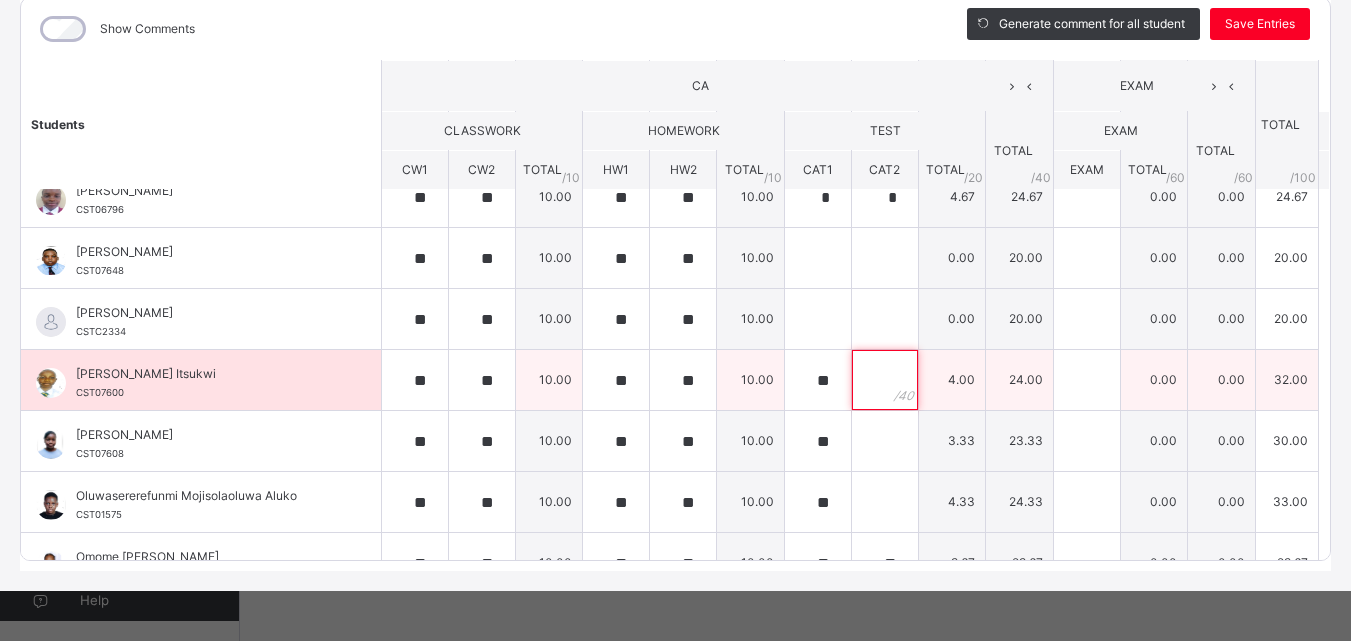 click at bounding box center (885, 380) 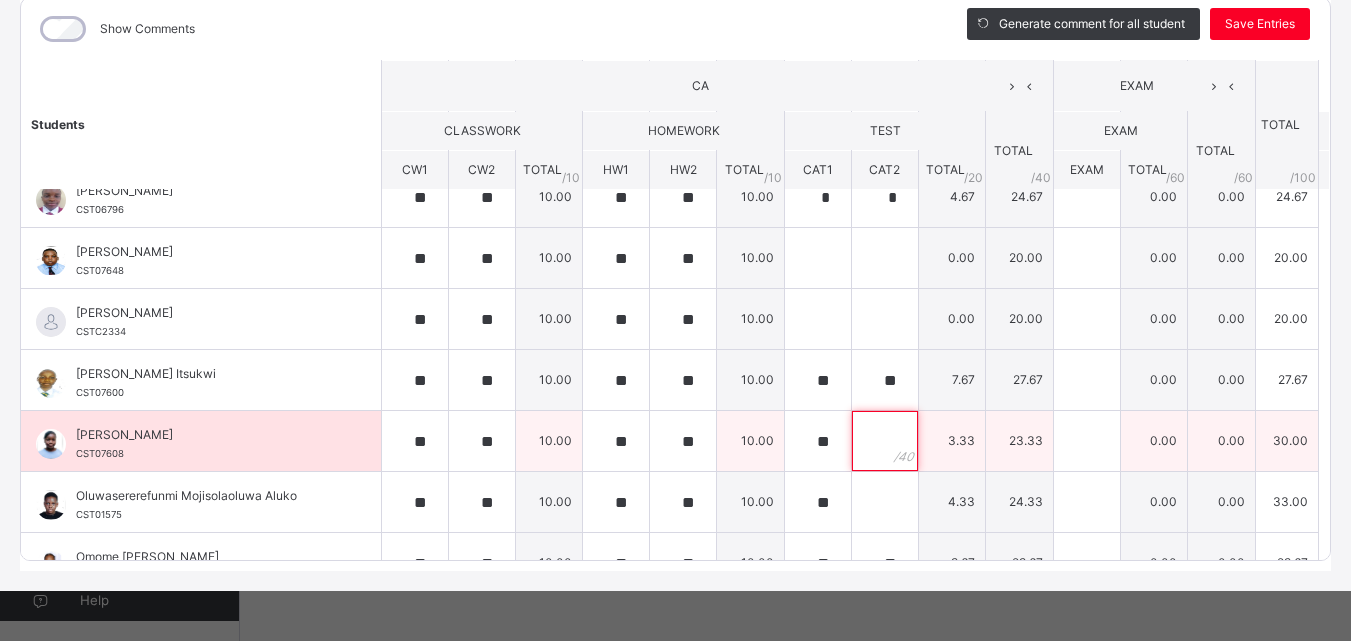 click at bounding box center (885, 441) 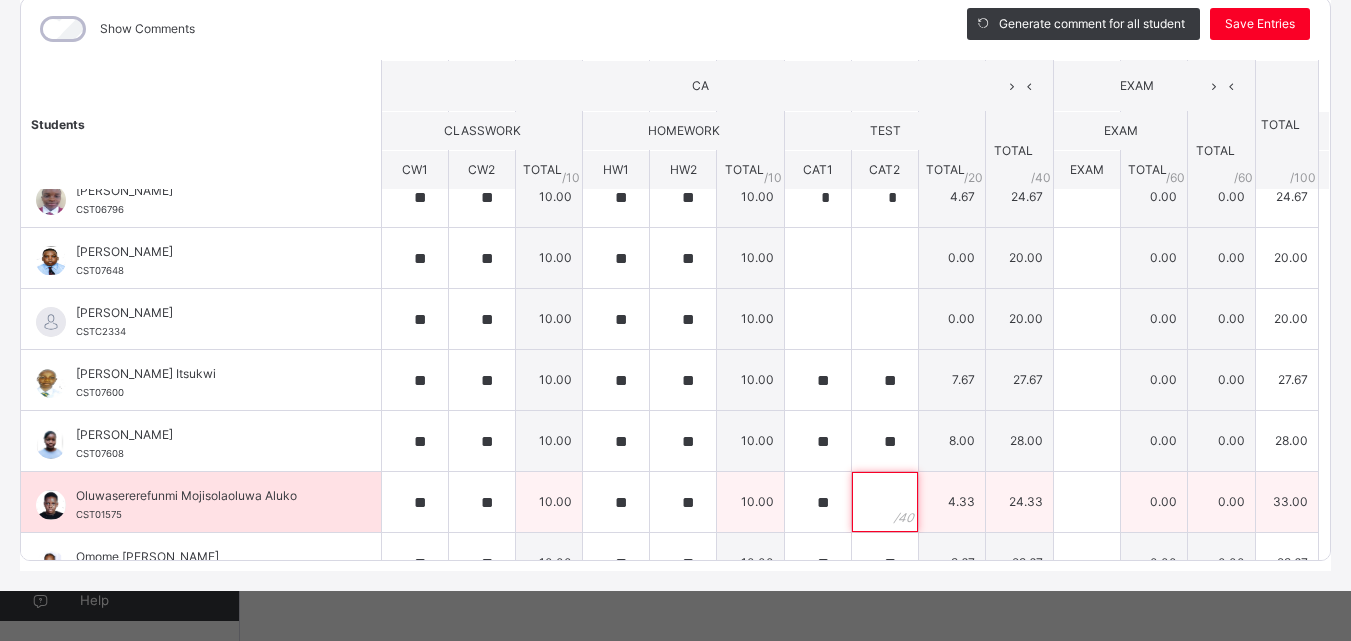 click at bounding box center [885, 502] 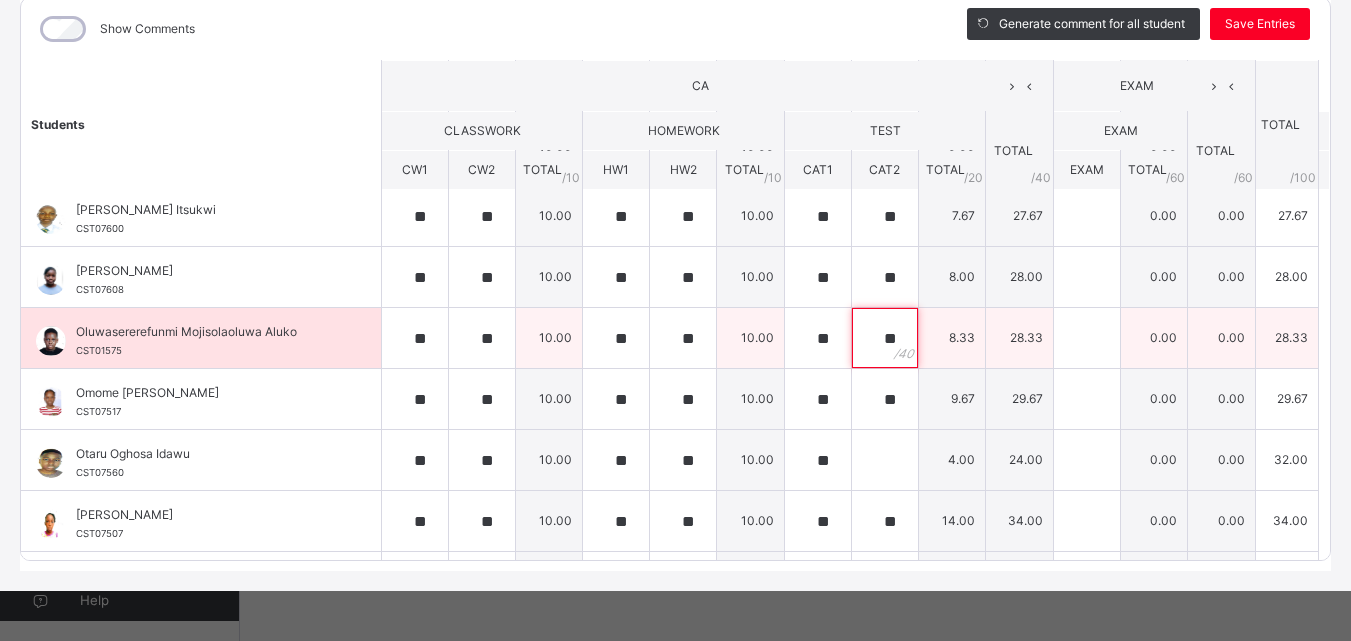 scroll, scrollTop: 740, scrollLeft: 0, axis: vertical 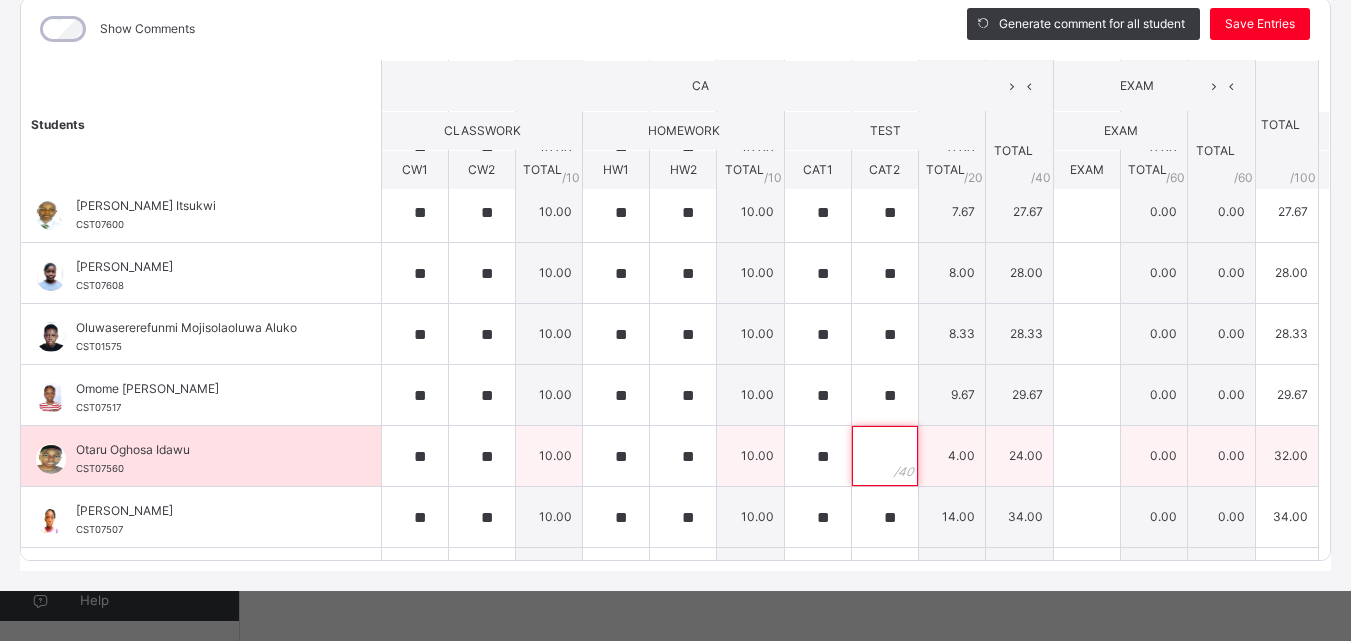 click at bounding box center [885, 456] 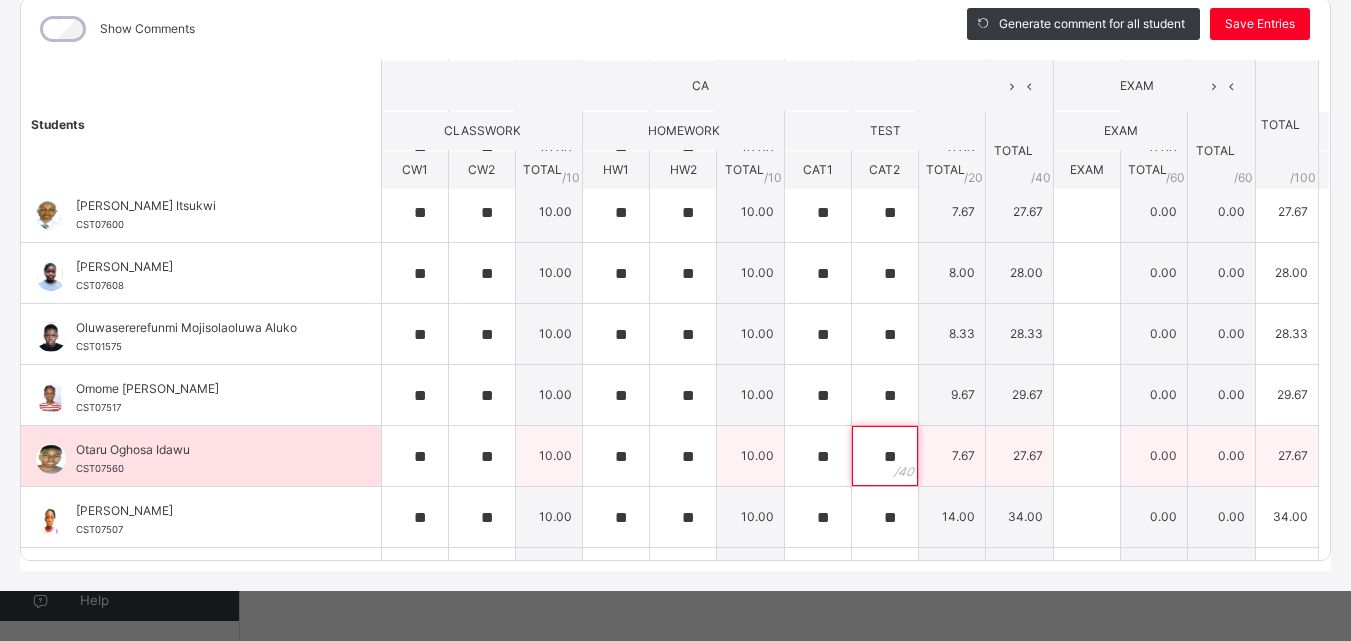 scroll, scrollTop: 850, scrollLeft: 0, axis: vertical 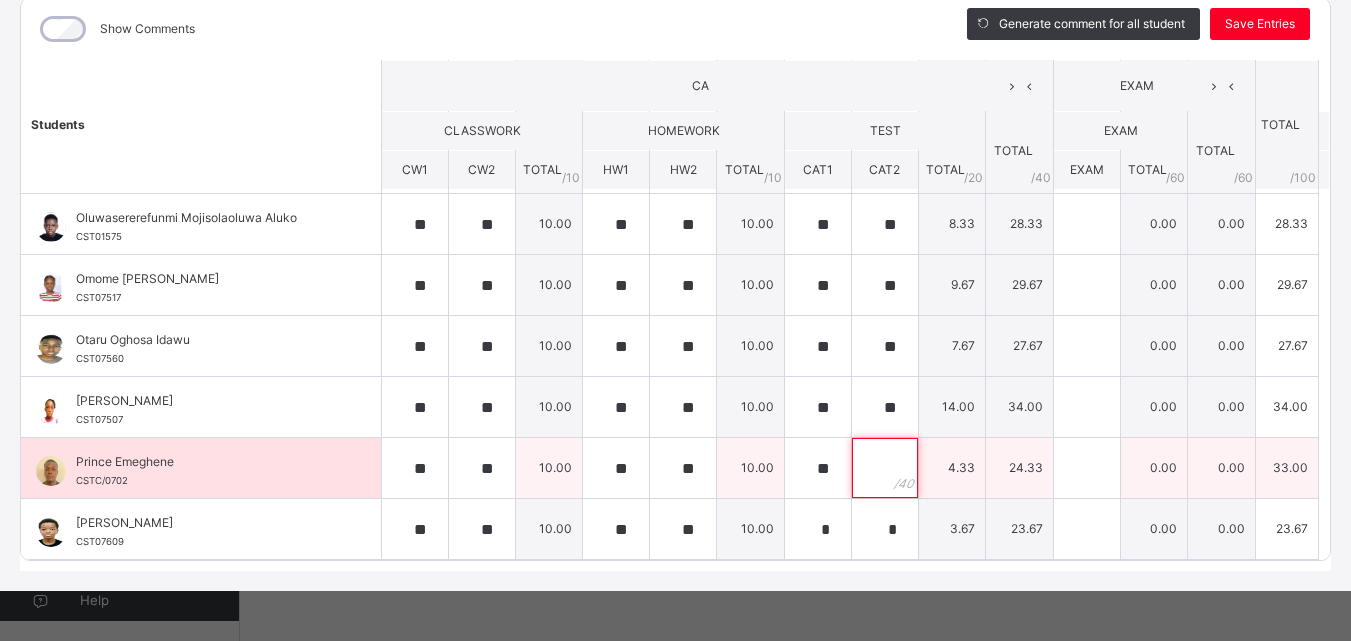 click at bounding box center (885, 468) 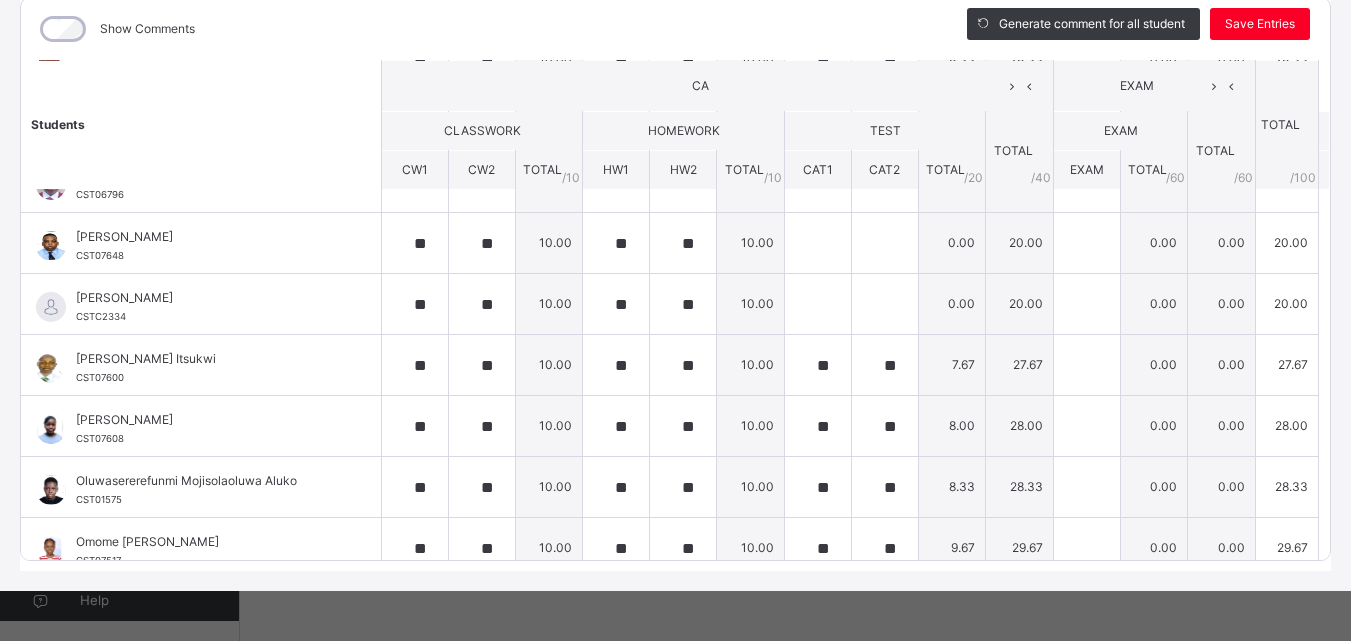 scroll, scrollTop: 572, scrollLeft: 0, axis: vertical 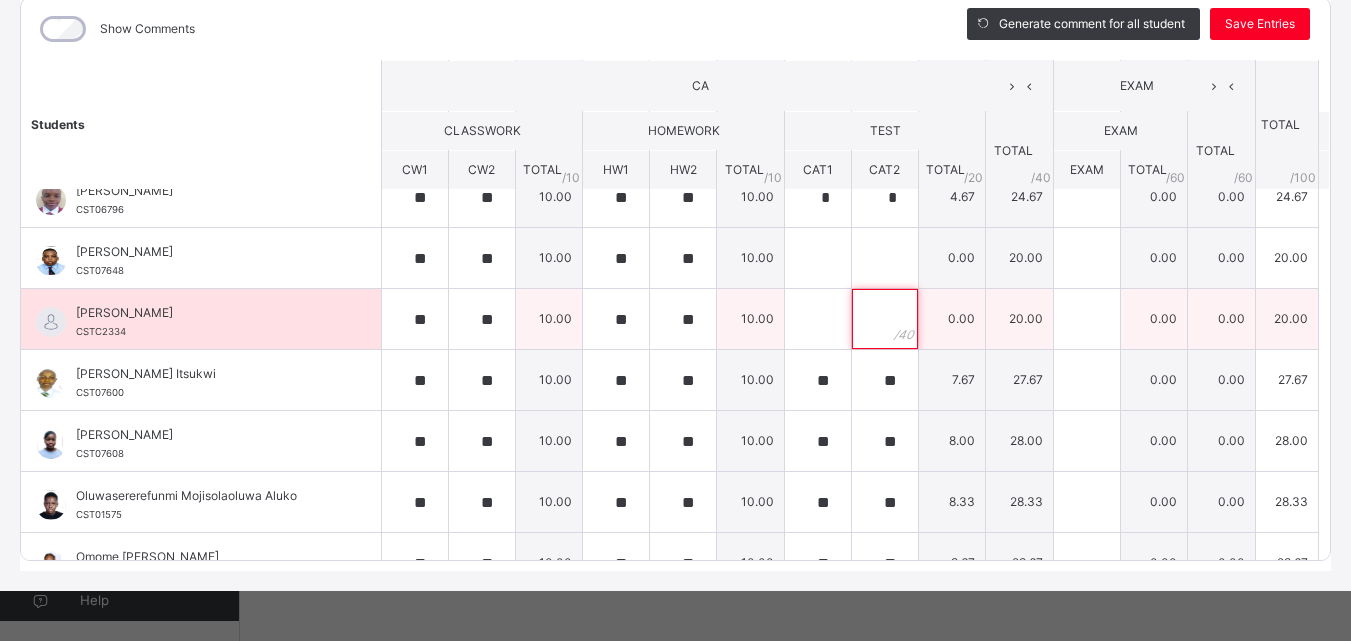 click at bounding box center (885, 319) 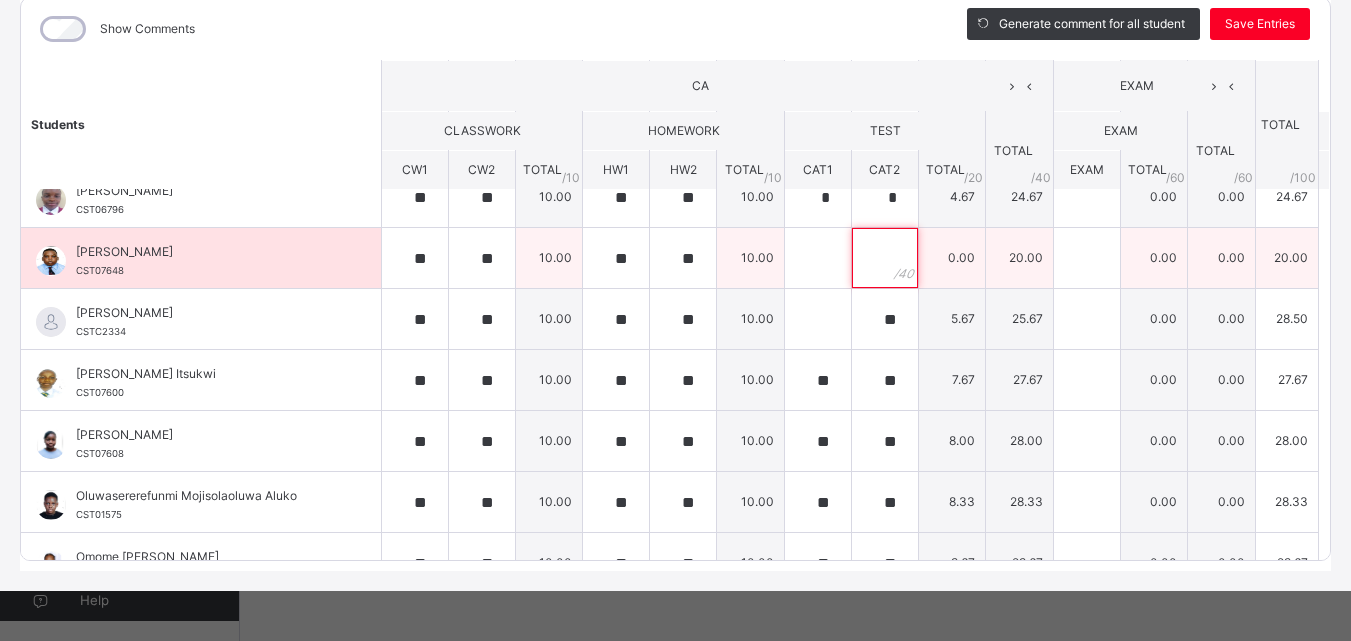 click at bounding box center (885, 258) 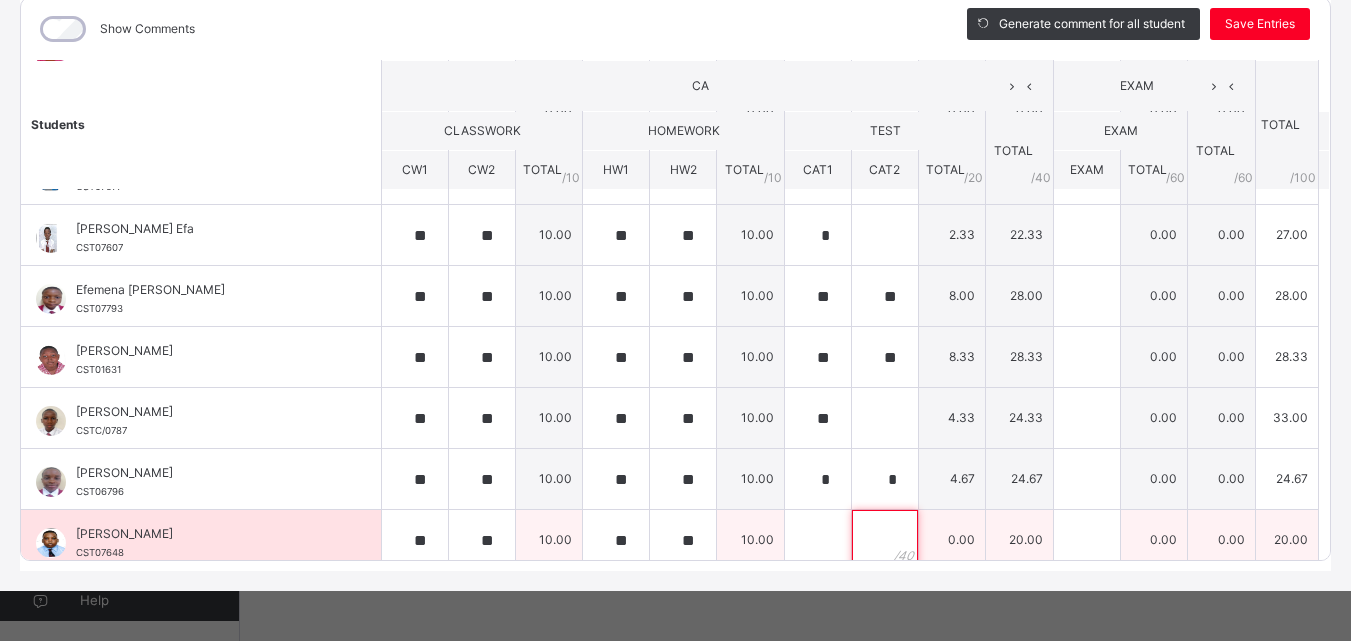 scroll, scrollTop: 312, scrollLeft: 0, axis: vertical 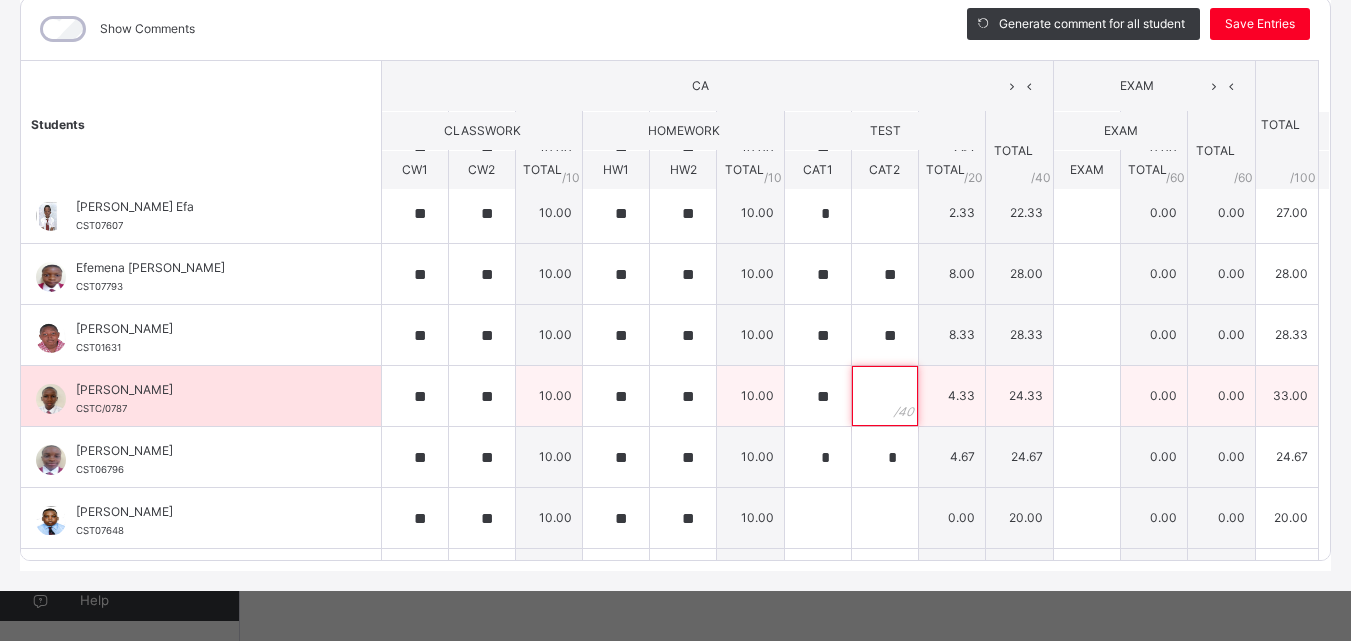 click at bounding box center (885, 396) 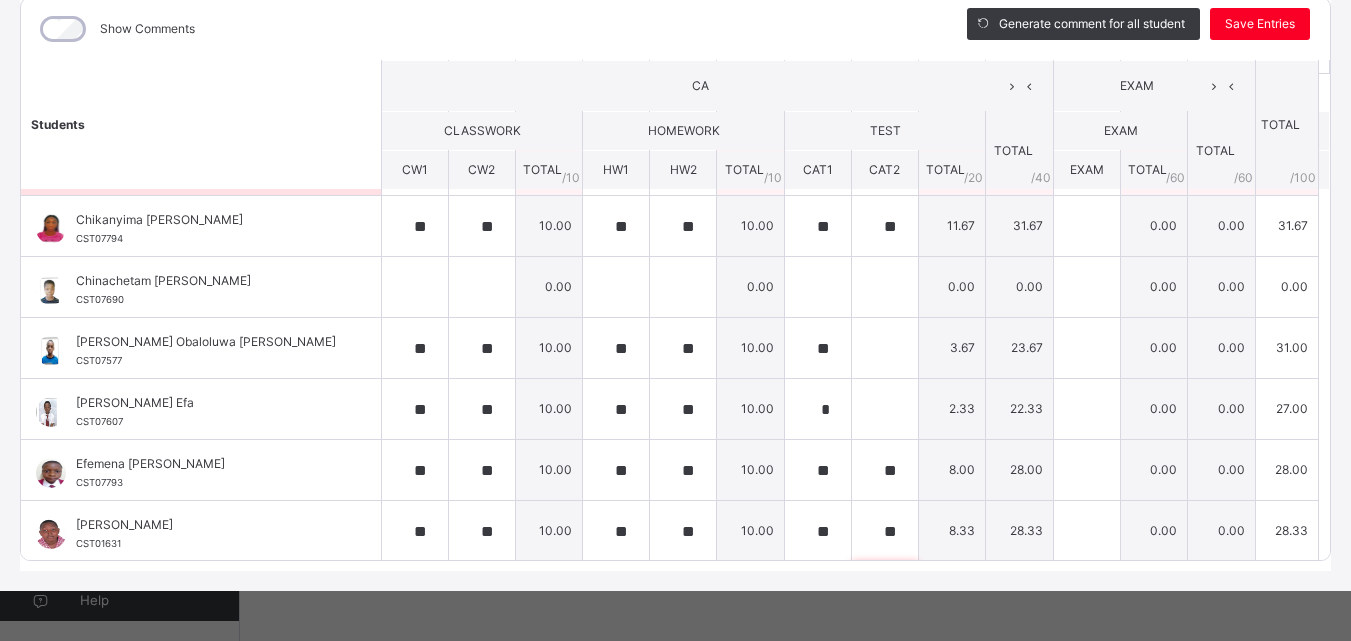 scroll, scrollTop: 121, scrollLeft: 0, axis: vertical 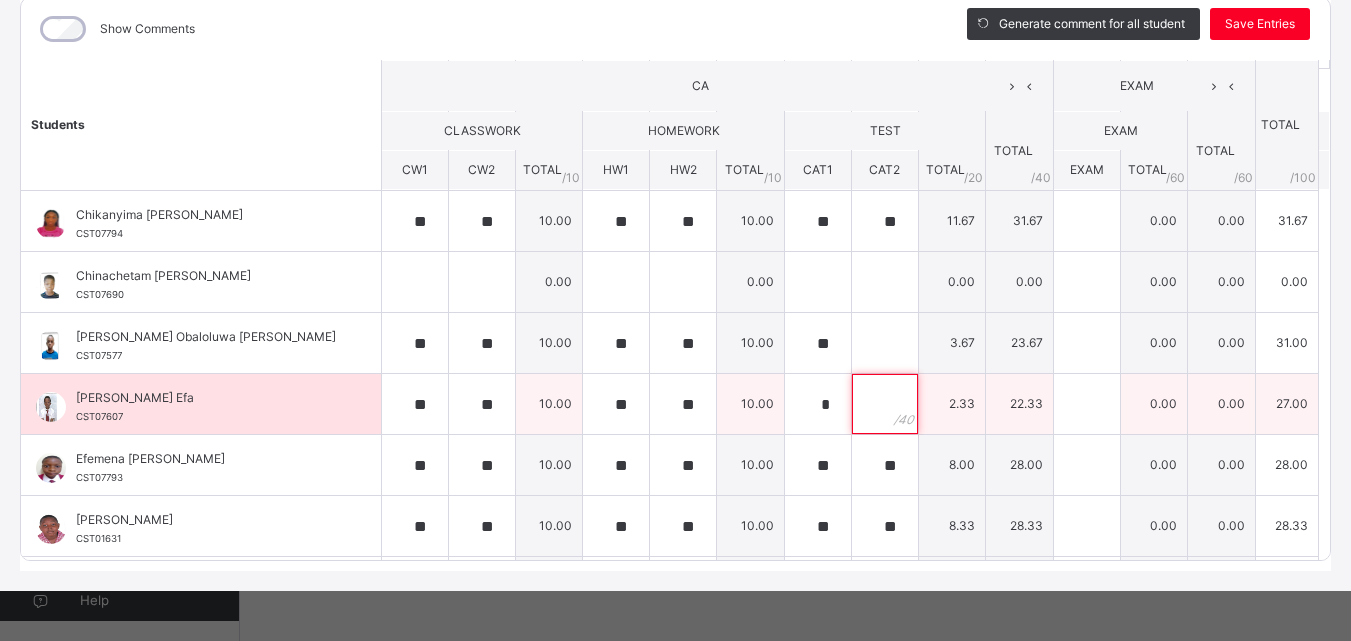 click at bounding box center [885, 404] 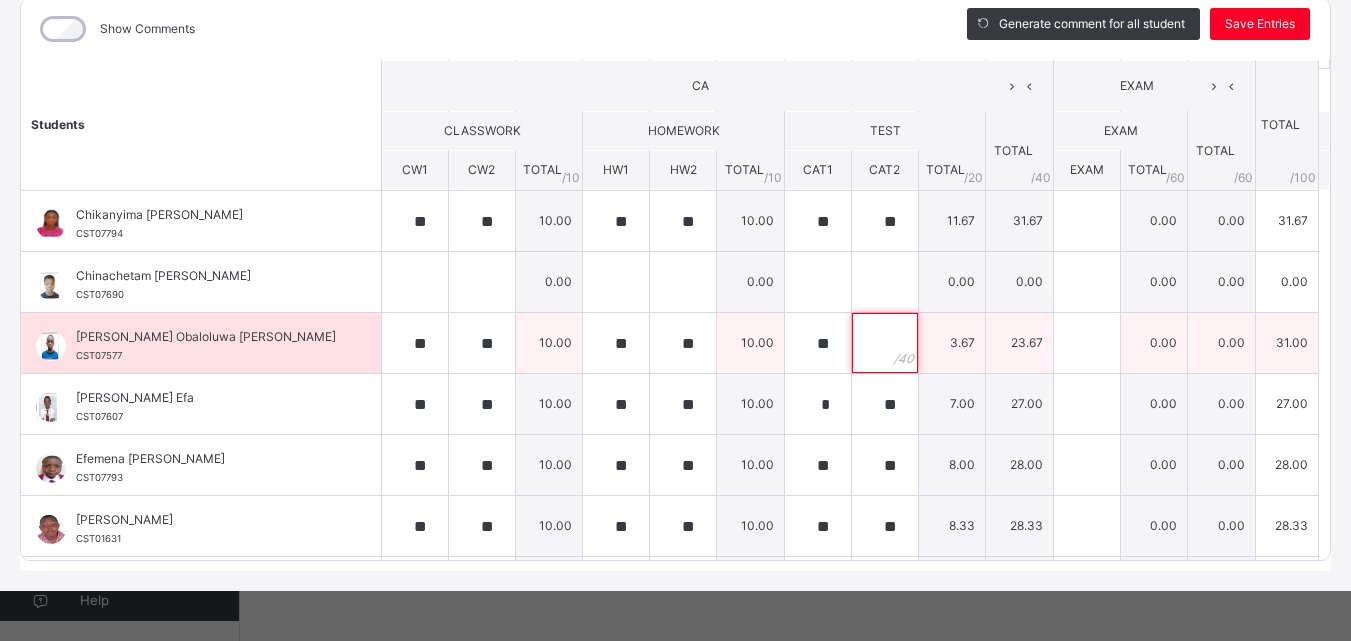 click at bounding box center (885, 343) 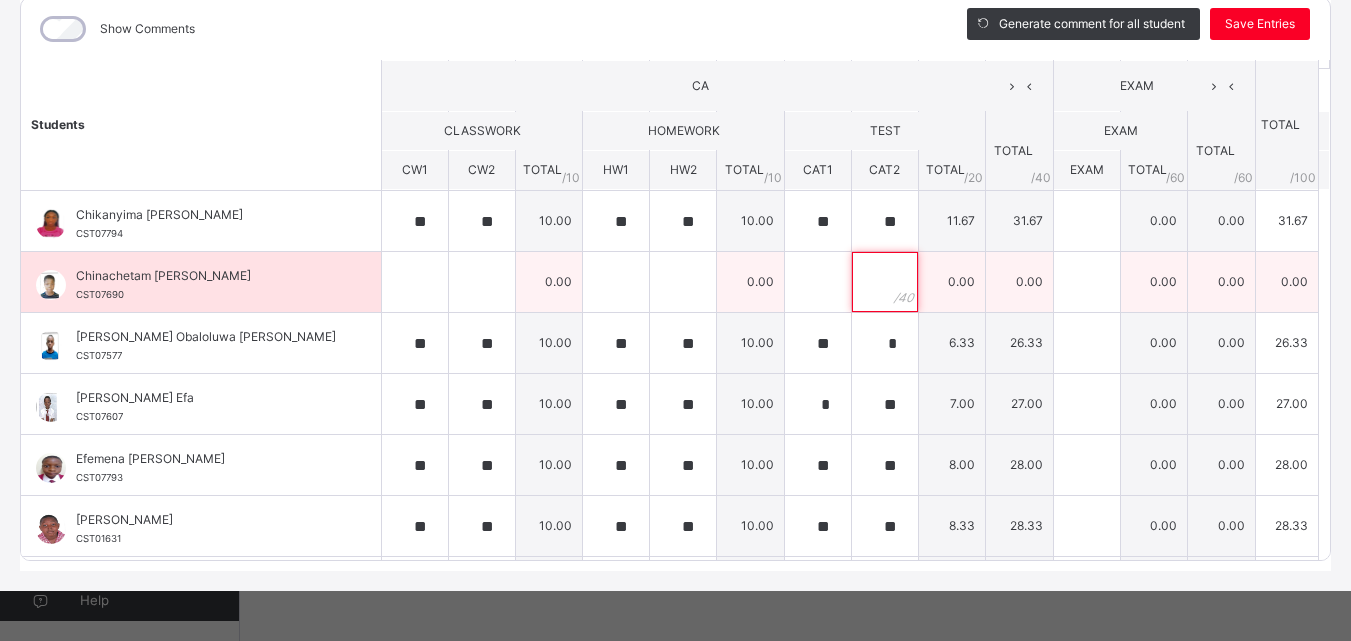 click at bounding box center [885, 282] 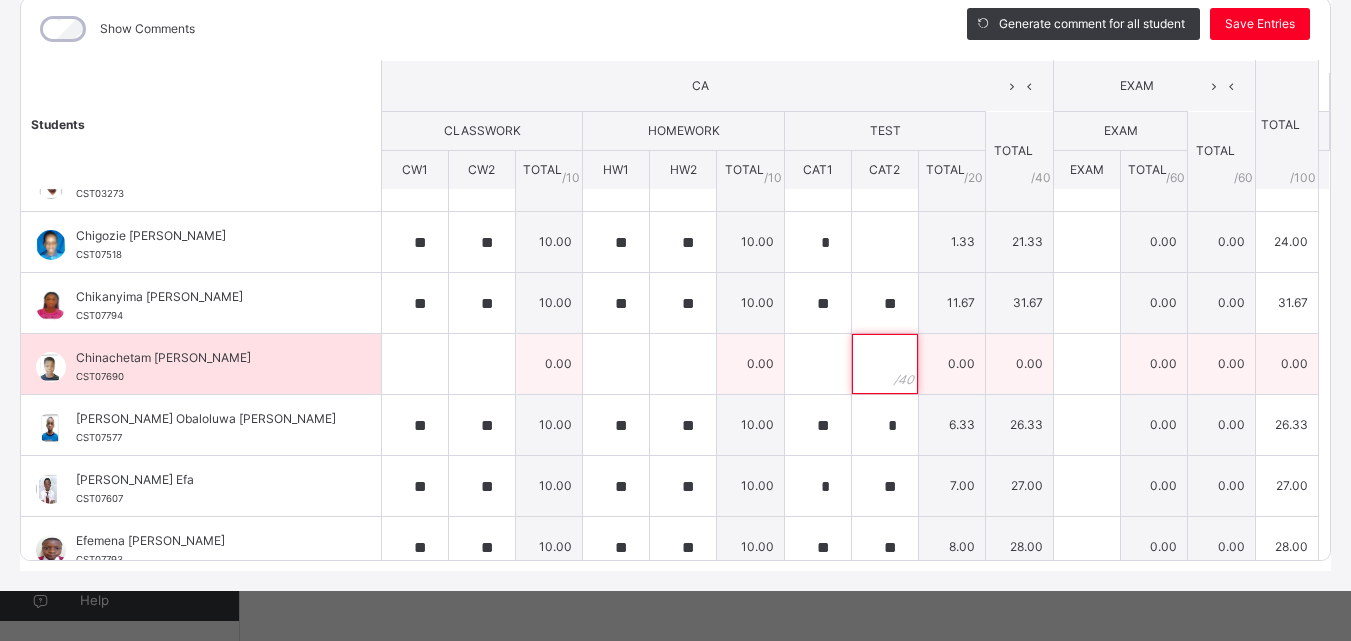 scroll, scrollTop: 0, scrollLeft: 0, axis: both 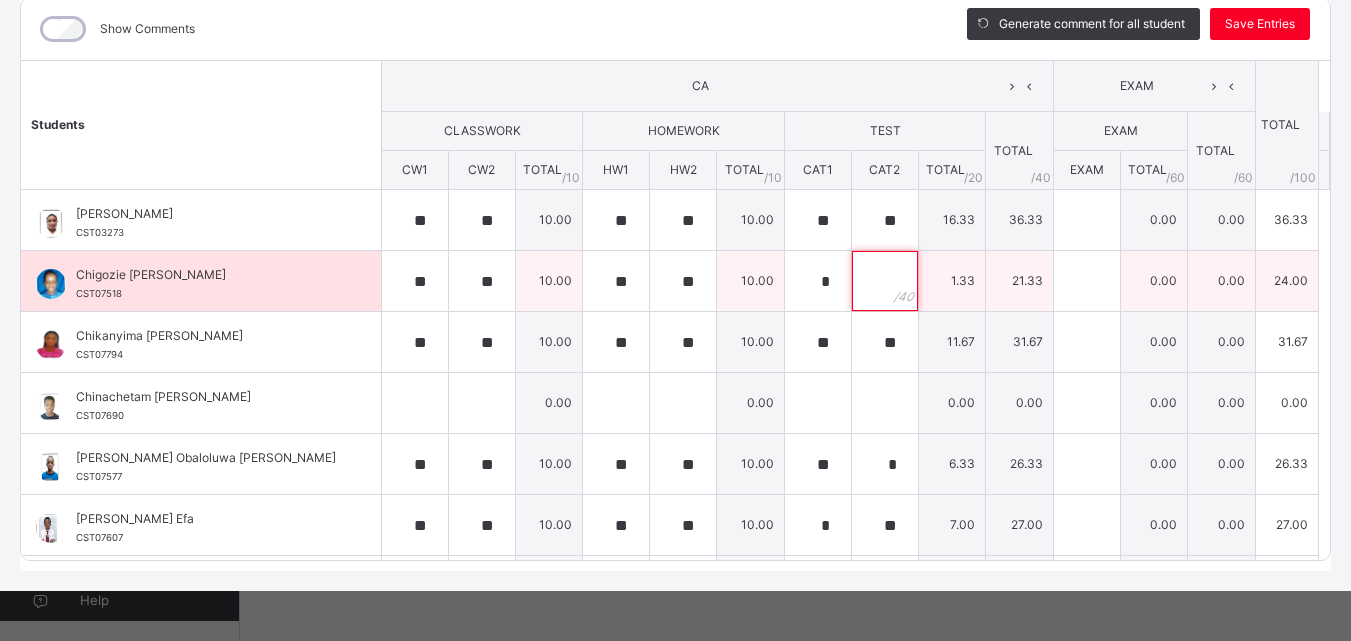 click at bounding box center (885, 281) 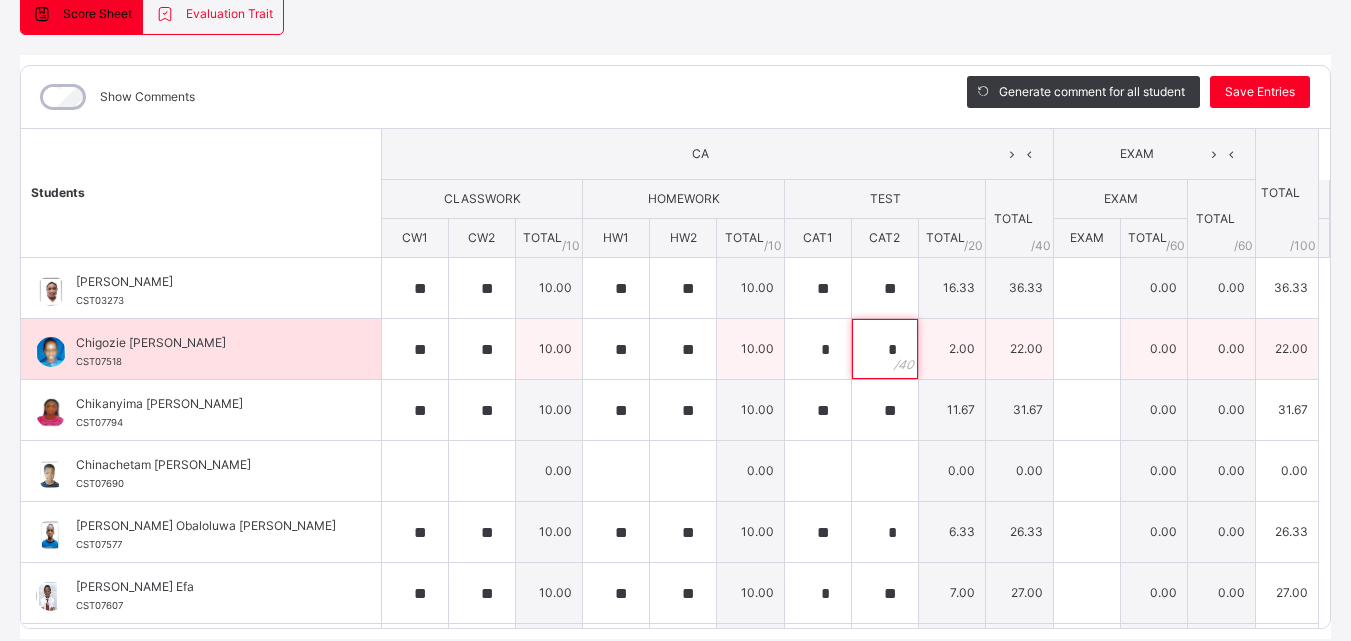 scroll, scrollTop: 270, scrollLeft: 0, axis: vertical 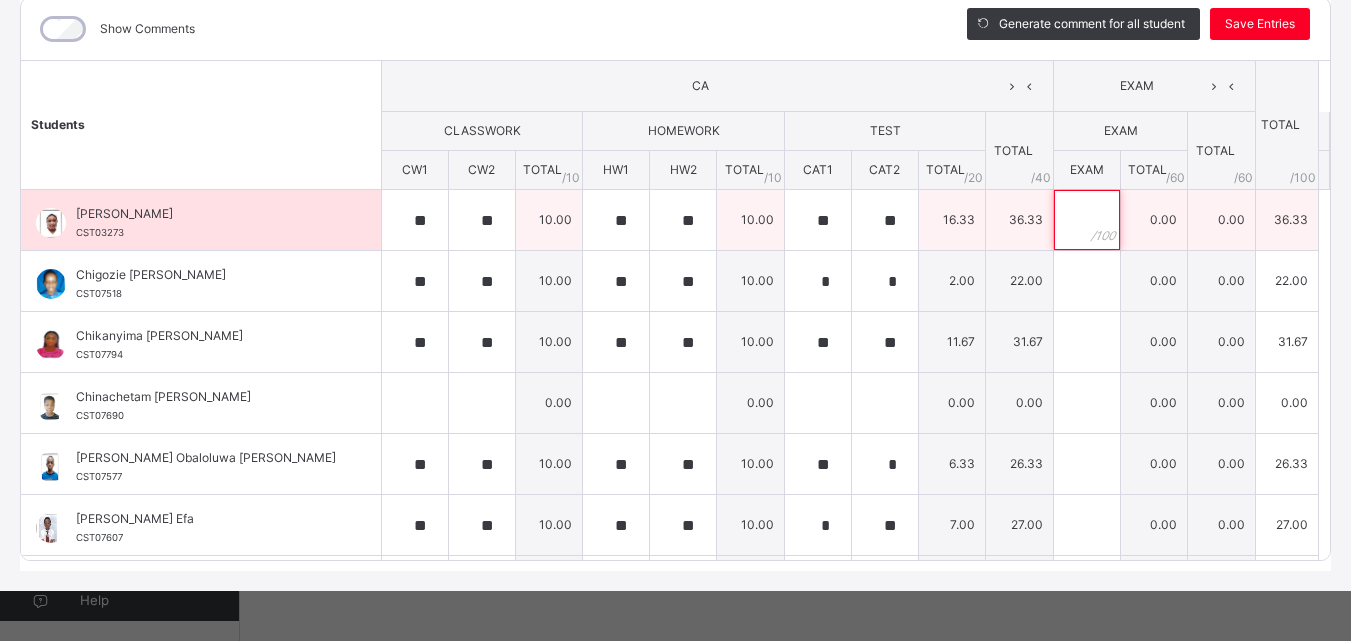 click at bounding box center [1087, 220] 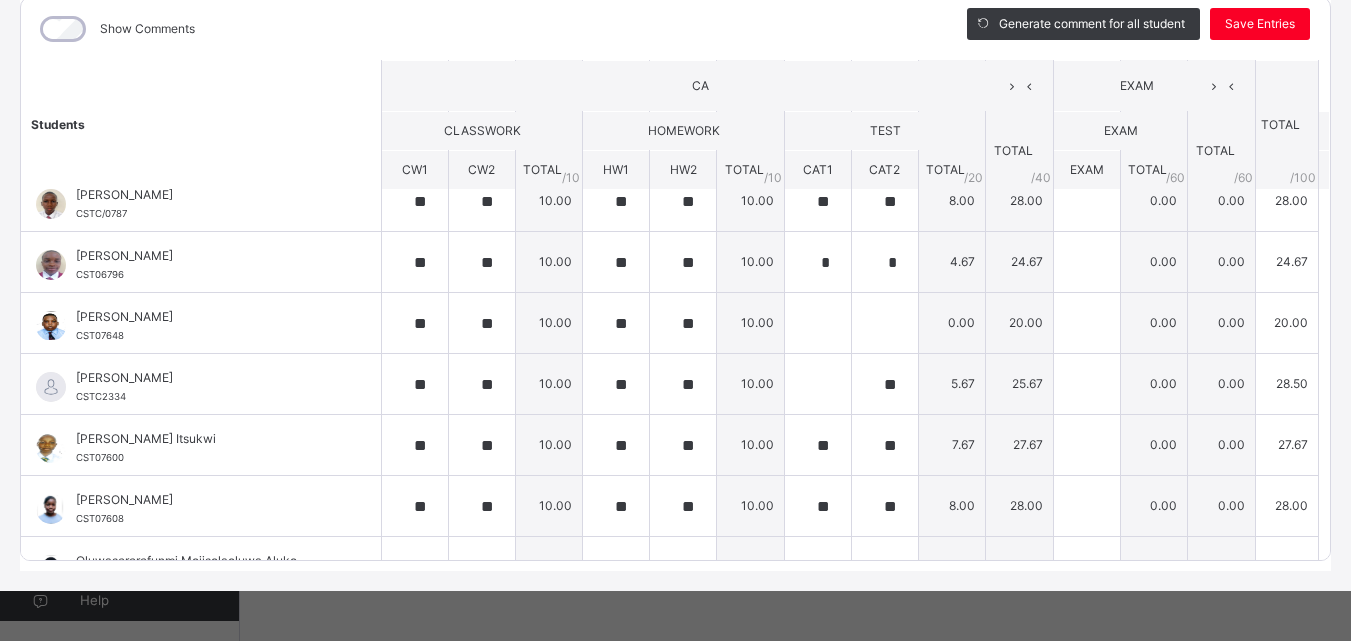 scroll, scrollTop: 523, scrollLeft: 0, axis: vertical 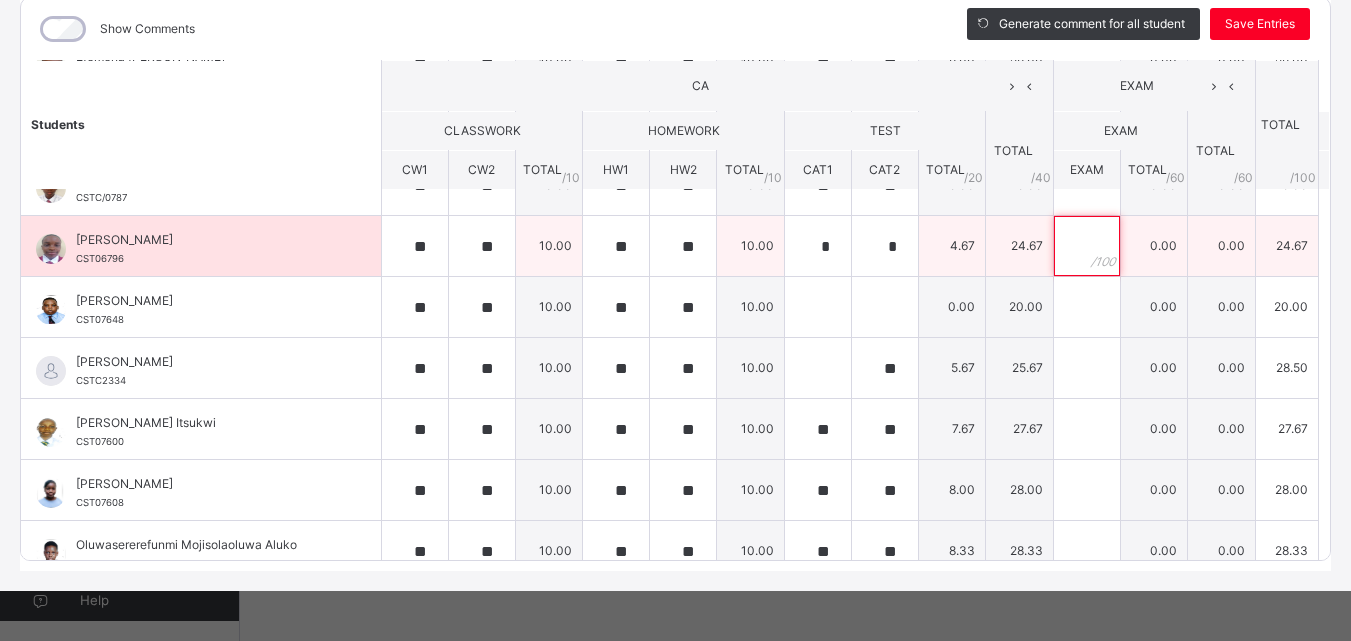 click at bounding box center (1087, 246) 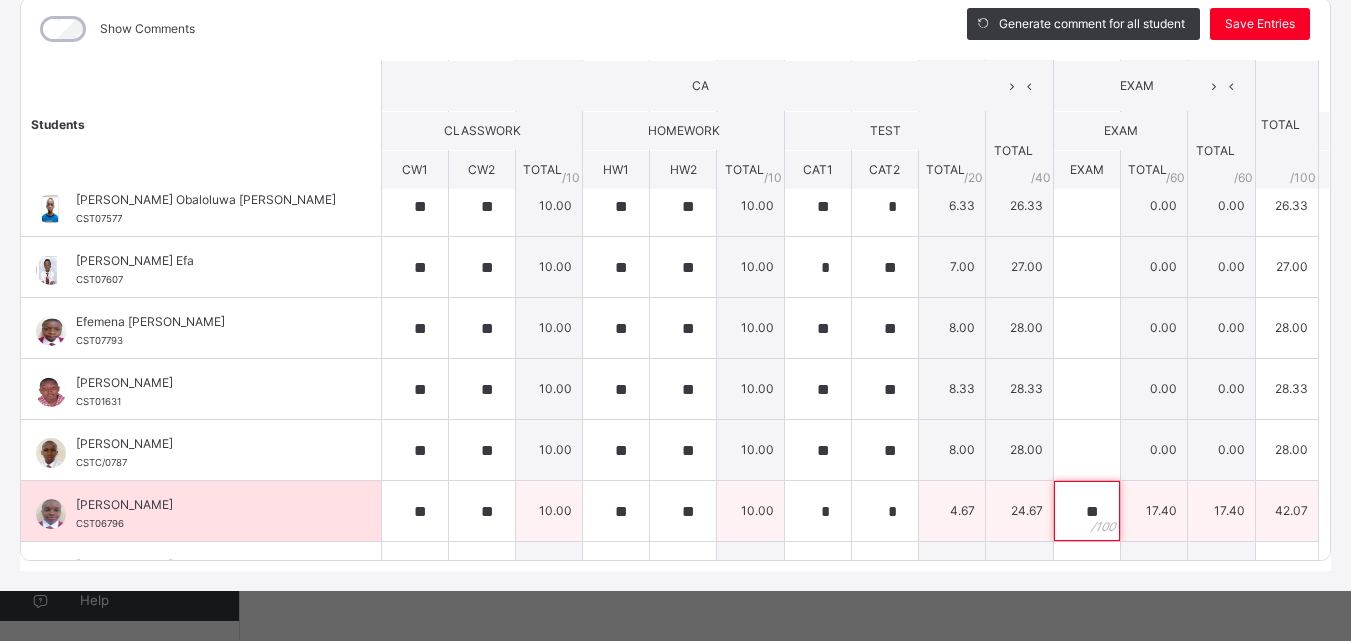 scroll, scrollTop: 240, scrollLeft: 0, axis: vertical 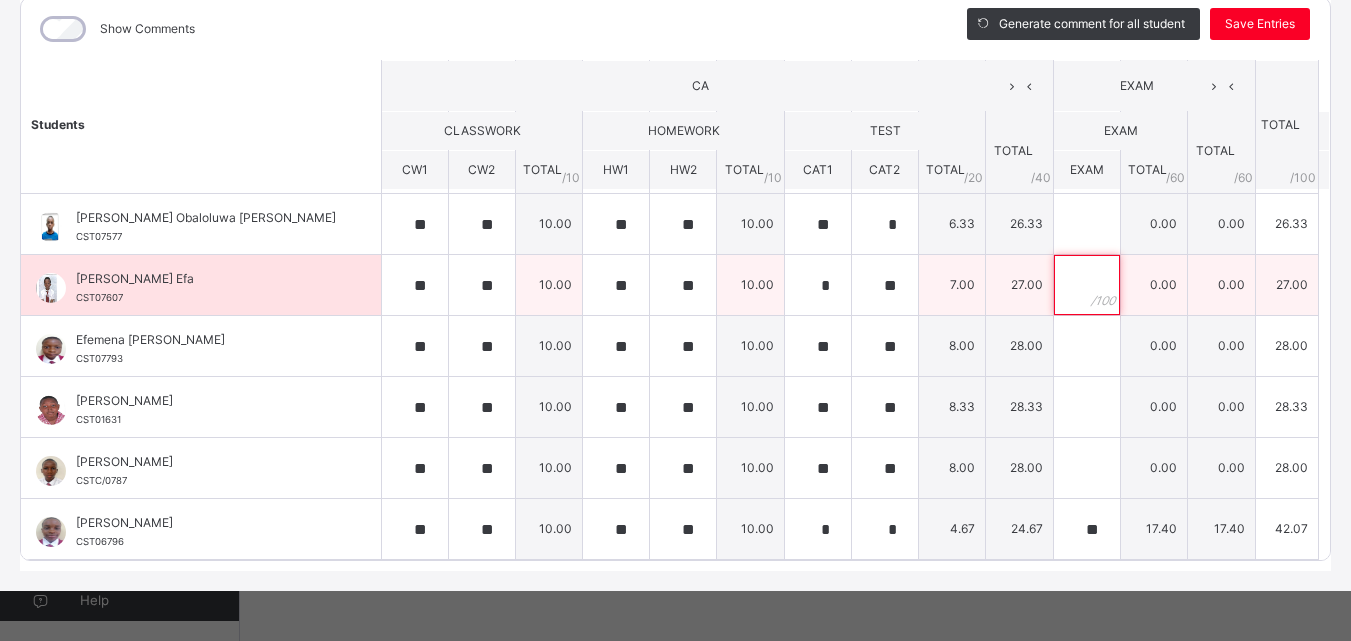 click at bounding box center [1087, 285] 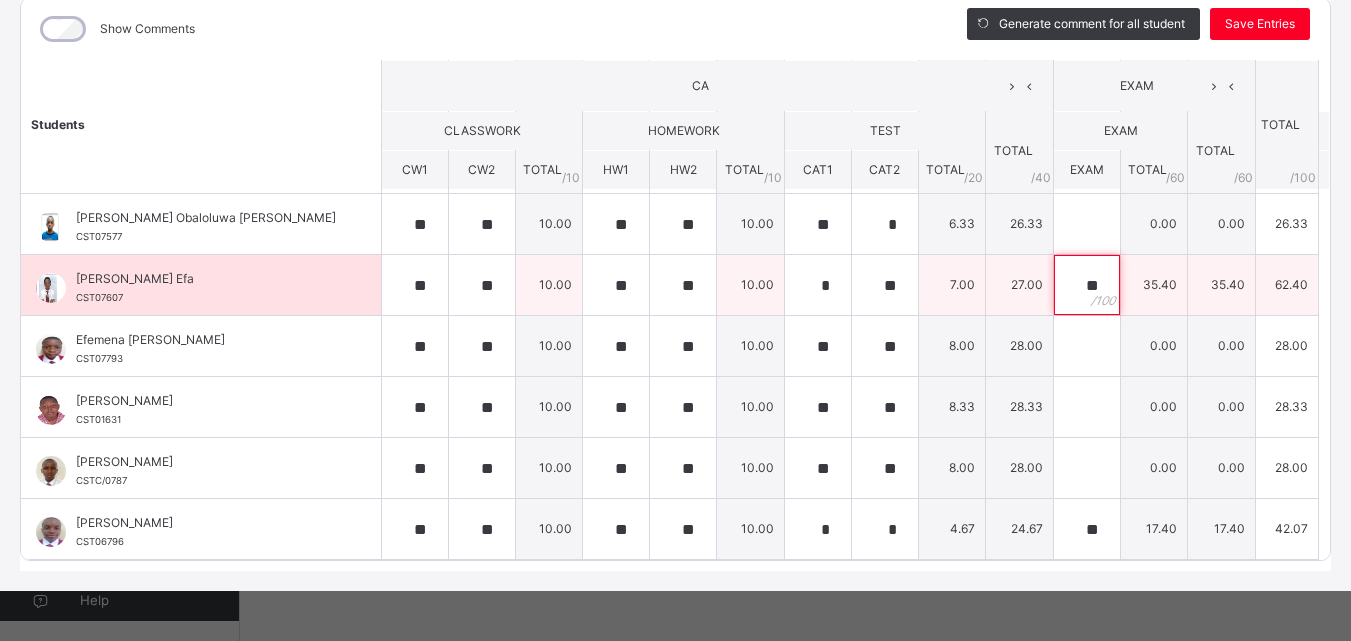 scroll, scrollTop: 0, scrollLeft: 0, axis: both 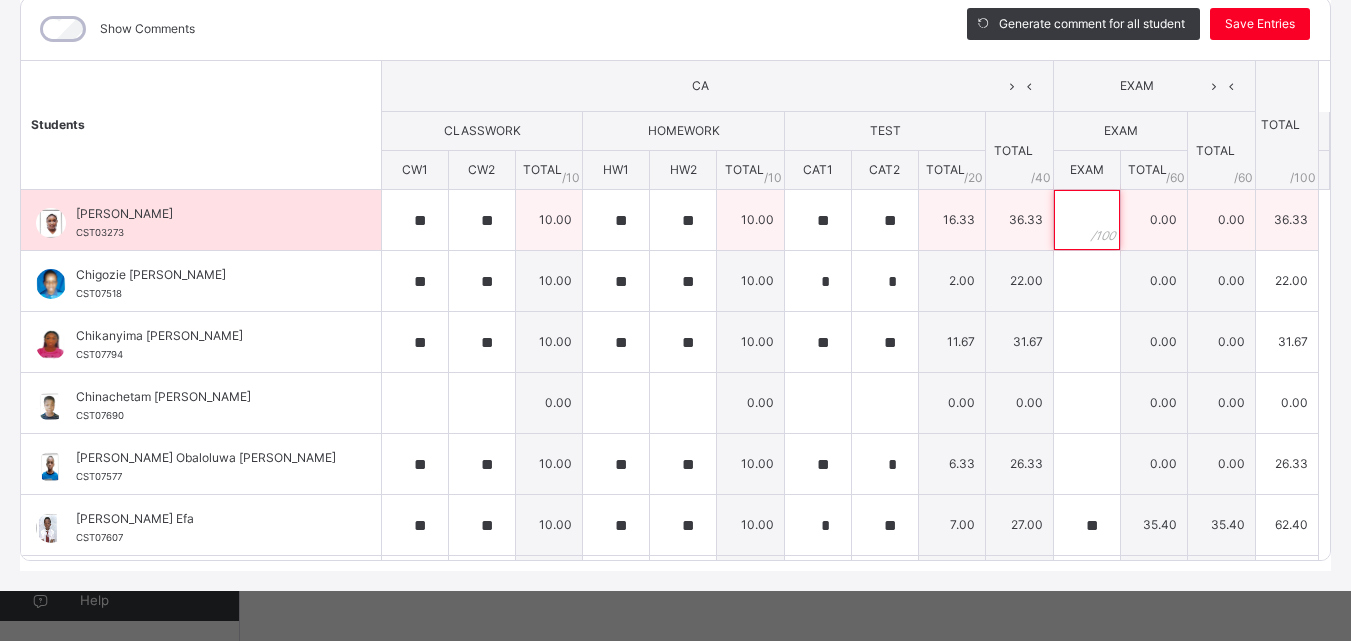click at bounding box center (1087, 220) 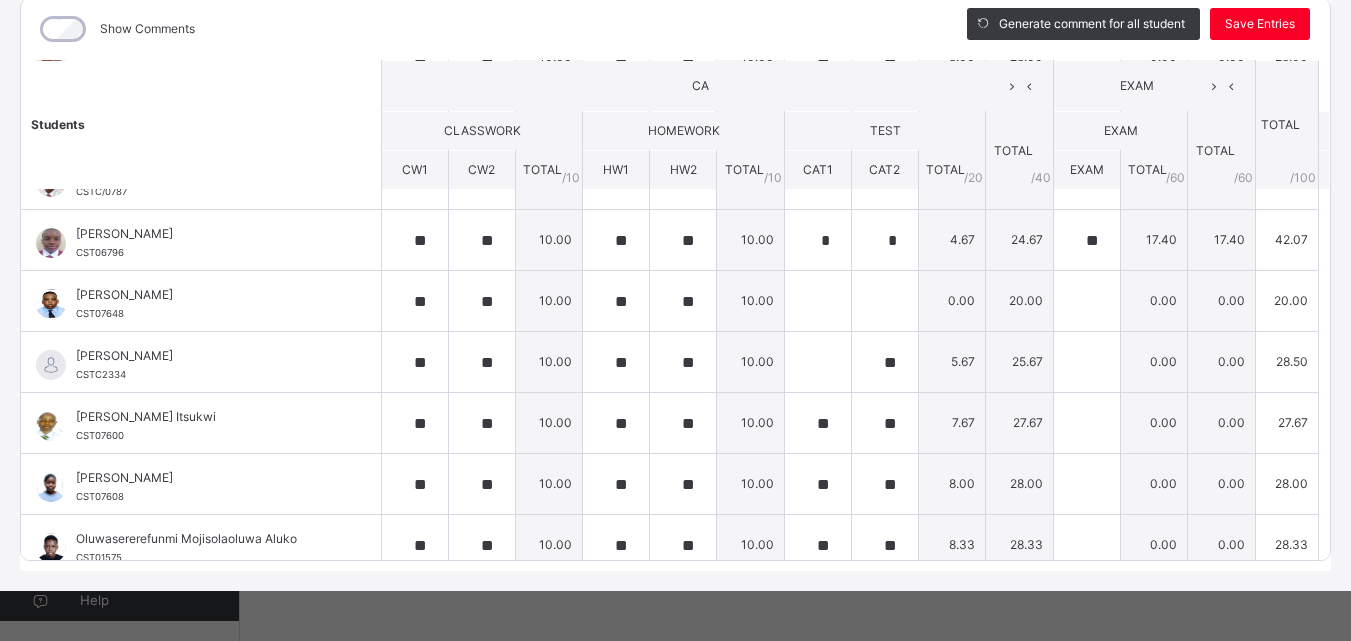 scroll, scrollTop: 850, scrollLeft: 0, axis: vertical 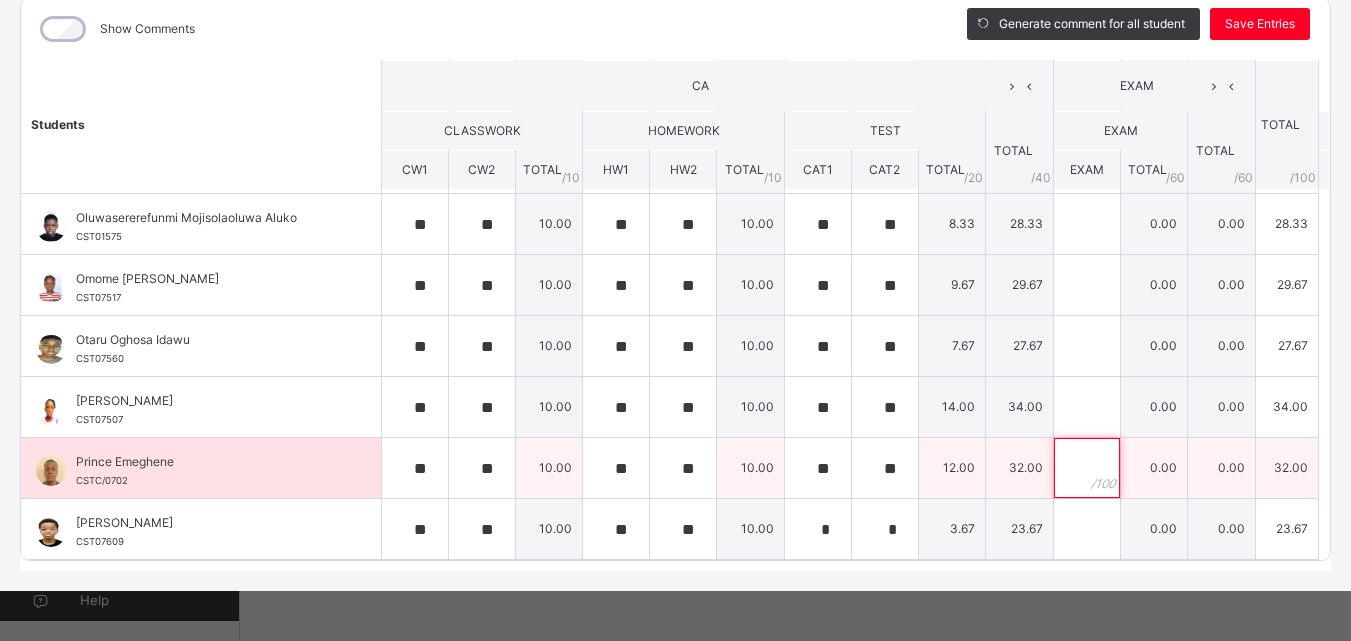 click at bounding box center [1087, 468] 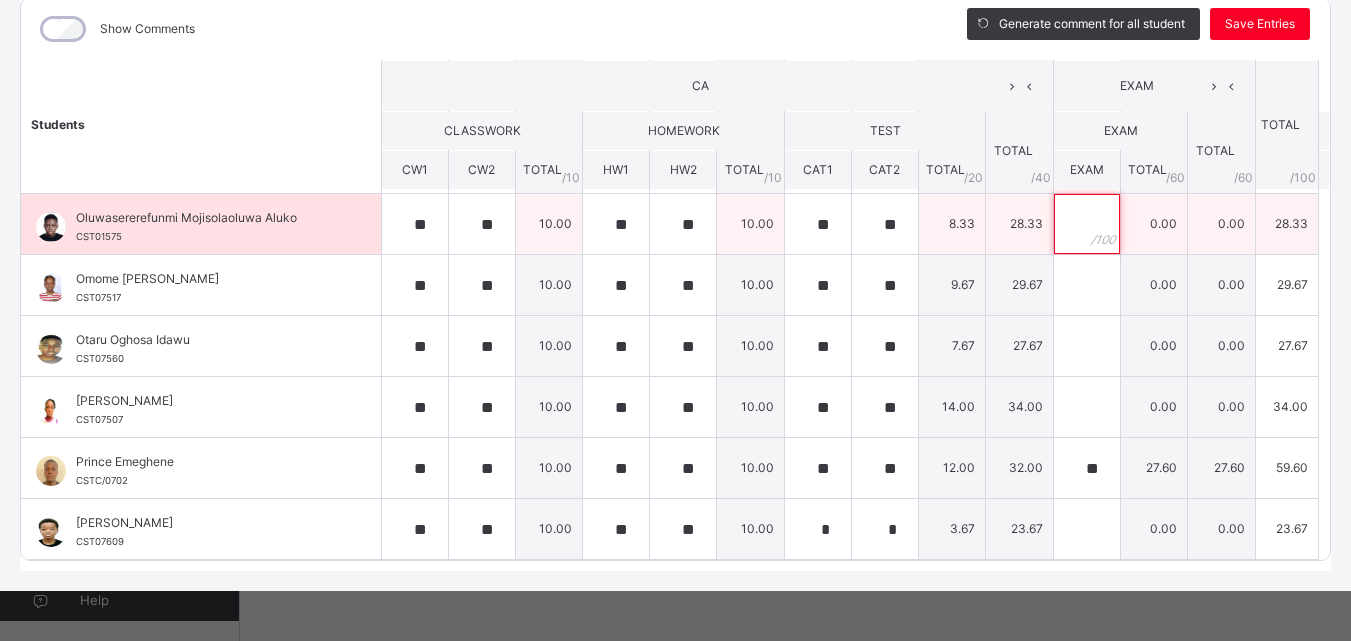 click at bounding box center [1087, 224] 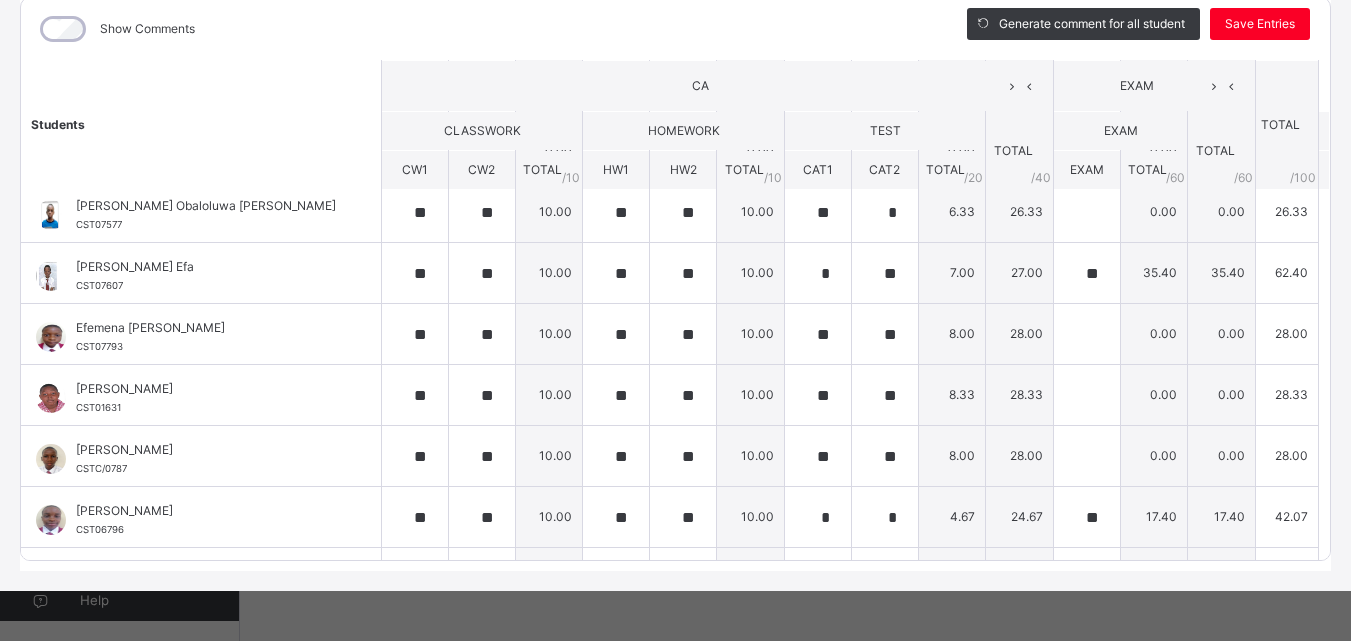 scroll, scrollTop: 255, scrollLeft: 0, axis: vertical 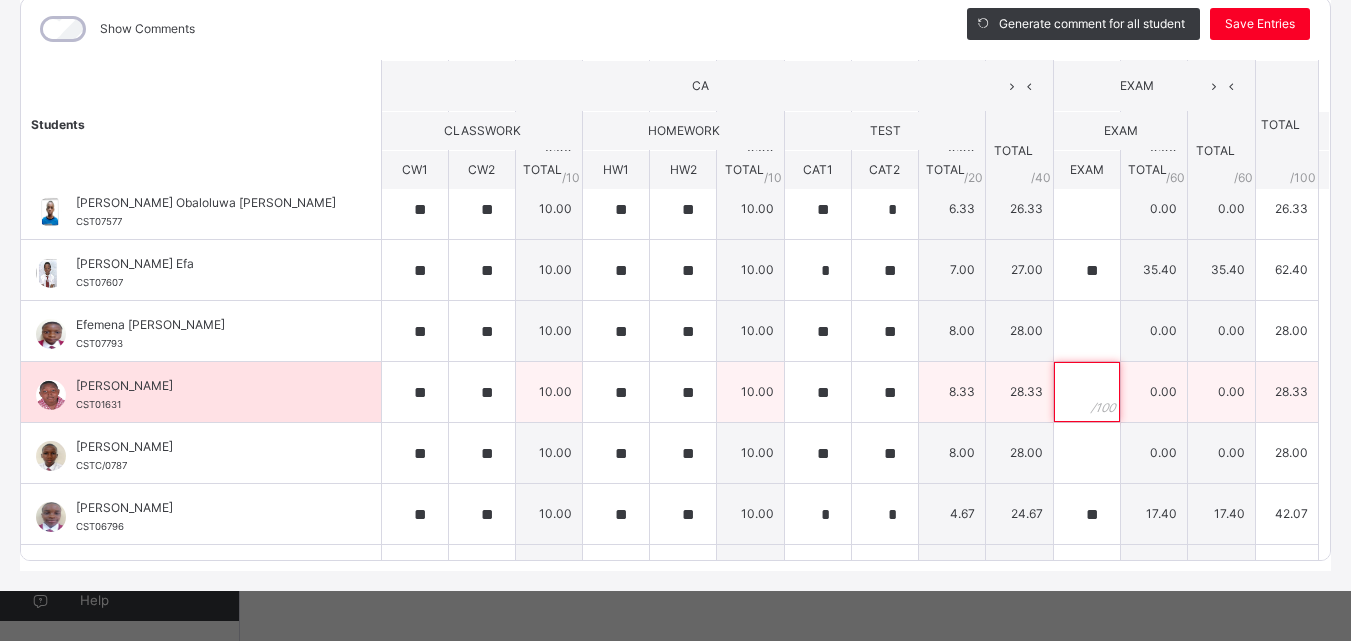 click at bounding box center (1087, 392) 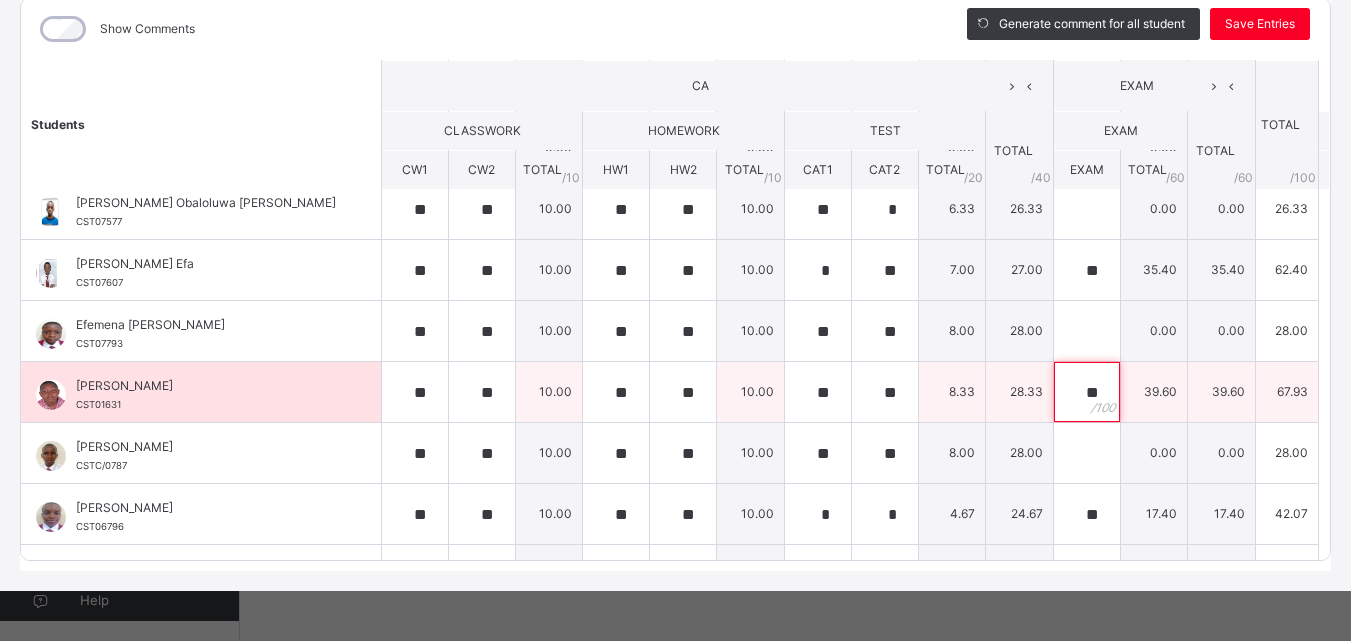 scroll, scrollTop: 0, scrollLeft: 0, axis: both 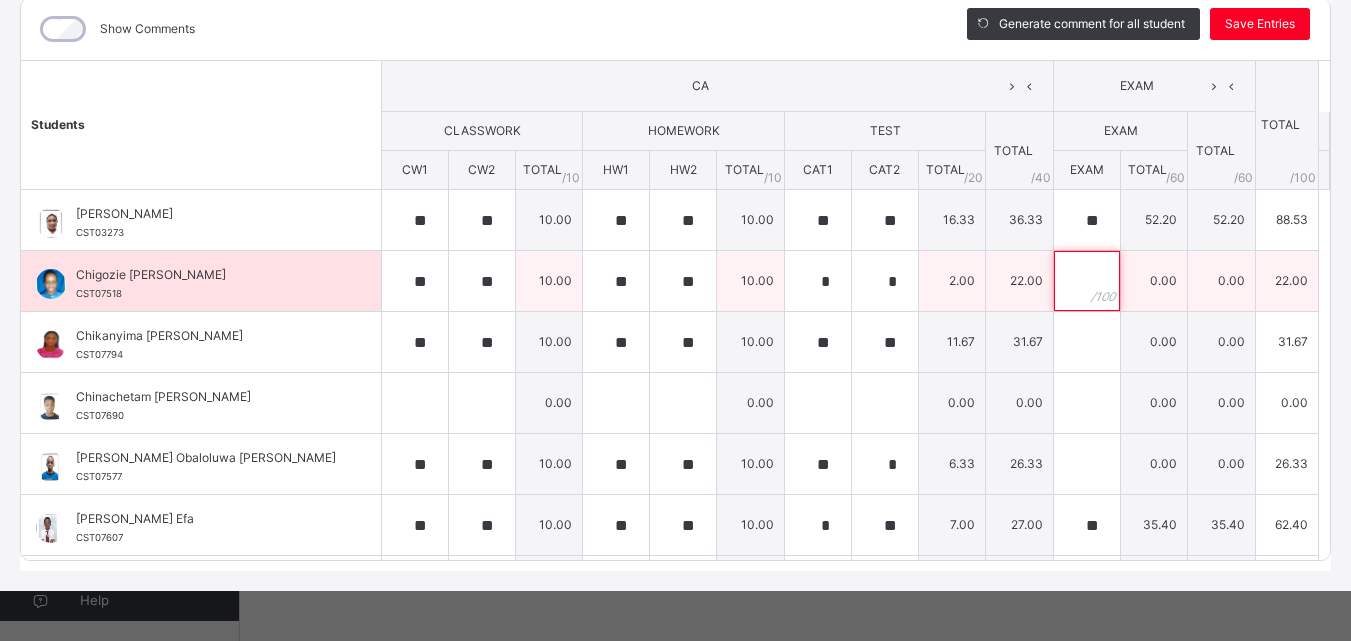 click at bounding box center (1087, 281) 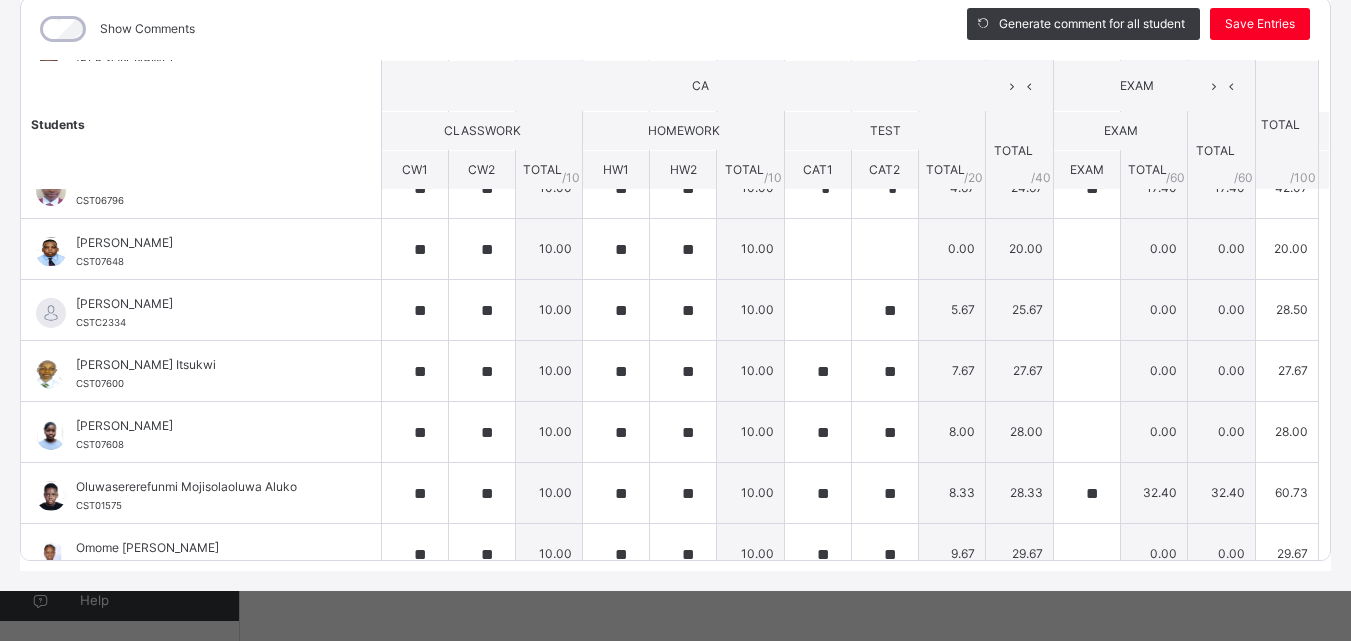 scroll, scrollTop: 592, scrollLeft: 0, axis: vertical 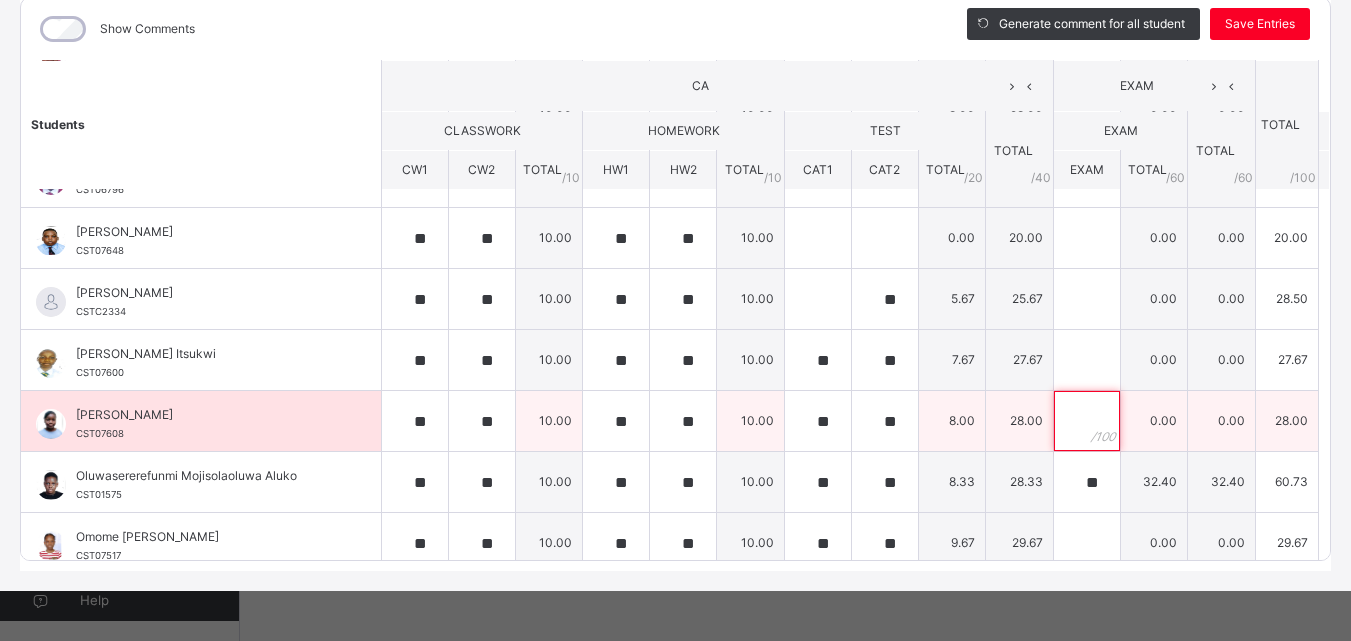 click at bounding box center (1087, 421) 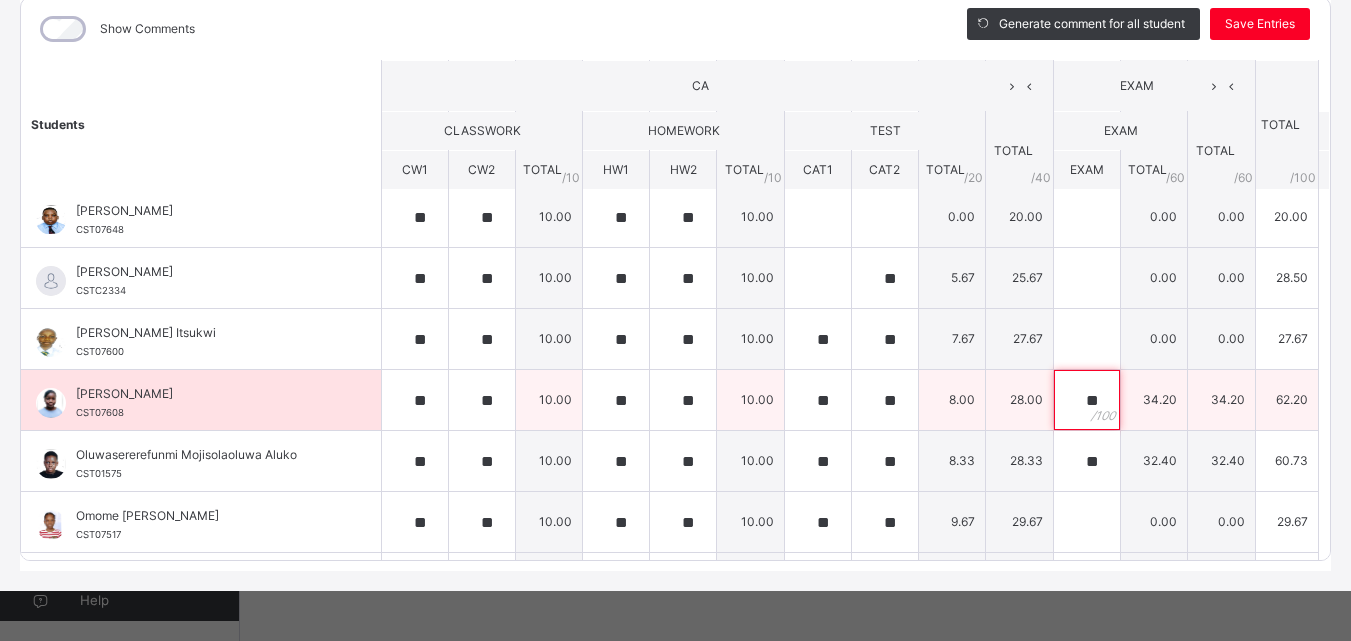 scroll, scrollTop: 606, scrollLeft: 0, axis: vertical 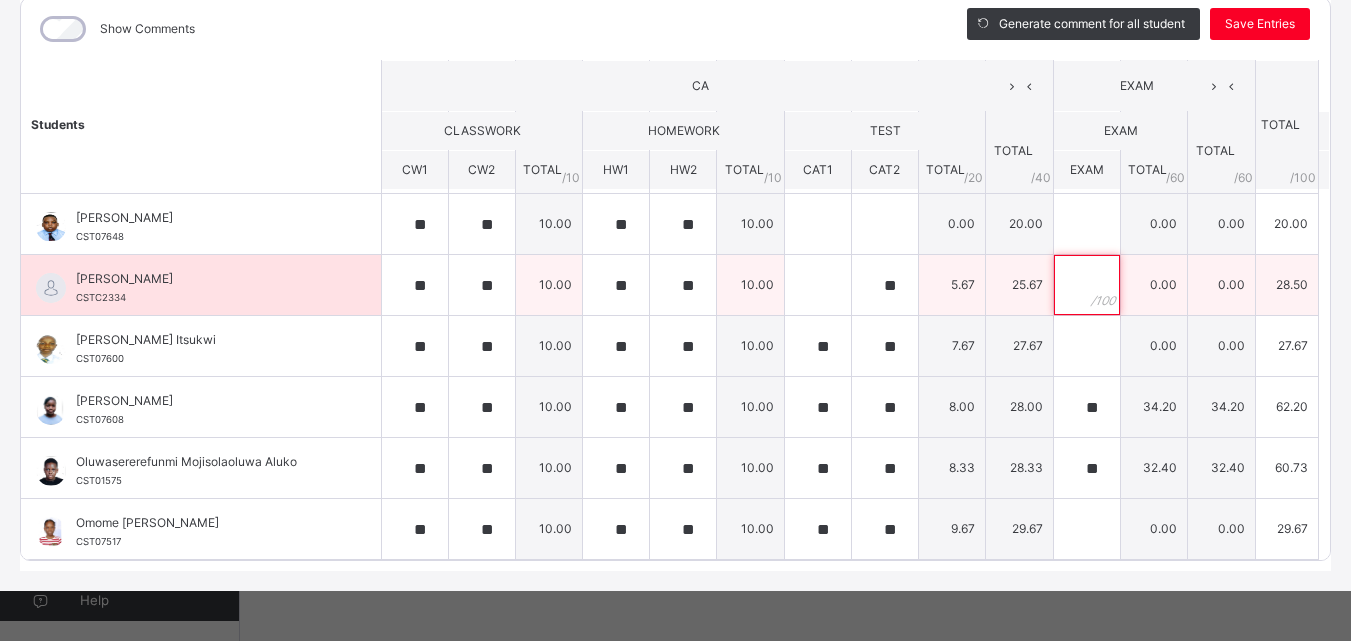 click at bounding box center [1087, 285] 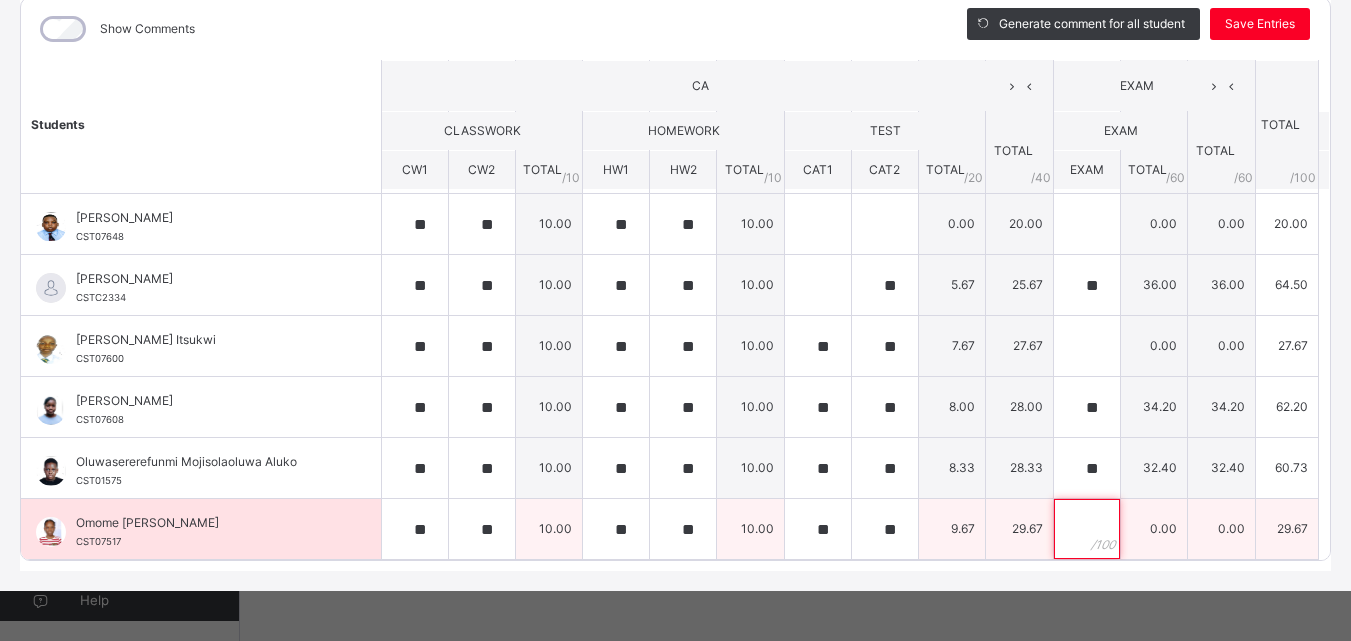 click at bounding box center (1087, 529) 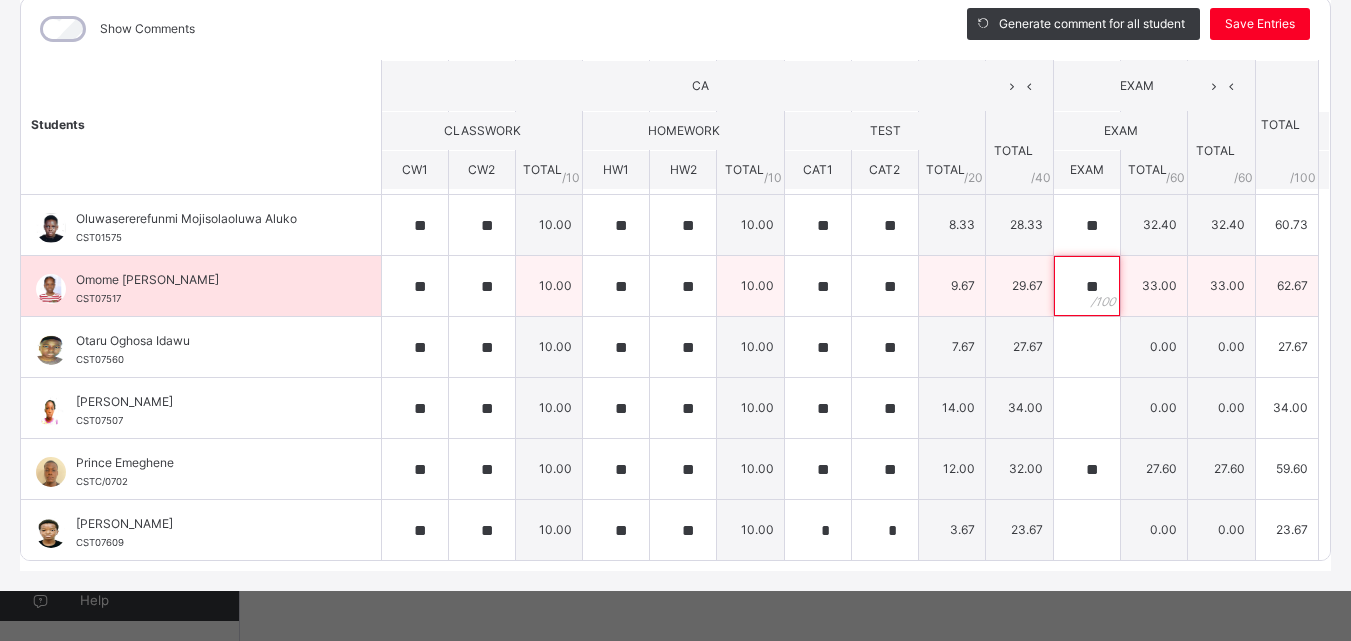 scroll, scrollTop: 850, scrollLeft: 0, axis: vertical 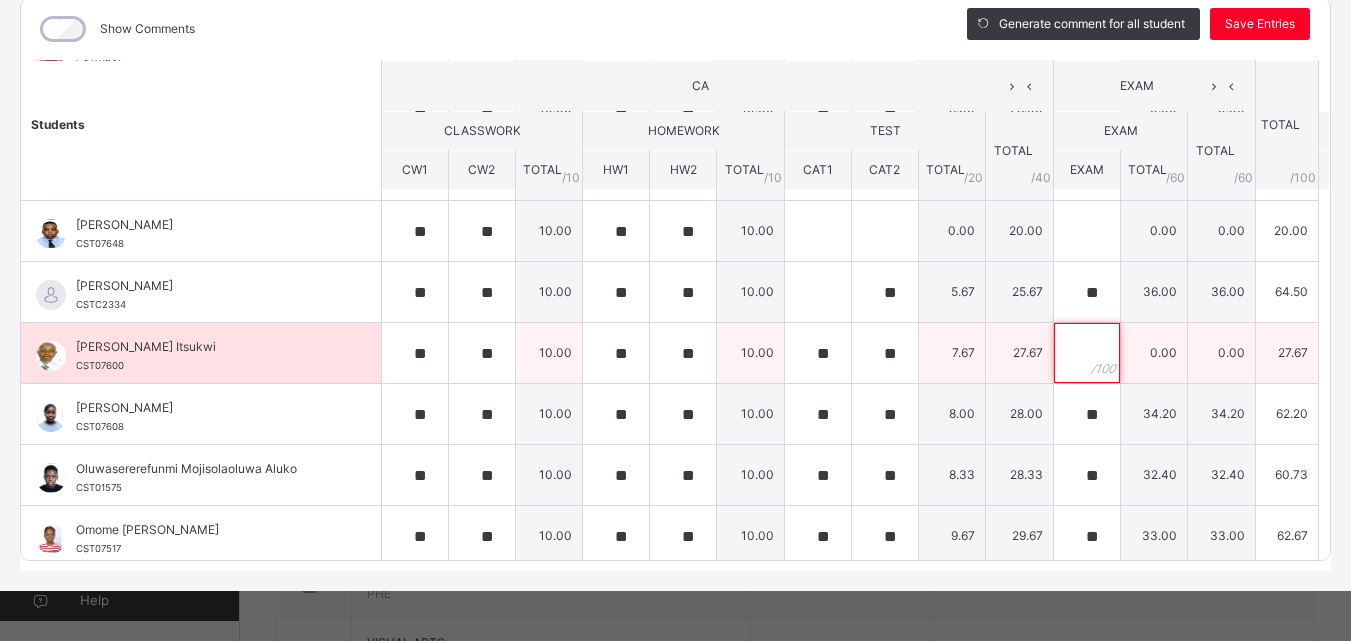 click at bounding box center (1087, 353) 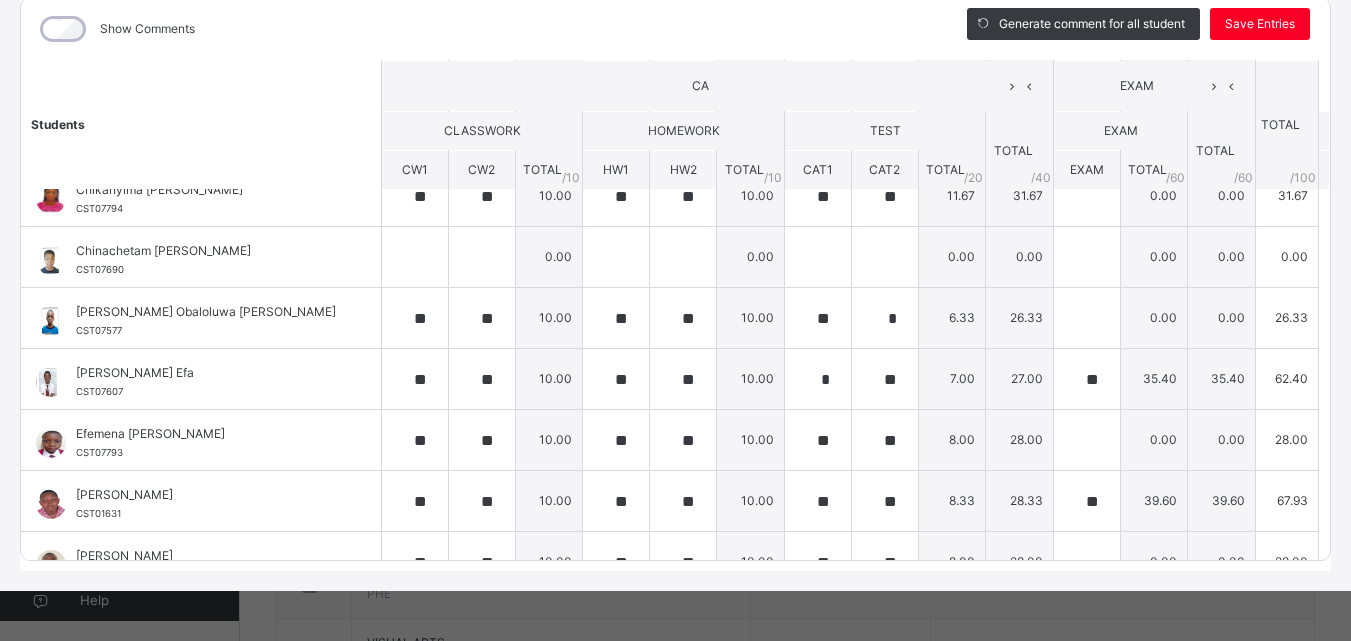 scroll, scrollTop: 145, scrollLeft: 0, axis: vertical 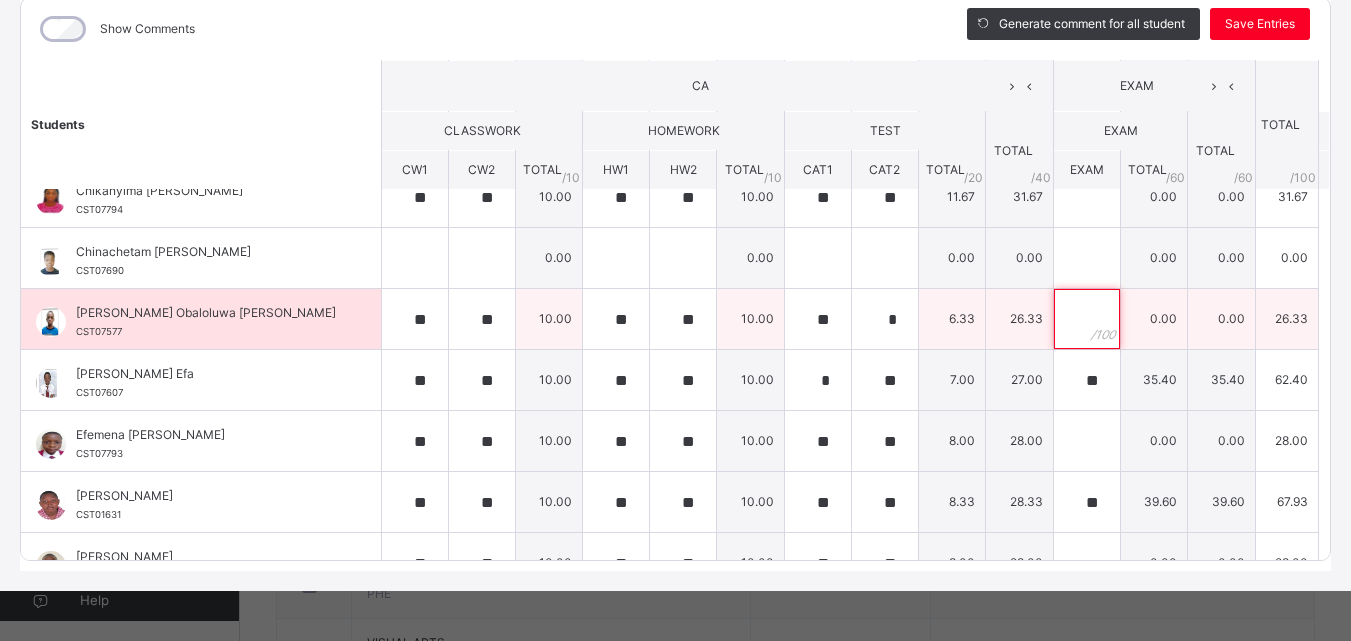 click at bounding box center [1087, 319] 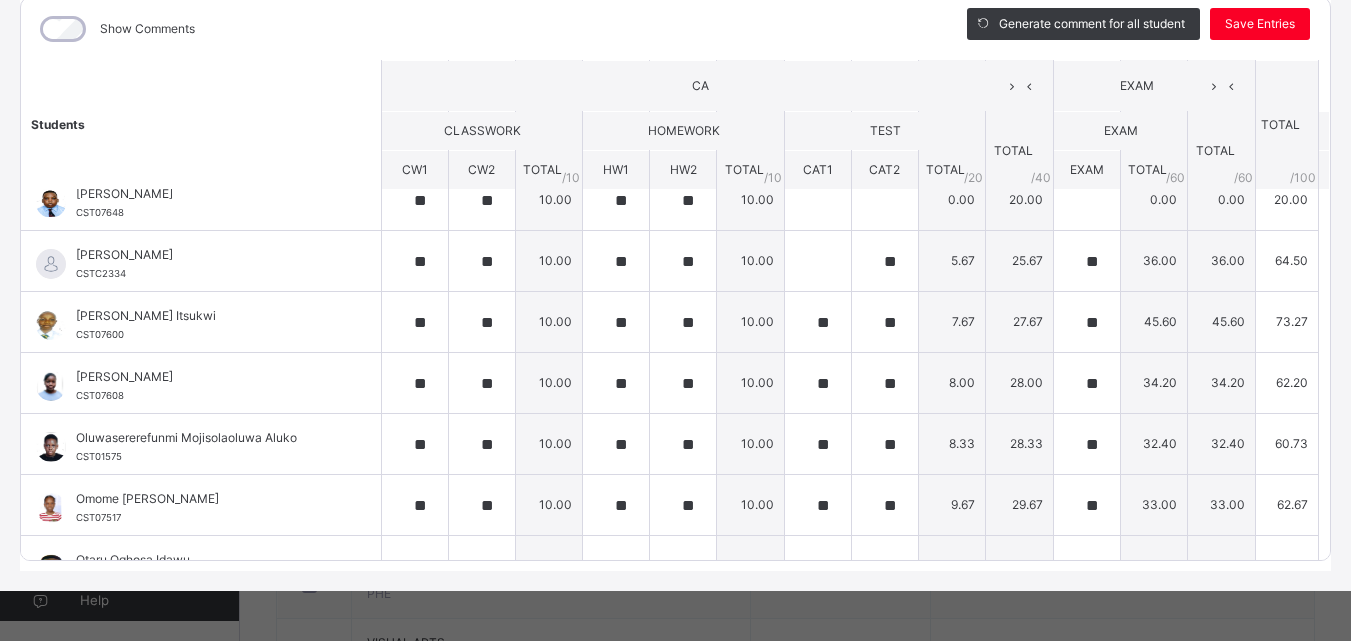 scroll, scrollTop: 850, scrollLeft: 0, axis: vertical 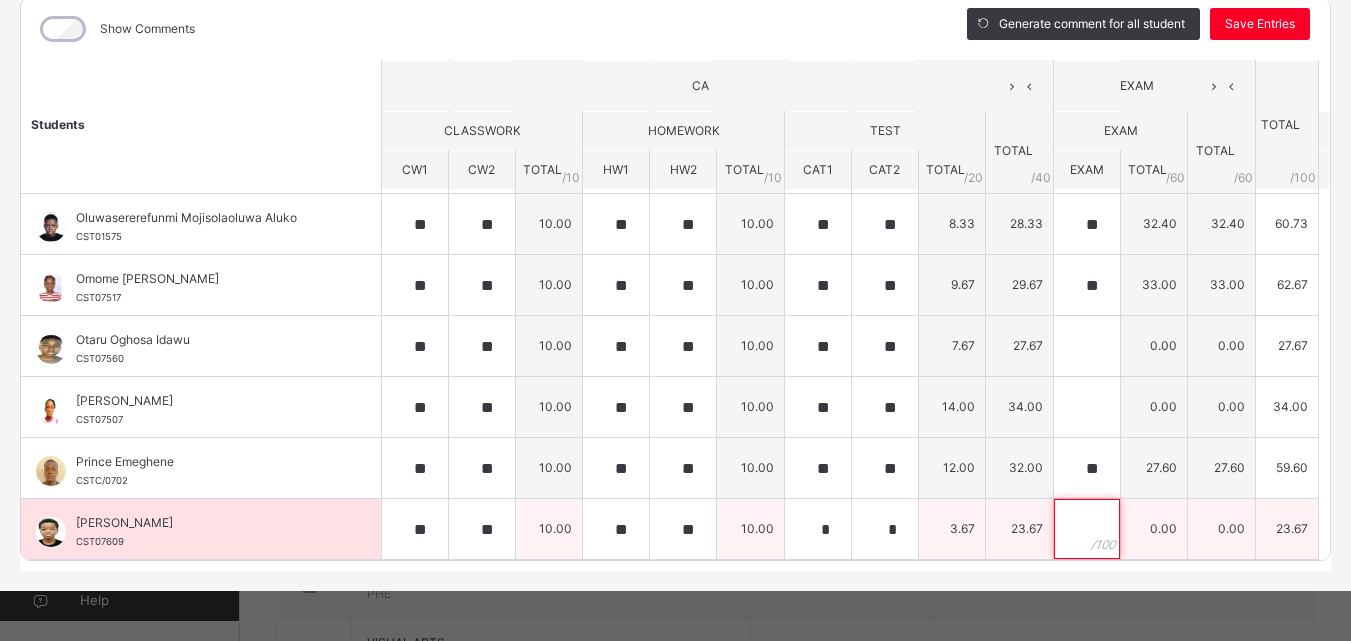 click at bounding box center [1087, 529] 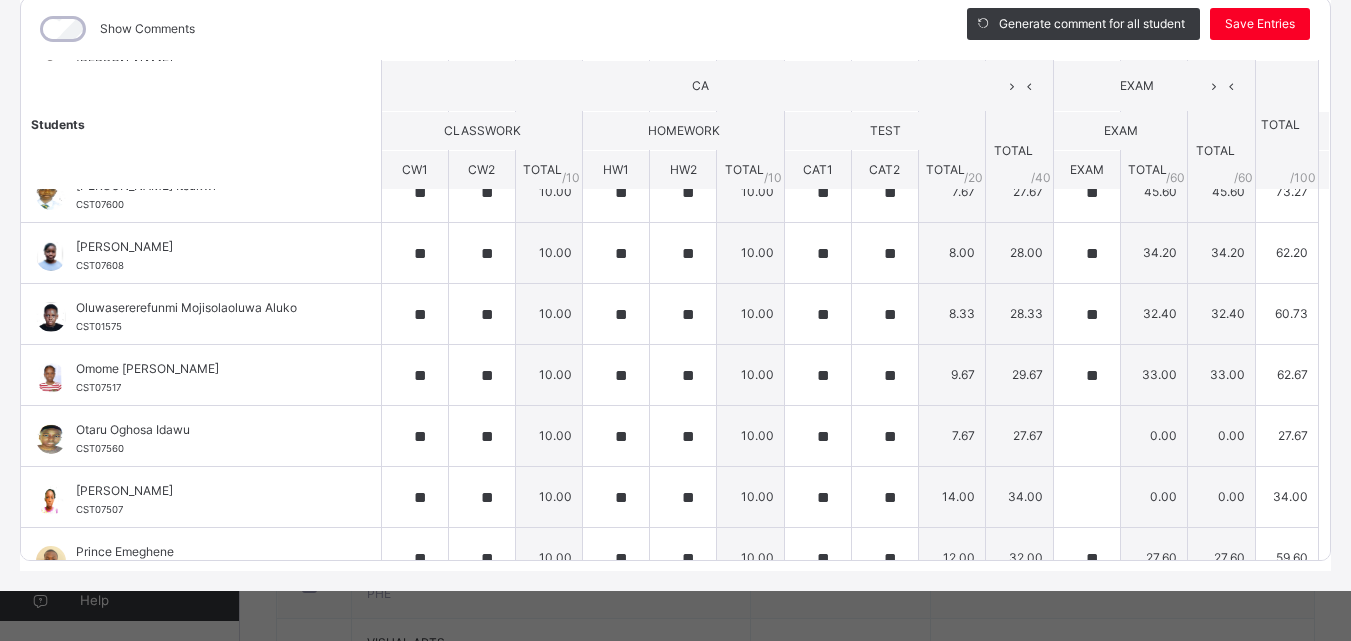 scroll, scrollTop: 776, scrollLeft: 0, axis: vertical 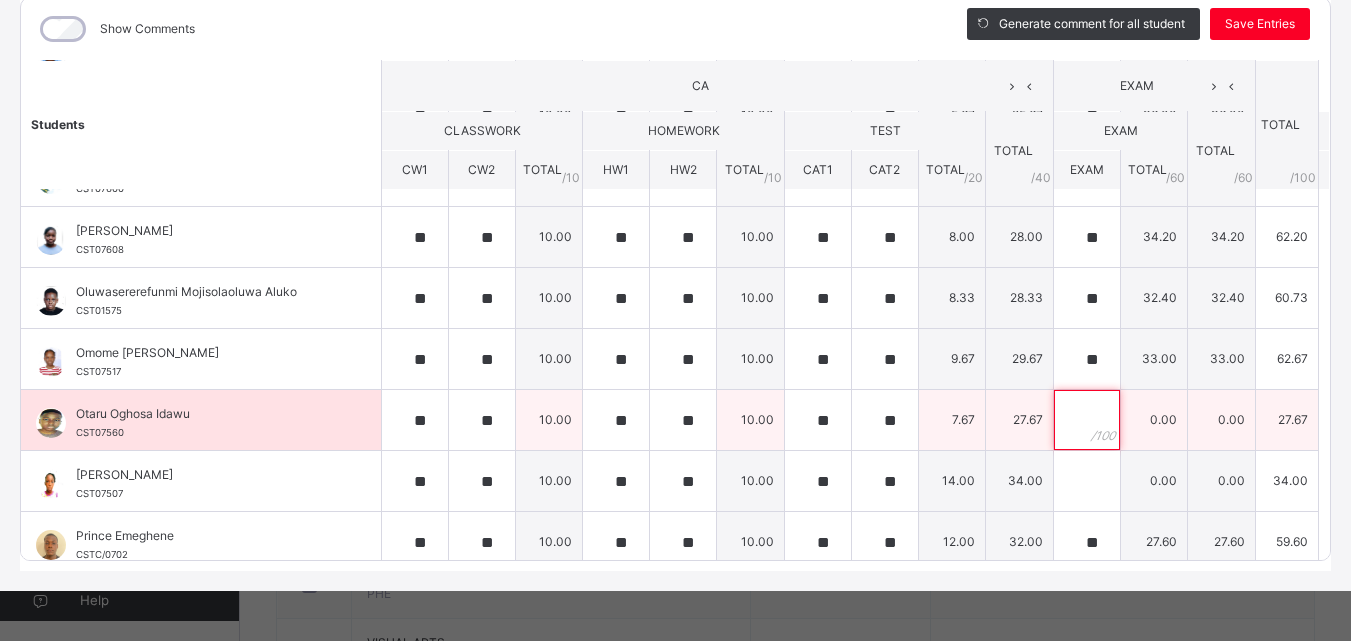 click at bounding box center (1087, 420) 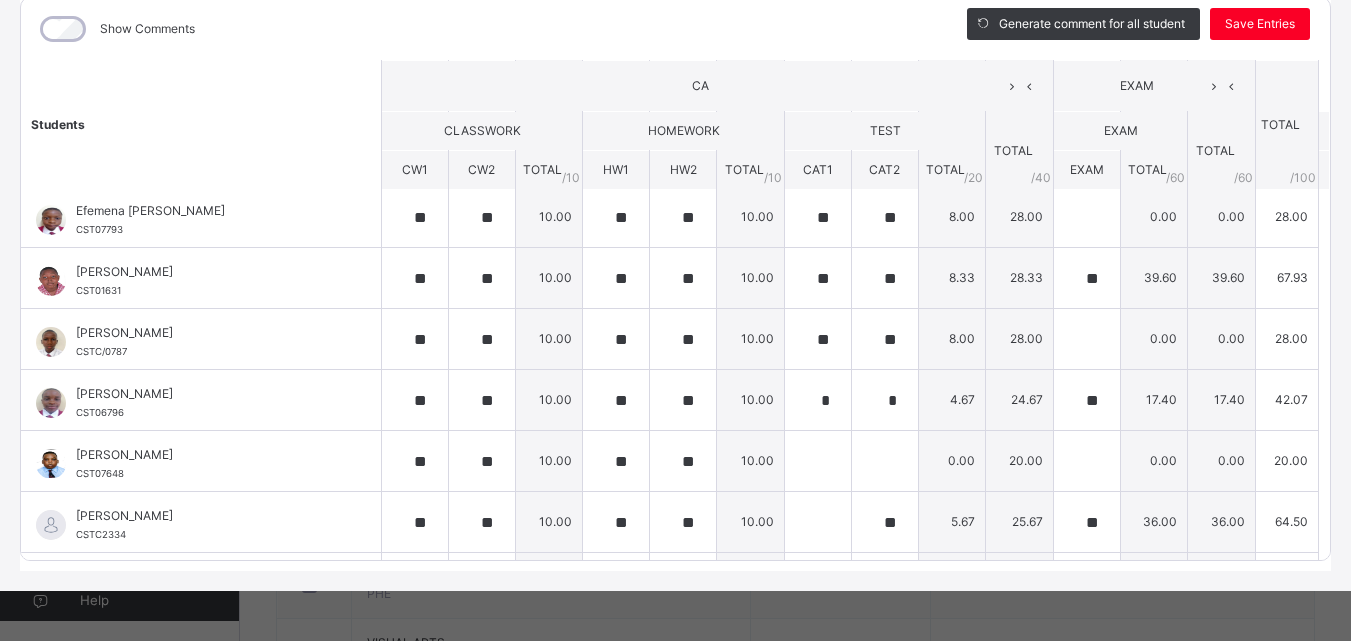 scroll, scrollTop: 366, scrollLeft: 0, axis: vertical 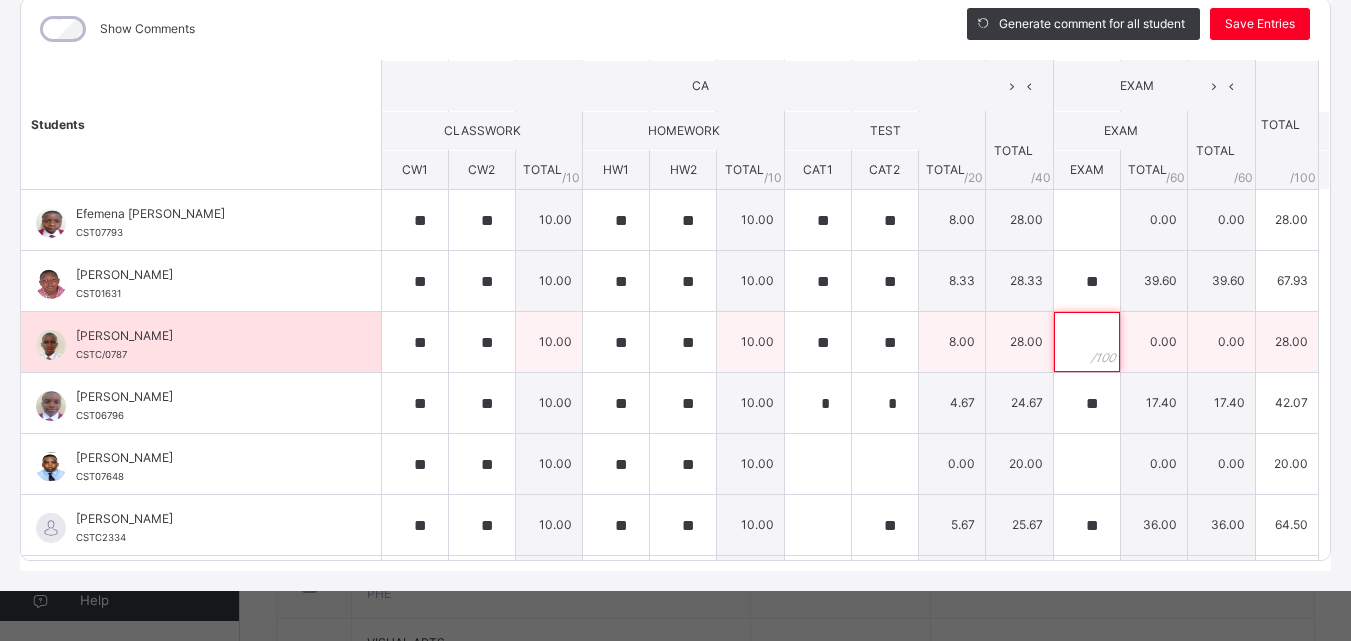 click at bounding box center [1087, 342] 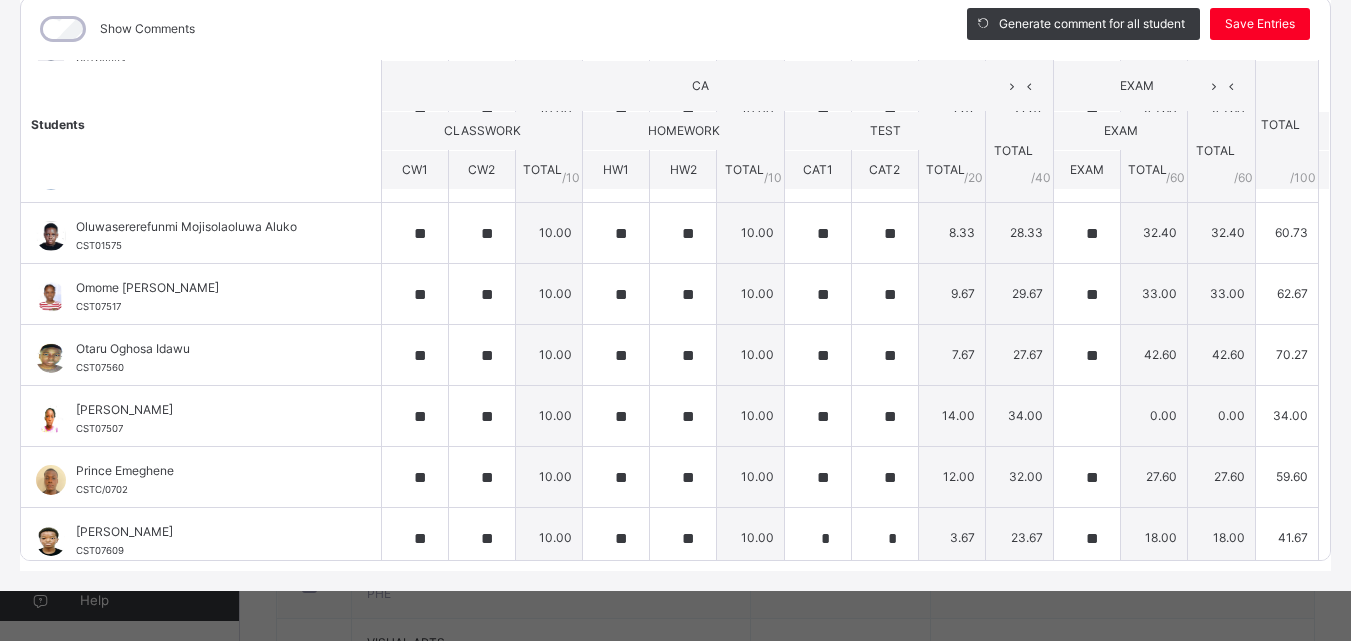 scroll, scrollTop: 843, scrollLeft: 0, axis: vertical 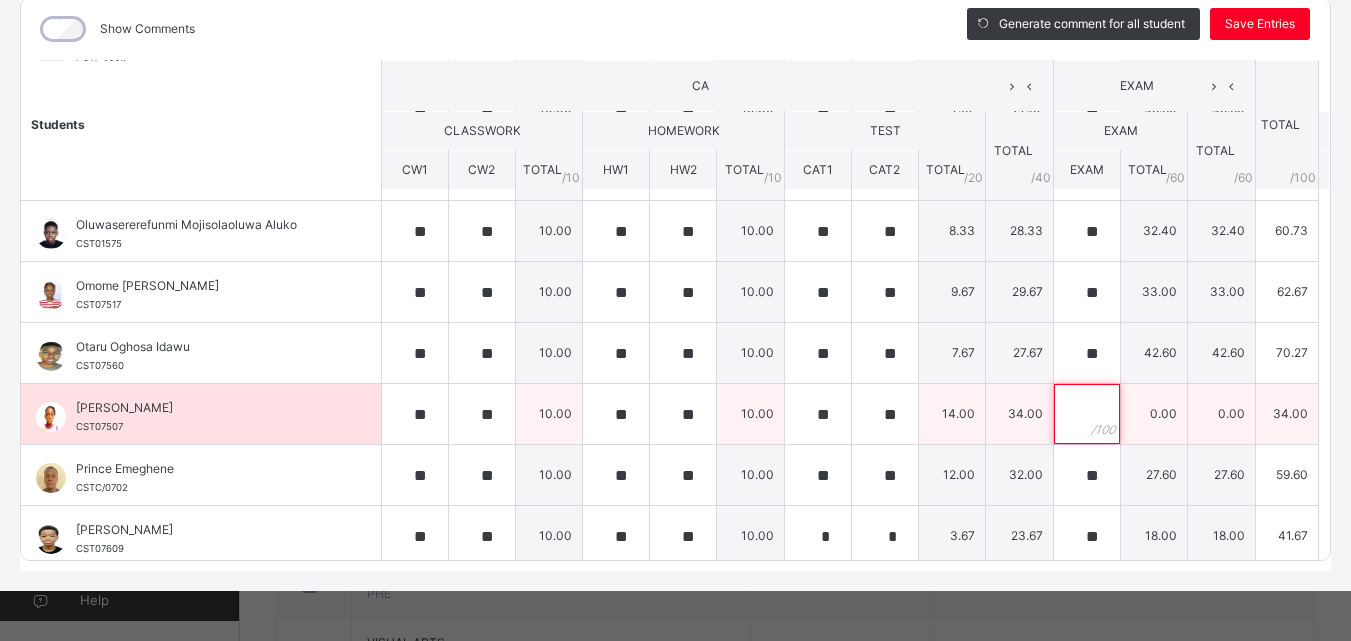 click at bounding box center [1087, 414] 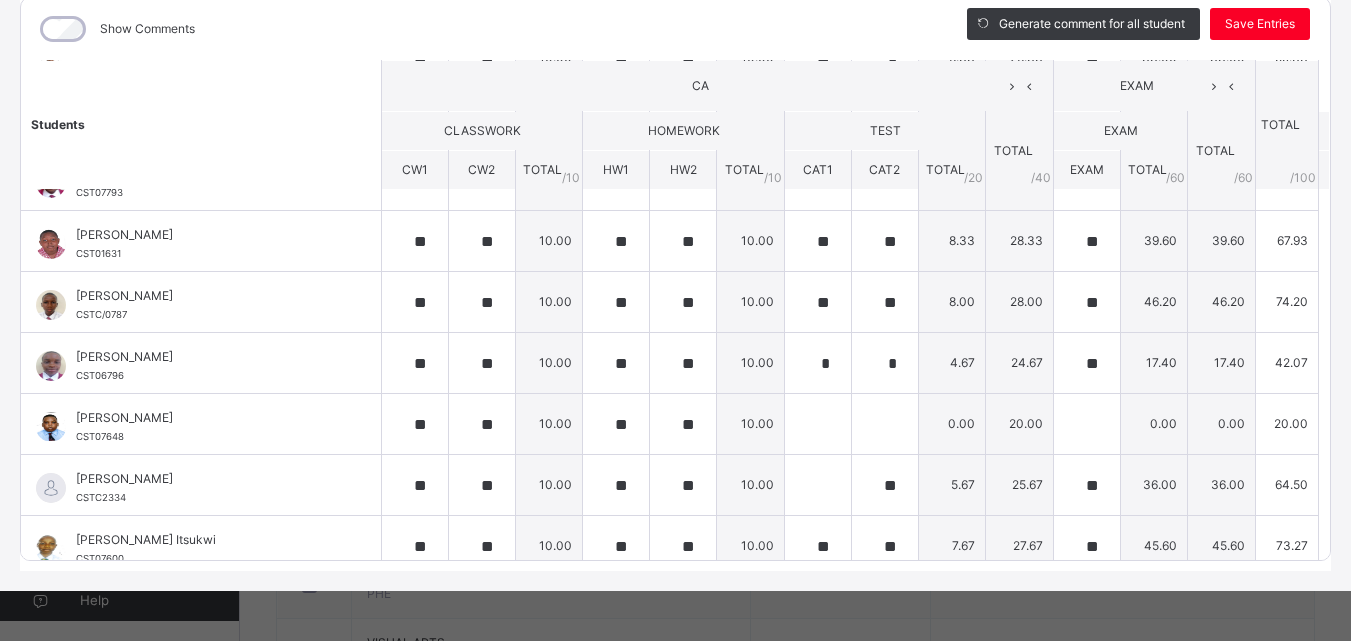 scroll, scrollTop: 0, scrollLeft: 0, axis: both 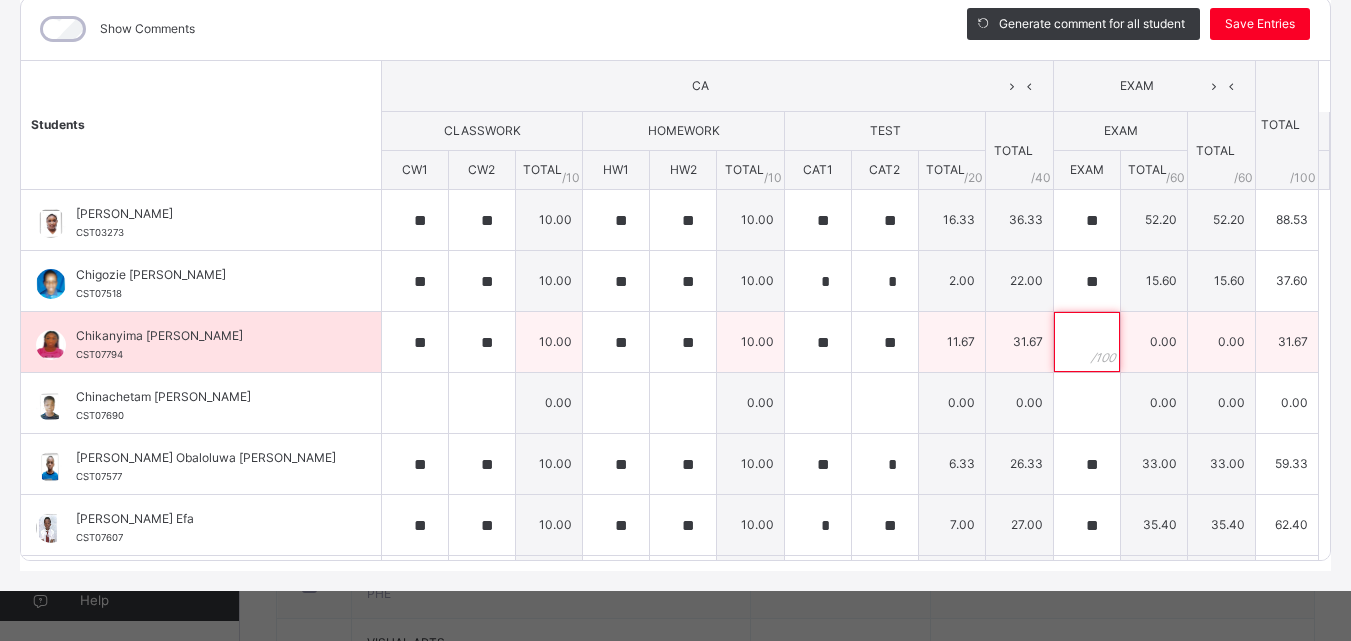 click at bounding box center (1087, 342) 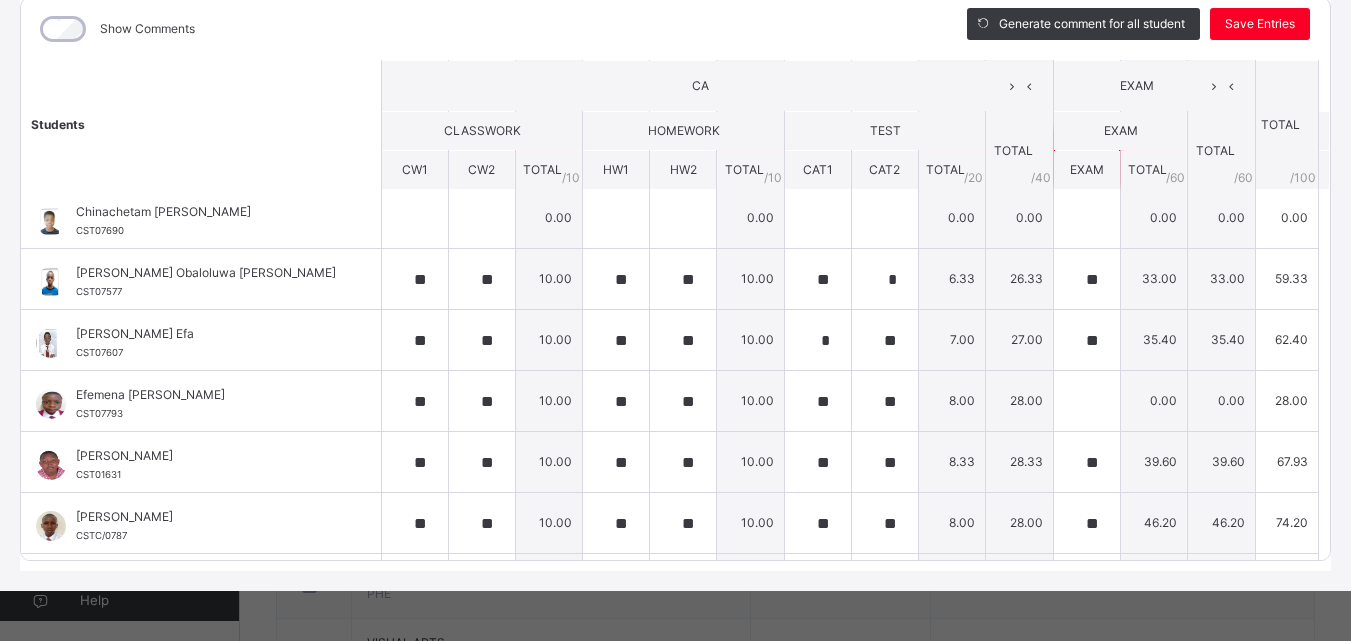scroll, scrollTop: 208, scrollLeft: 0, axis: vertical 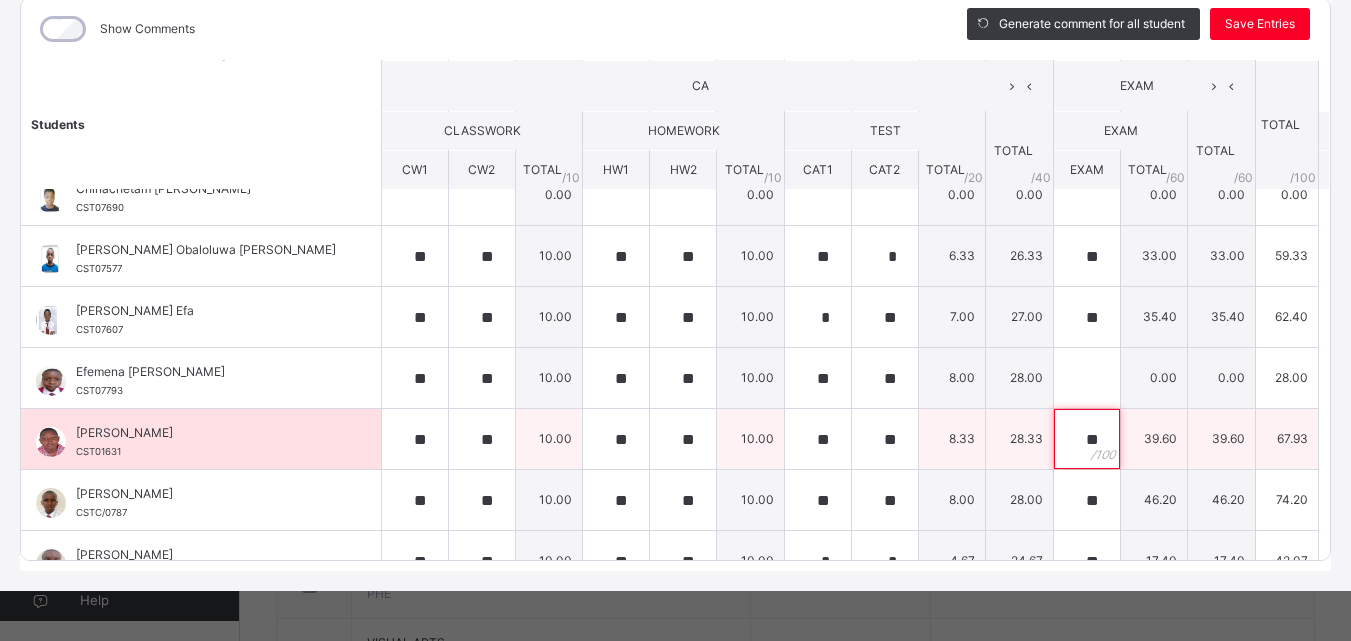 click on "**" at bounding box center [1087, 439] 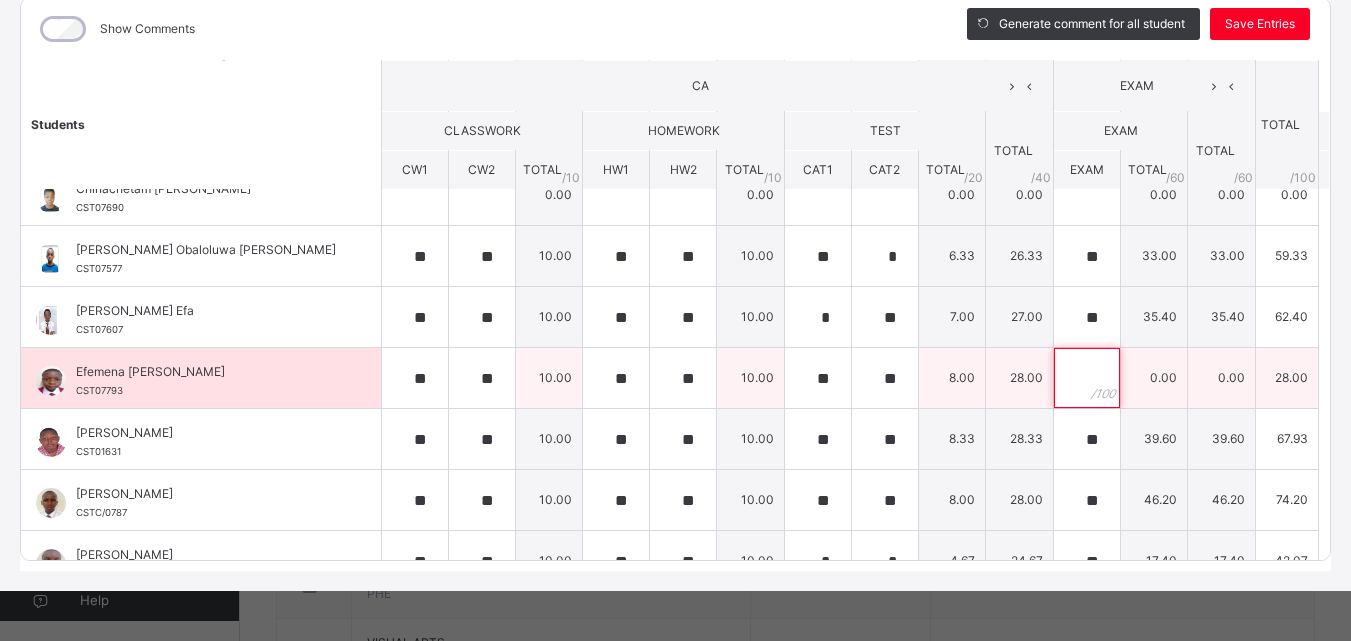 click at bounding box center (1087, 378) 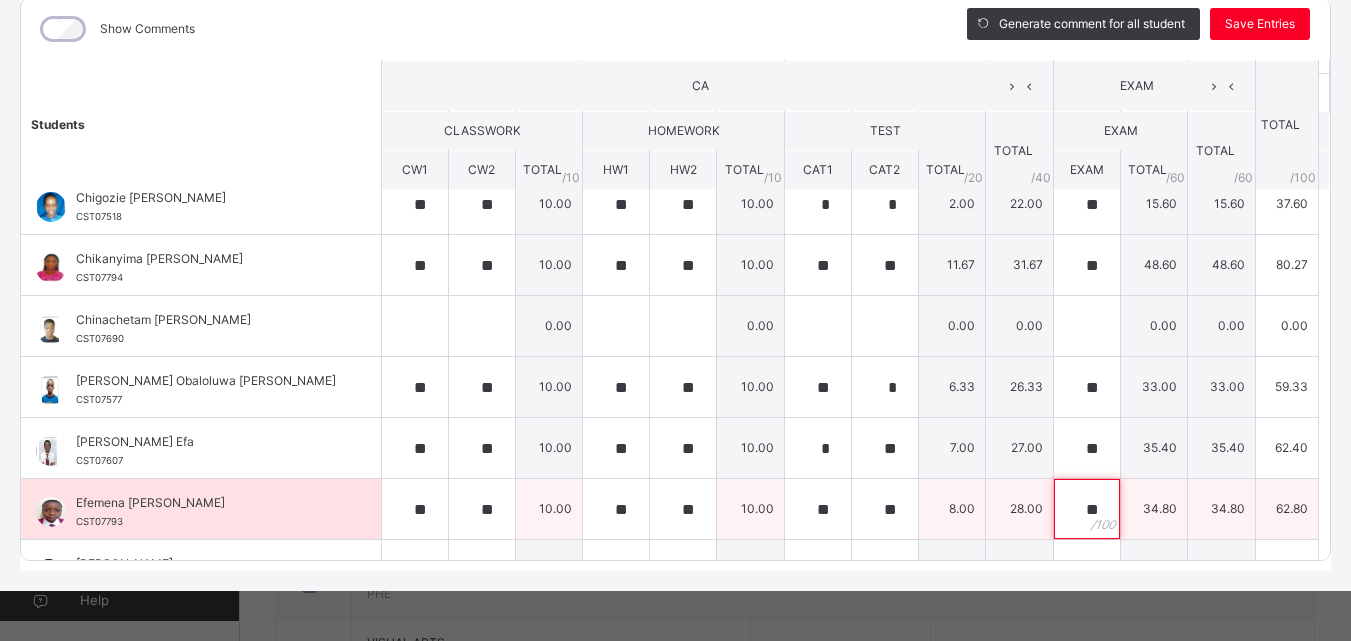 scroll, scrollTop: 0, scrollLeft: 0, axis: both 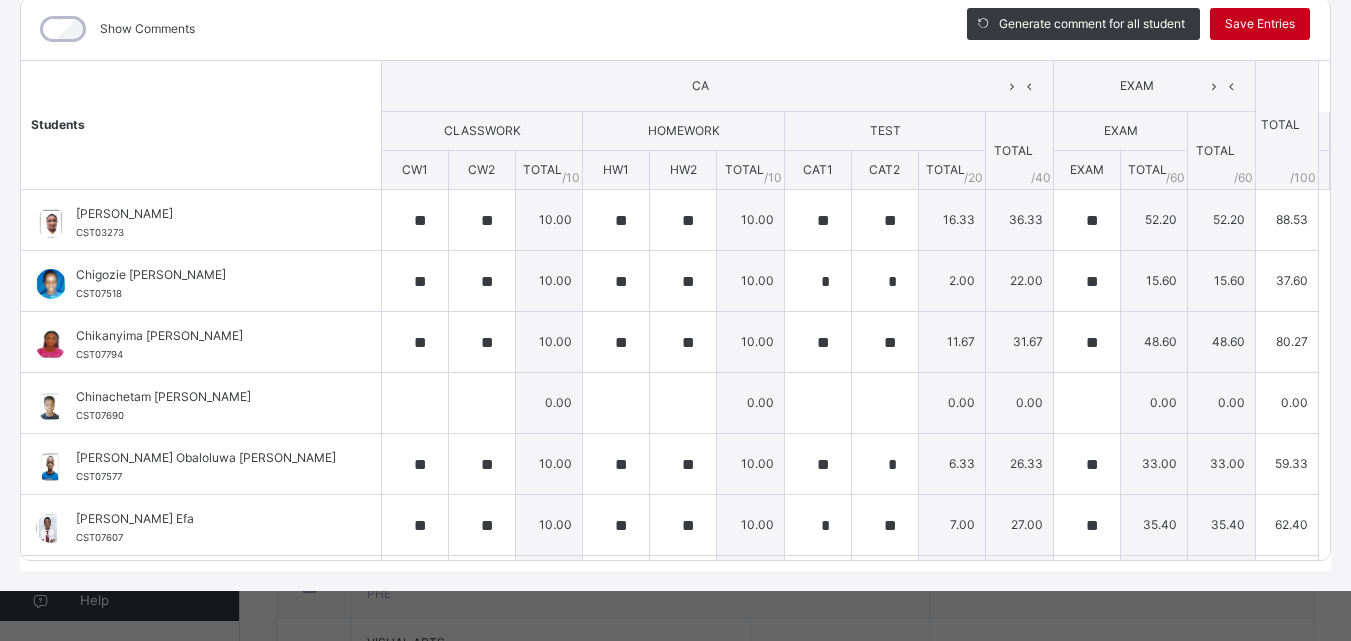 click on "Save Entries" at bounding box center (1260, 24) 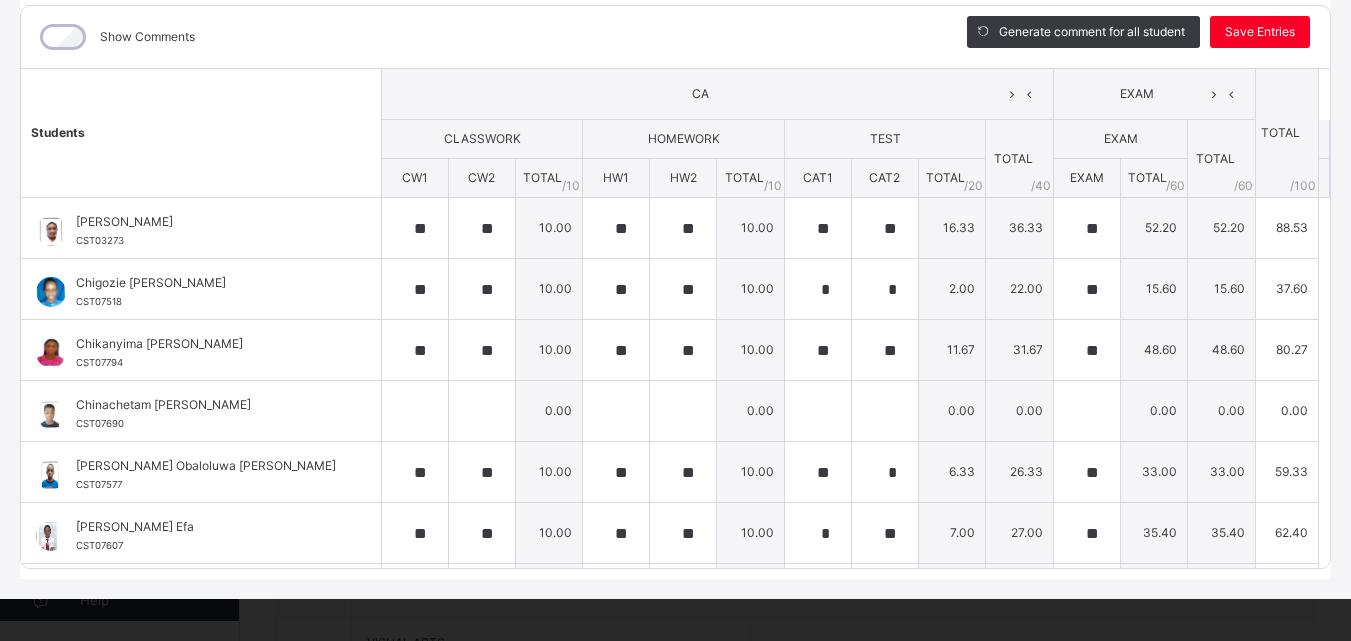 scroll, scrollTop: 270, scrollLeft: 0, axis: vertical 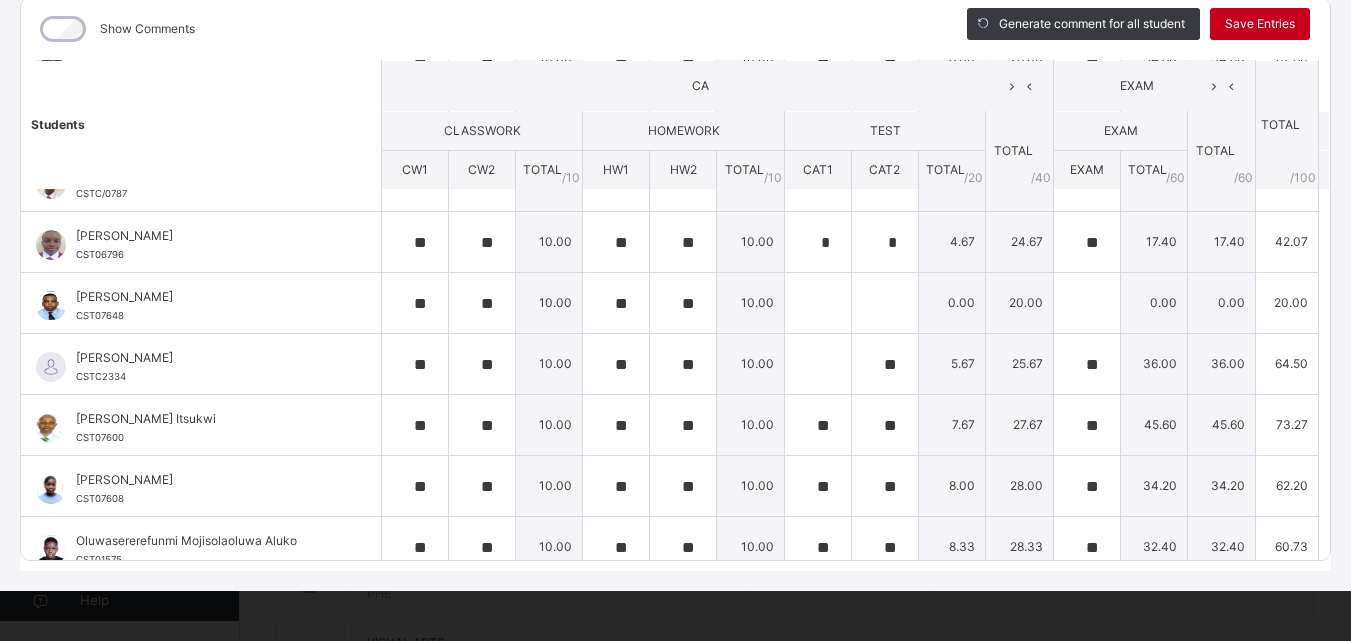 click on "Save Entries" at bounding box center [1260, 24] 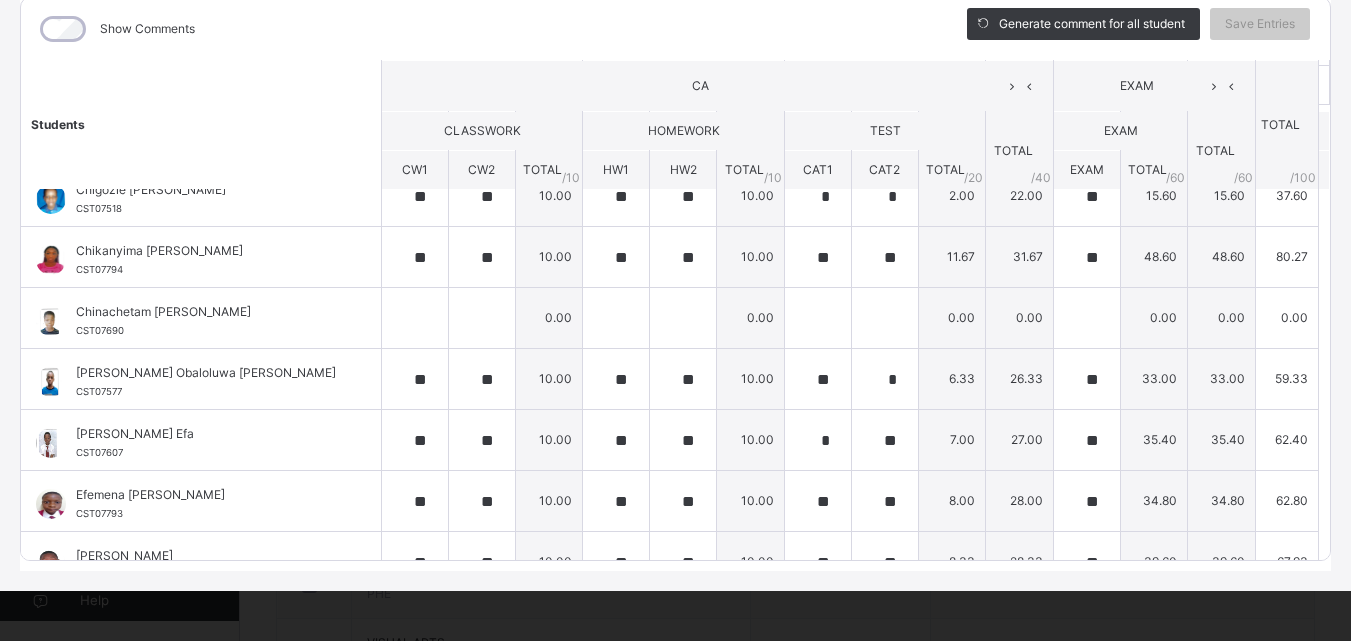 scroll, scrollTop: 0, scrollLeft: 0, axis: both 